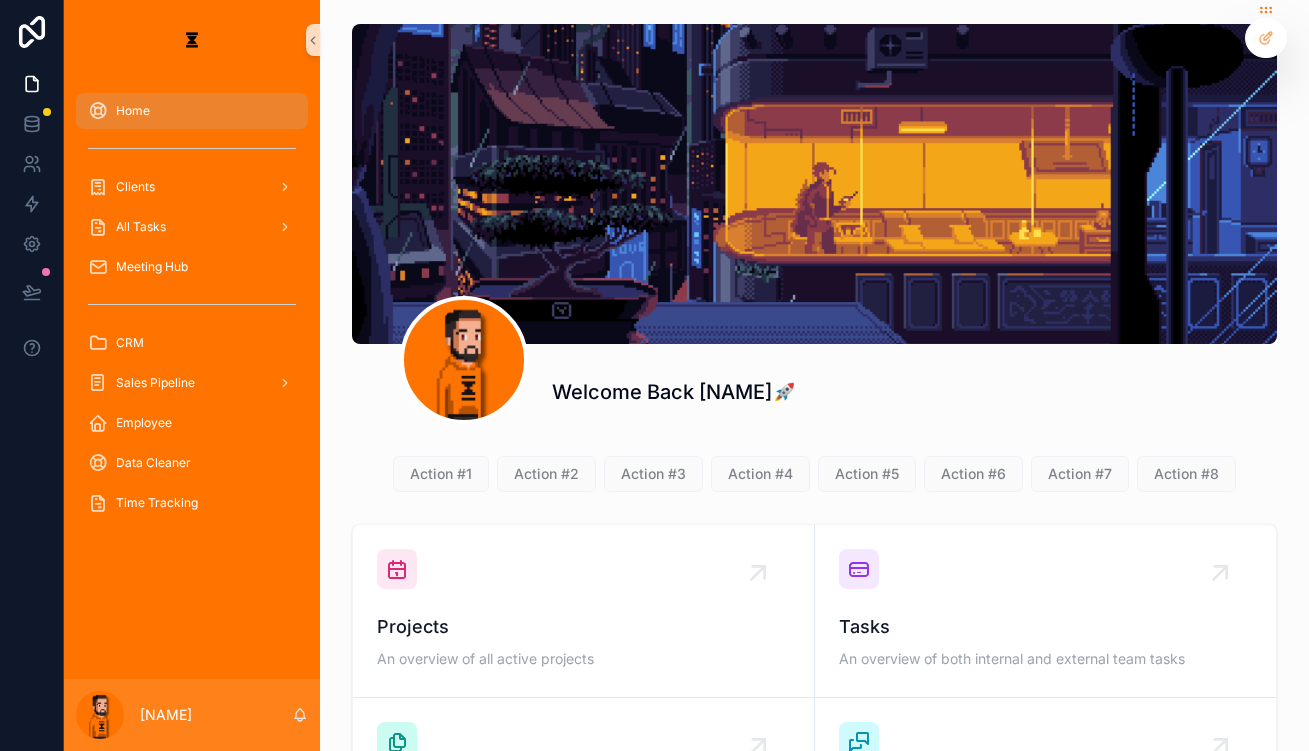 scroll, scrollTop: 0, scrollLeft: 0, axis: both 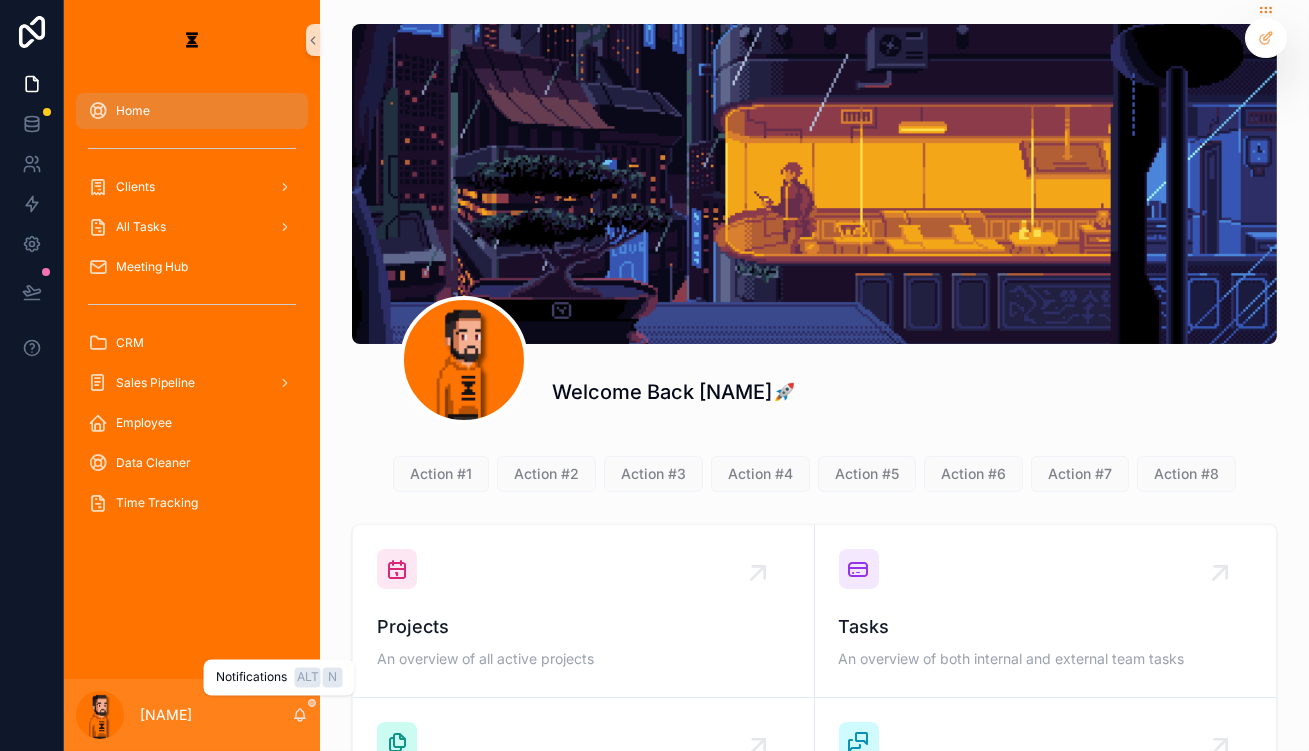click 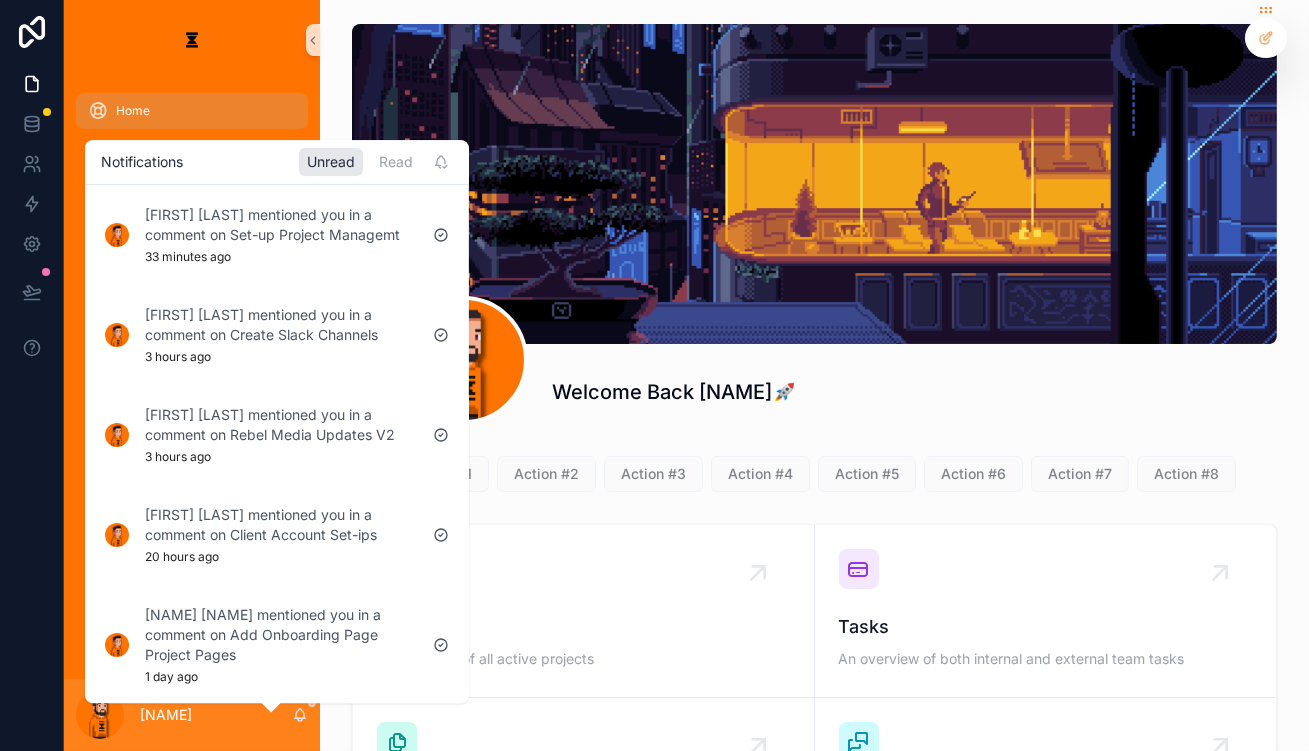 click on "Welcome Back [NAME]🚀 Action #1 Action #2 Action #3 Action #4 Action #5 Action #6 Action #7 Action #8 Projects An overview of all active projects  Tasks An overview of both internal and external team tasks Sales Breakdown A quick insight into your sales pipeline Meetings An overview of all of Fluxomate's meetings" at bounding box center [814, 503] 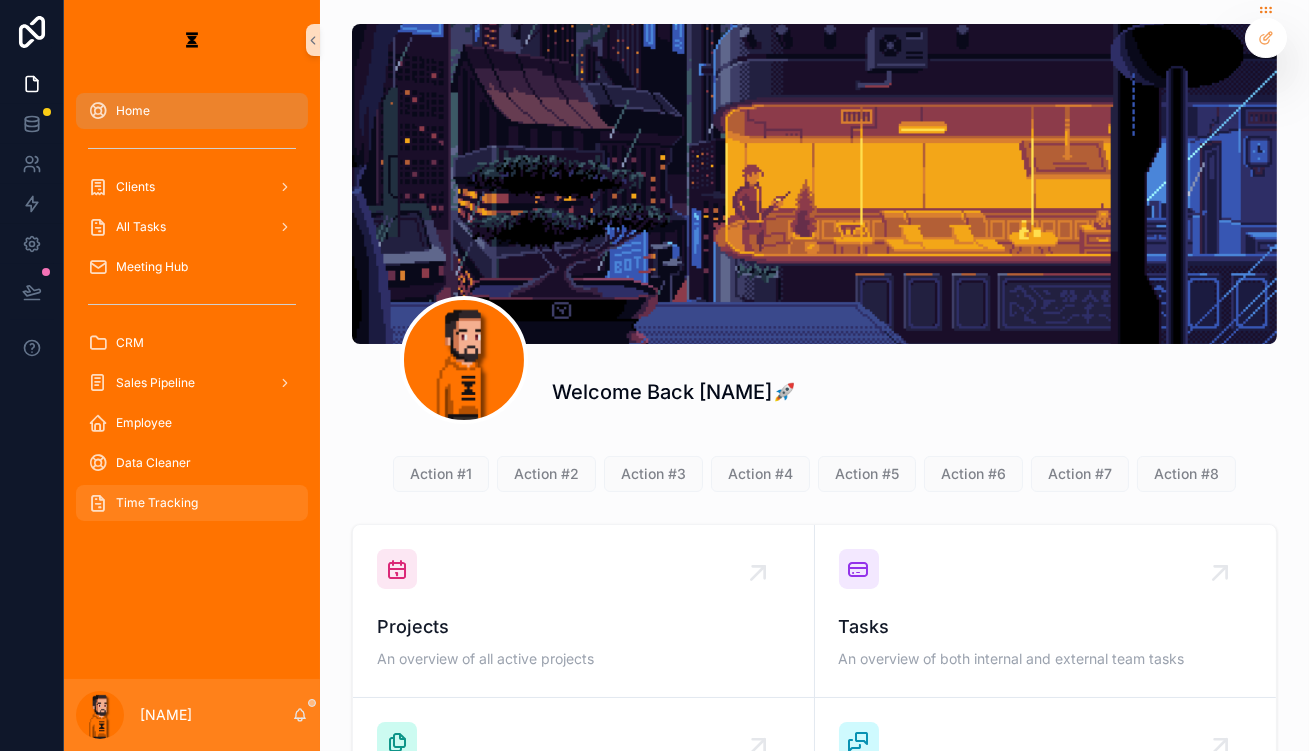 click on "Time Tracking" at bounding box center [192, 503] 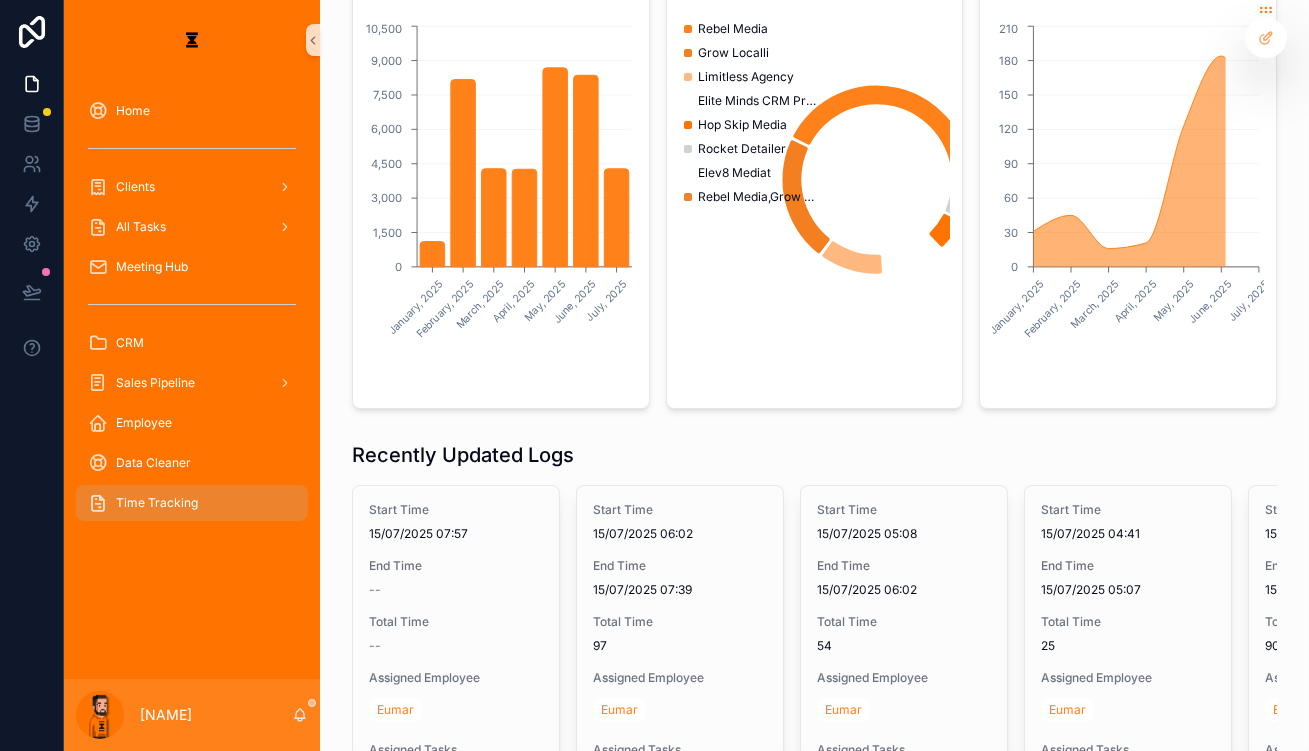 scroll, scrollTop: 272, scrollLeft: 0, axis: vertical 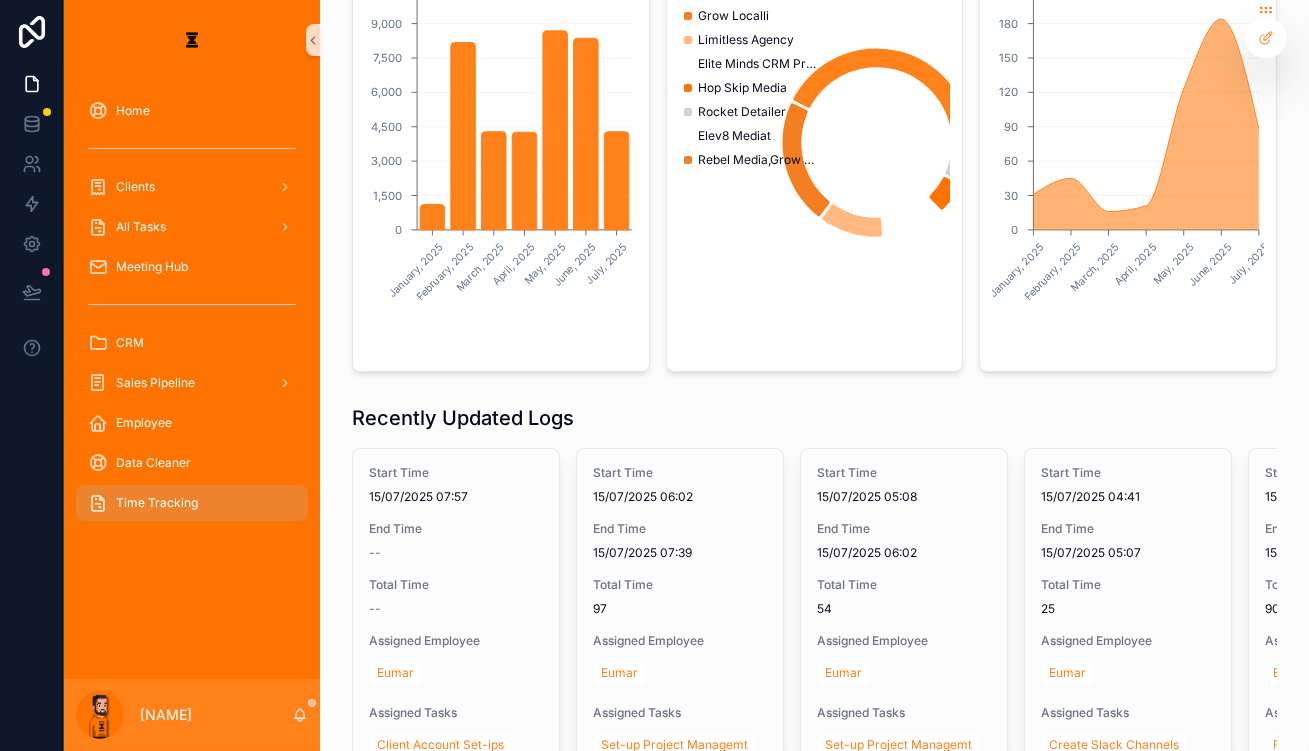 click on "[NAME]" at bounding box center (192, 715) 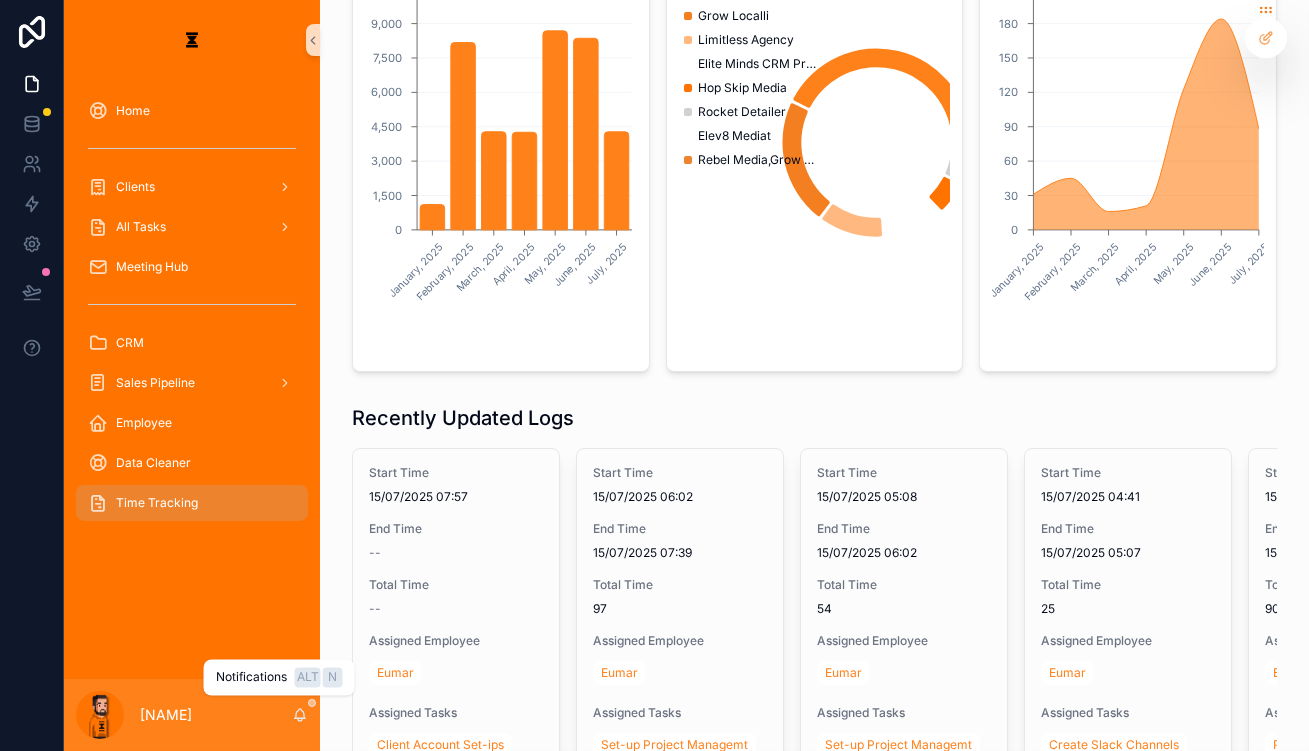 click 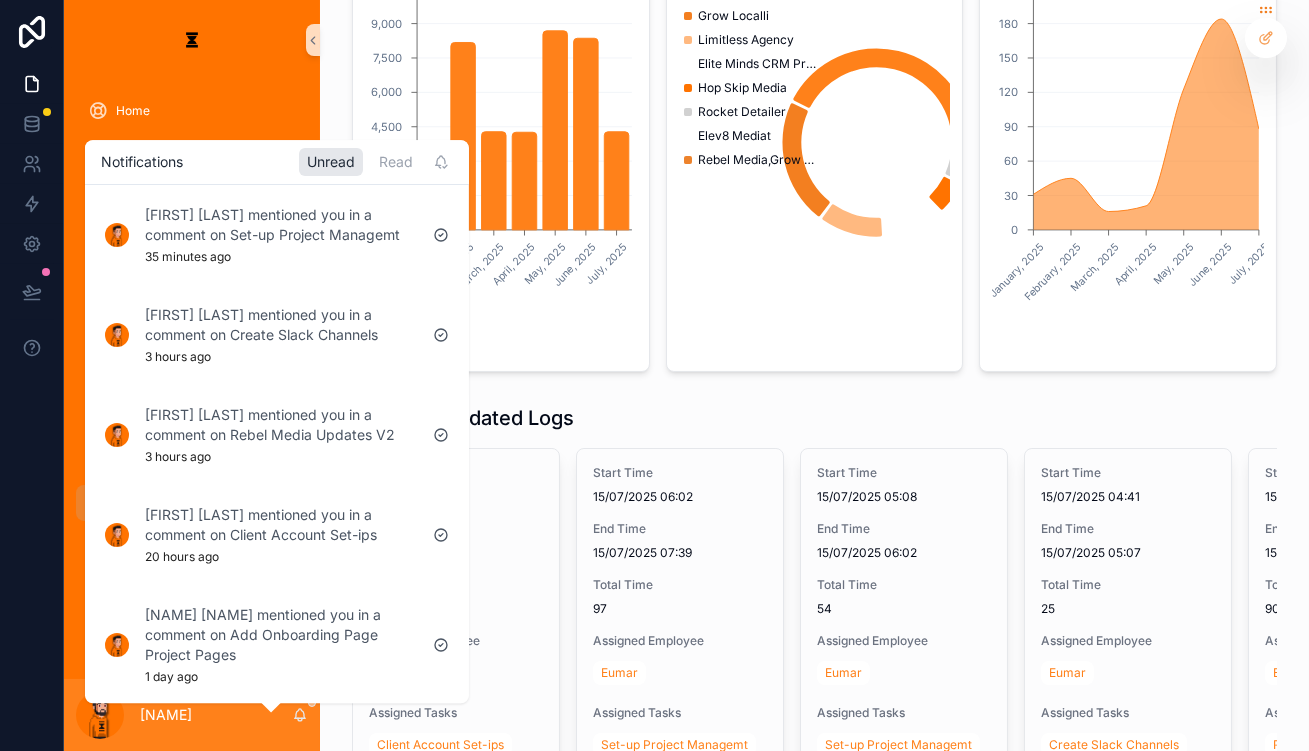 click on "Recently Updated Logs" at bounding box center [814, 418] 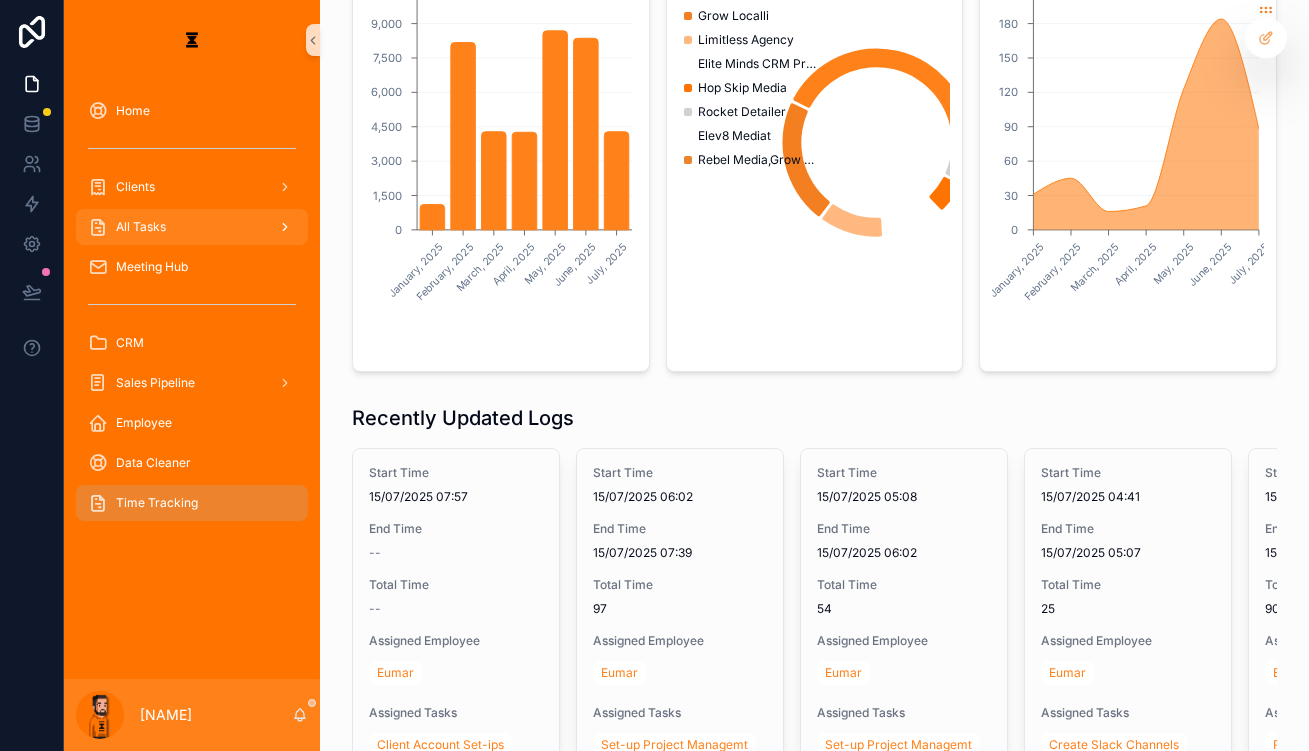 click on "All Tasks" at bounding box center (192, 227) 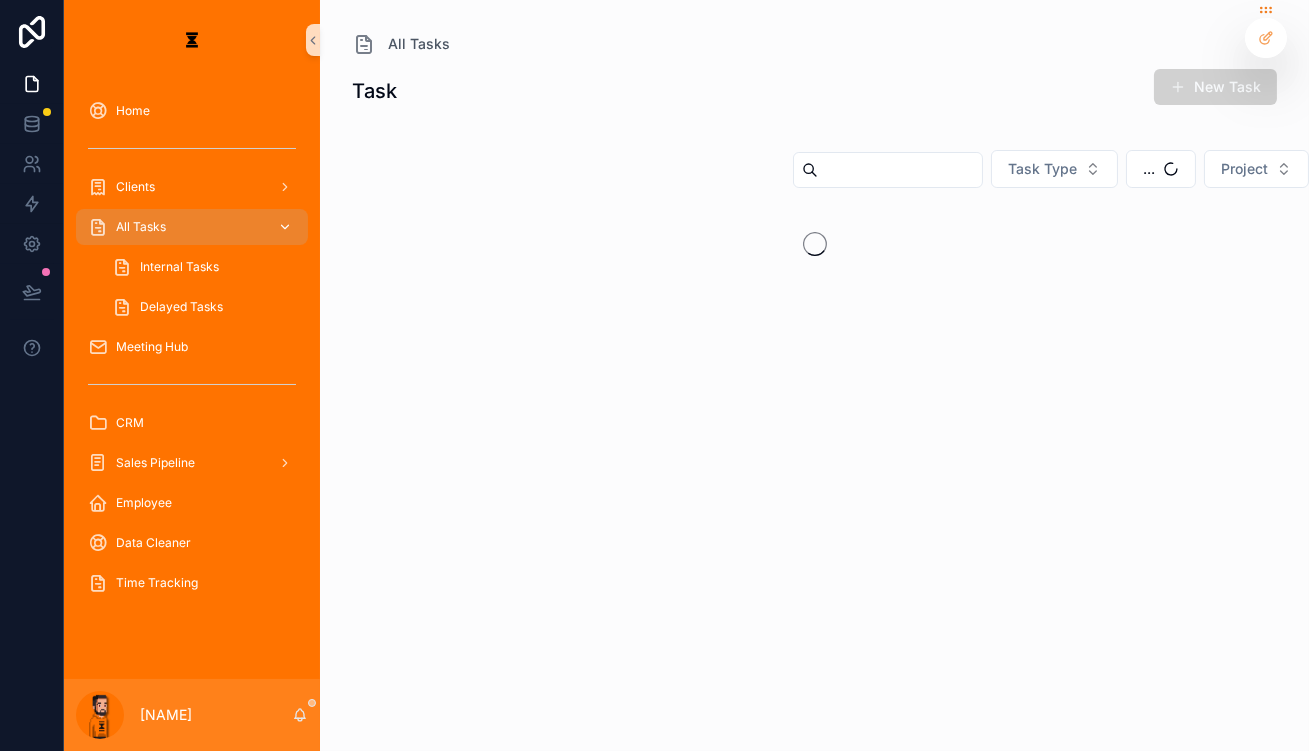 scroll, scrollTop: 0, scrollLeft: 0, axis: both 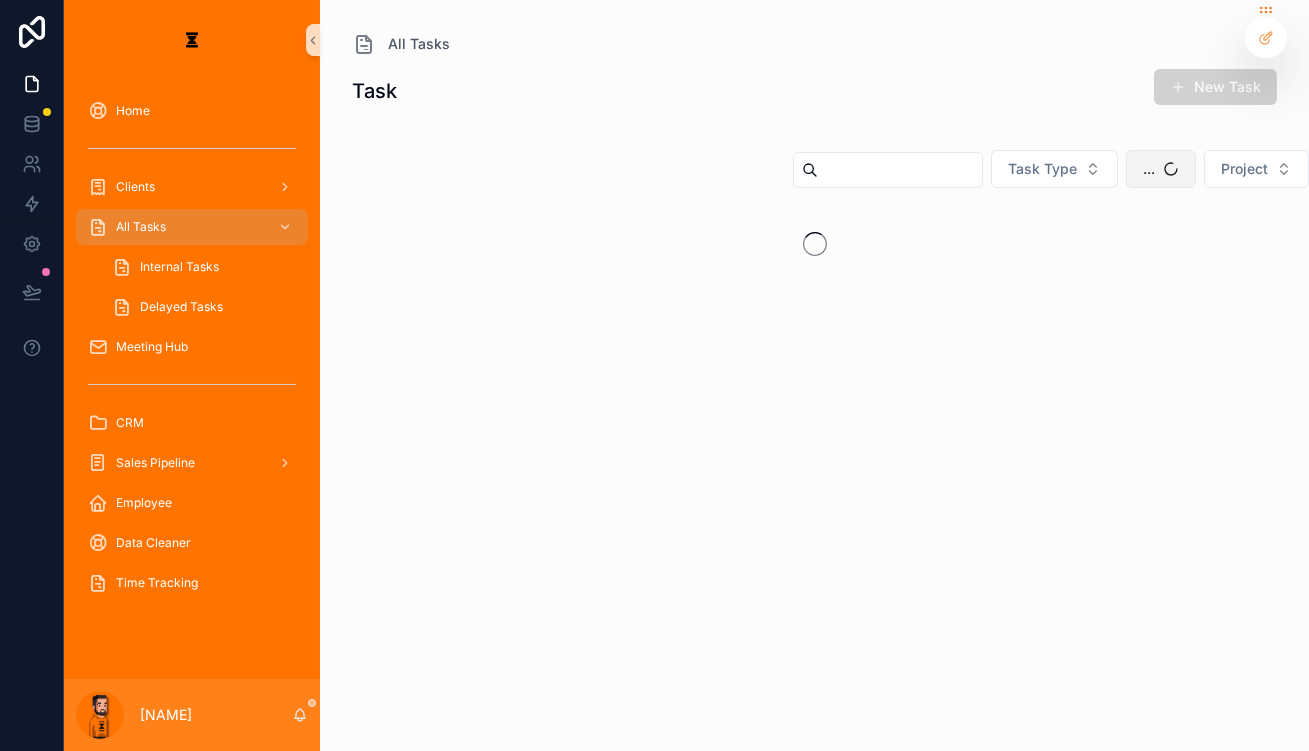 click on "..." at bounding box center [1161, 169] 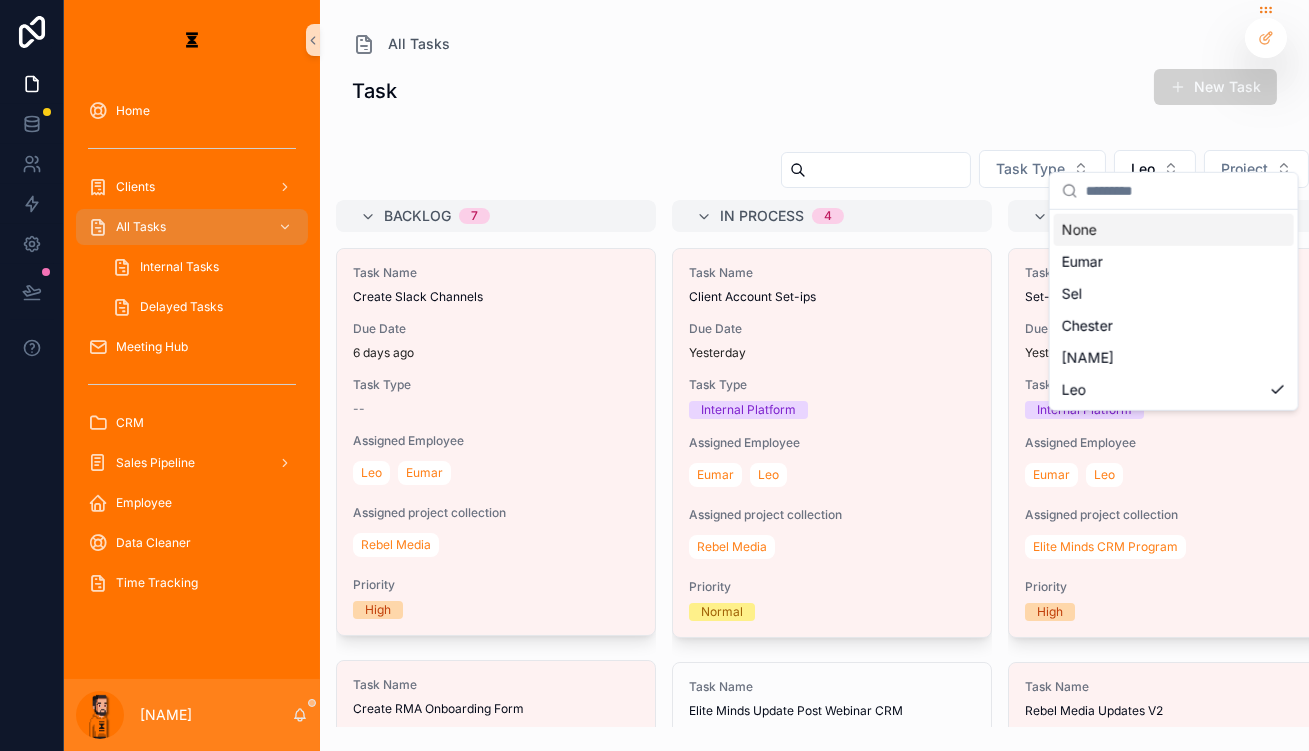 click on "Task New Task" at bounding box center (814, 91) 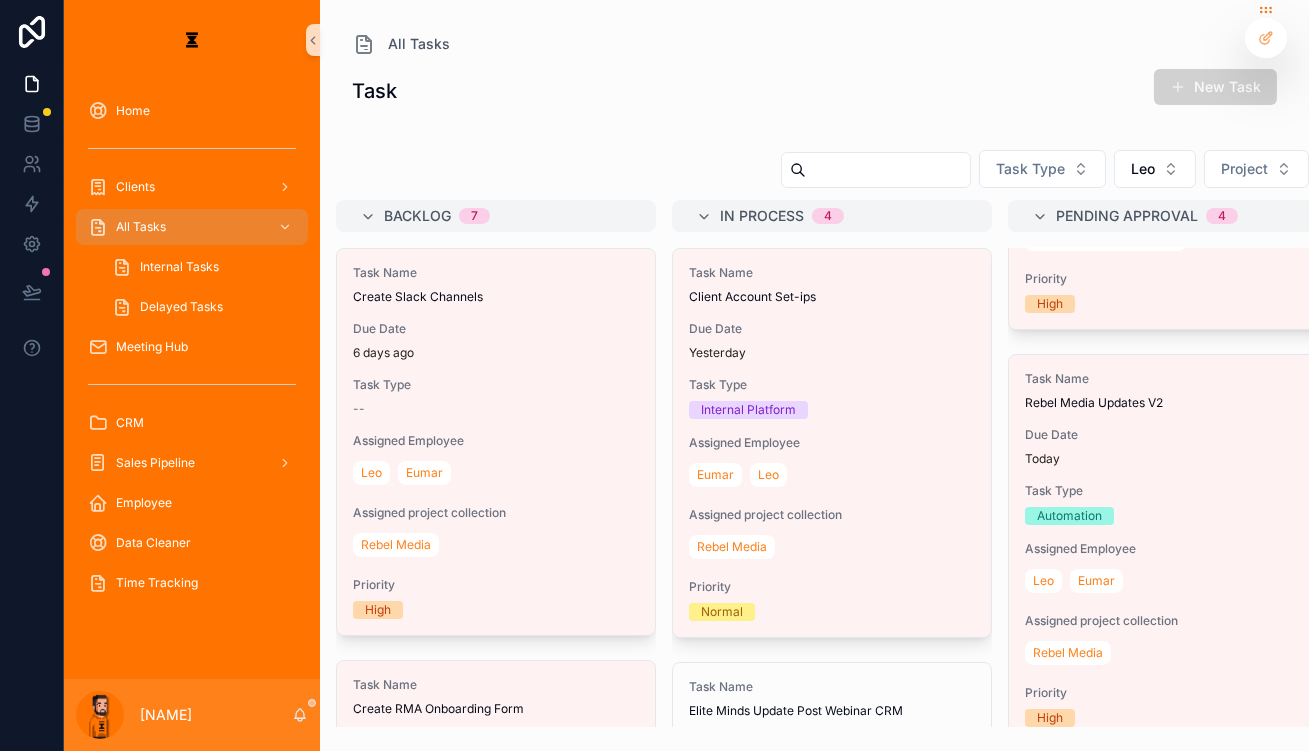 scroll, scrollTop: 243, scrollLeft: 0, axis: vertical 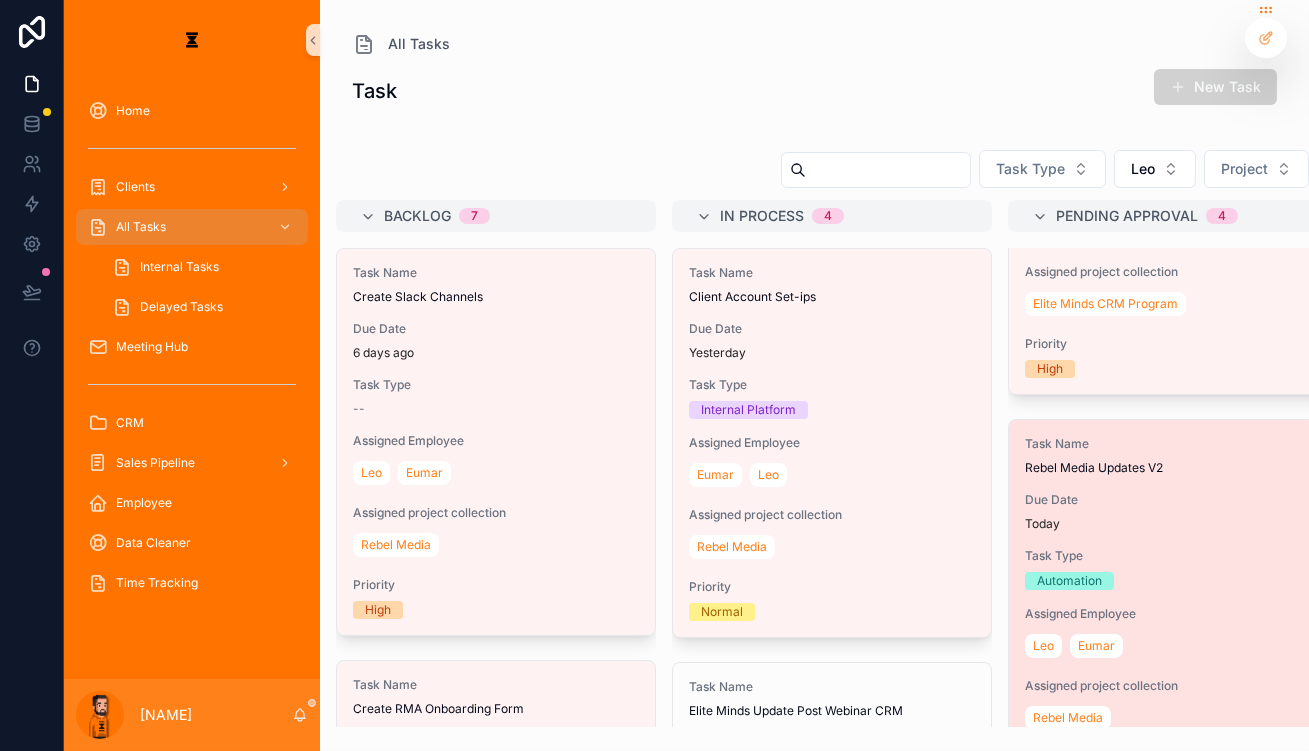 click on "Due Date Today" at bounding box center (1168, 512) 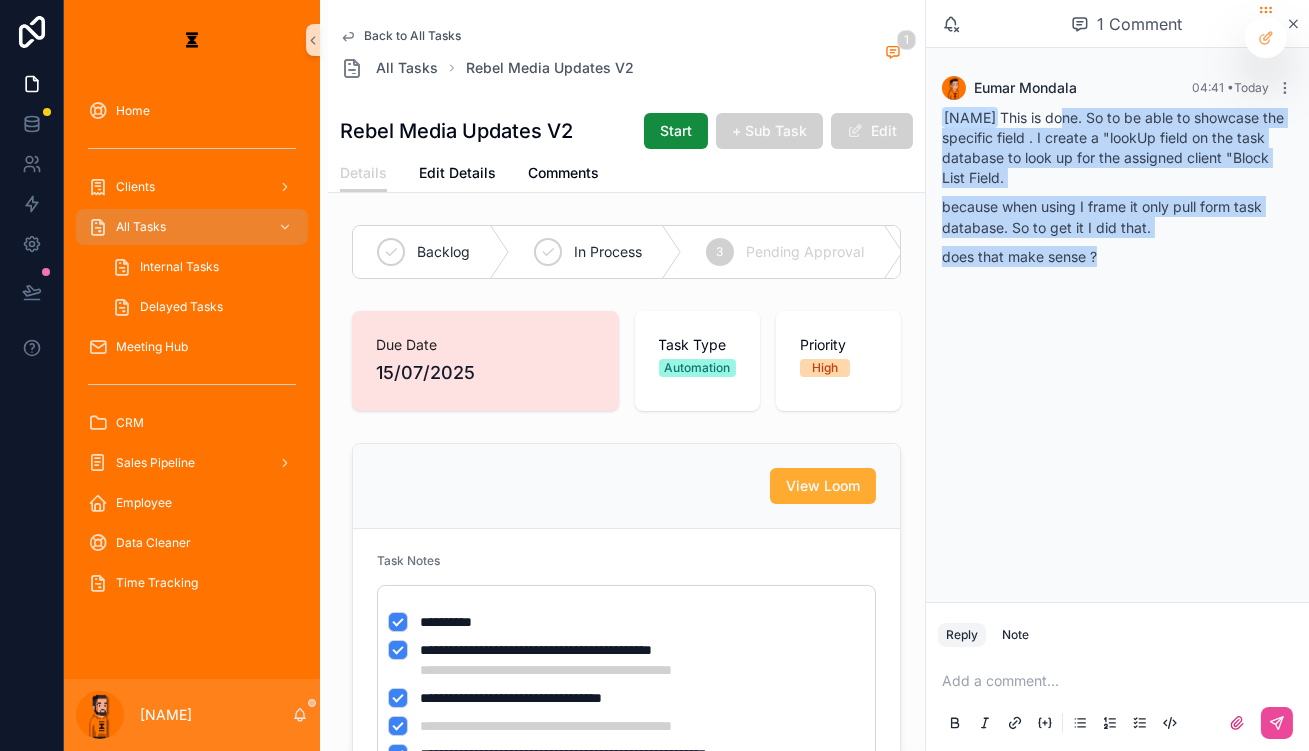 drag, startPoint x: 1105, startPoint y: 102, endPoint x: 1189, endPoint y: 224, distance: 148.12157 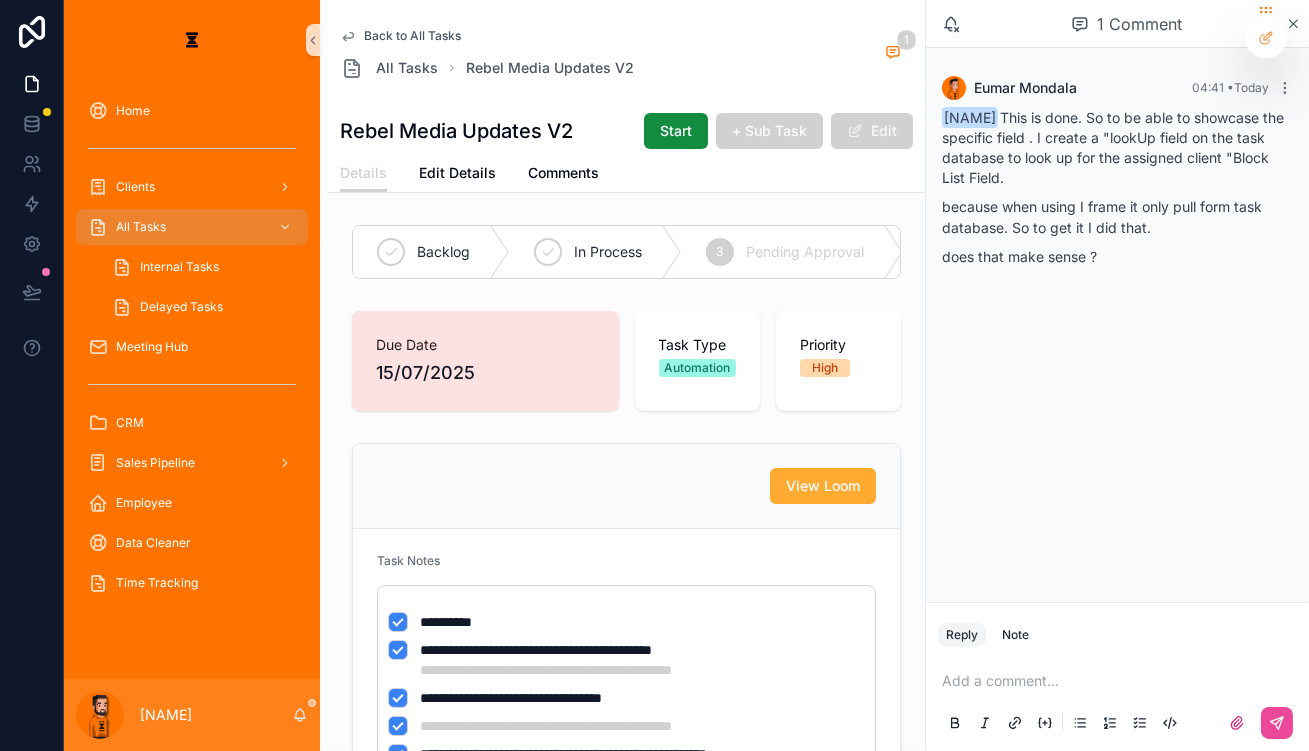 click at bounding box center (1121, 681) 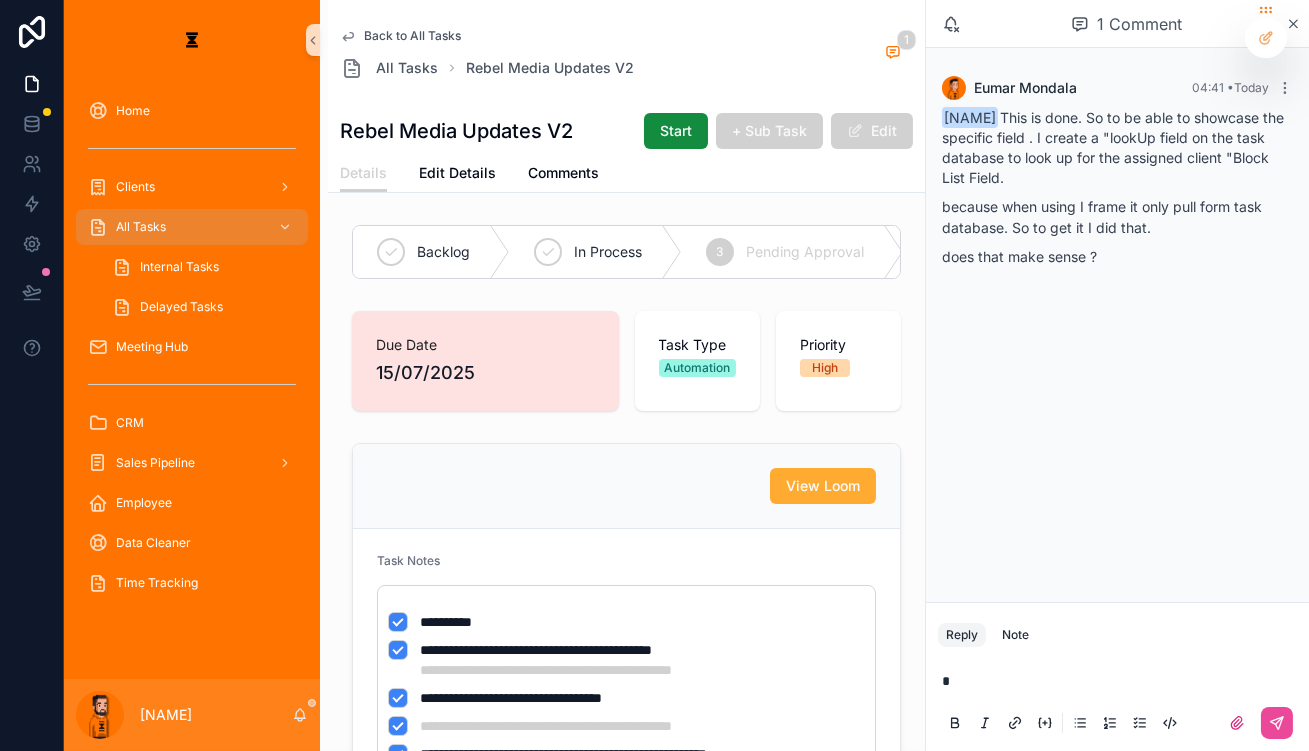 type 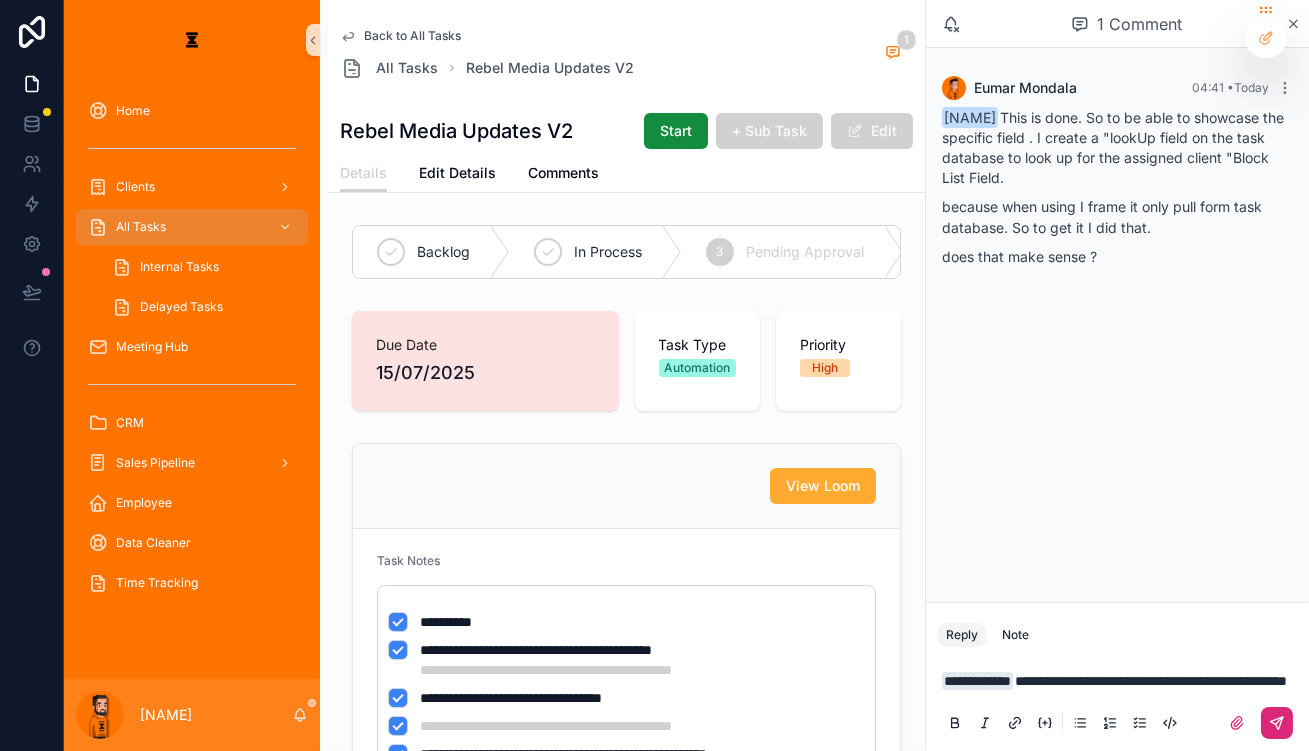 click 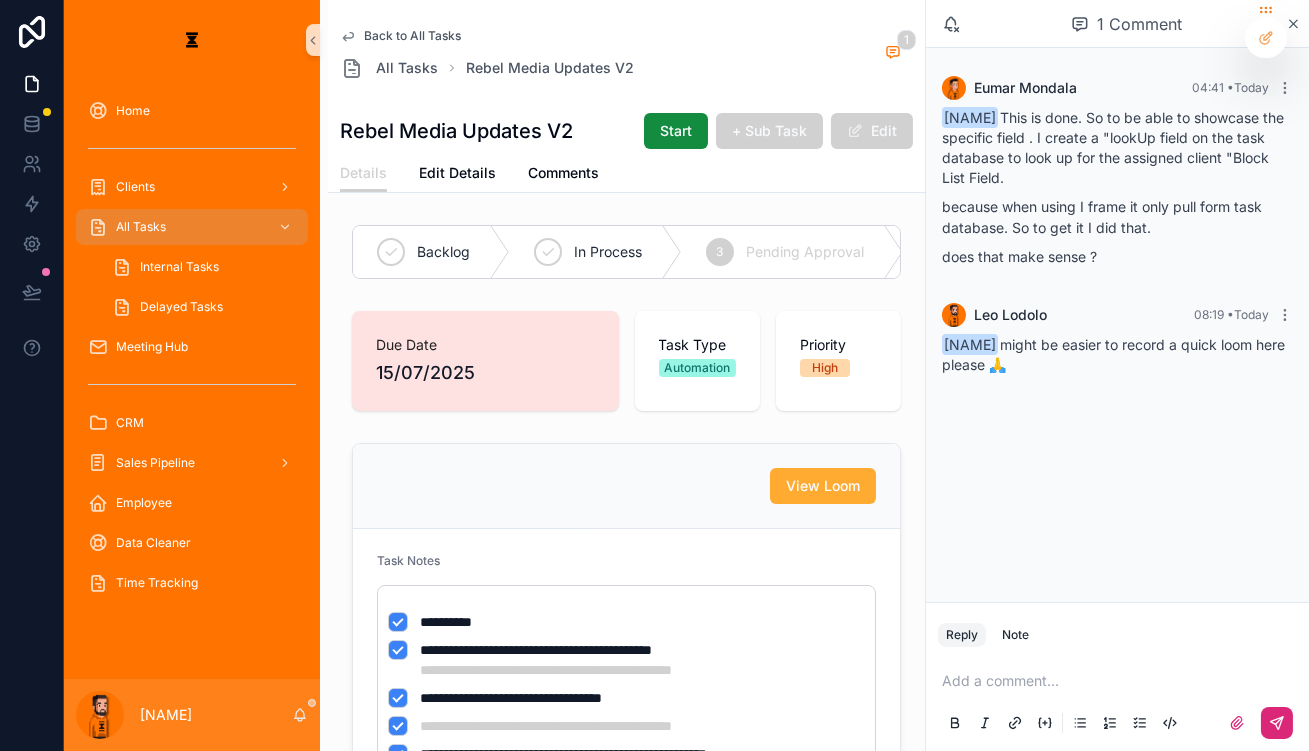 click 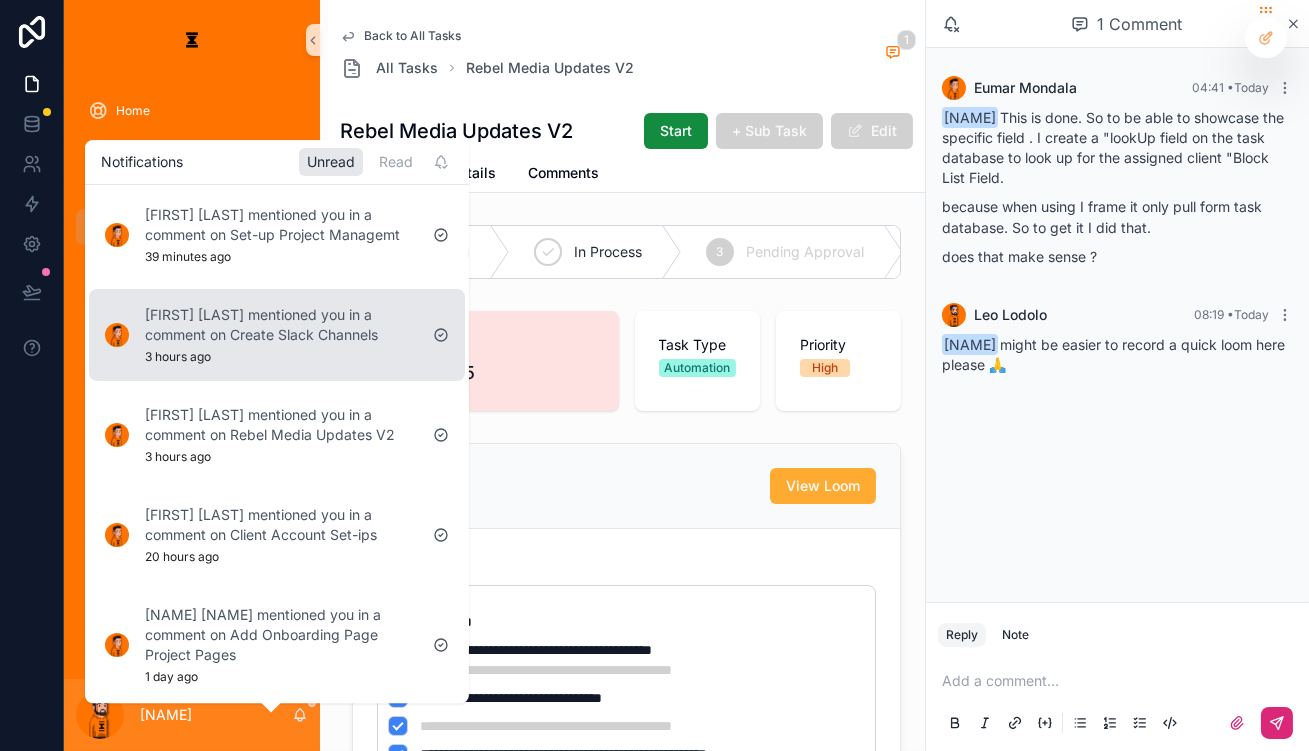 click on "[NAME] [NAME] mentioned you in a comment on Create Slack Channels 3 hours ago" at bounding box center (281, 335) 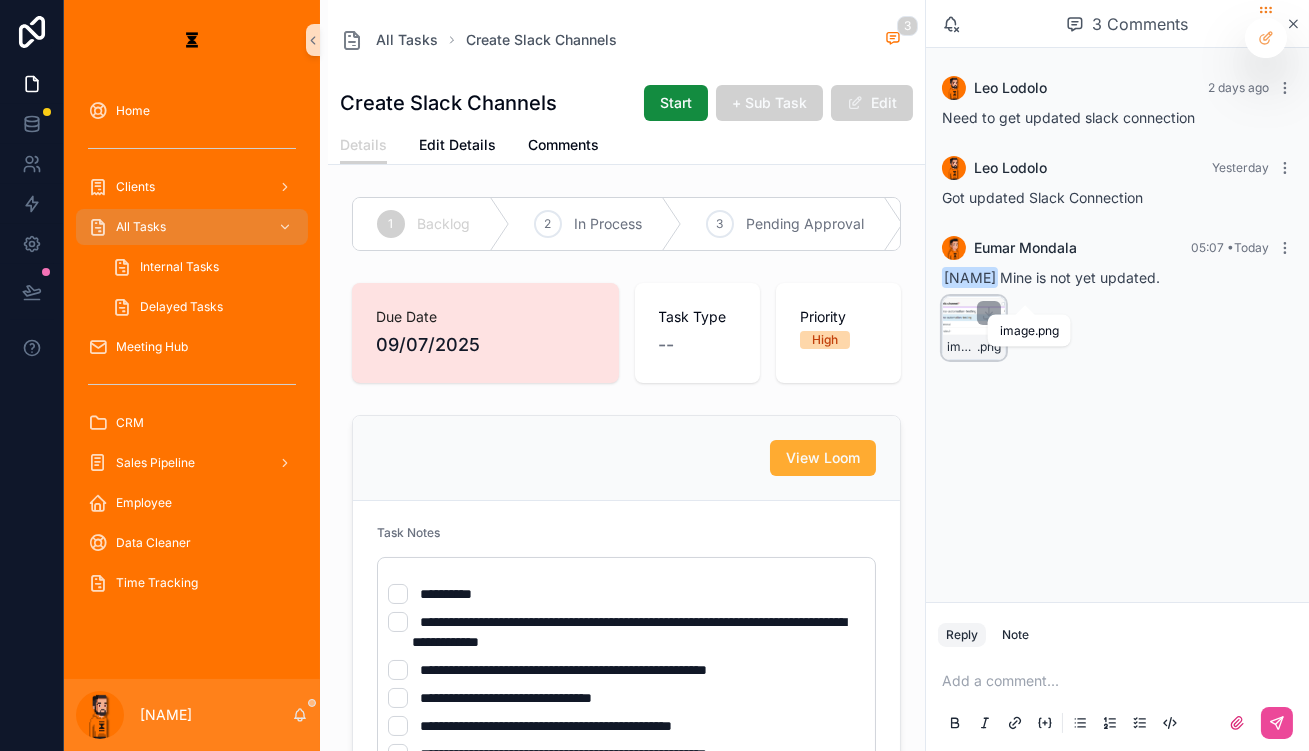 click on "image" at bounding box center [962, 347] 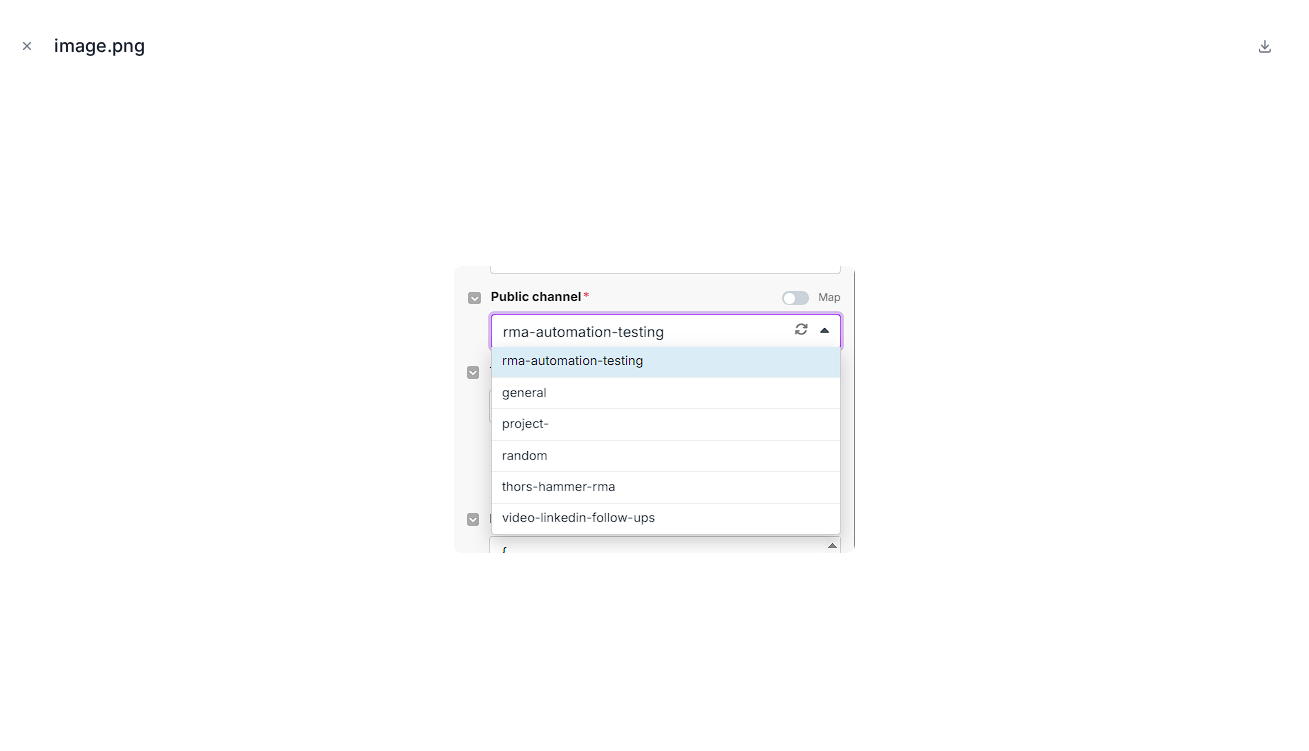 click at bounding box center (654, 409) 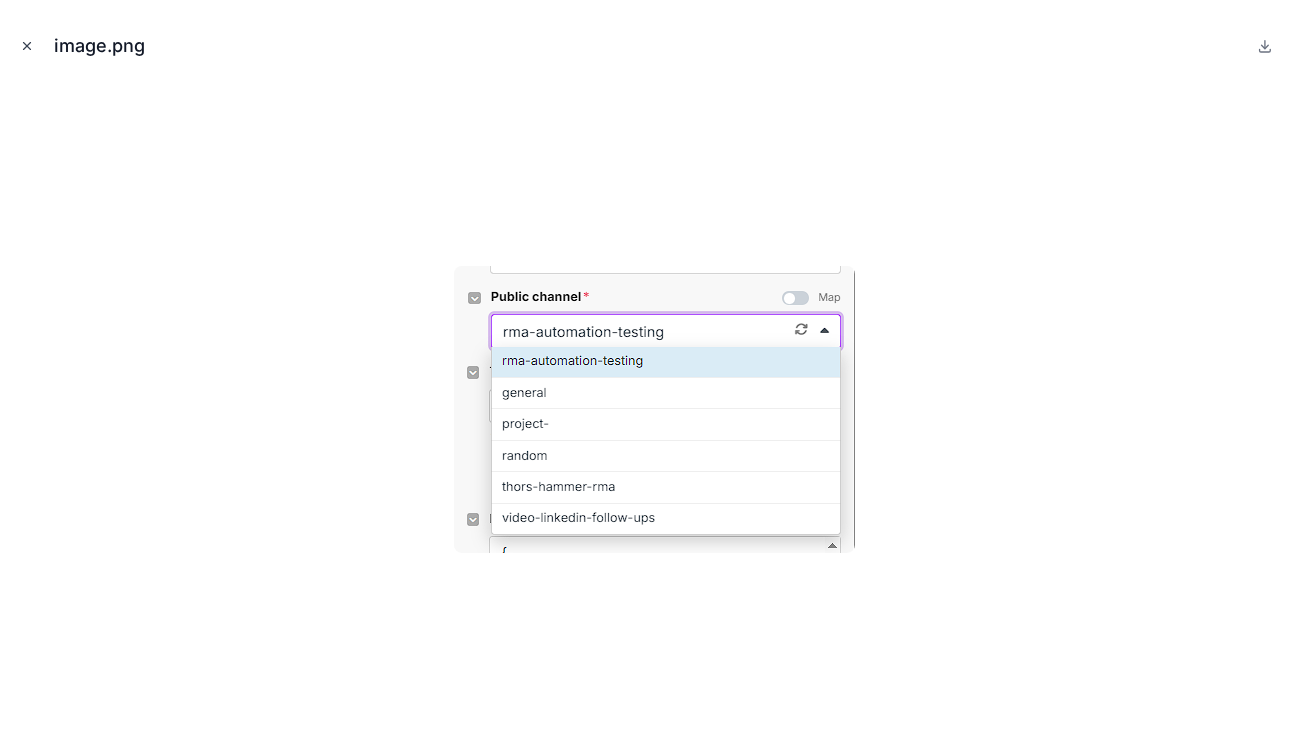 click 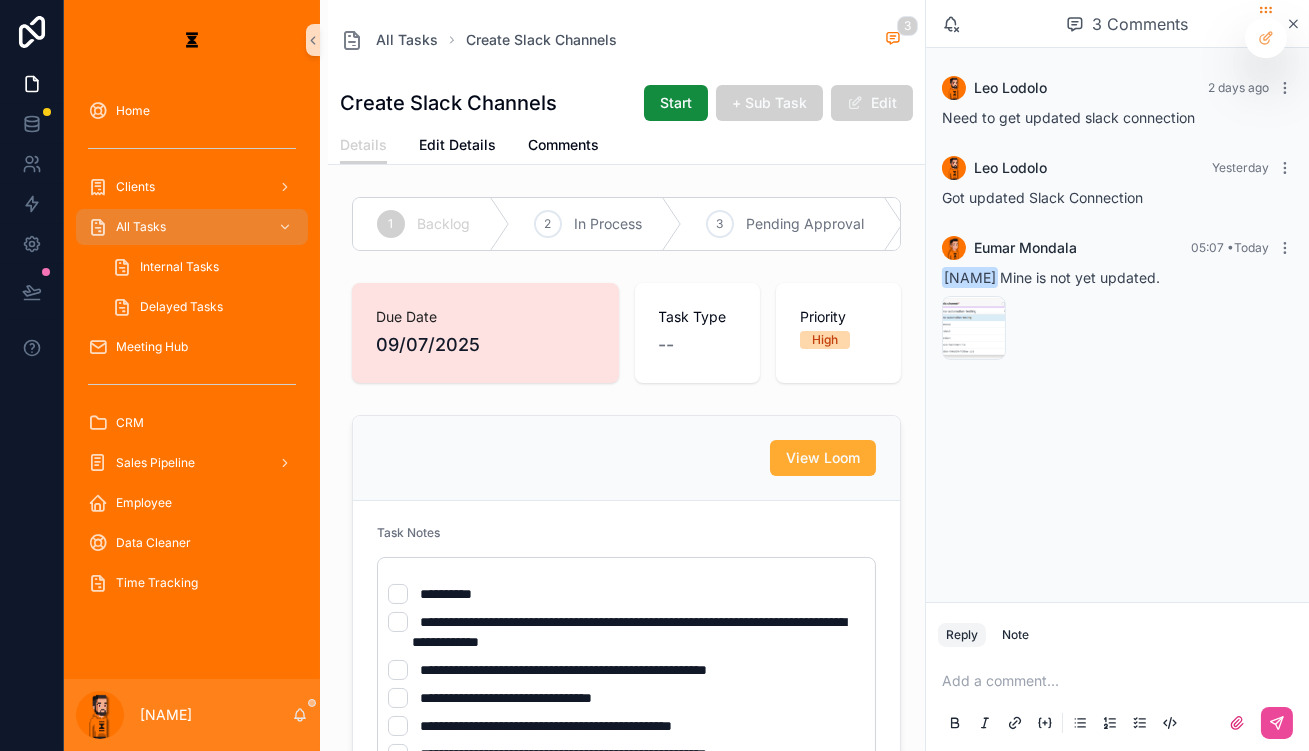 click at bounding box center [1121, 681] 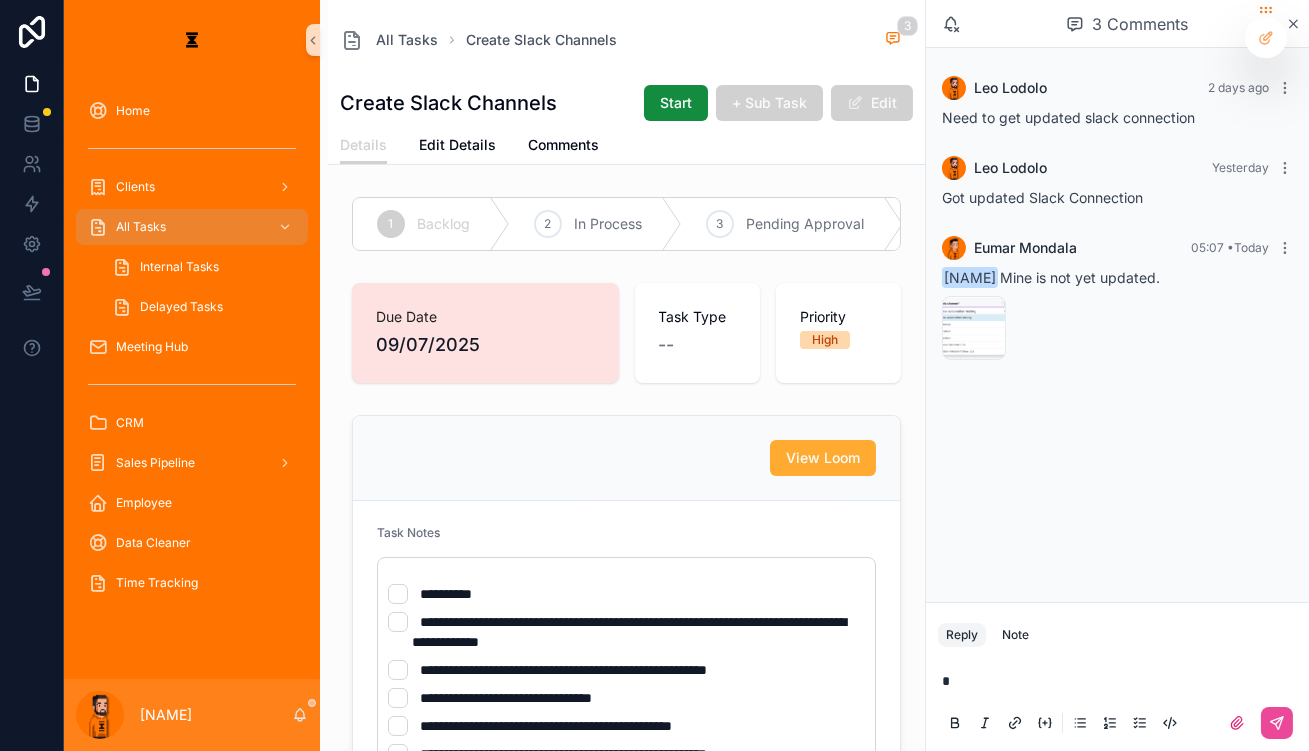type 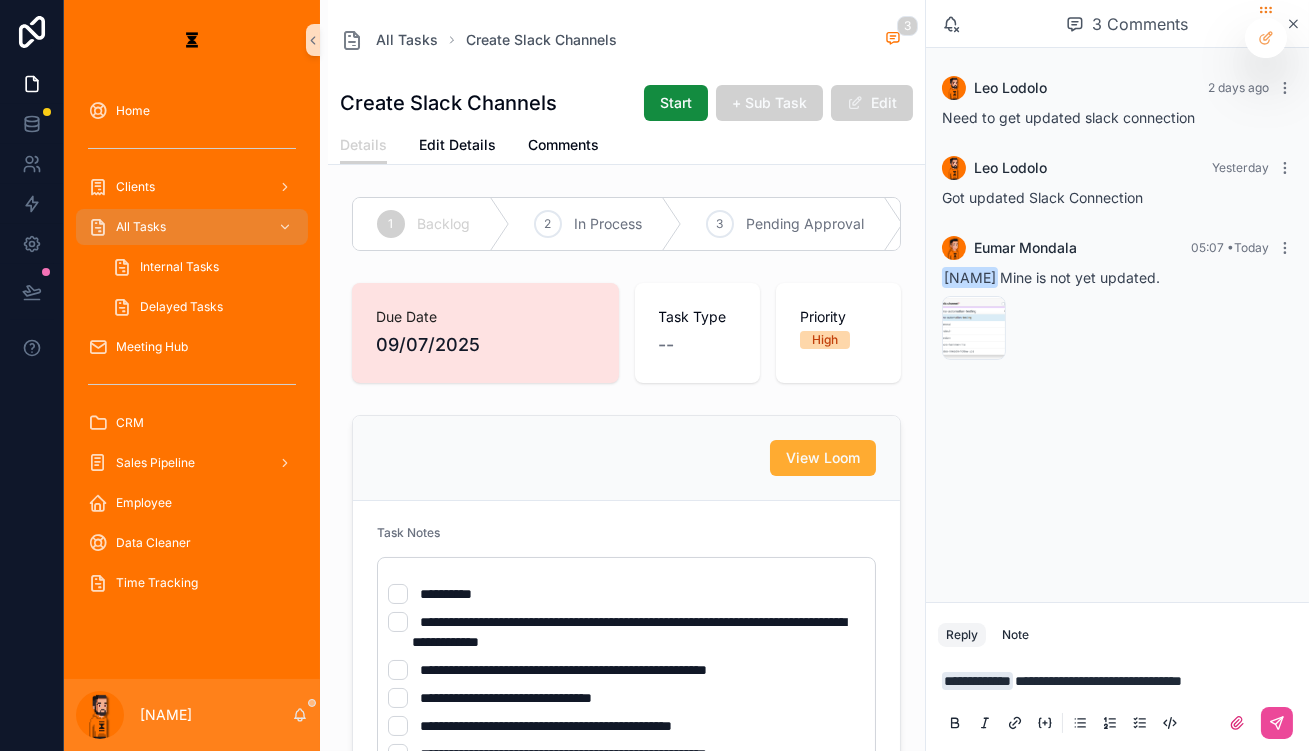 click on "**********" at bounding box center [1121, 681] 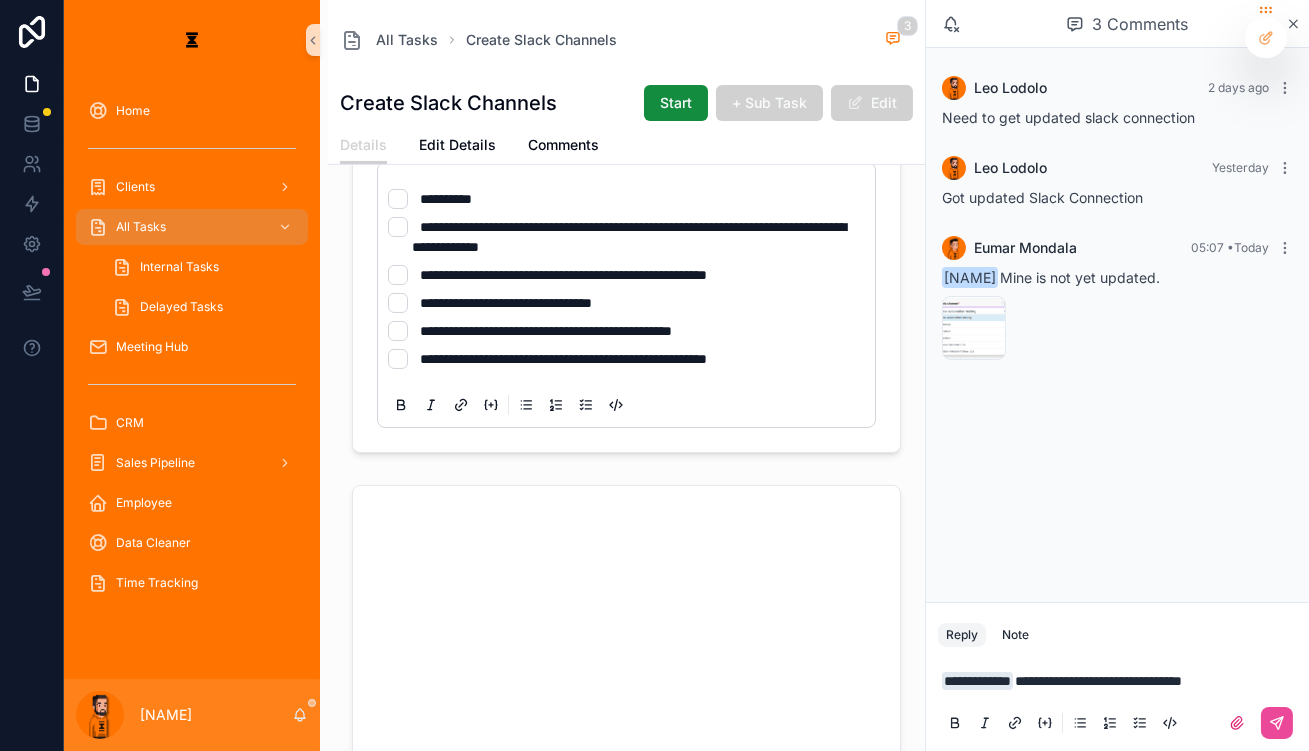 scroll, scrollTop: 0, scrollLeft: 0, axis: both 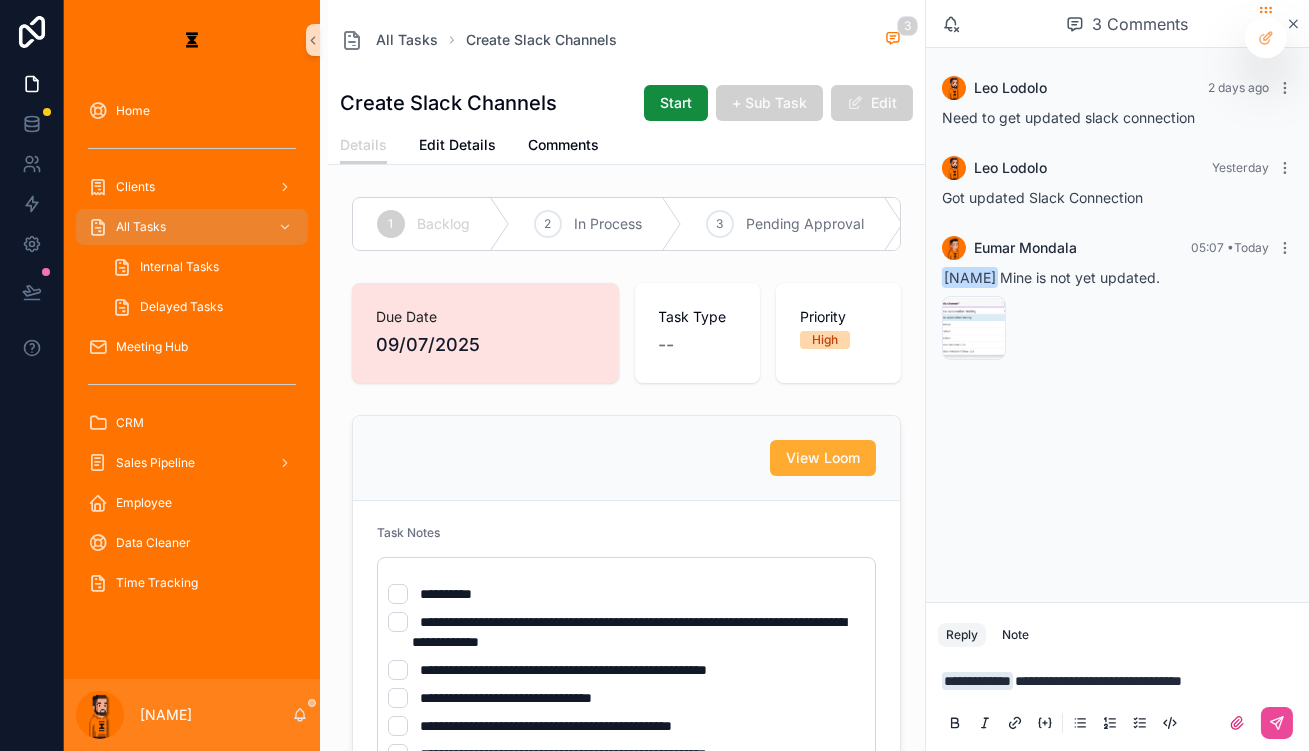 click on "**********" at bounding box center [1117, 701] 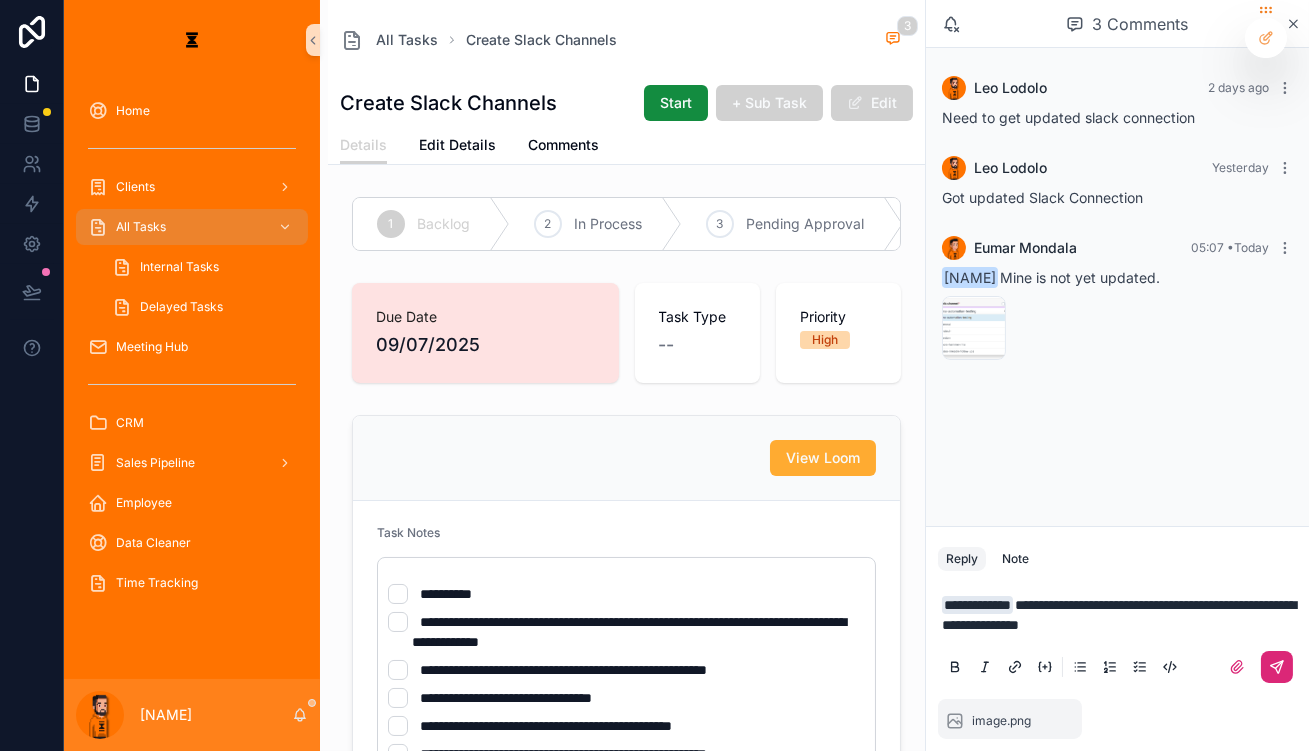click at bounding box center [1277, 667] 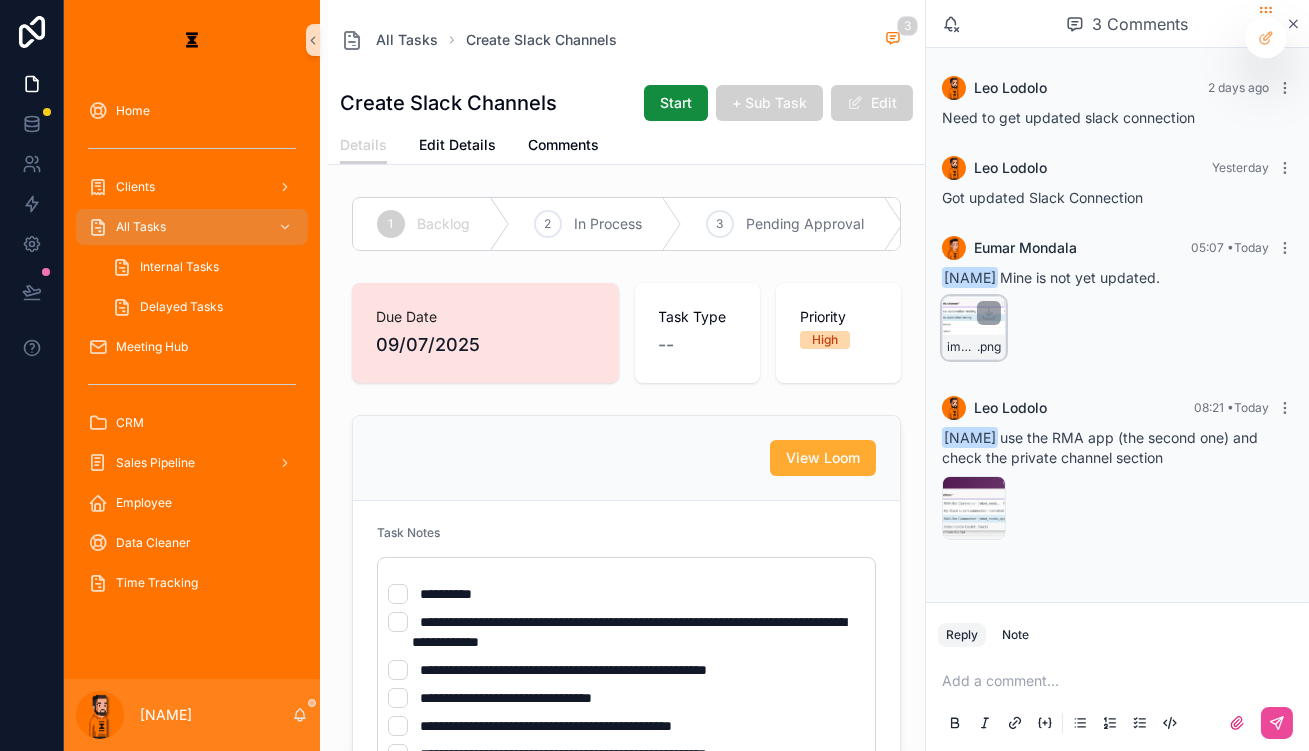 click on "image .png" at bounding box center (974, 328) 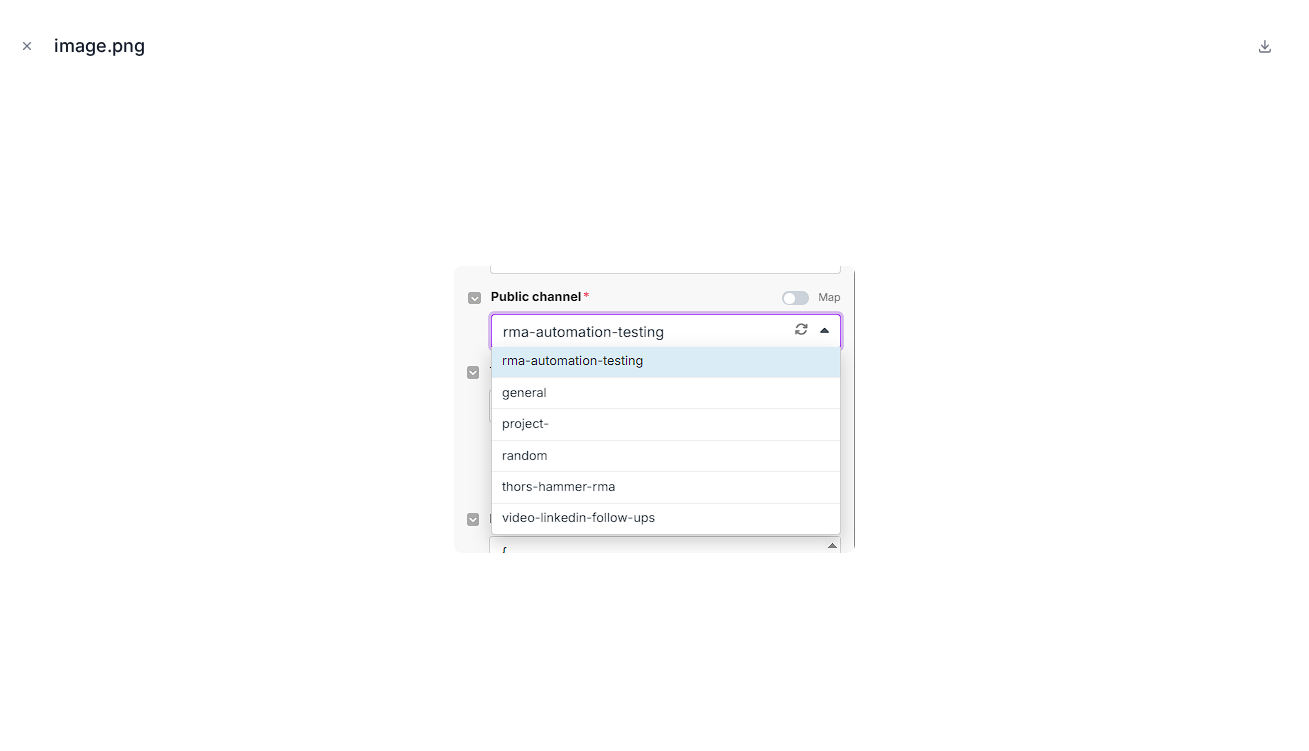 click at bounding box center [654, 409] 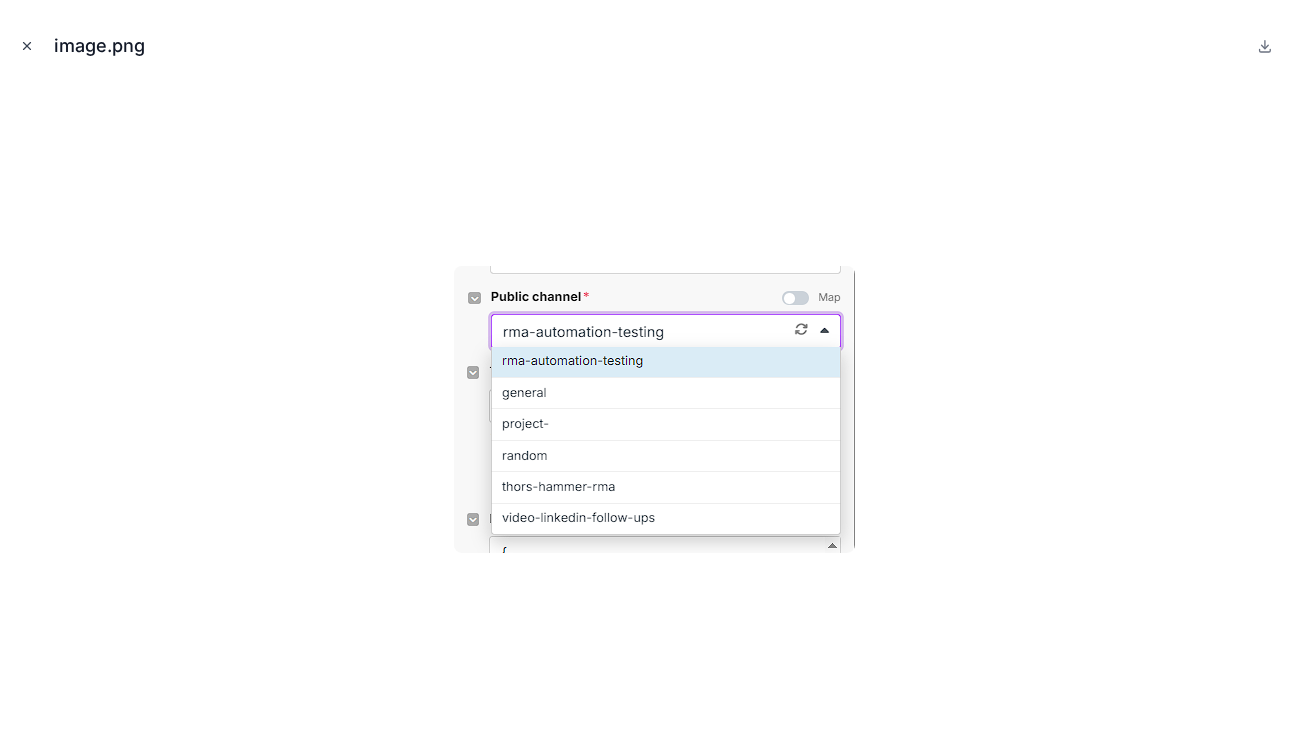 click 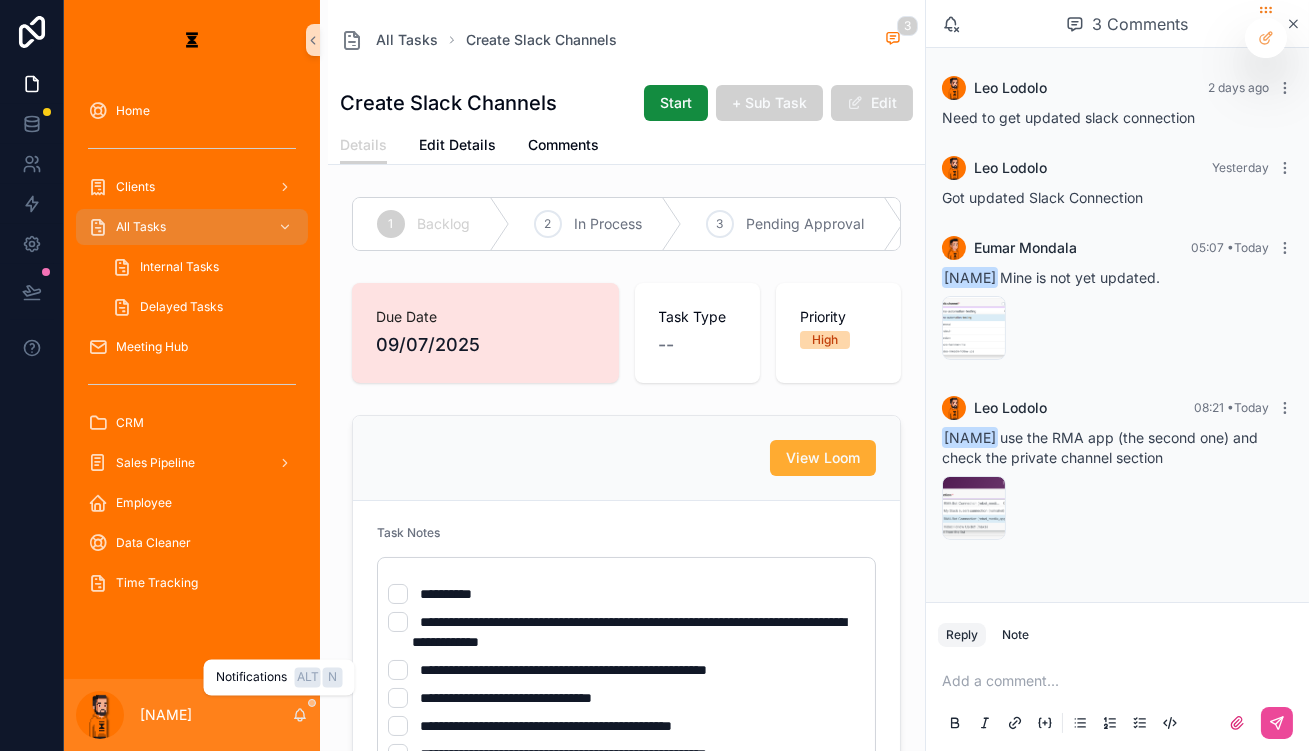 click 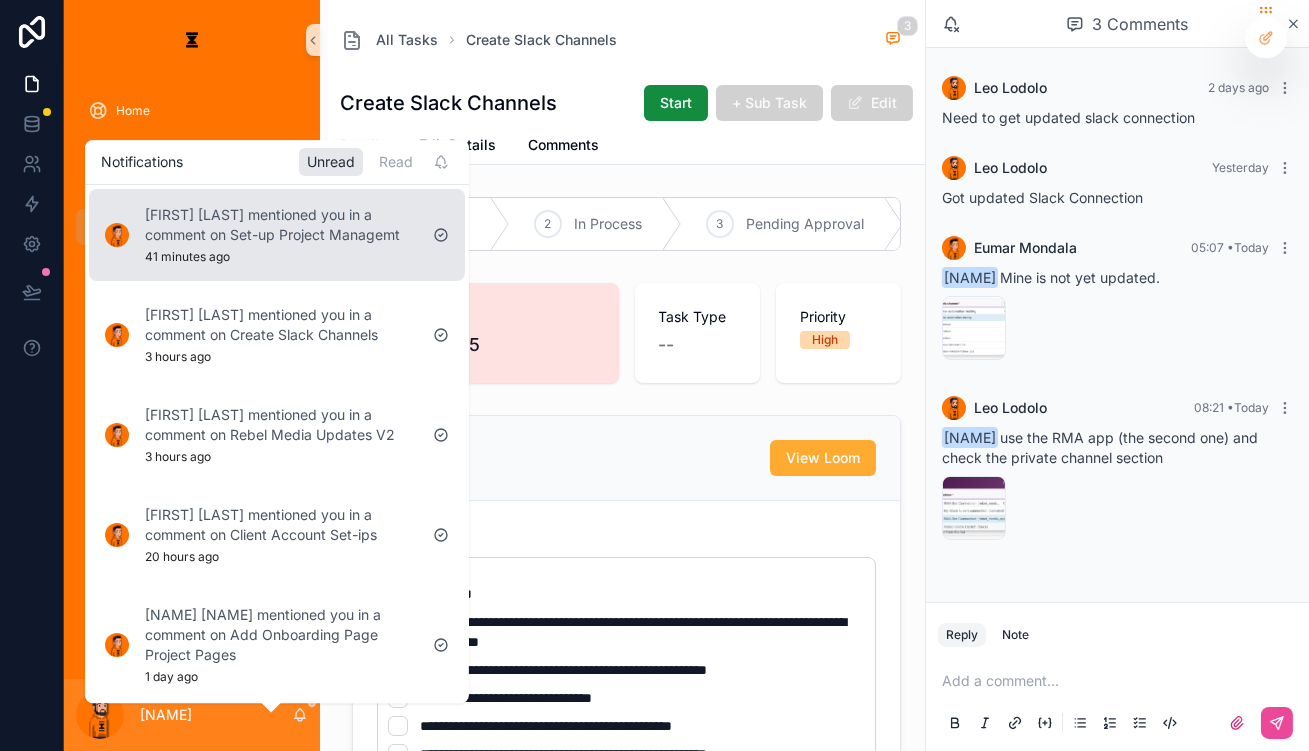 click on "[FIRST] [LAST] mentioned you in a comment on Set-up Project Managemt 41 minutes ago" at bounding box center [281, 235] 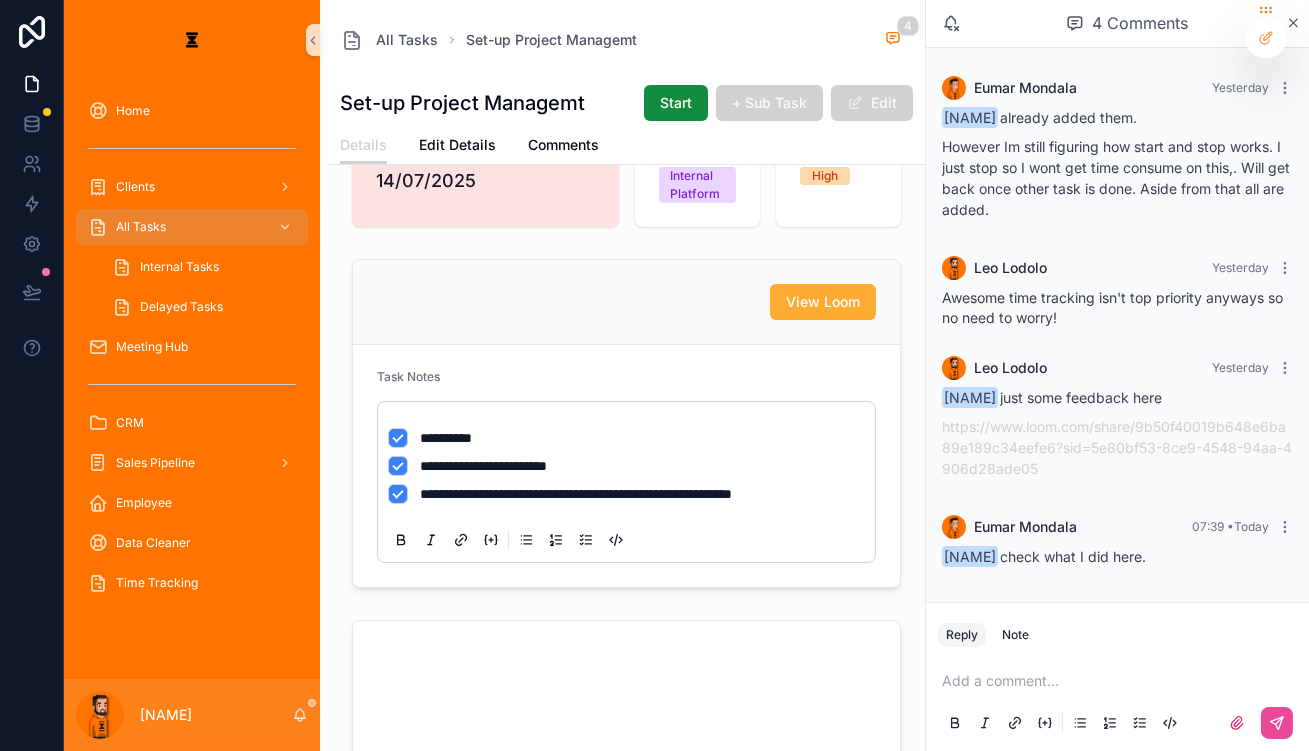 scroll, scrollTop: 0, scrollLeft: 0, axis: both 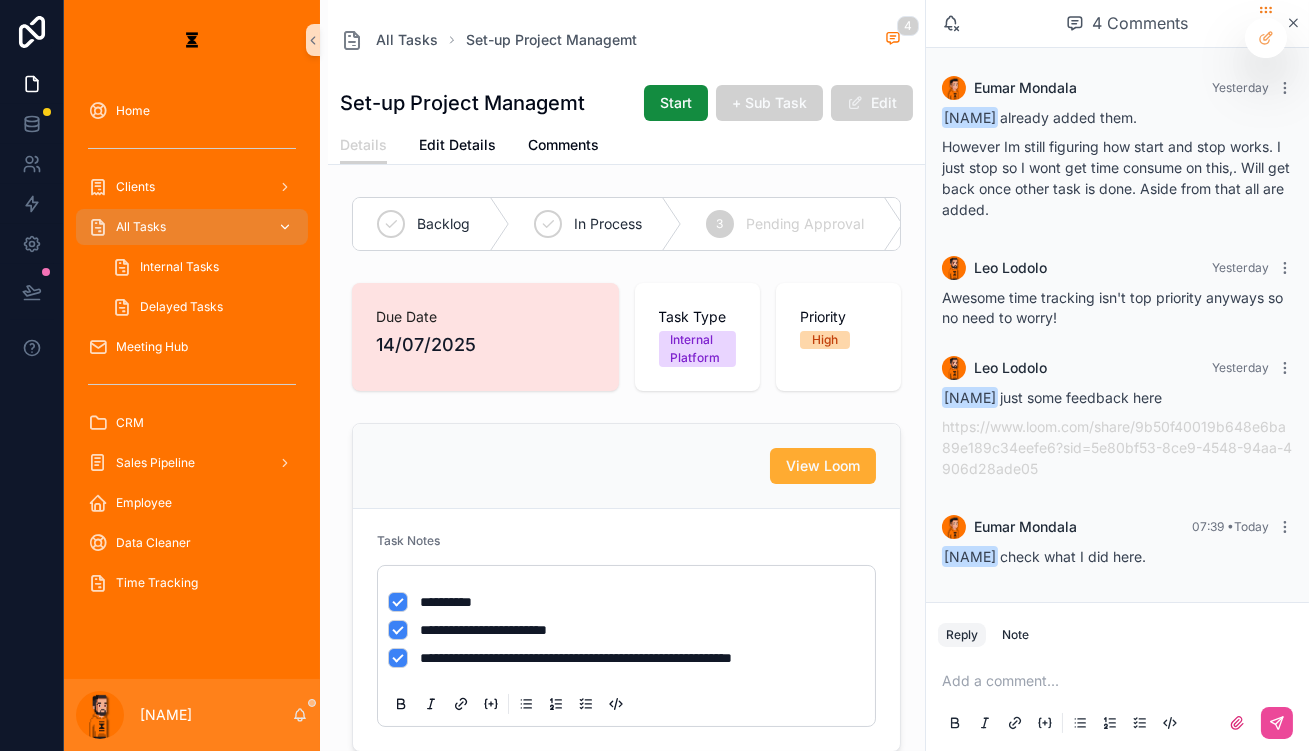 click on "All Tasks" at bounding box center [192, 227] 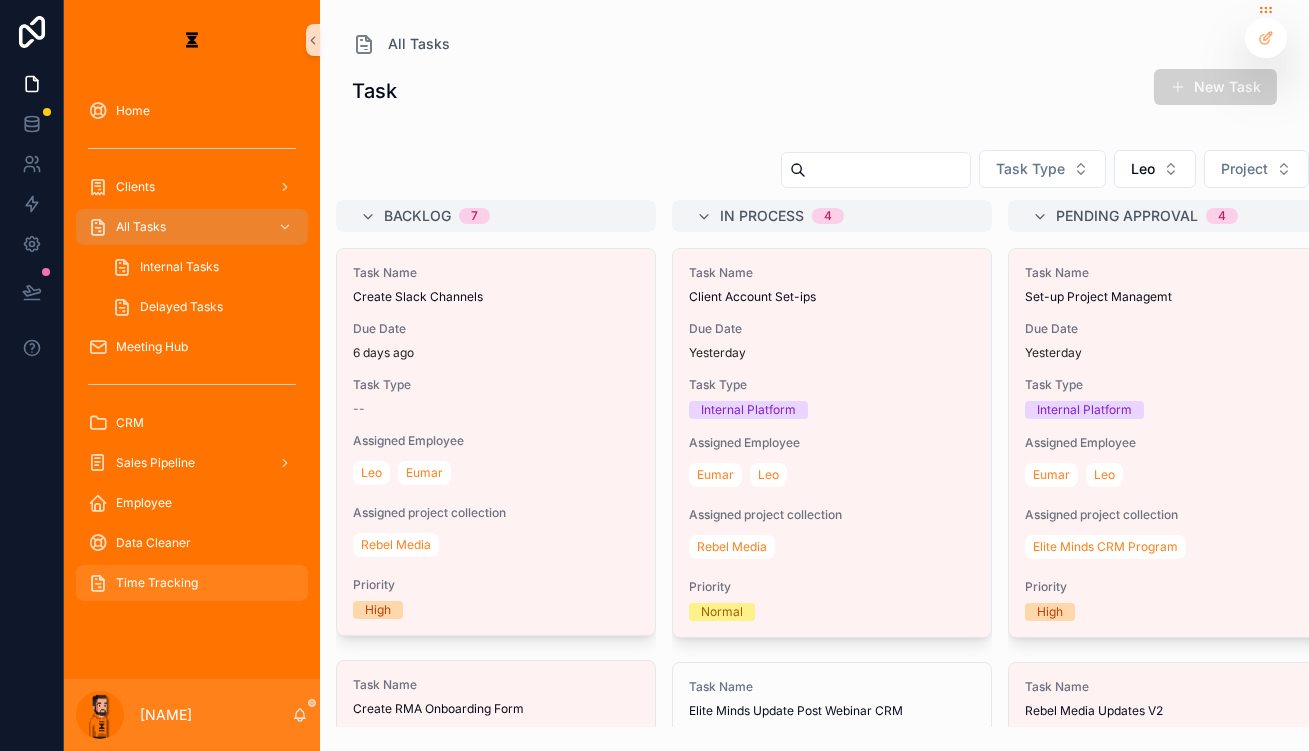click on "Time Tracking" at bounding box center (192, 583) 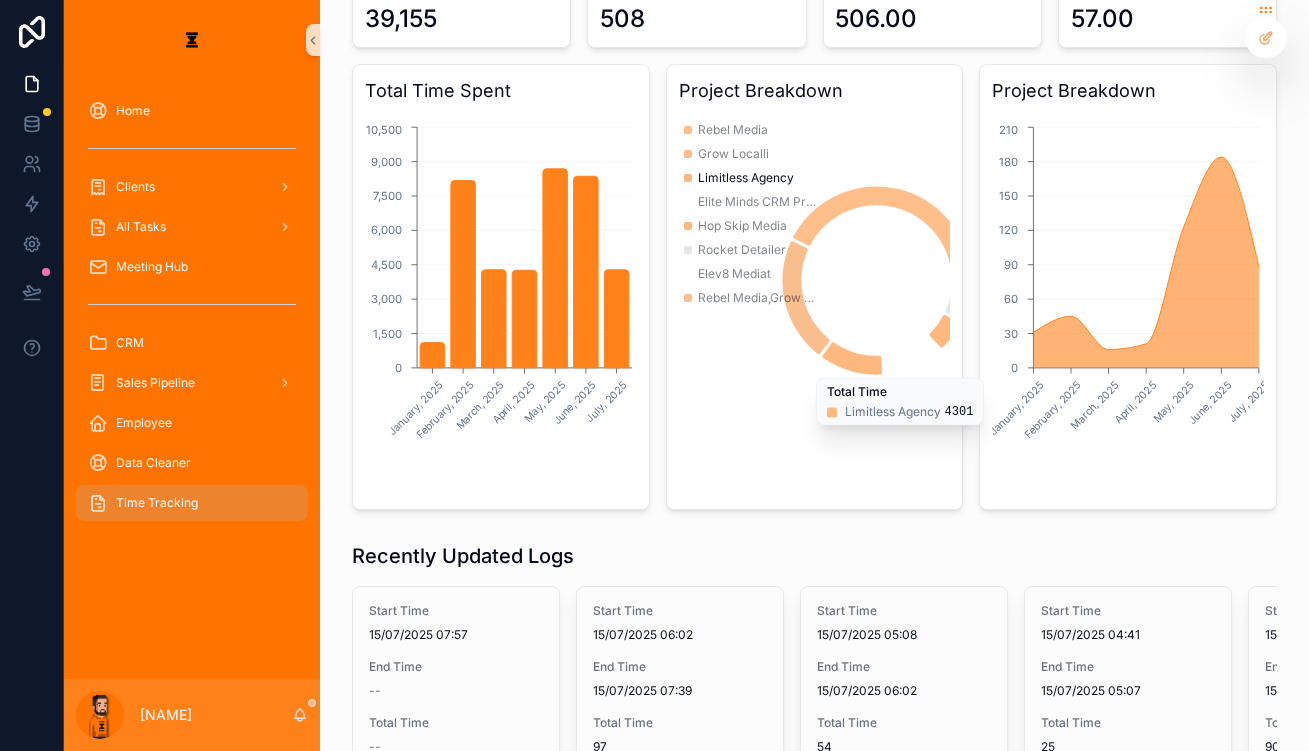 scroll, scrollTop: 181, scrollLeft: 0, axis: vertical 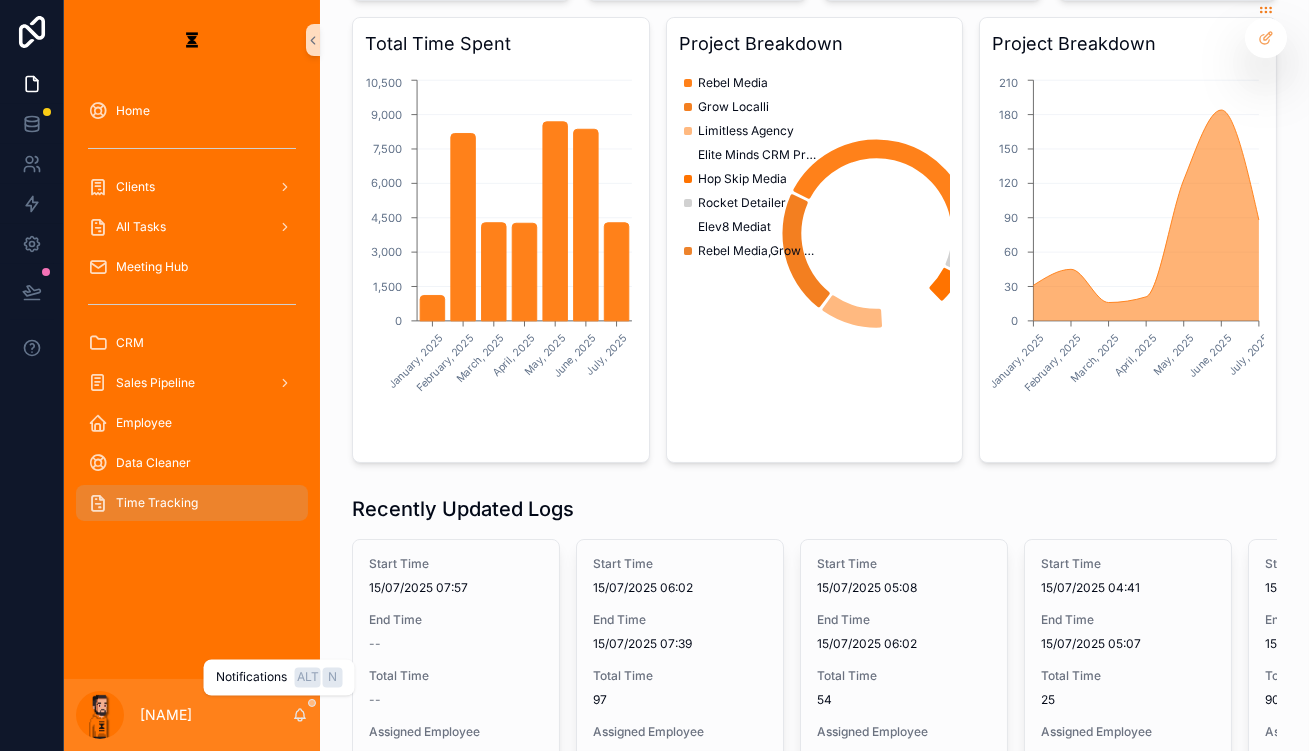 click 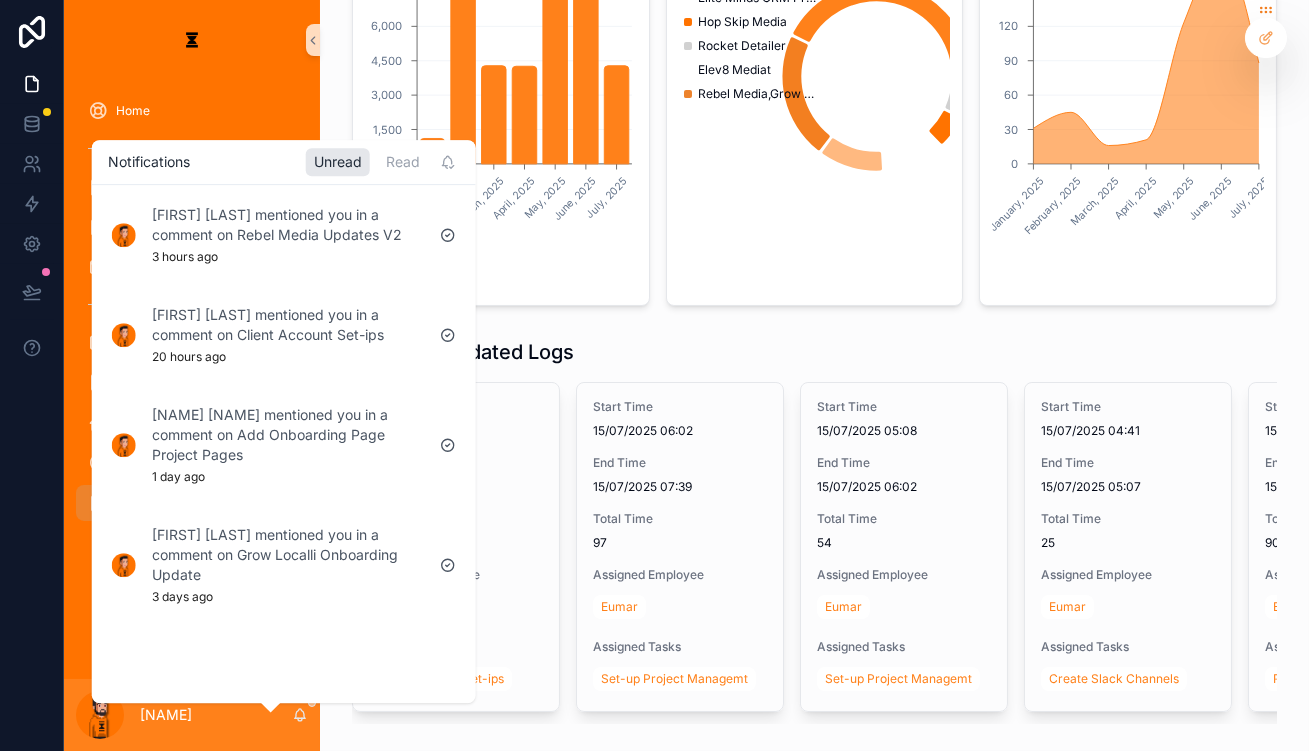 scroll, scrollTop: 339, scrollLeft: 0, axis: vertical 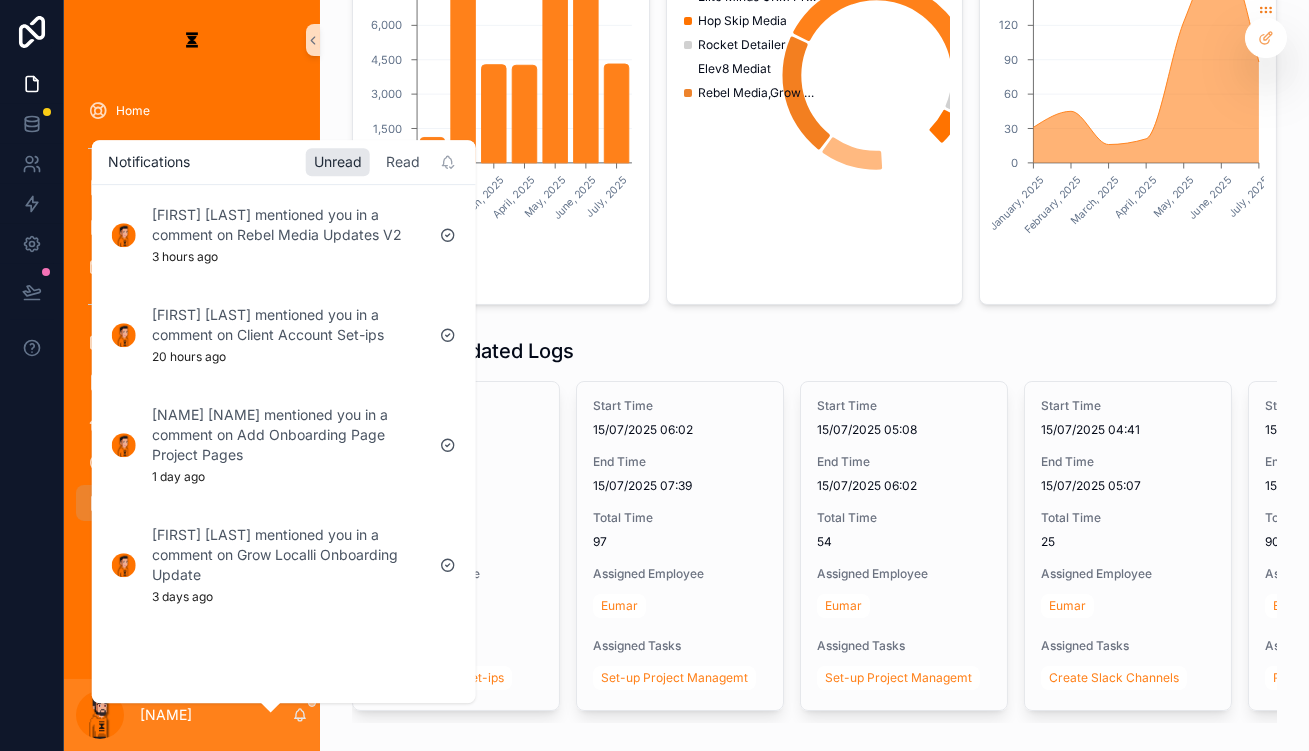 click on "Read" at bounding box center (403, 162) 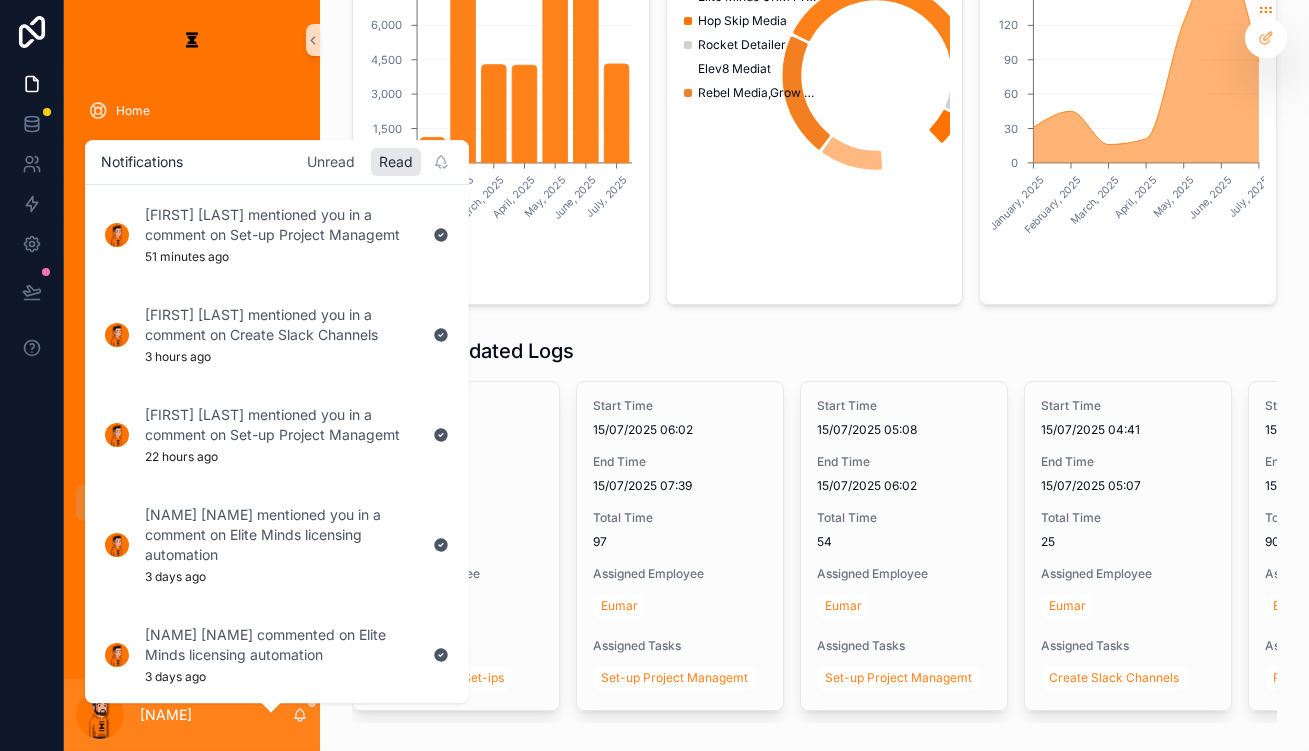 click on "Unread" at bounding box center [331, 162] 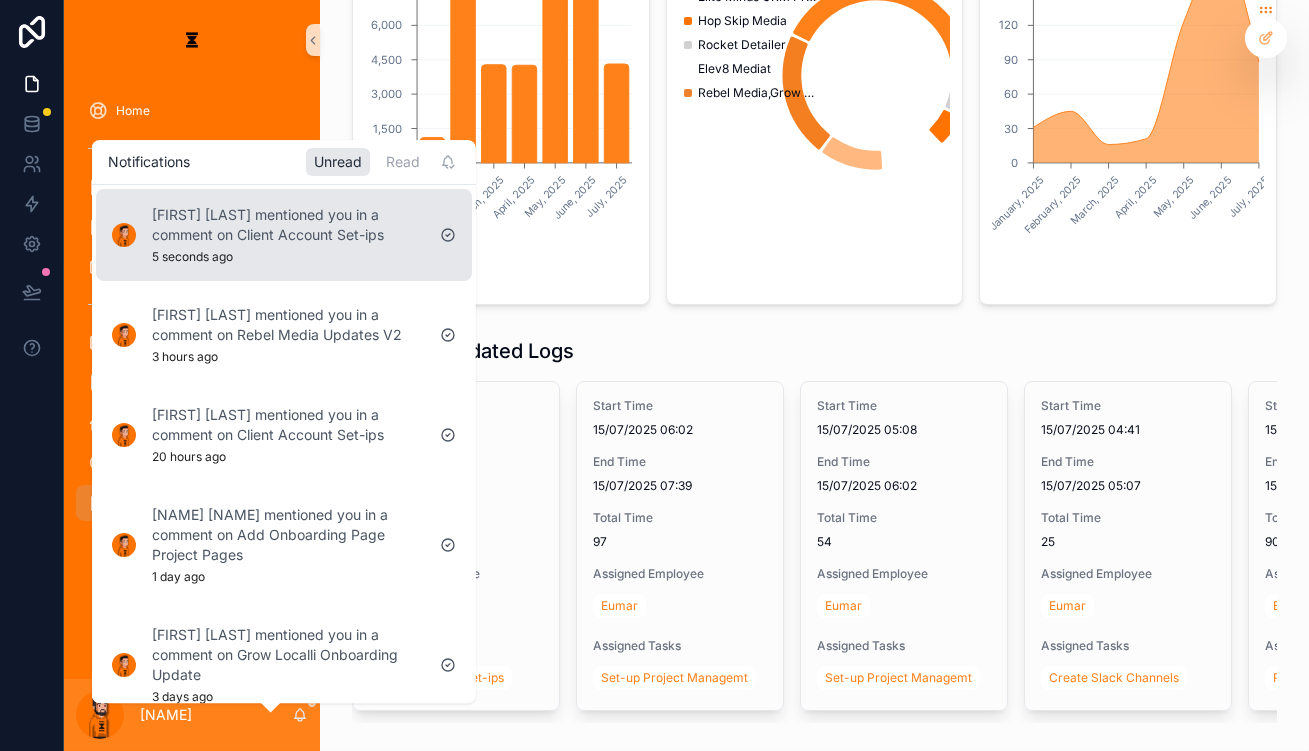 click on "[FIRST] [LAST] mentioned you in a comment on Client Account Set-ips" at bounding box center (288, 225) 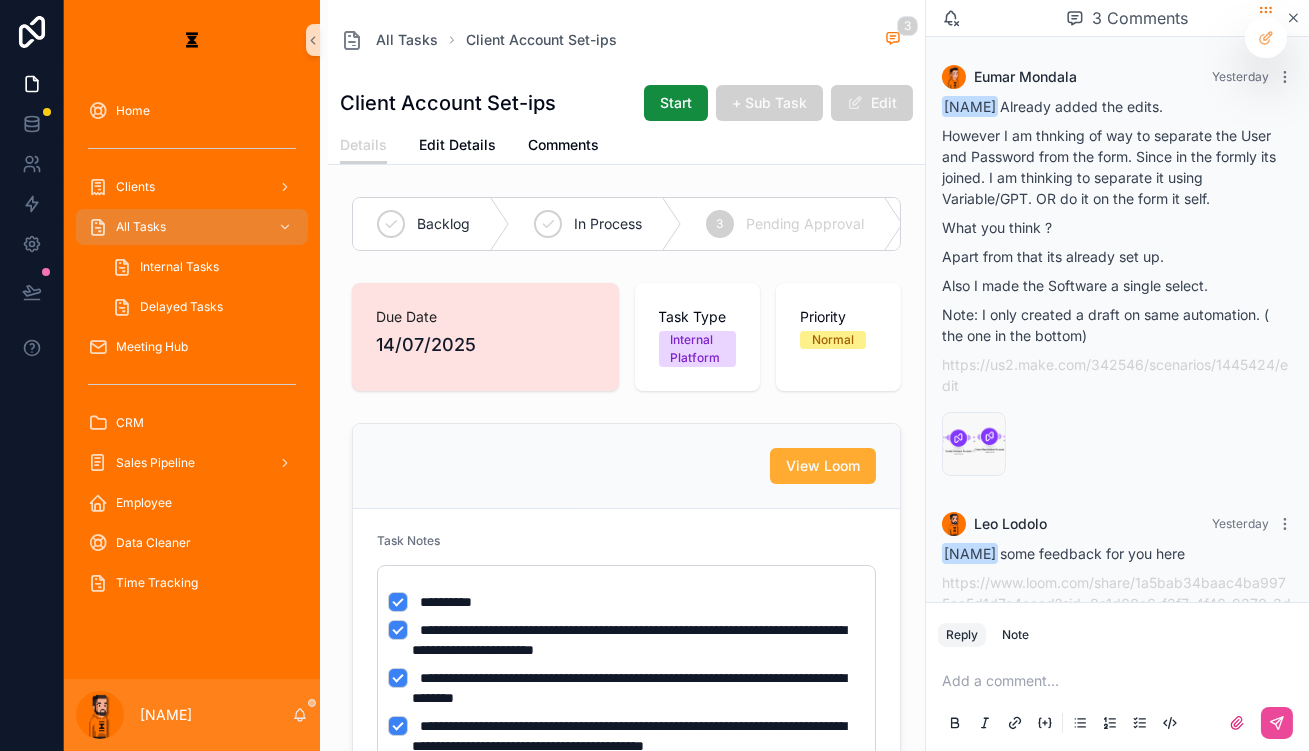 scroll, scrollTop: 78, scrollLeft: 0, axis: vertical 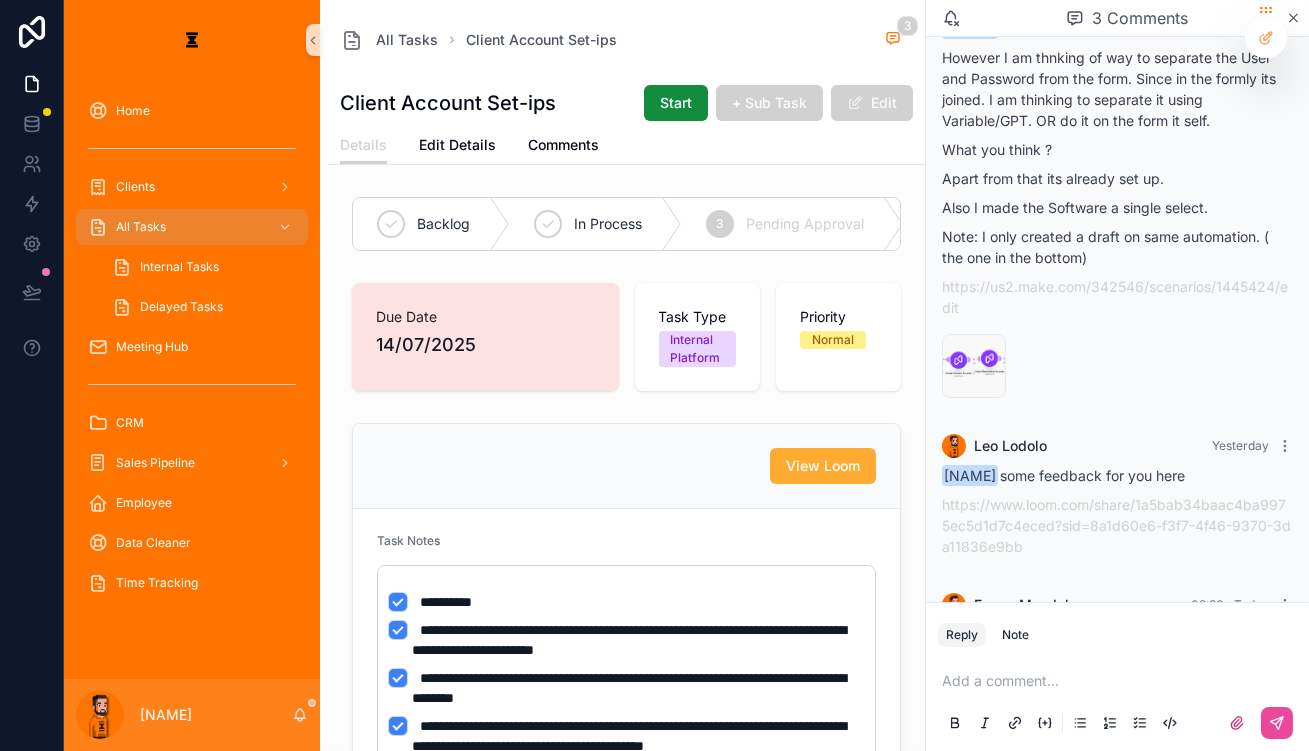 click on "Add a comment..." at bounding box center (1117, 701) 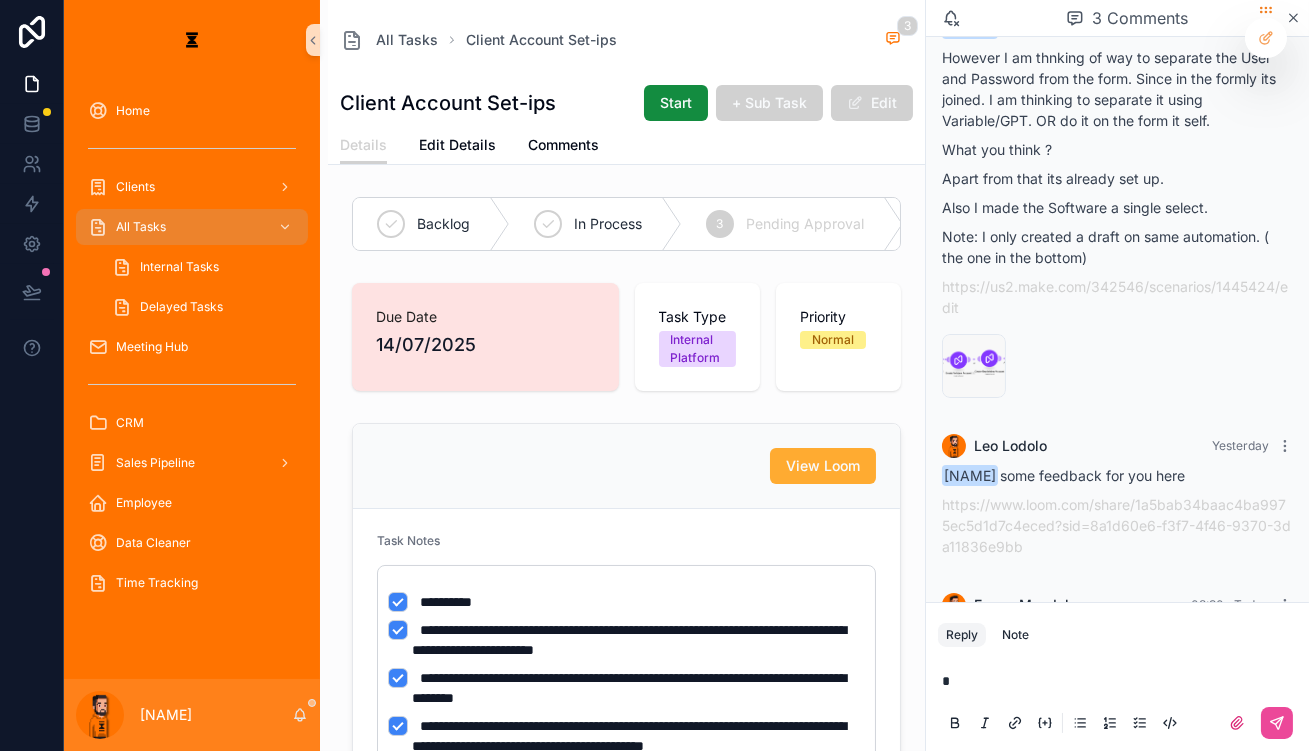 type 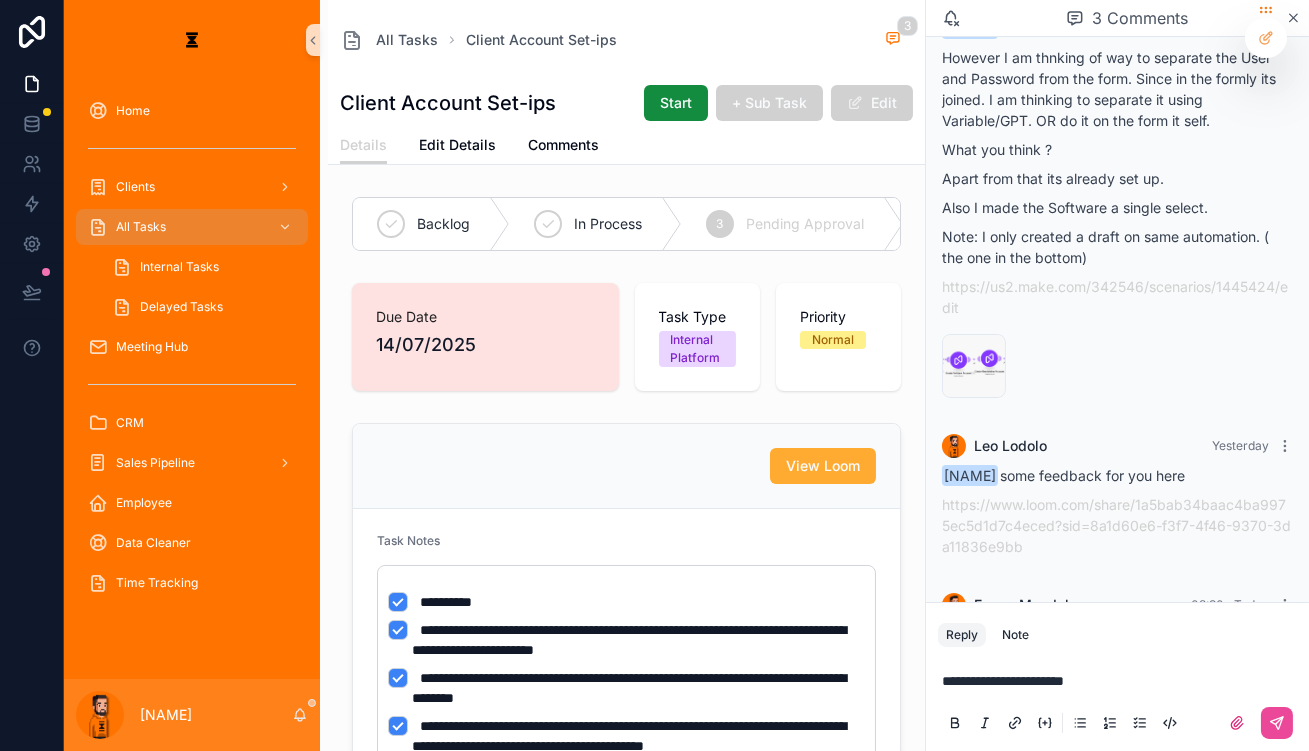 click on "**********" at bounding box center (1121, 681) 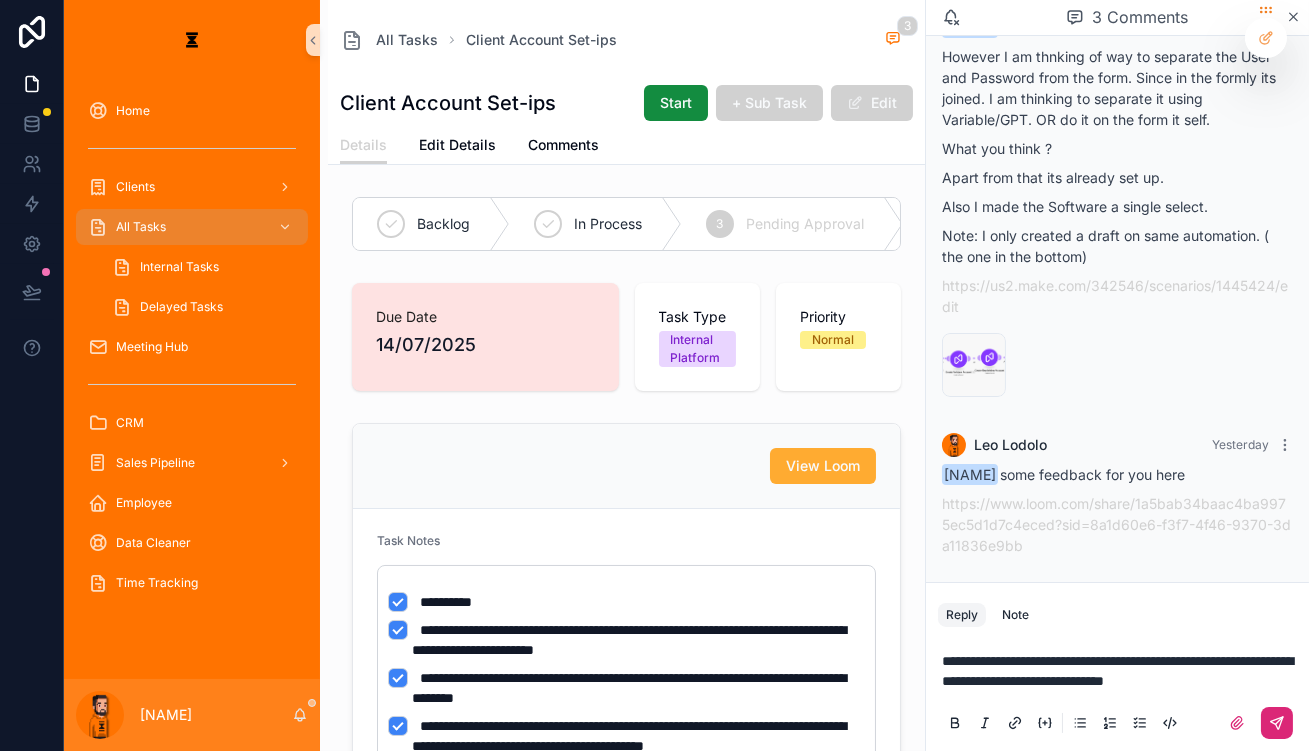 click 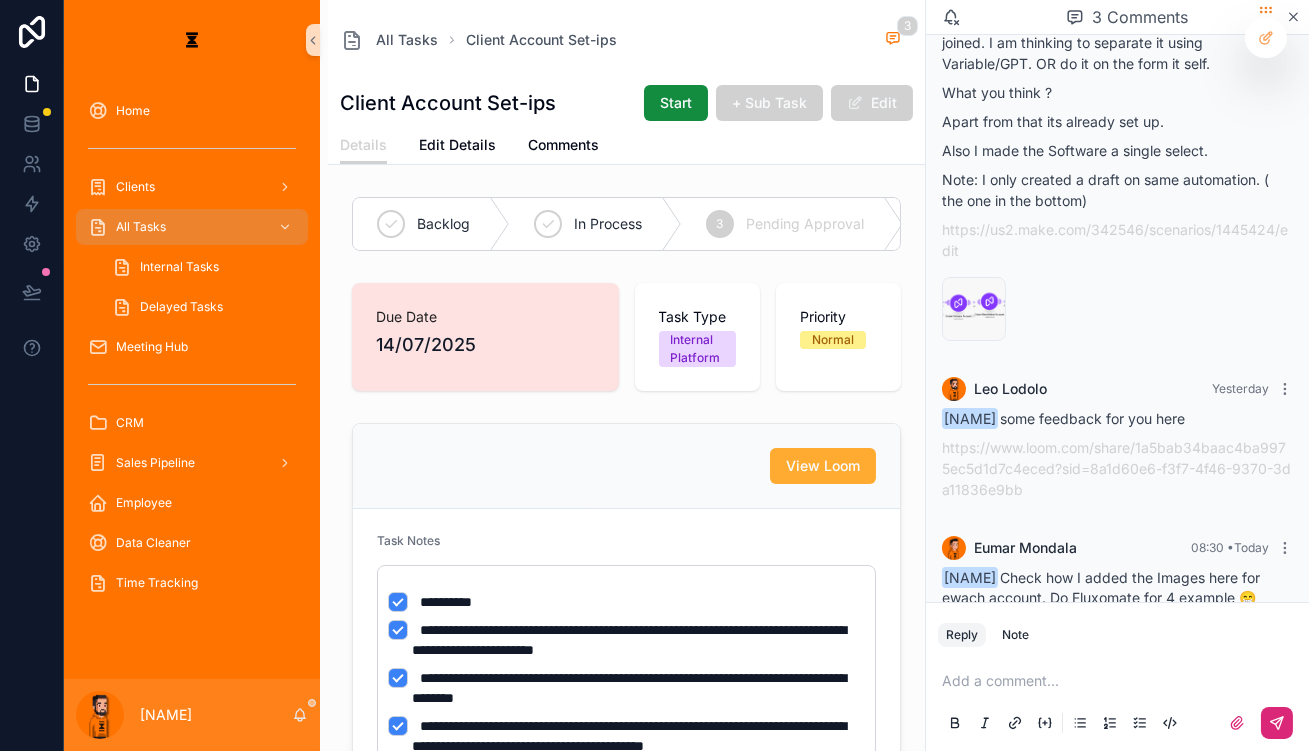 scroll, scrollTop: 179, scrollLeft: 0, axis: vertical 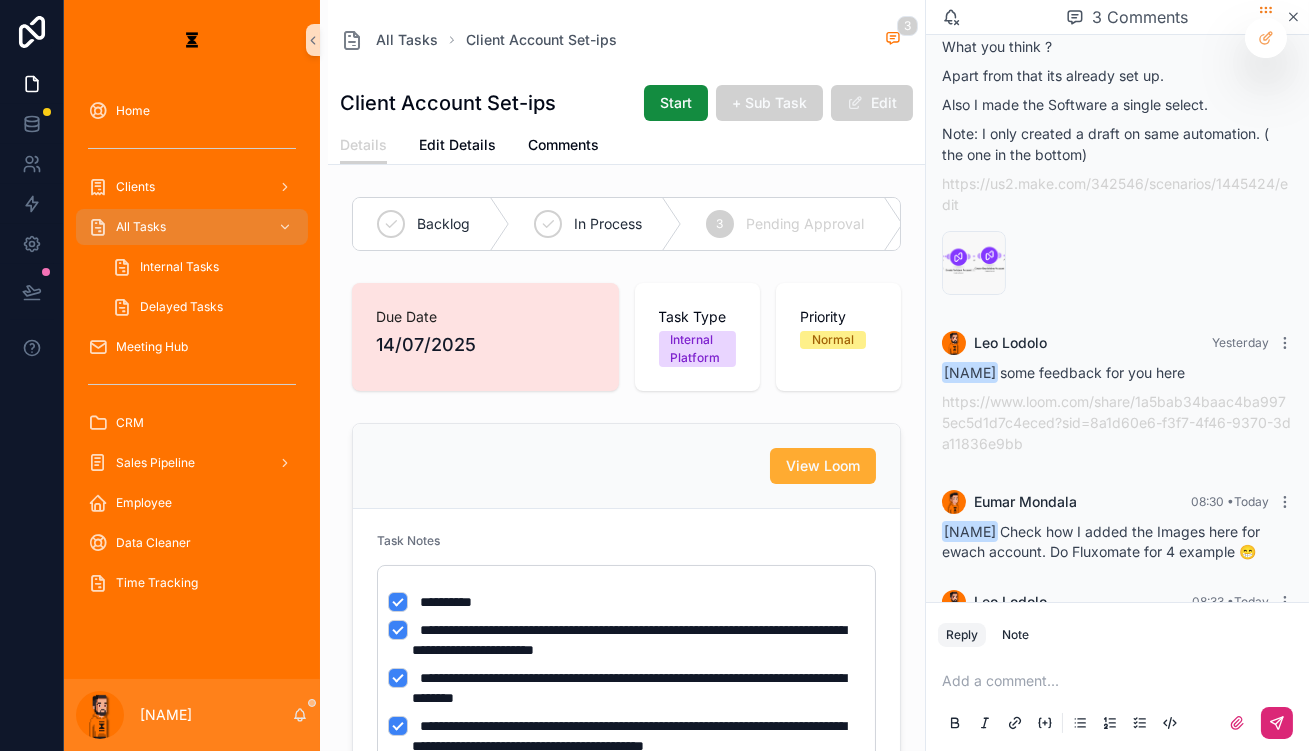 click on "Add a comment..." at bounding box center [1117, 701] 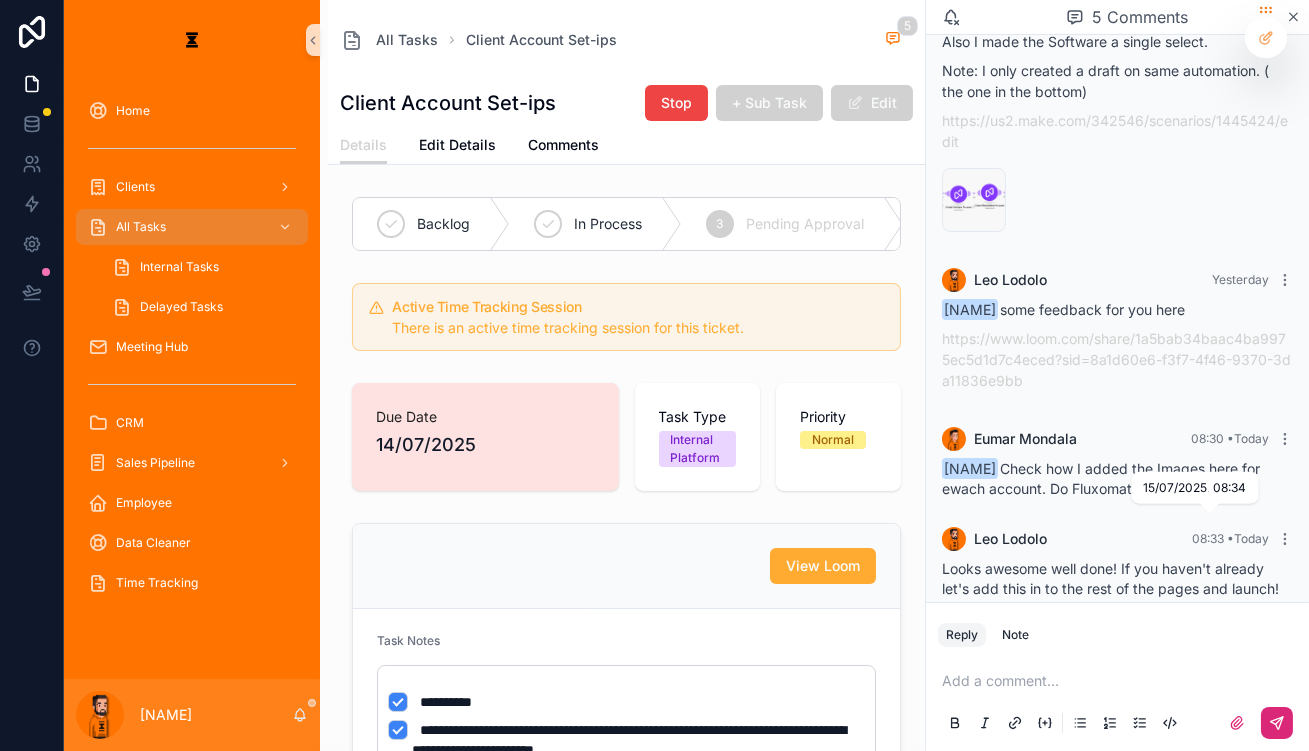scroll, scrollTop: 298, scrollLeft: 0, axis: vertical 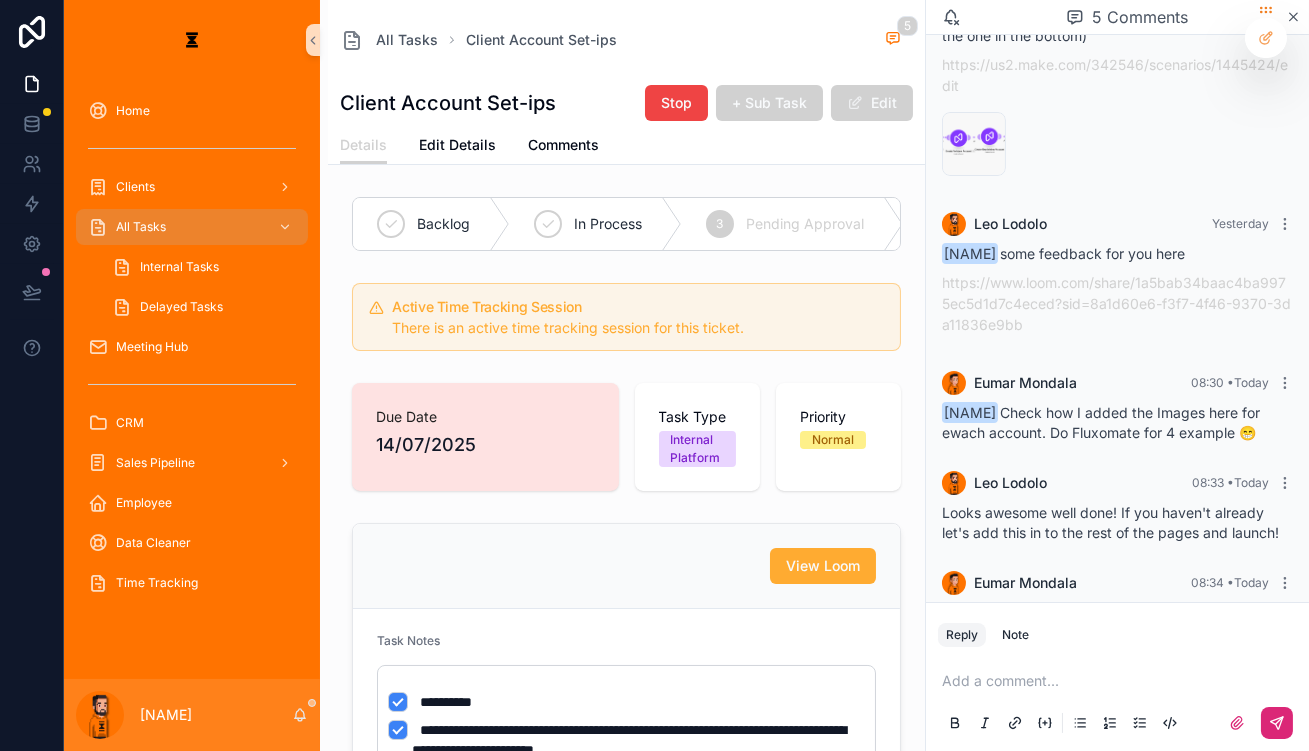 click at bounding box center [1121, 681] 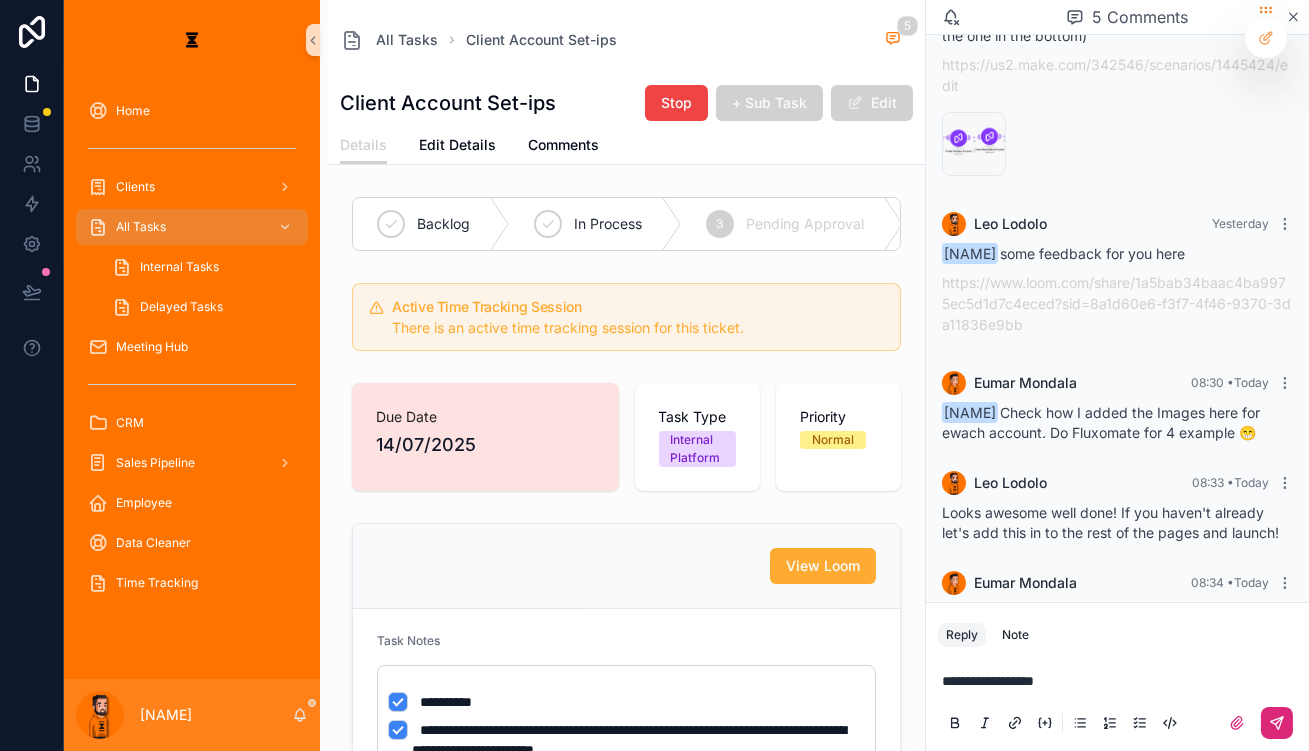 click at bounding box center (1117, 723) 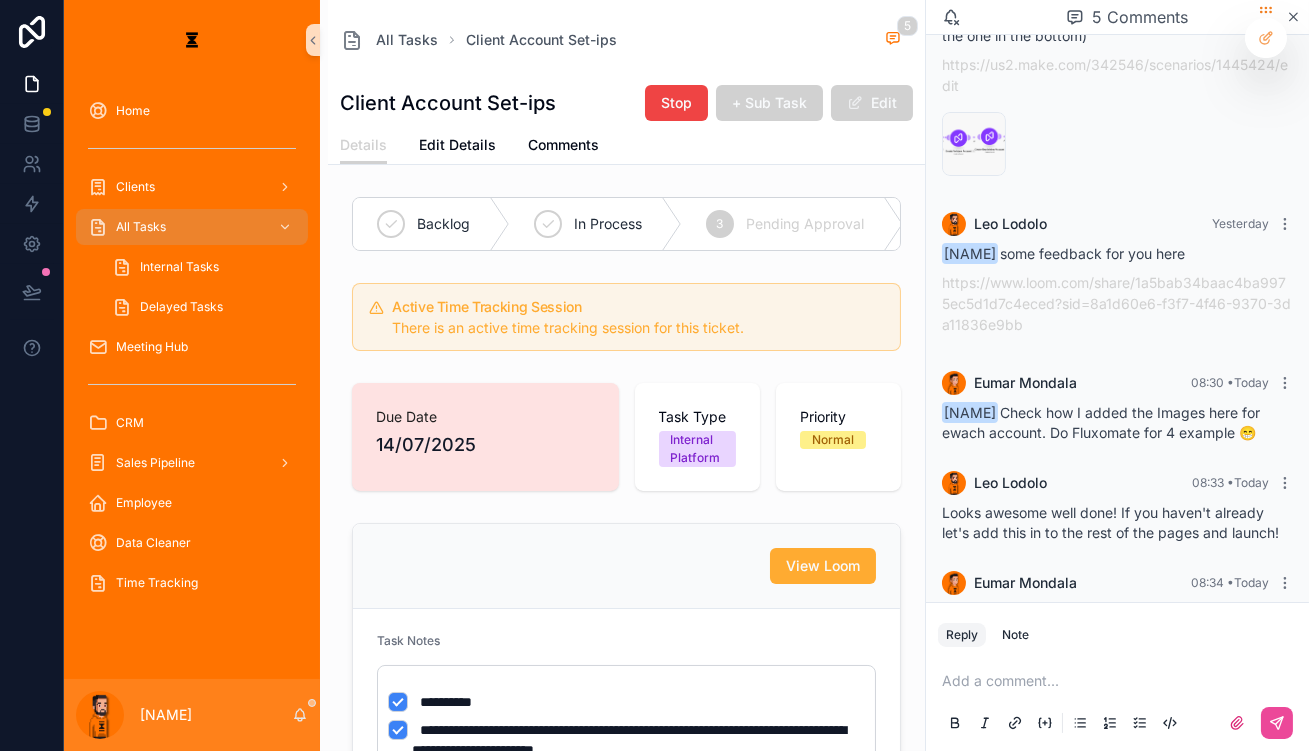 click on "[NAME]" at bounding box center [192, 715] 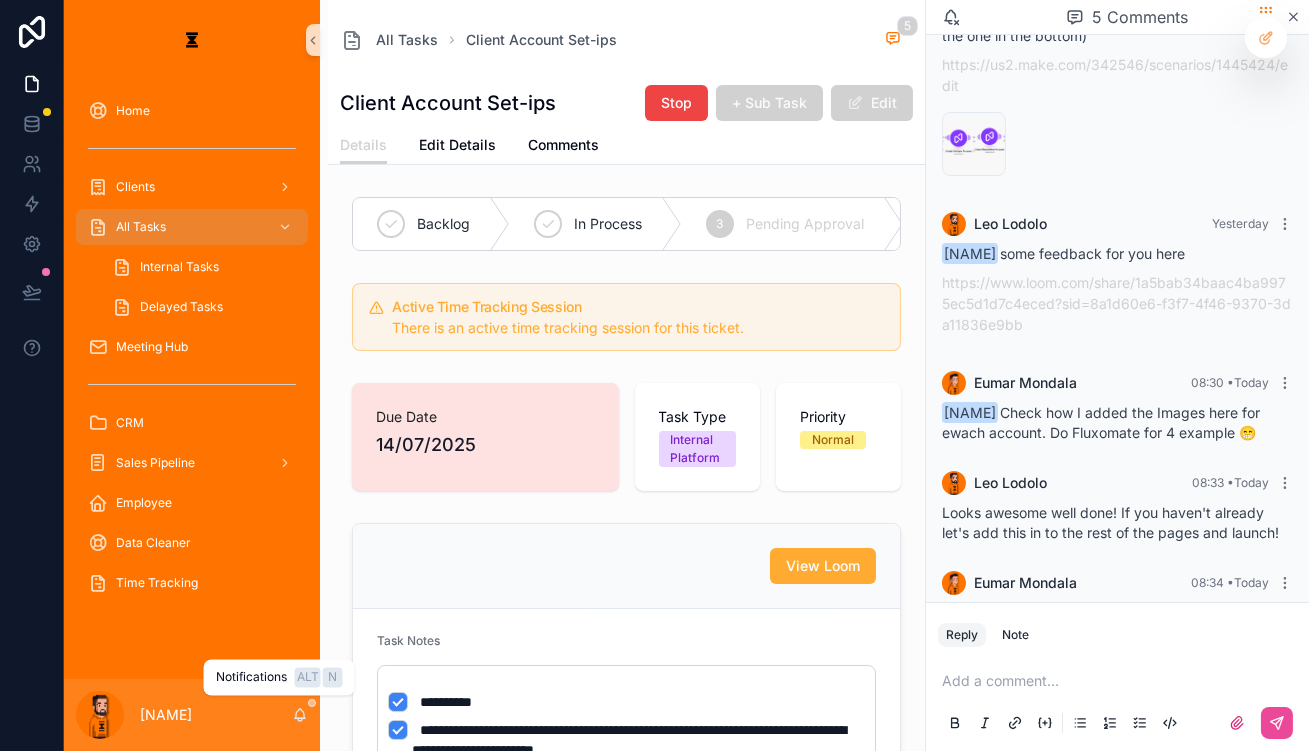 click 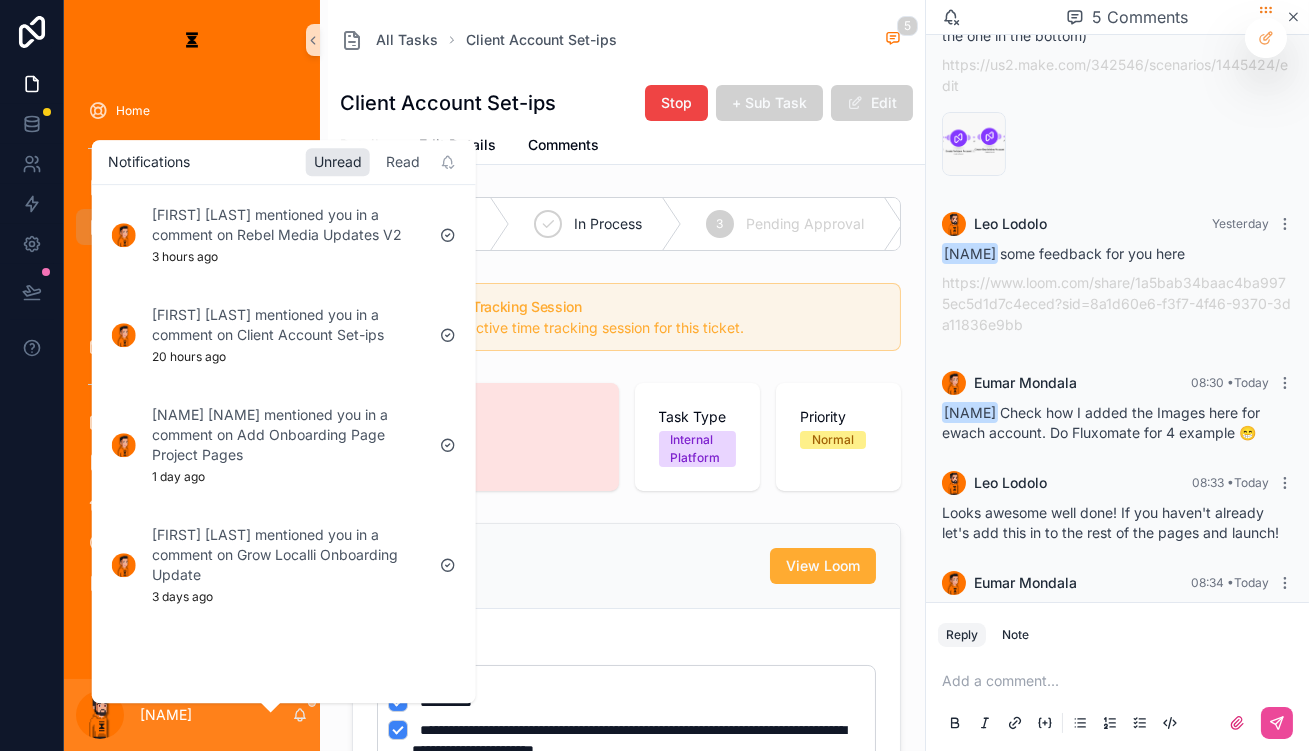 click on "Read" at bounding box center [403, 162] 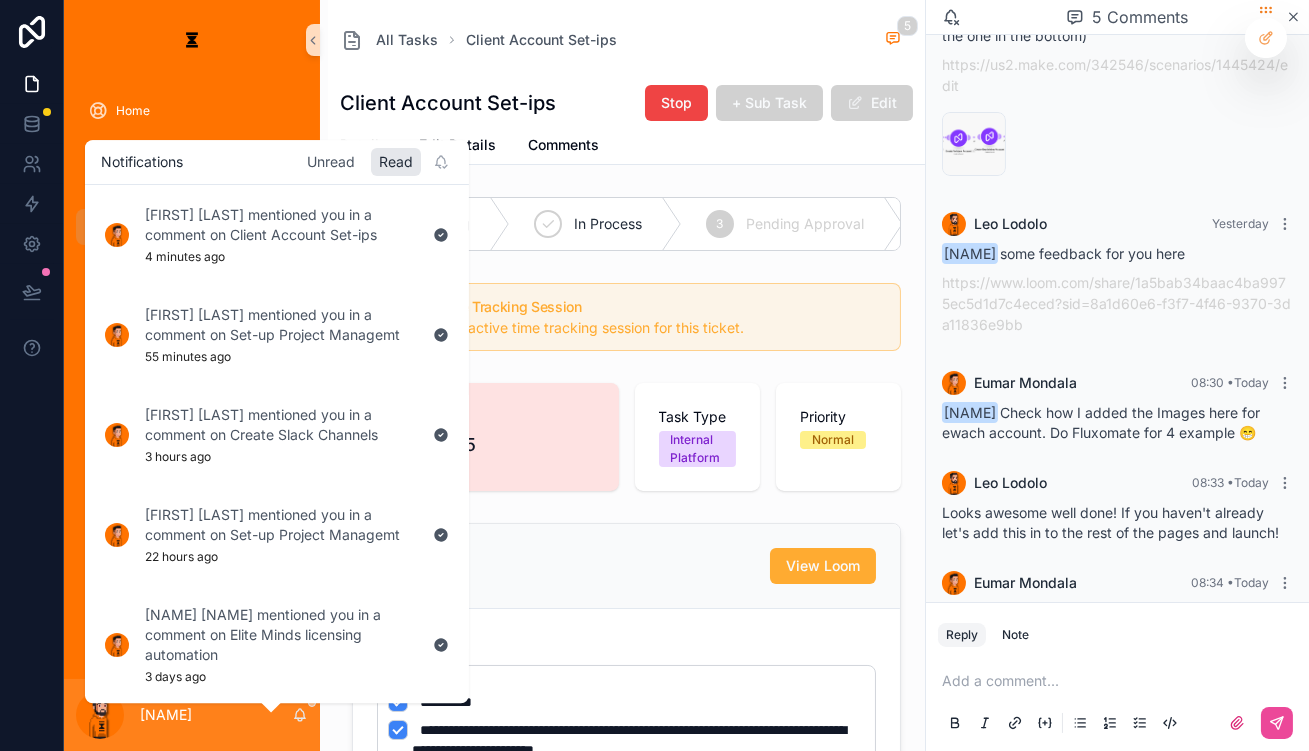 click on "Unread" at bounding box center (331, 162) 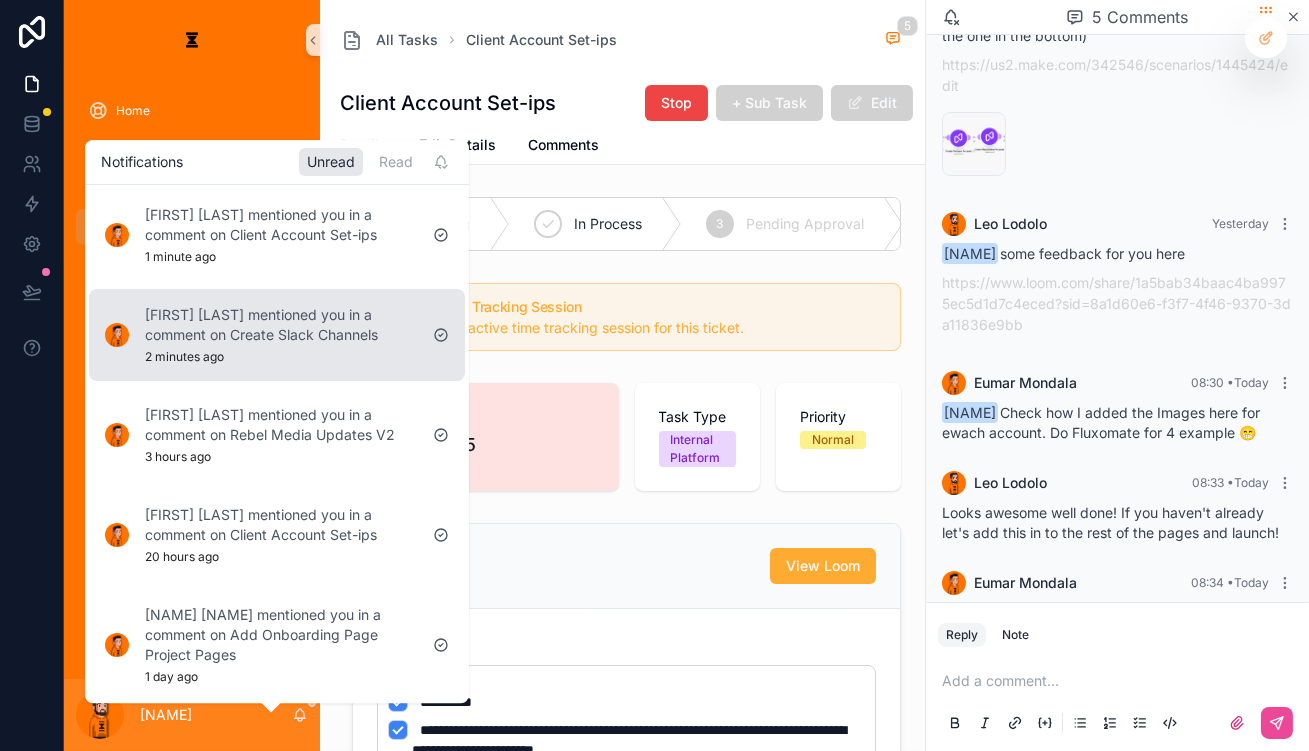 click on "[FIRST] [LAST] mentioned you in a comment on Create Slack Channels" at bounding box center [281, 325] 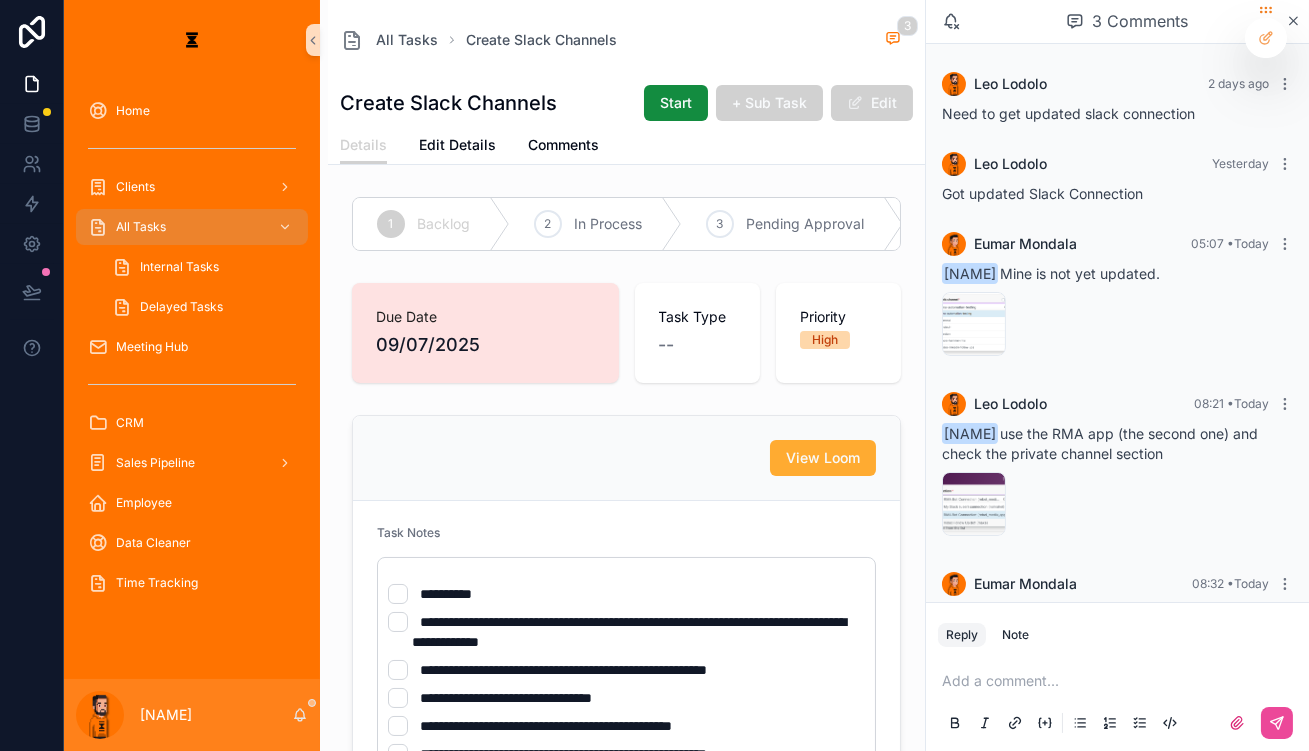 click at bounding box center (1121, 681) 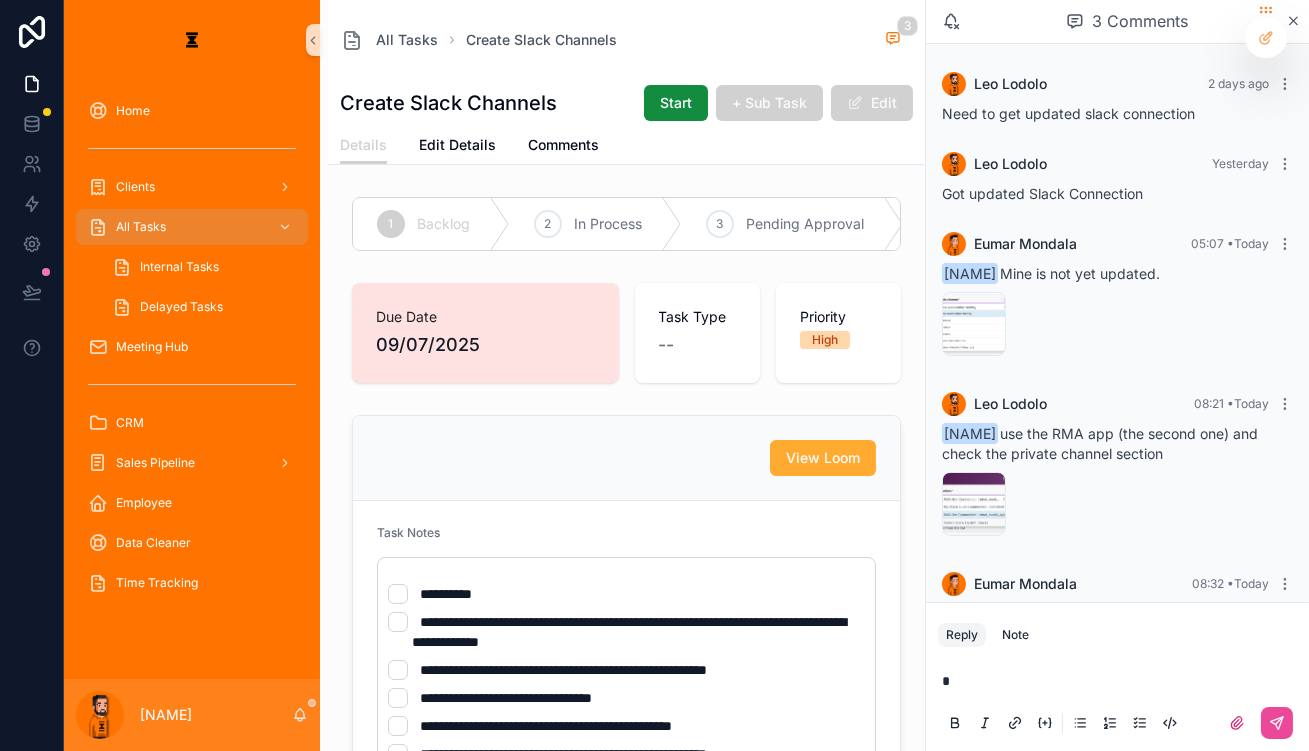 type 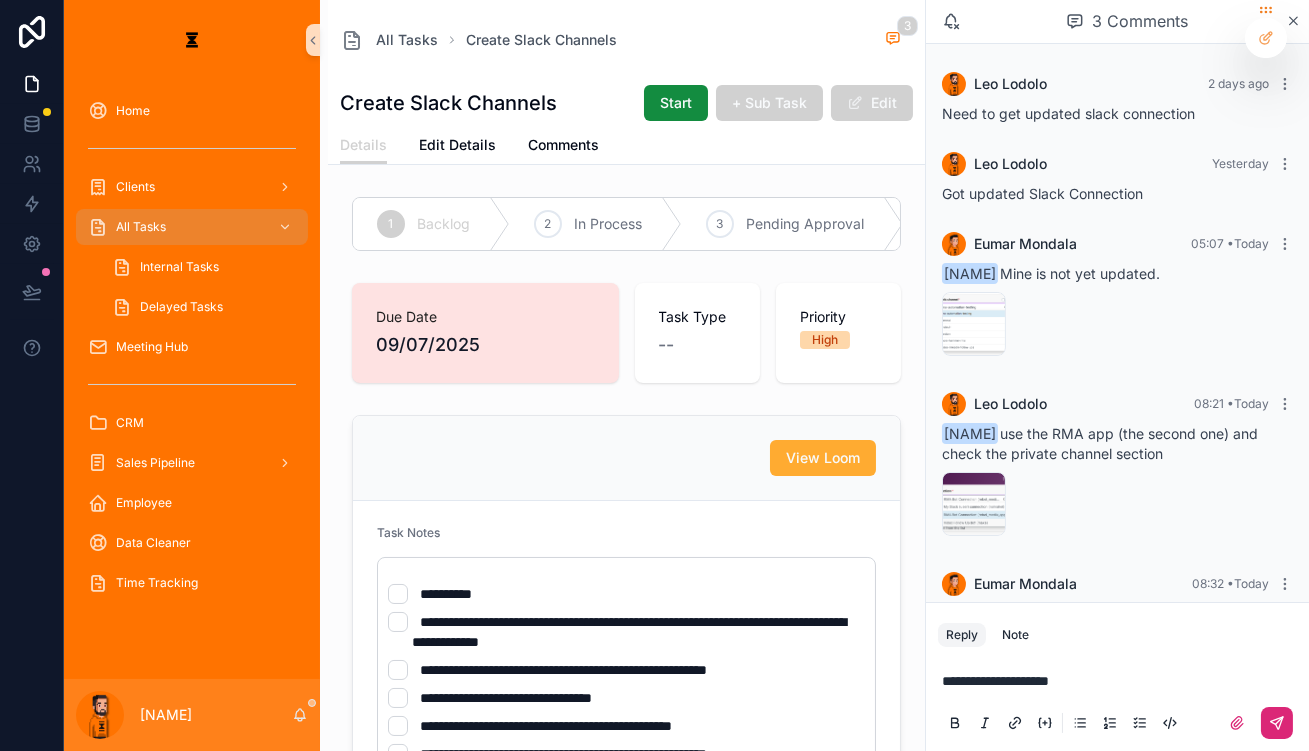 click 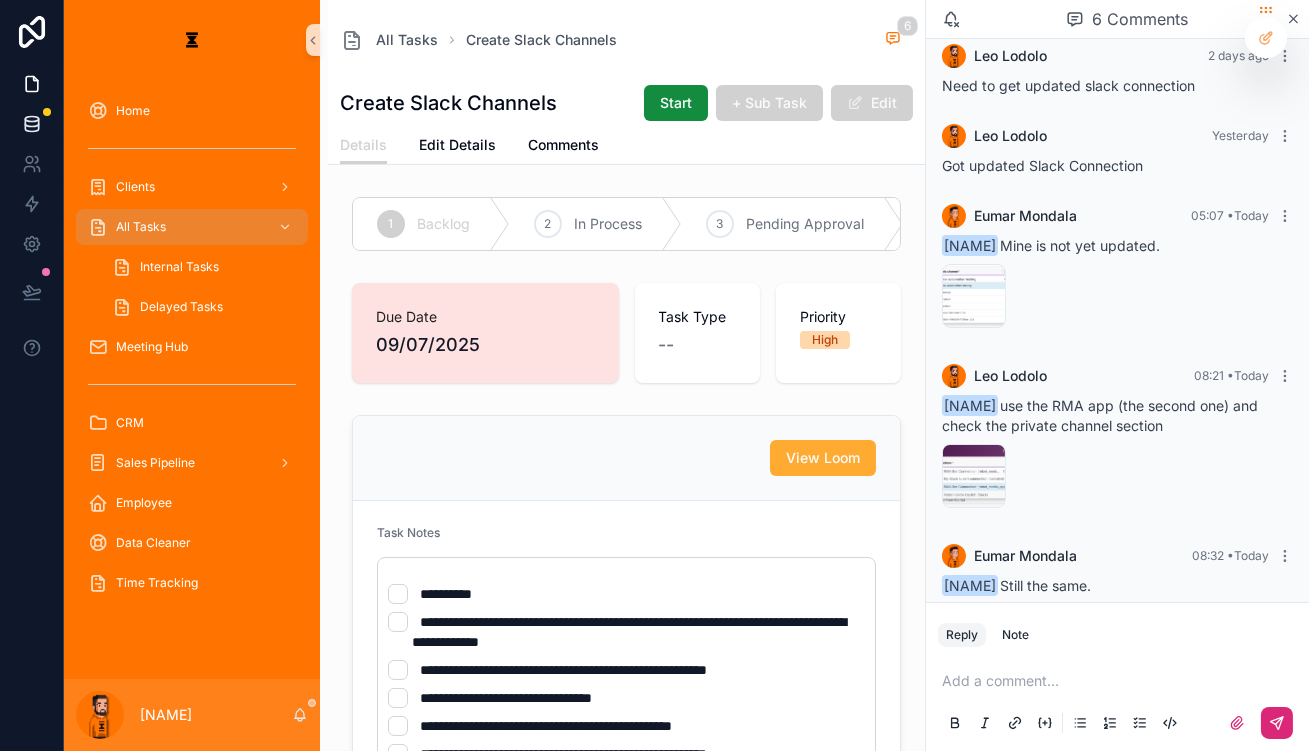 scroll, scrollTop: 122, scrollLeft: 0, axis: vertical 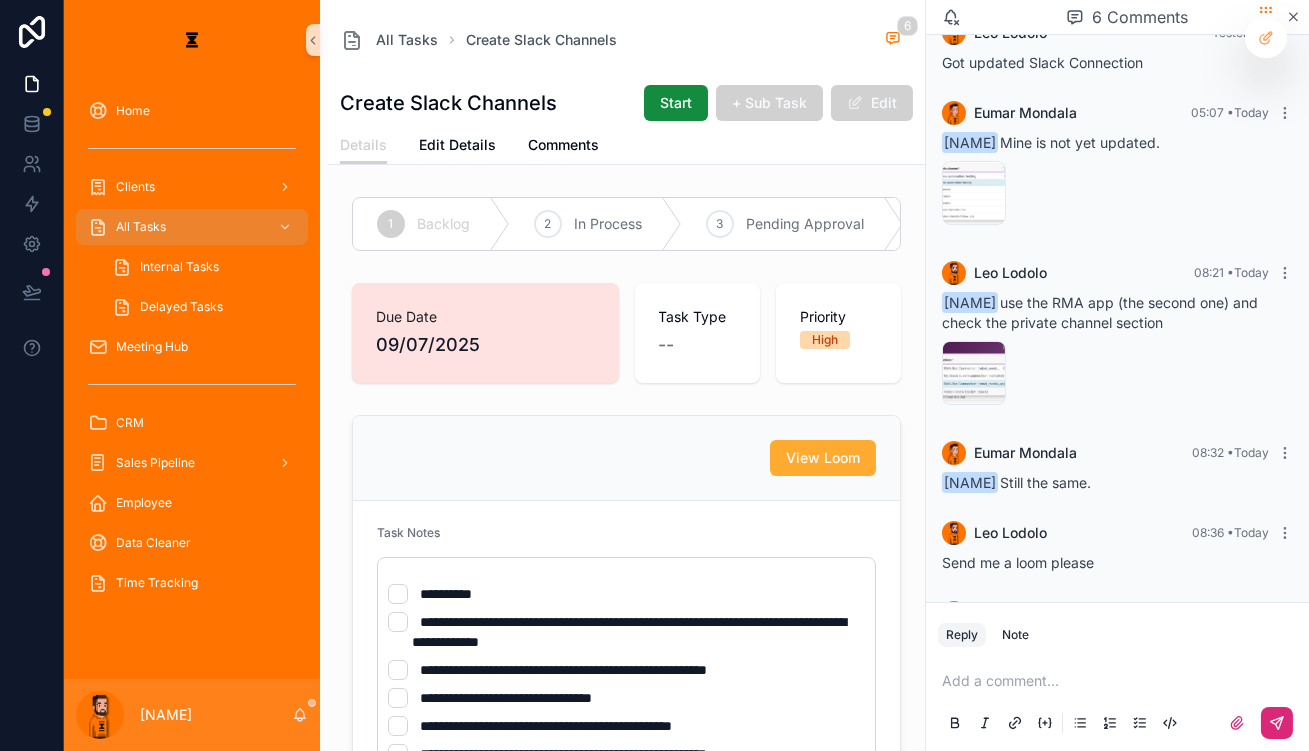 click on "[NAME] [NAME] 08:46 •  Today https://www.loom.com/share/38fcb01fb9114f48a3ff0924c6ab86e2?sid=702f445e-01eb-4e61-96e5-87a942944ee1" at bounding box center [1117, 647] 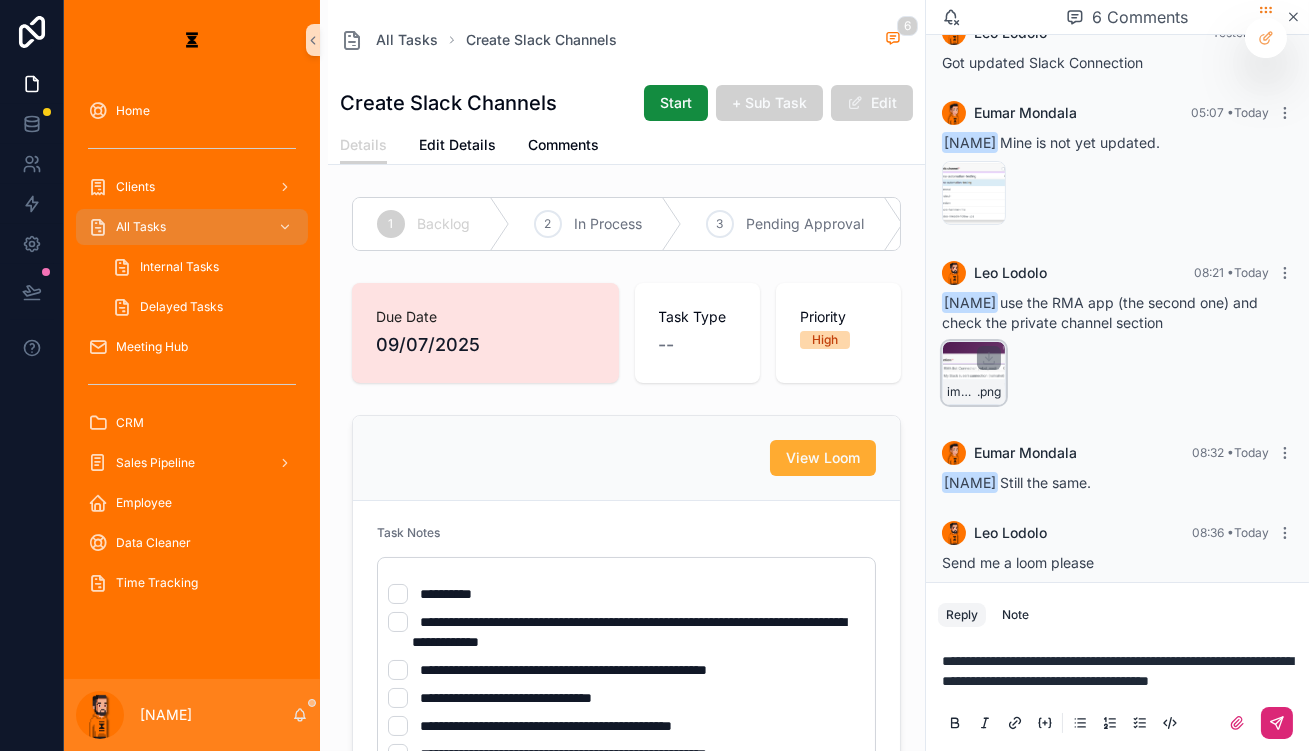 click on "image .png" at bounding box center (974, 373) 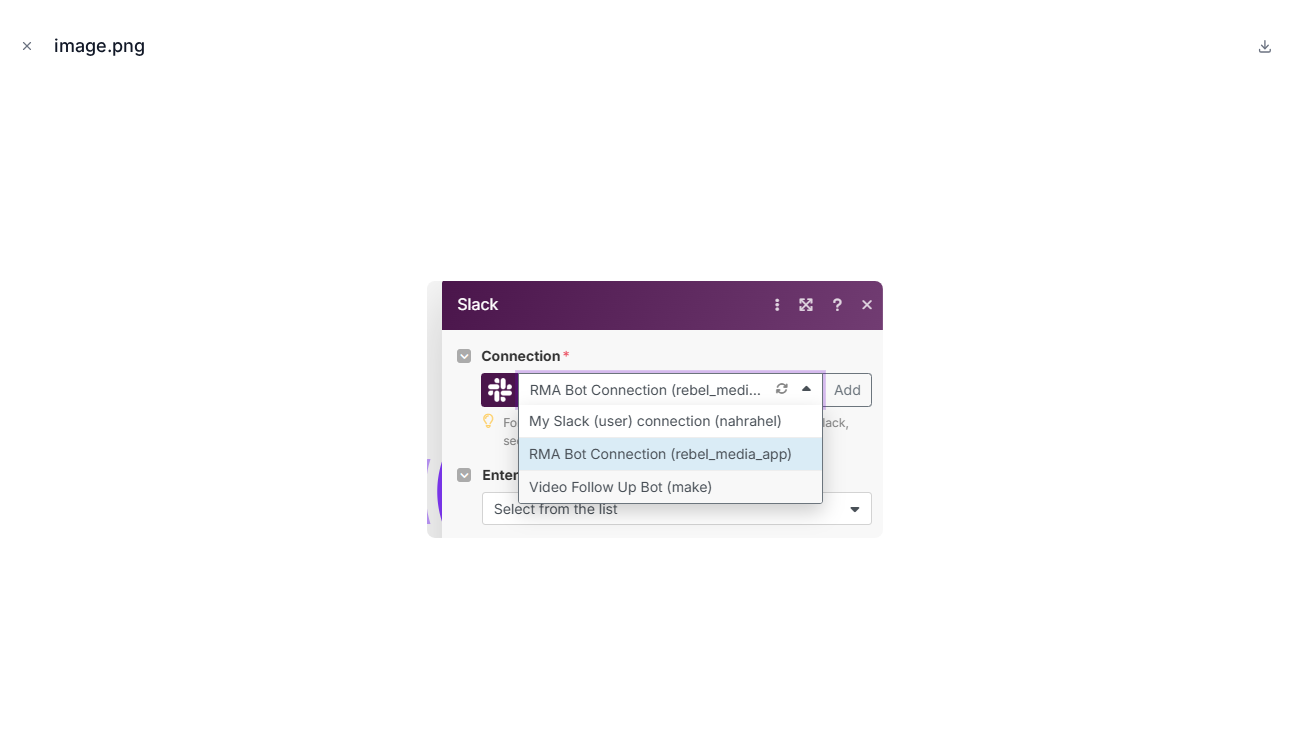 click at bounding box center (654, 409) 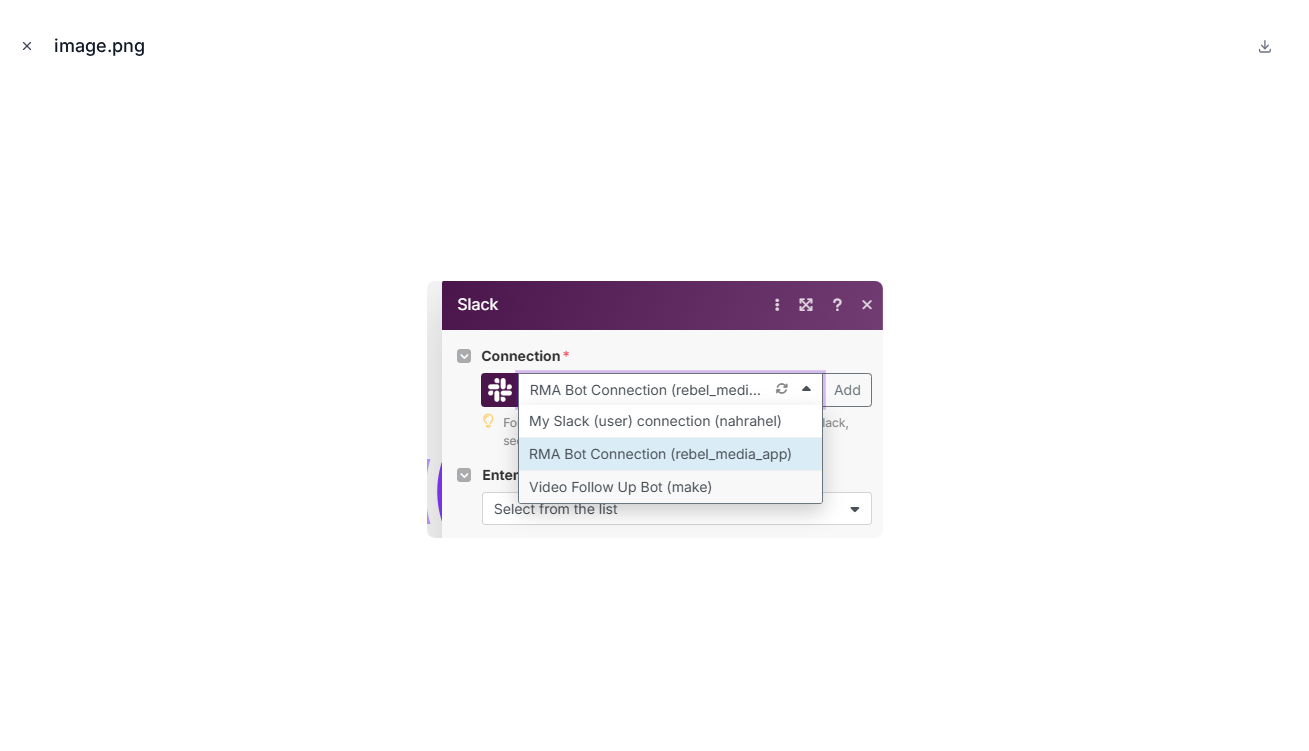click 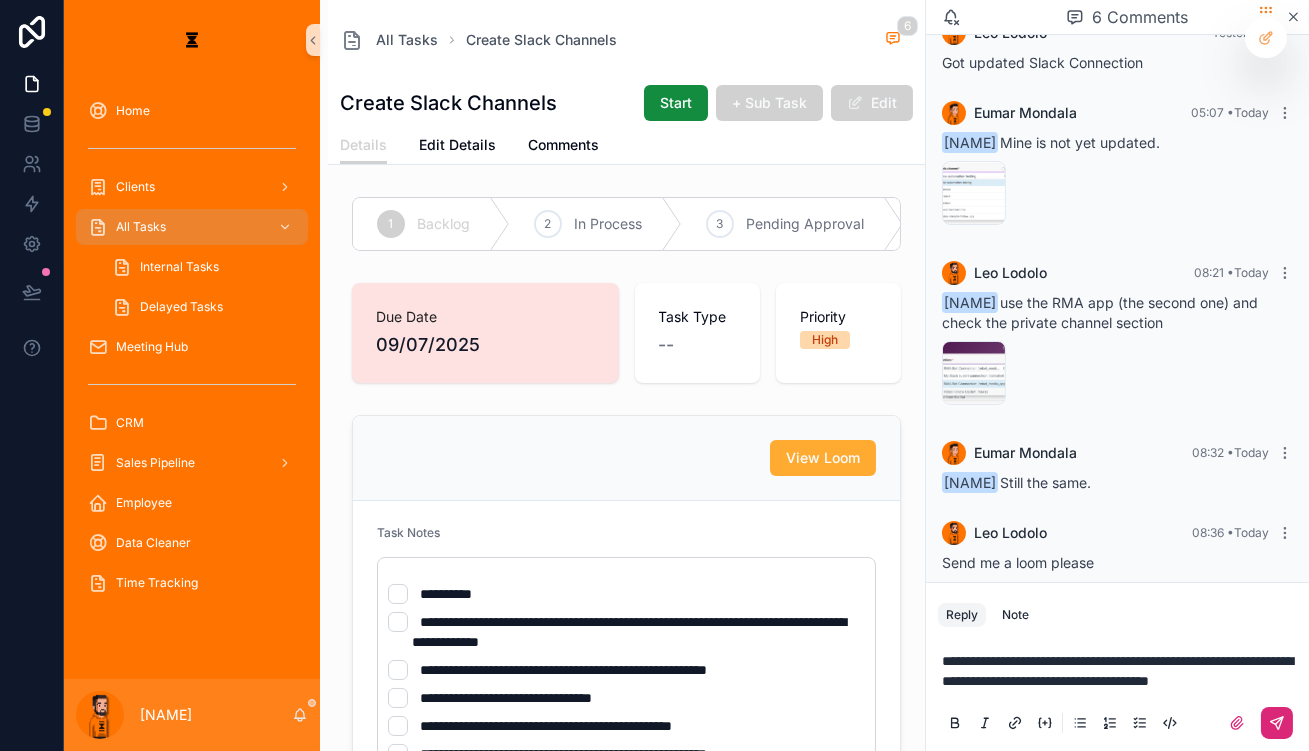 click on "**********" at bounding box center [1121, 671] 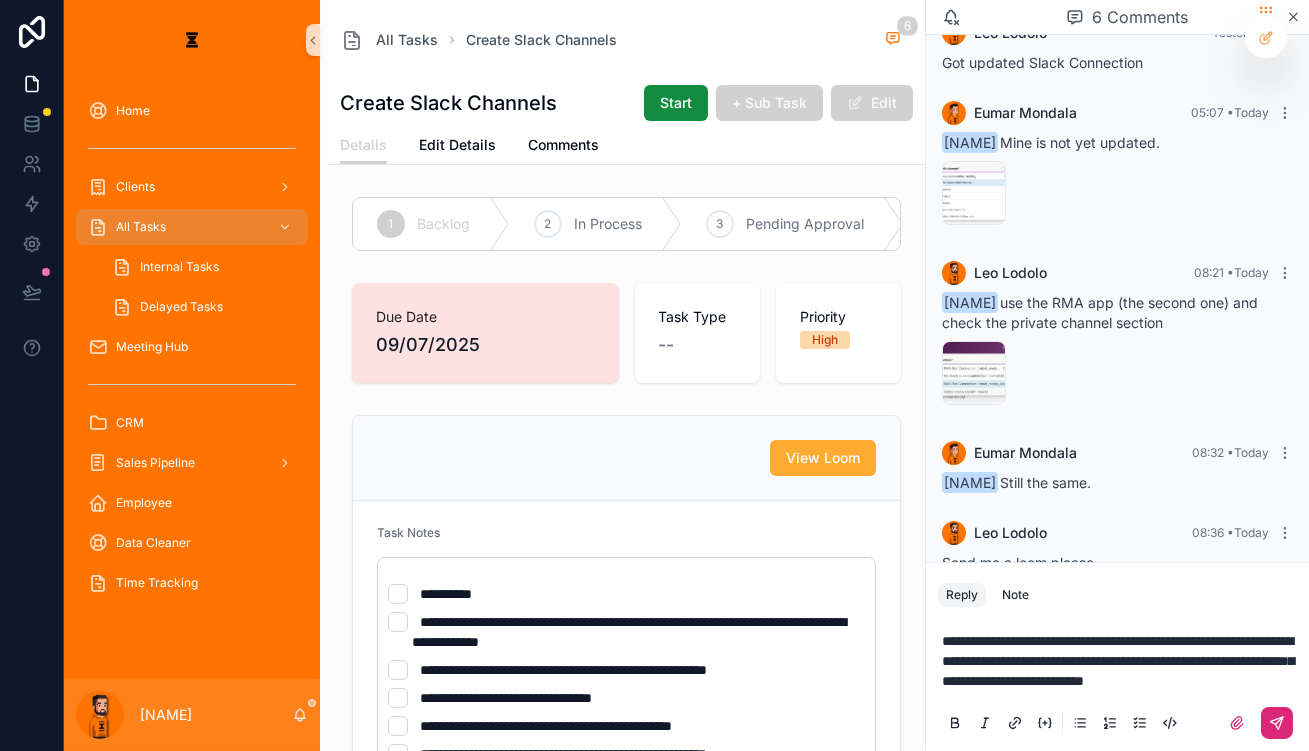 click at bounding box center [1277, 723] 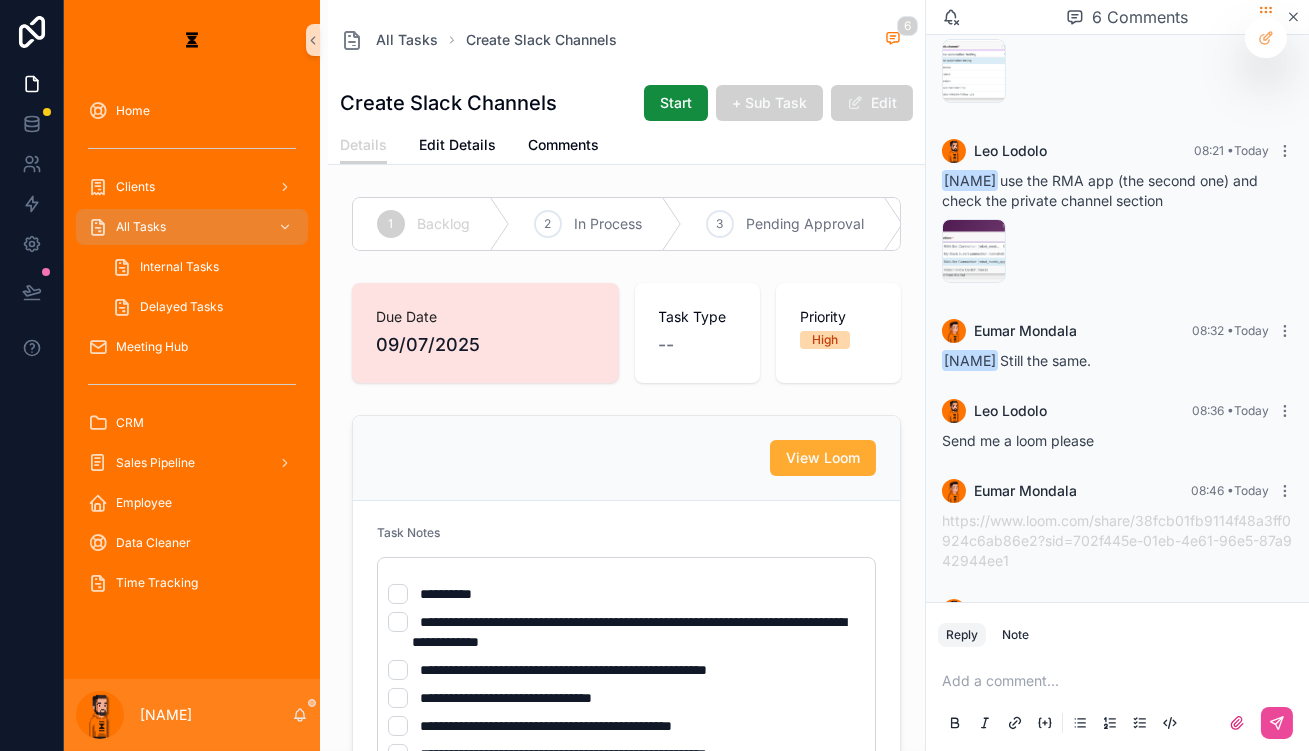 scroll, scrollTop: 243, scrollLeft: 0, axis: vertical 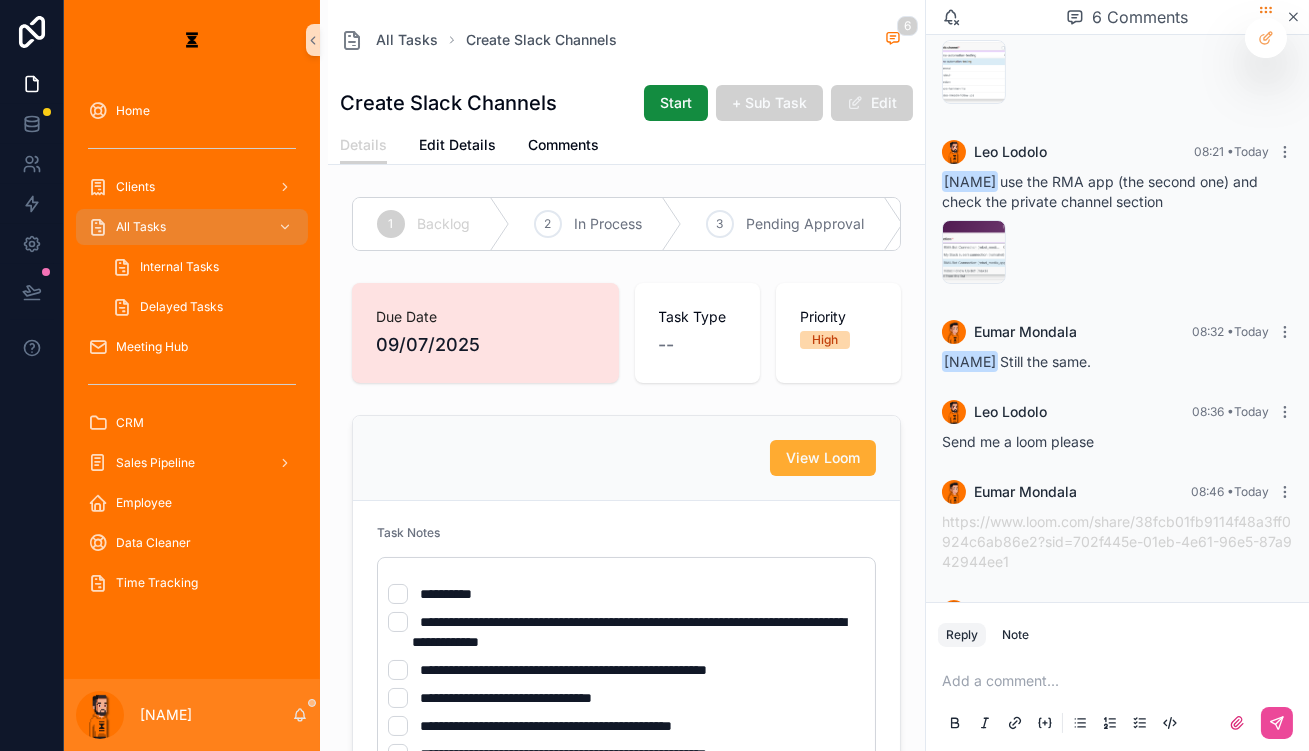 click on "[NAME]" at bounding box center (192, 715) 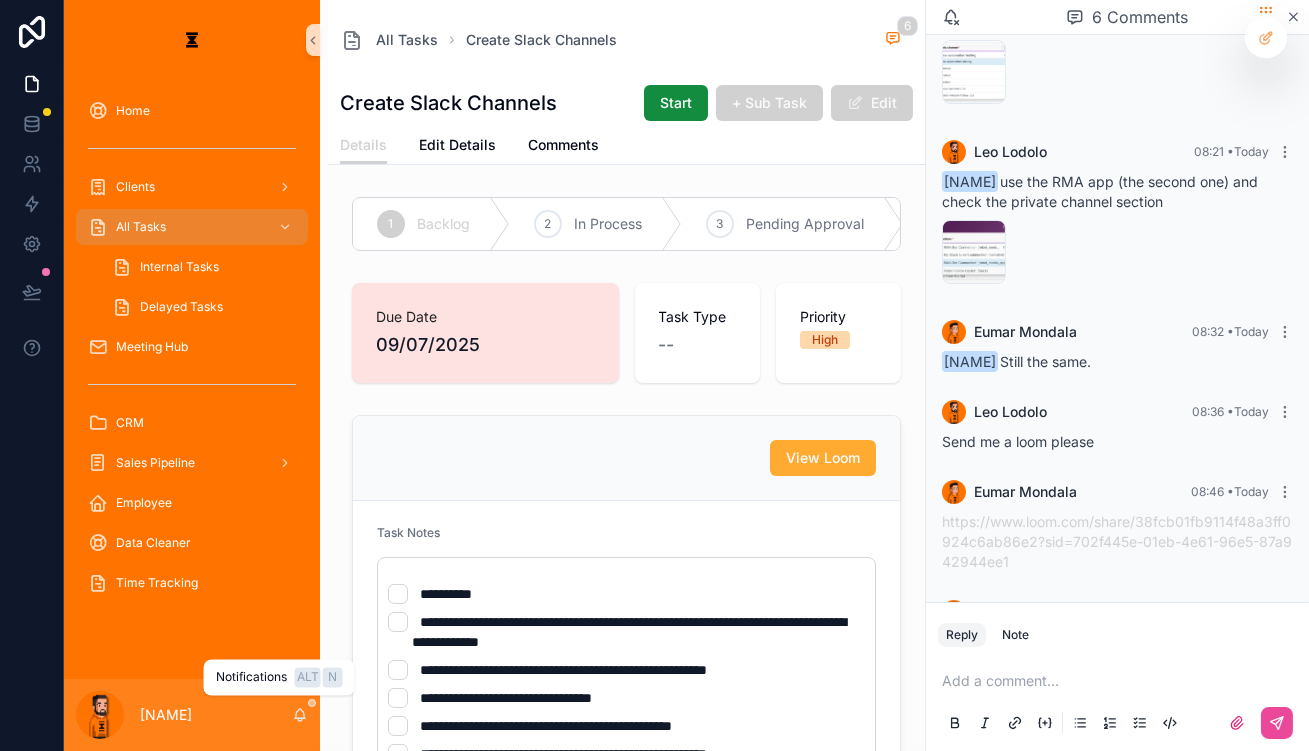 click 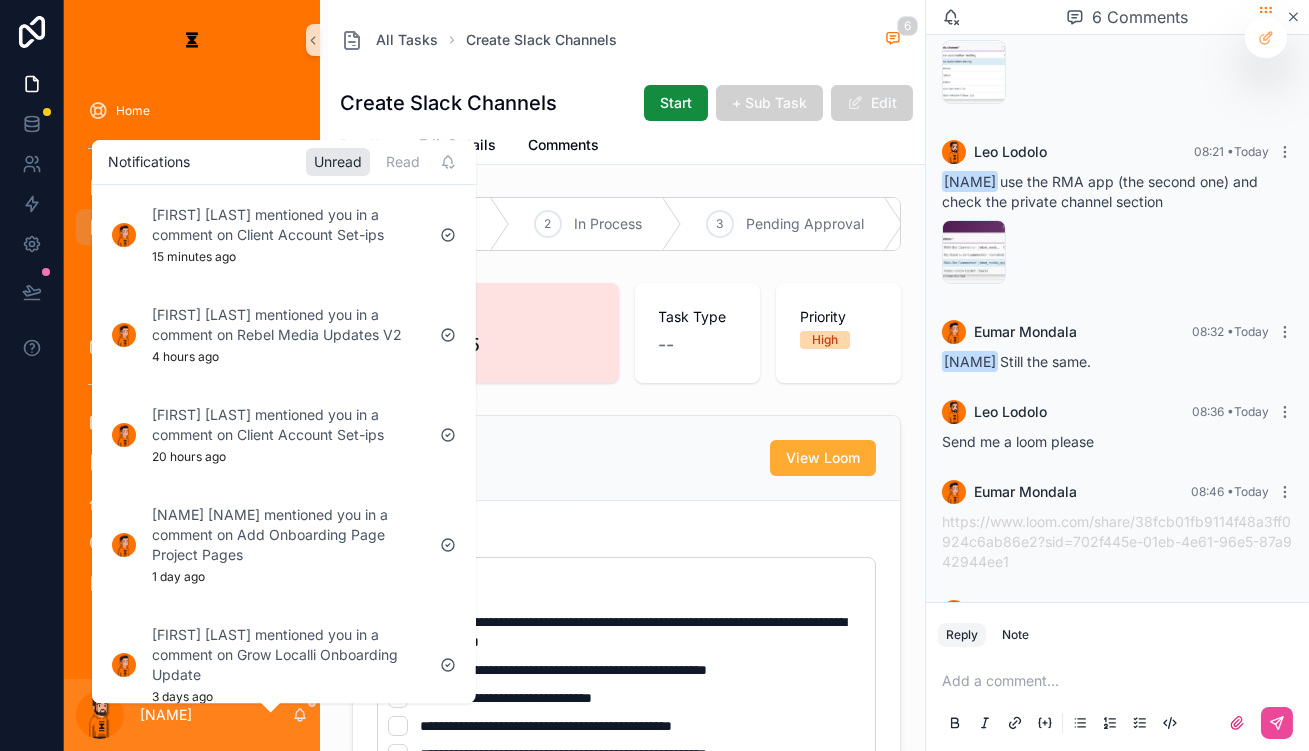 click on "Notifications Unread Read" at bounding box center [284, 162] 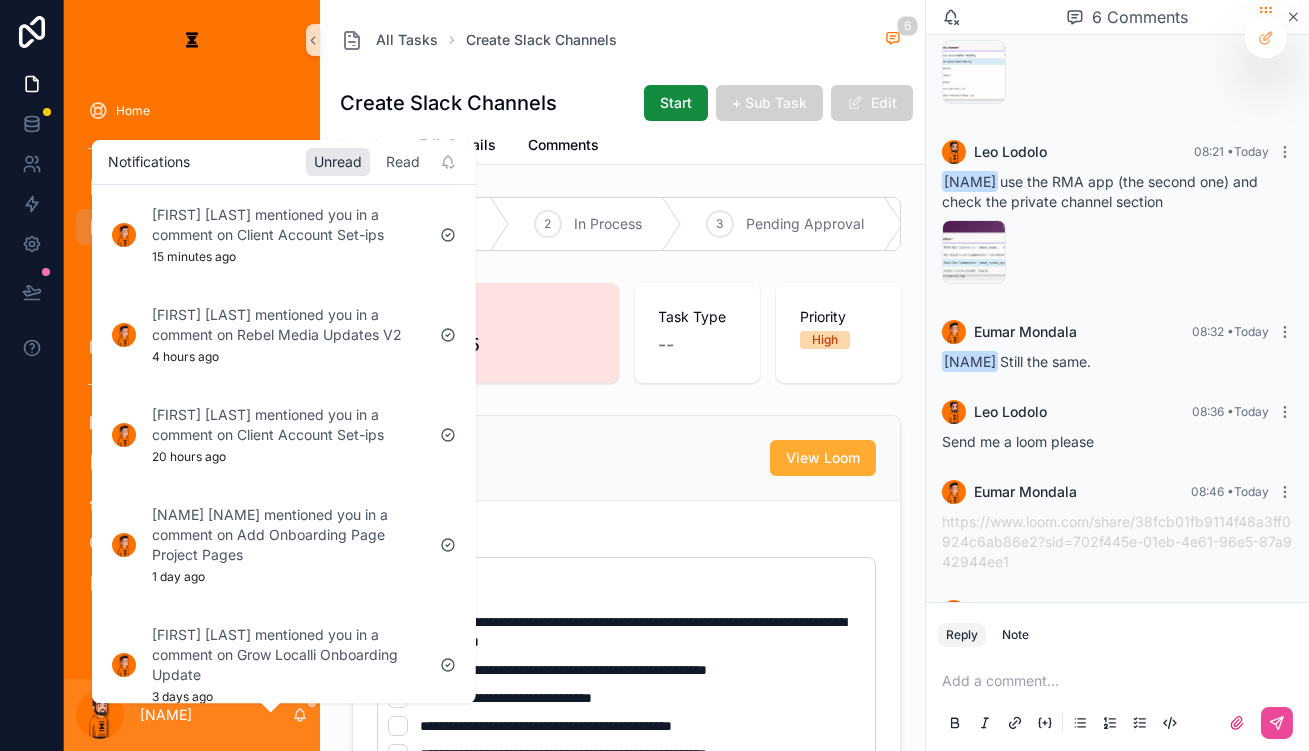 click on "Read" at bounding box center [403, 162] 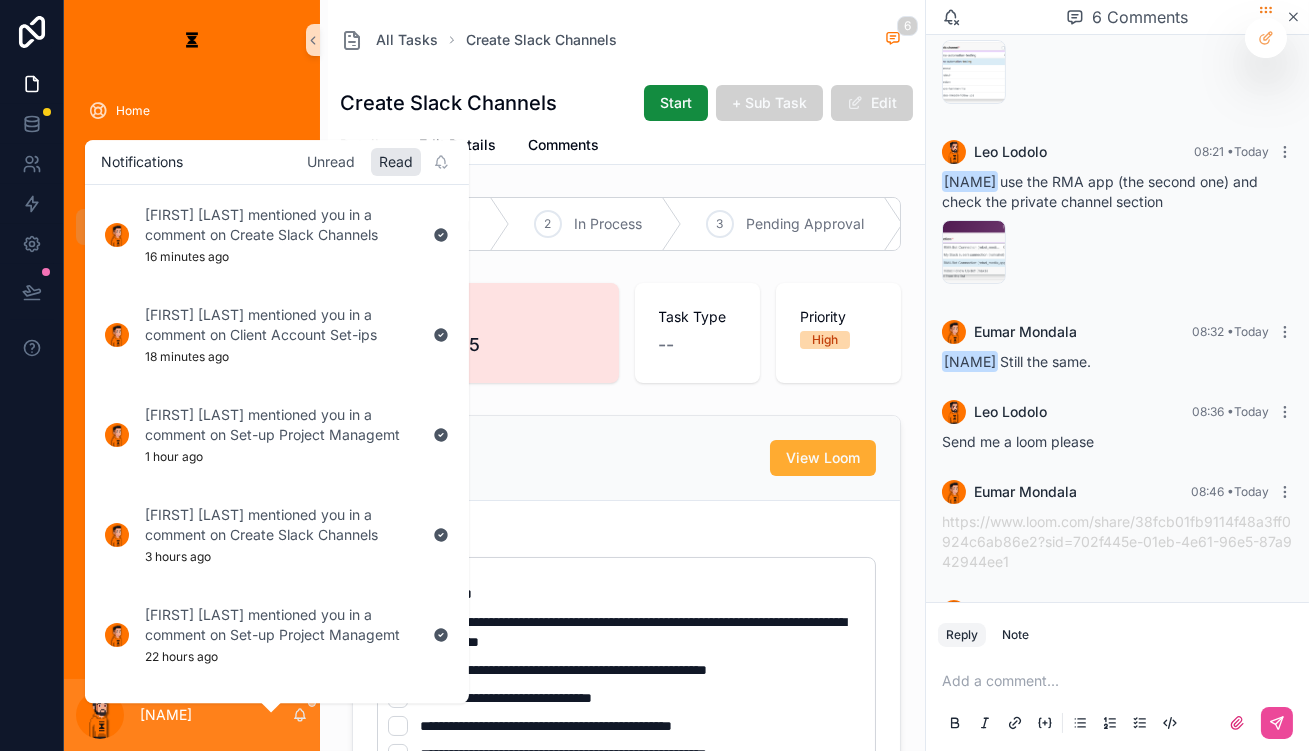 click on "Unread" at bounding box center [331, 162] 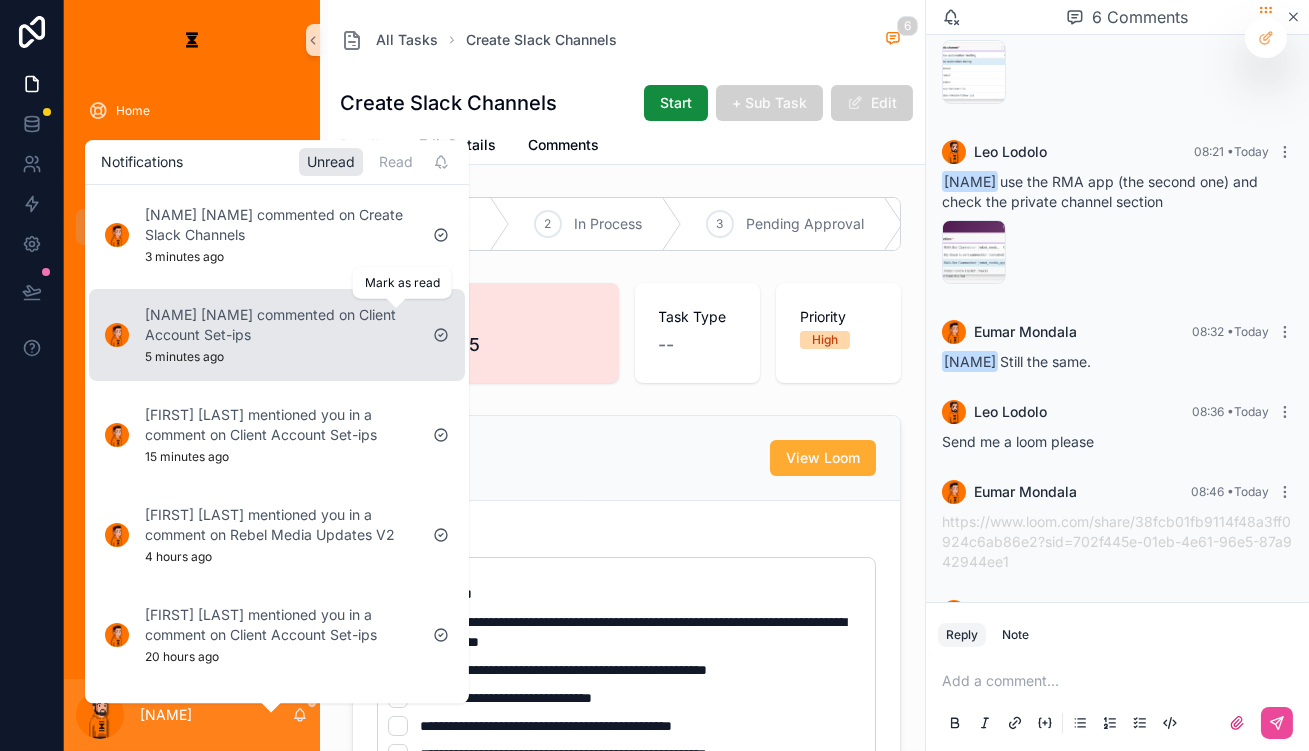 click 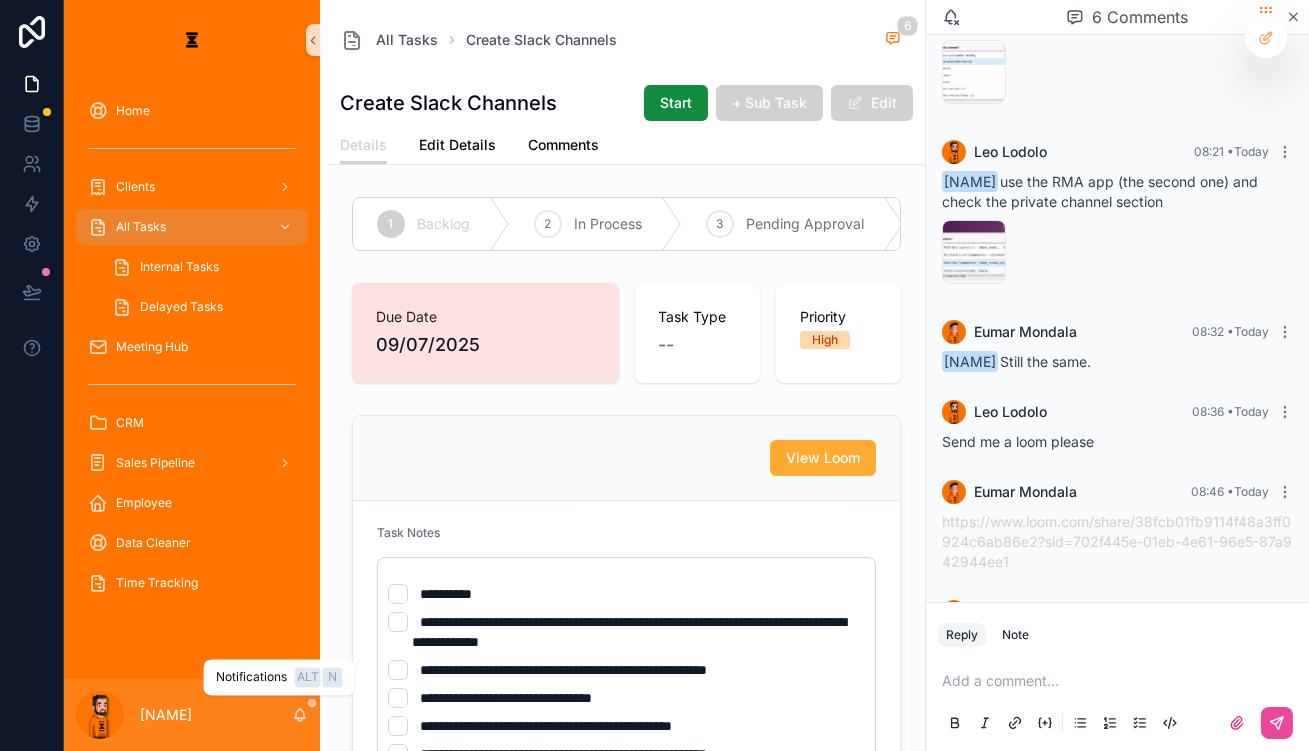 click at bounding box center (312, 703) 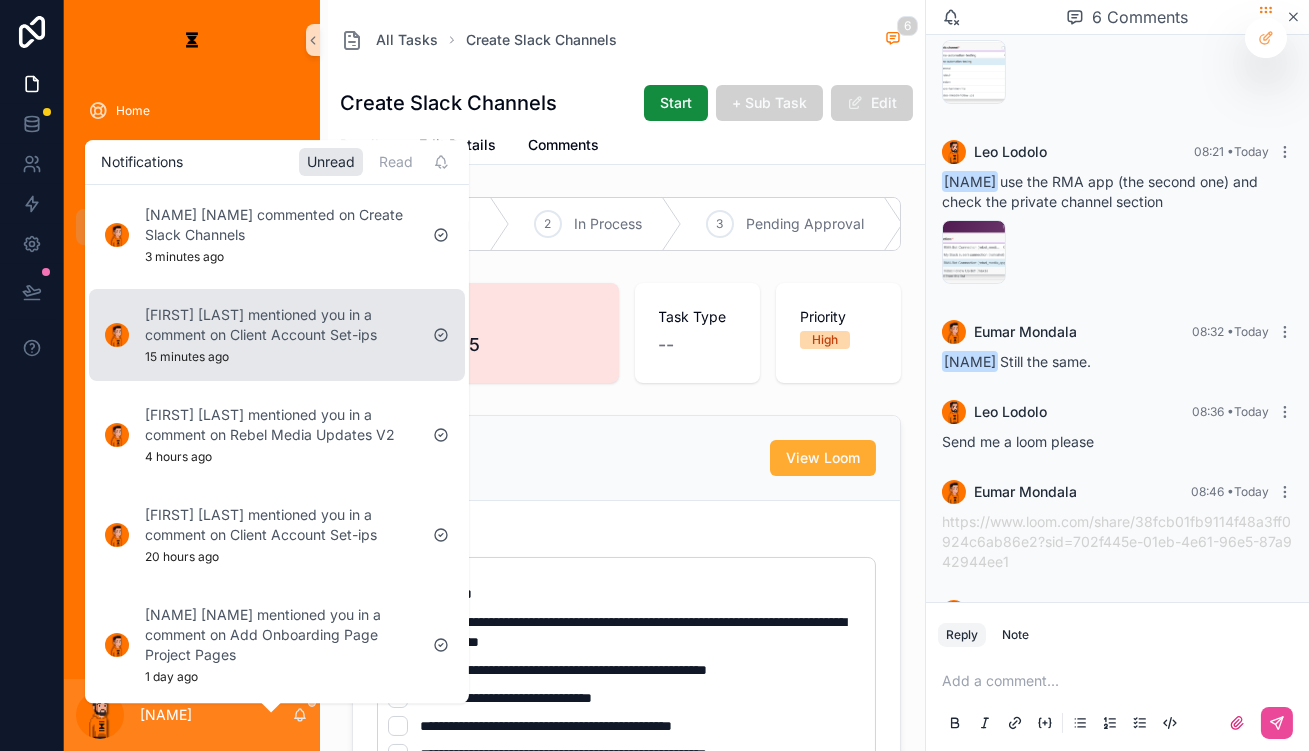 click on "[NAME] [NAME] mentioned you in a comment on Client Account Set-ips 15 minutes ago" at bounding box center [261, 335] 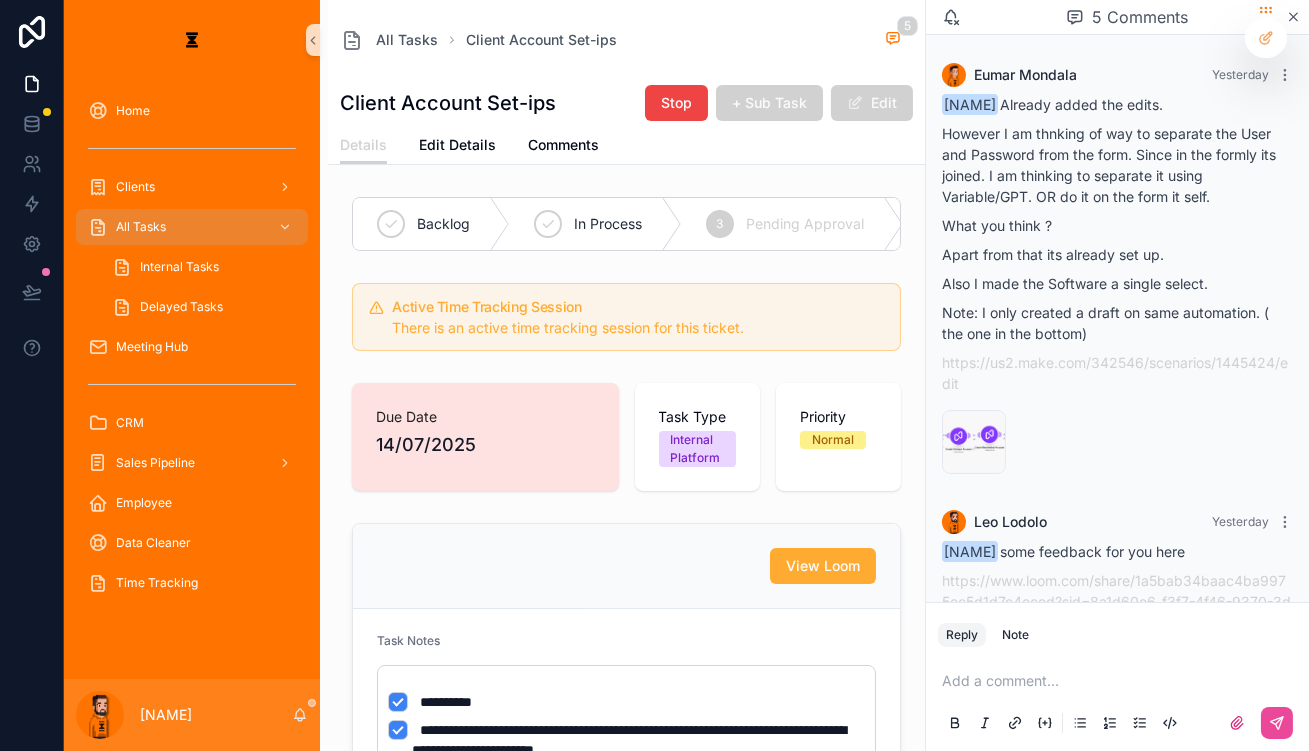 scroll, scrollTop: 439, scrollLeft: 0, axis: vertical 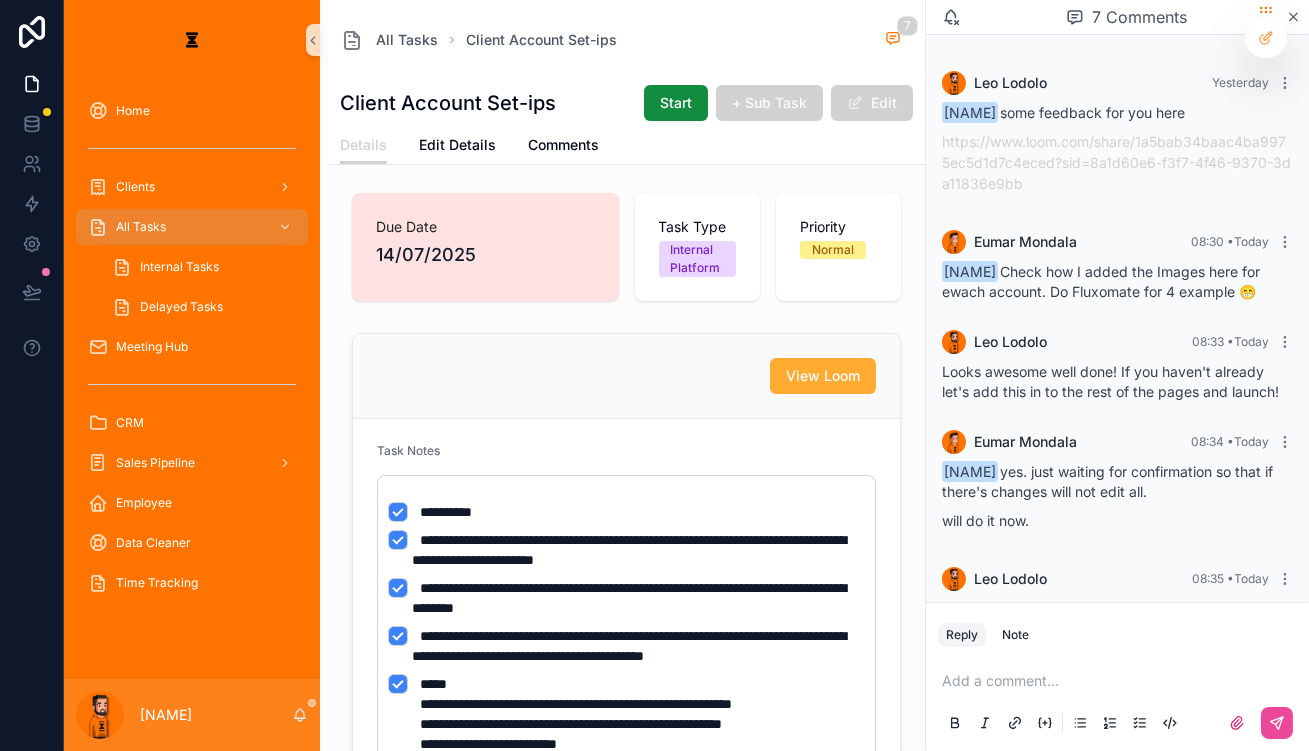 click at bounding box center (1121, 681) 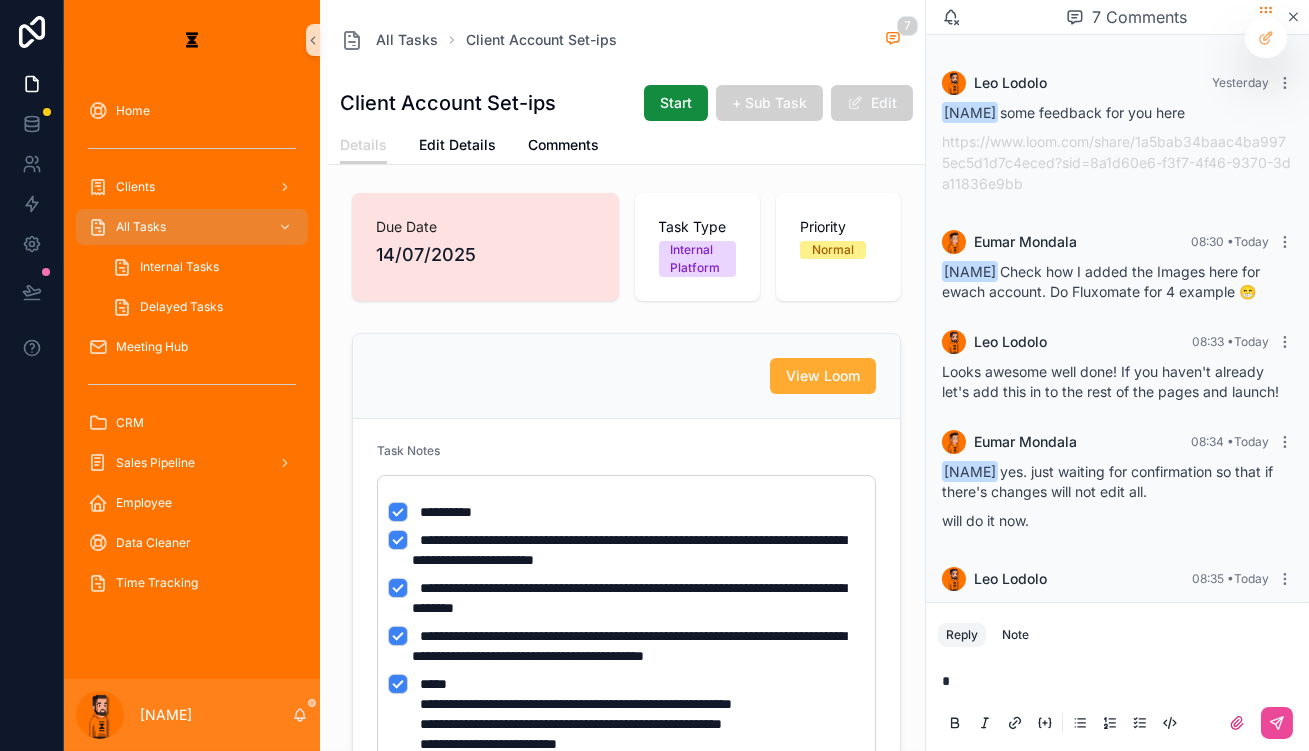 type 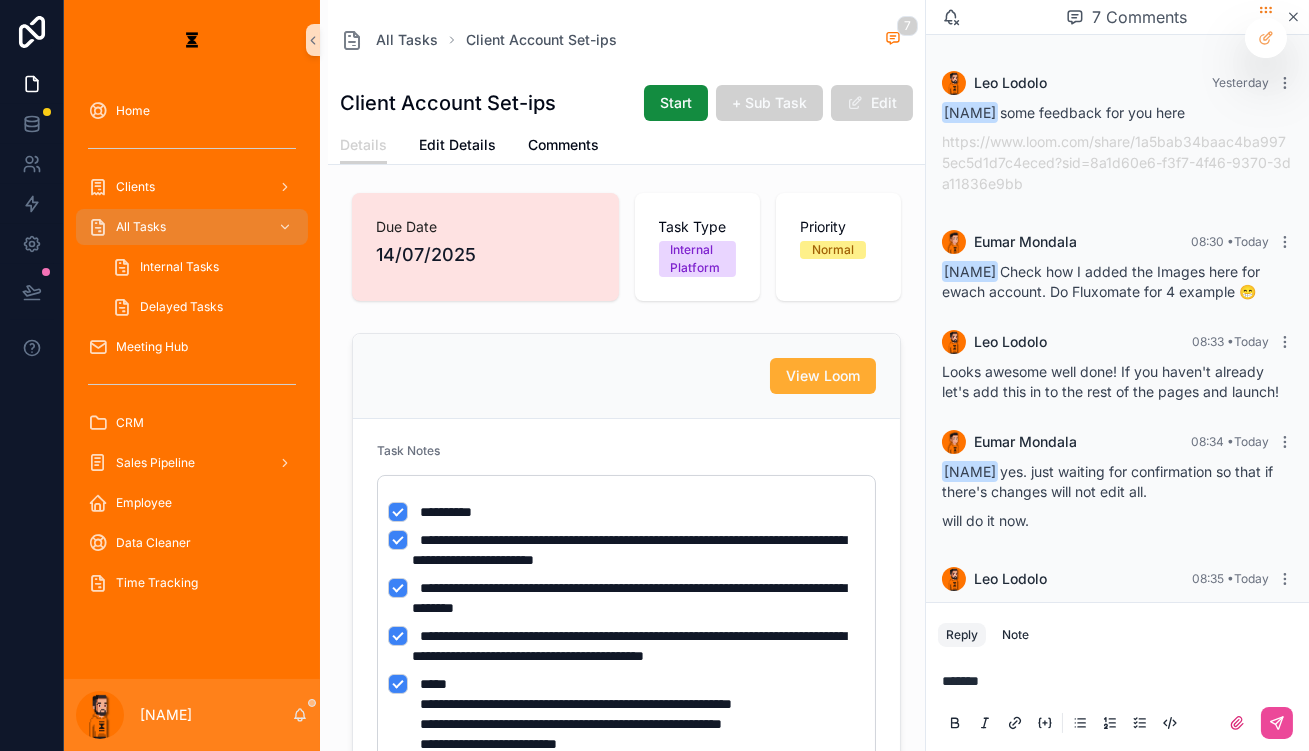 type 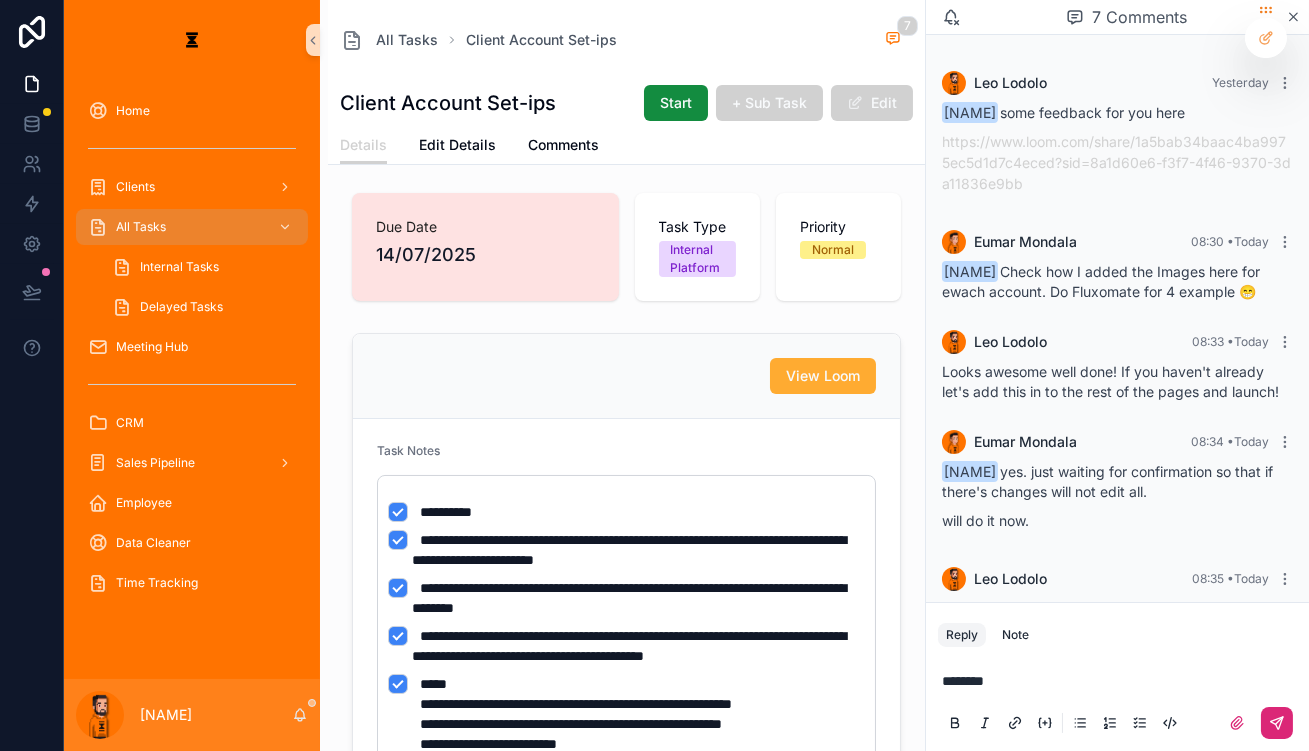 click 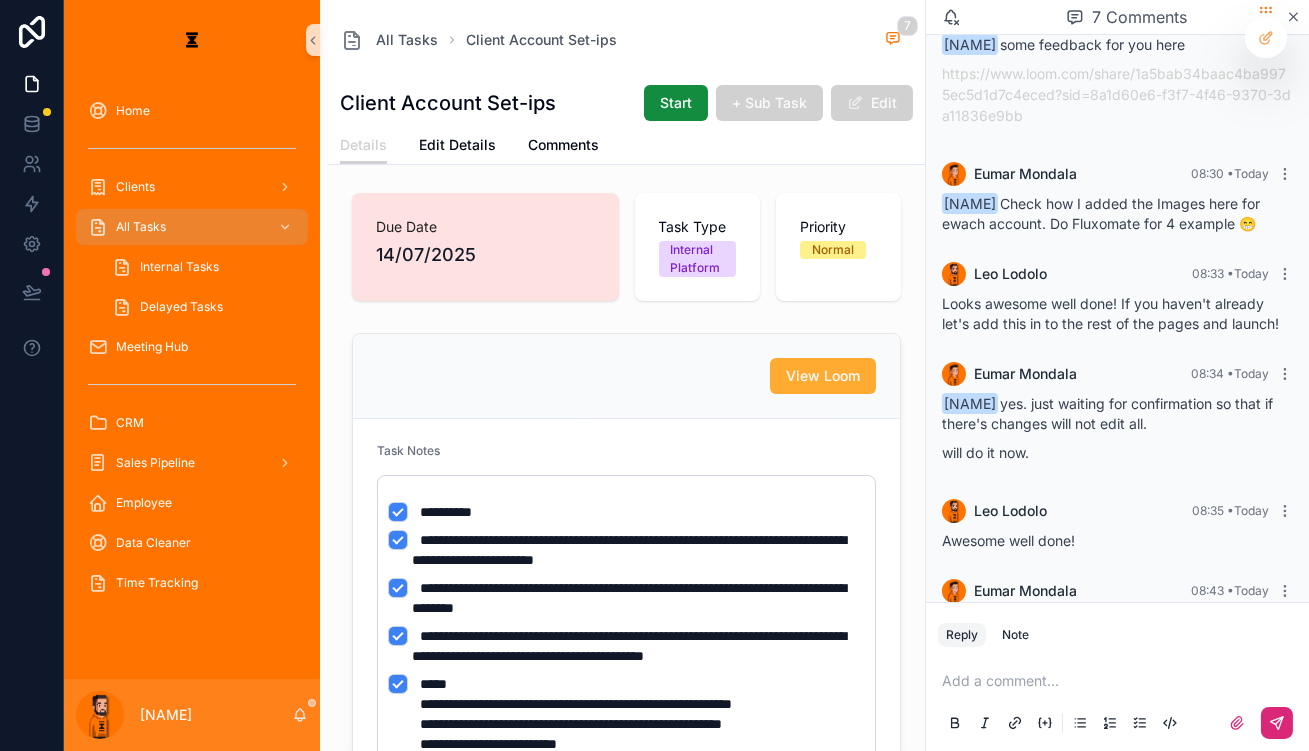 scroll, scrollTop: 508, scrollLeft: 0, axis: vertical 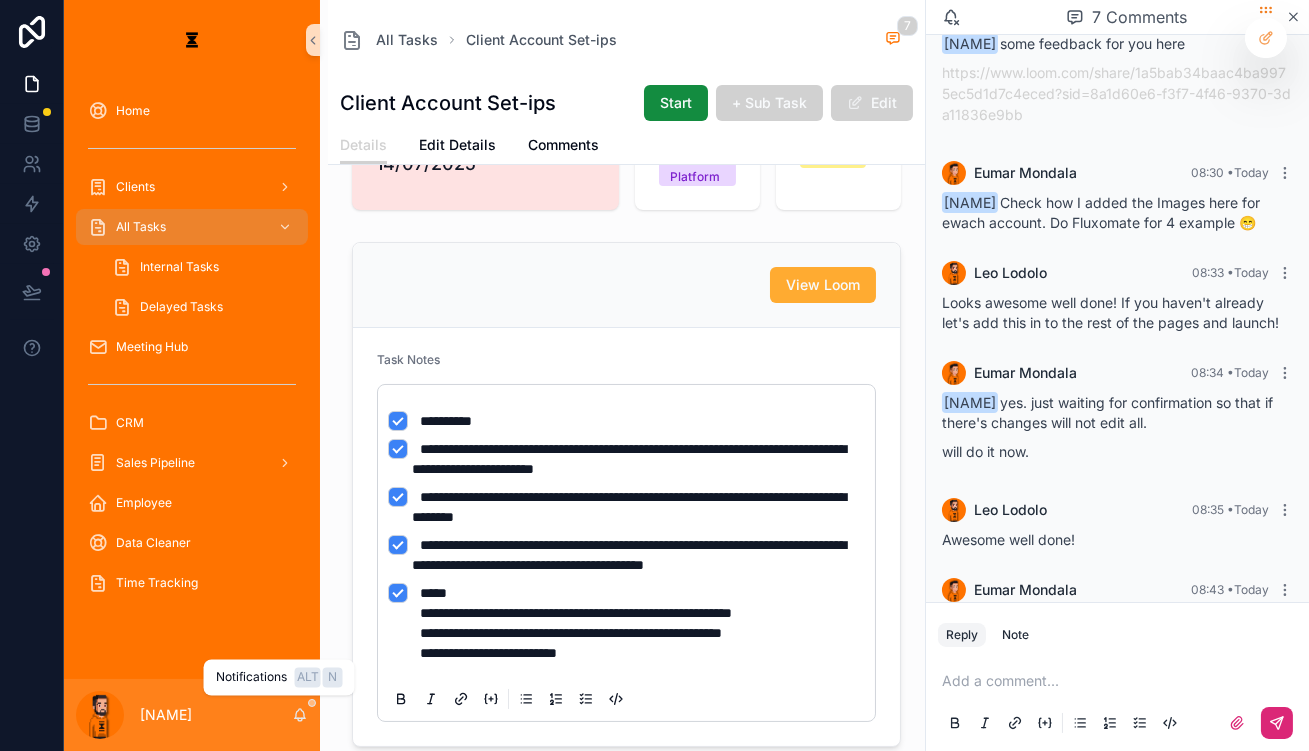 click 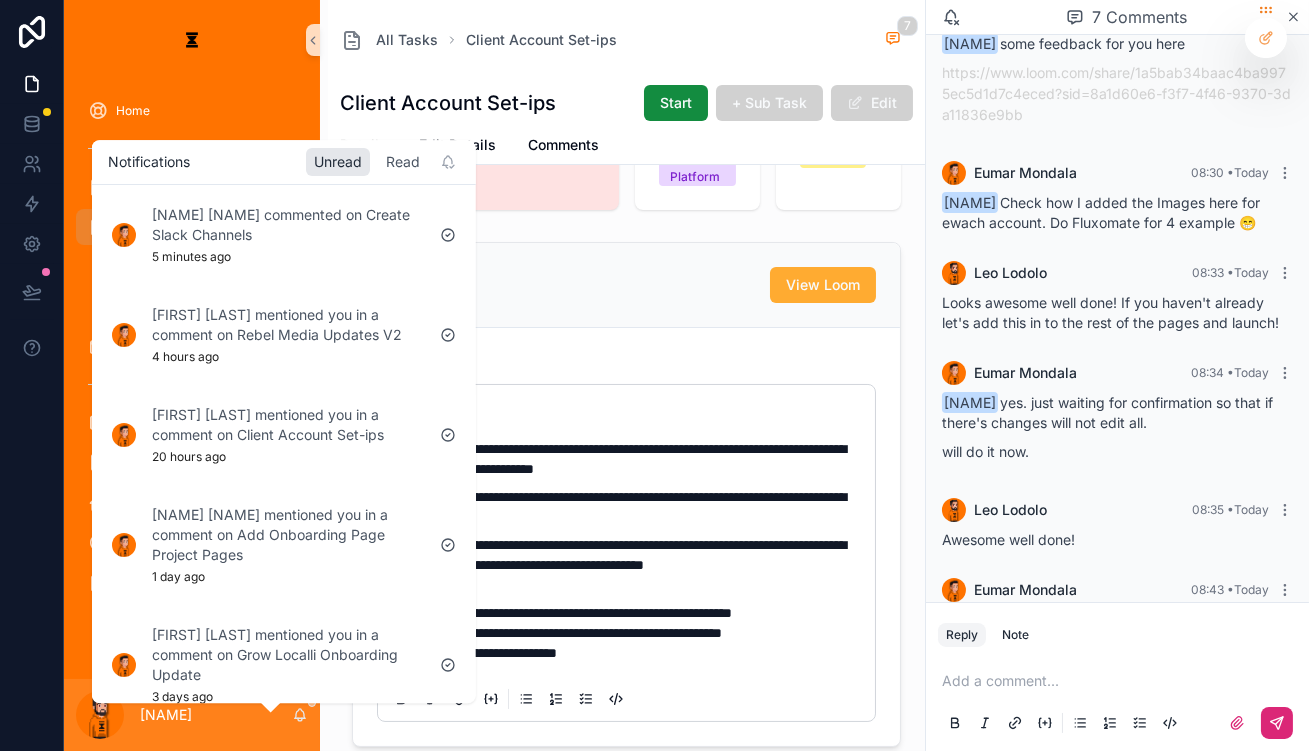click on "Read" at bounding box center [403, 162] 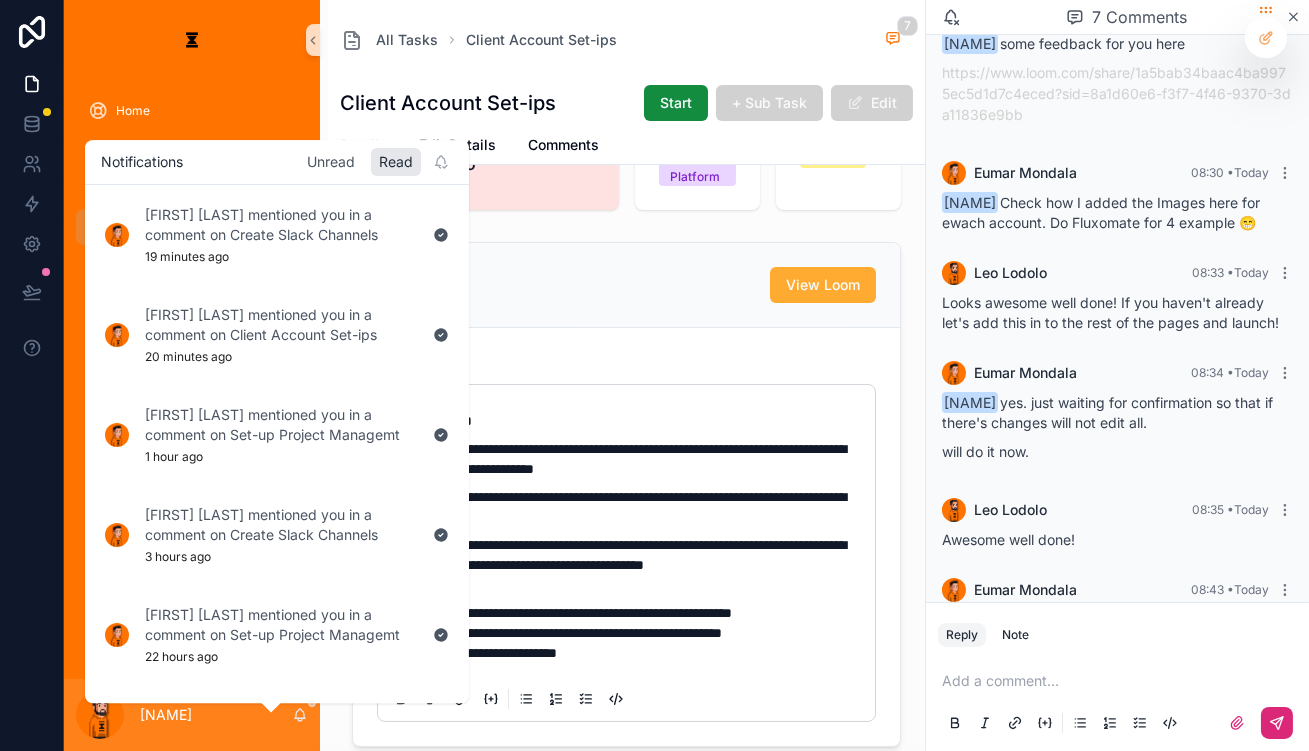click on "Unread" at bounding box center [331, 162] 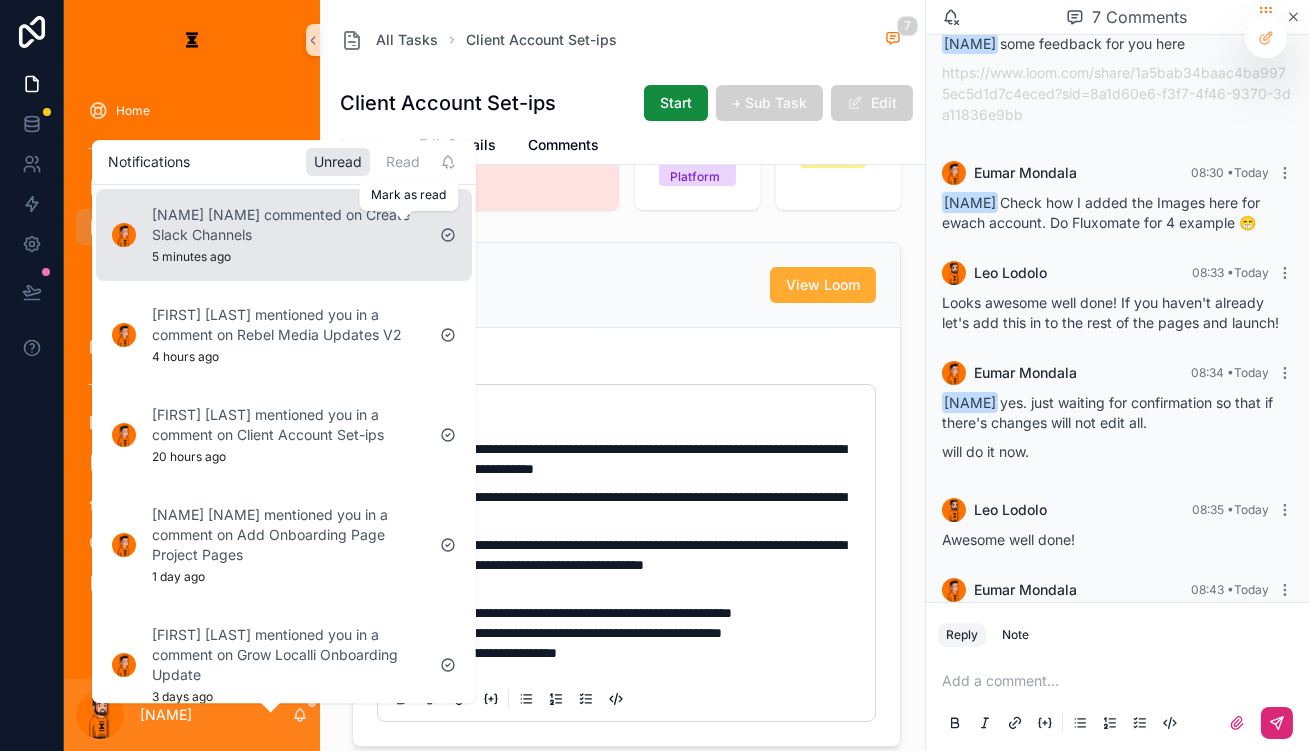 click 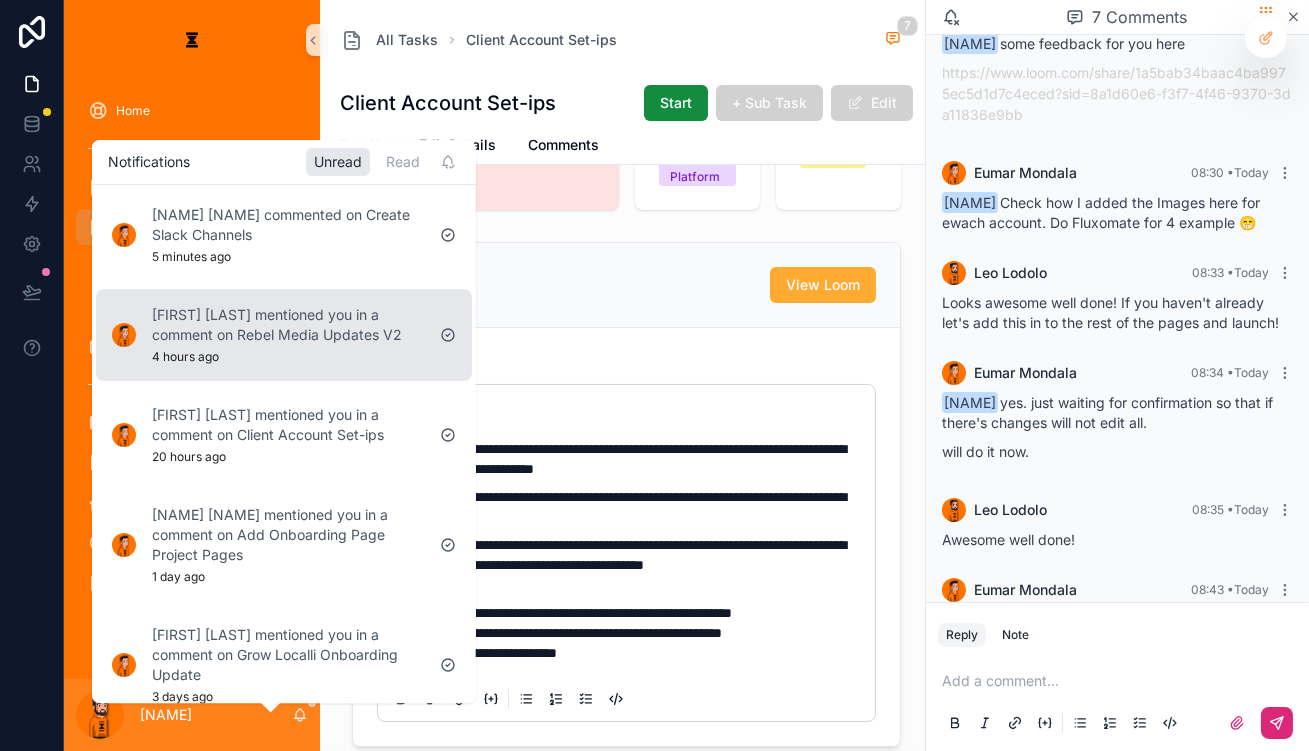 click on "[FIRST] [LAST] mentioned you in a comment on Rebel Media Updates V2" at bounding box center [288, 325] 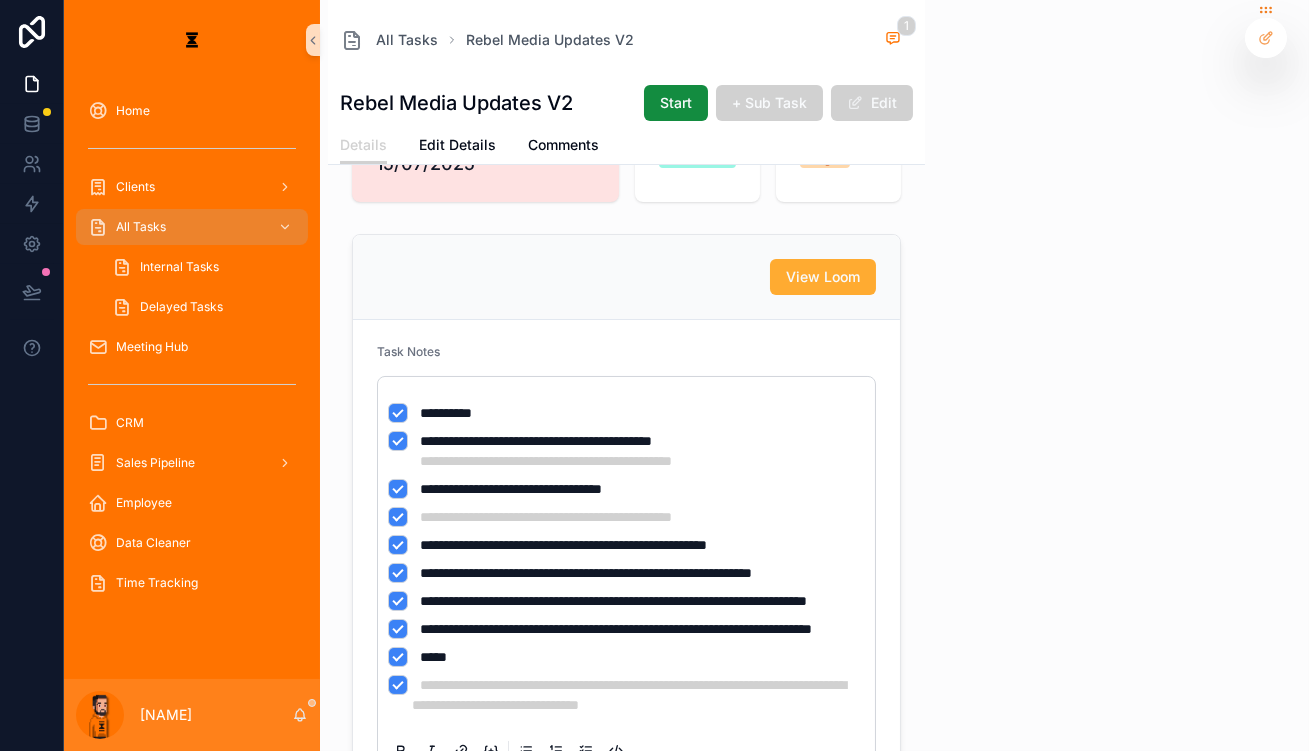 scroll, scrollTop: 0, scrollLeft: 0, axis: both 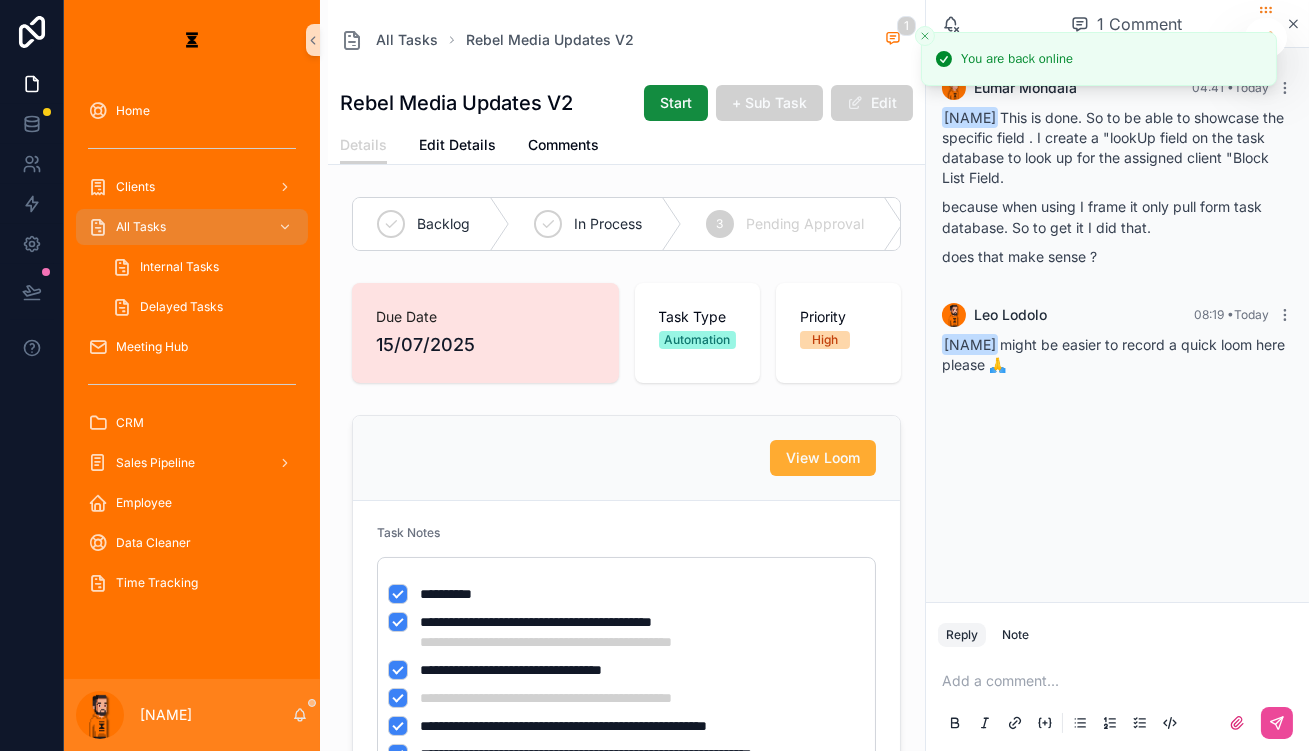 click on "[NAME]   Lodolo 08:19 •  Today [NAME]  might be easier to record a quick loom here please 🙏" at bounding box center (1117, 339) 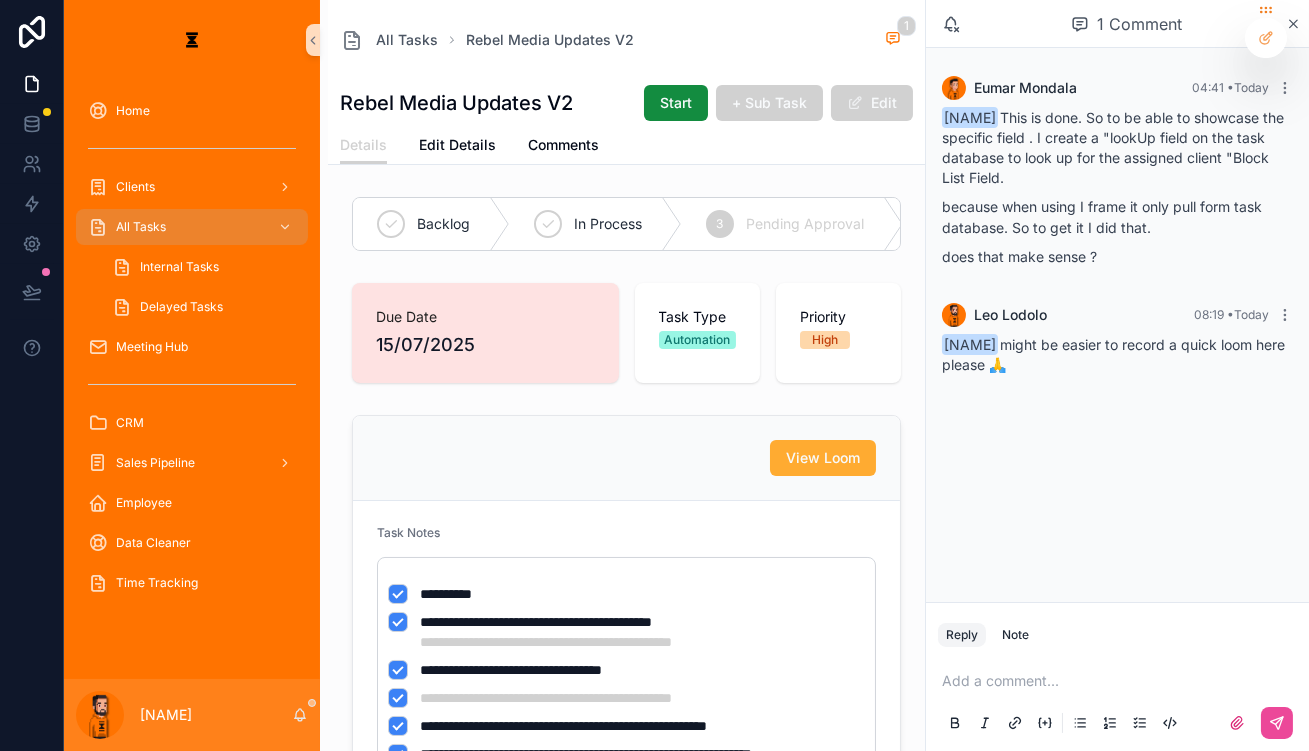 click on "[NAME]" at bounding box center [192, 715] 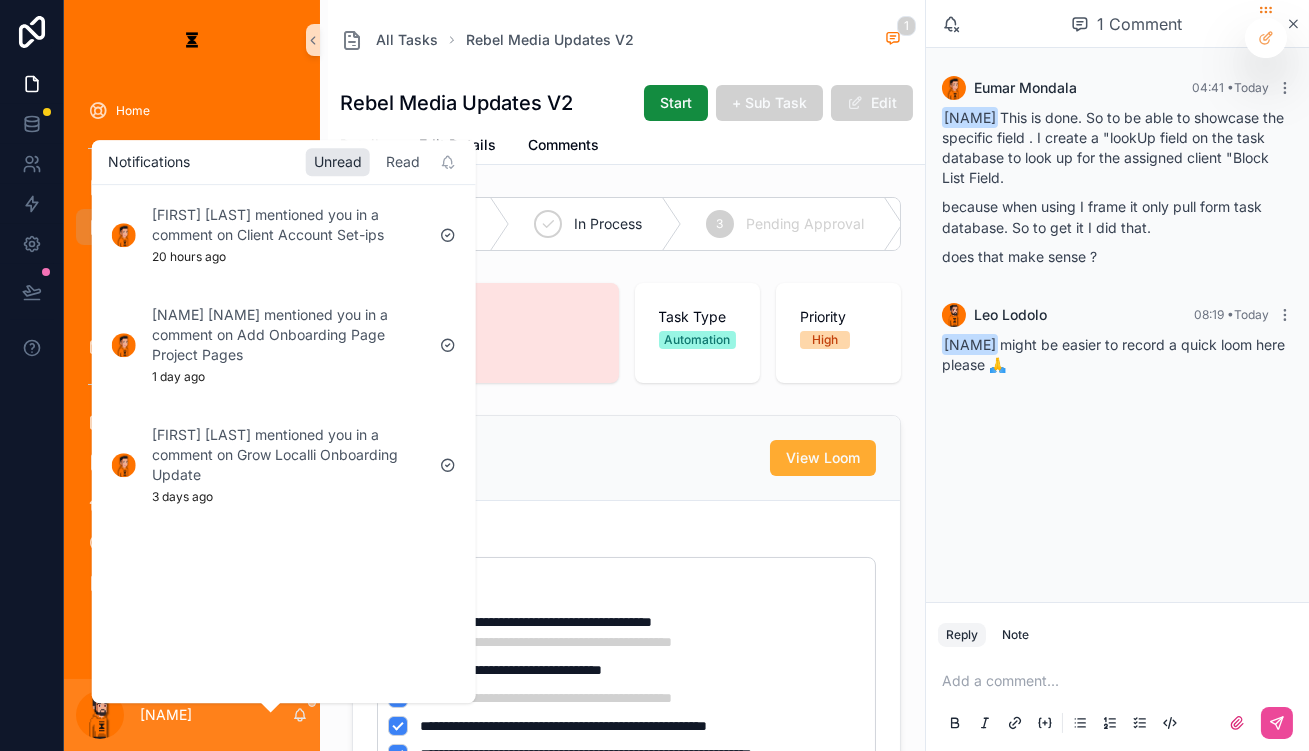 click on "Read" at bounding box center [403, 162] 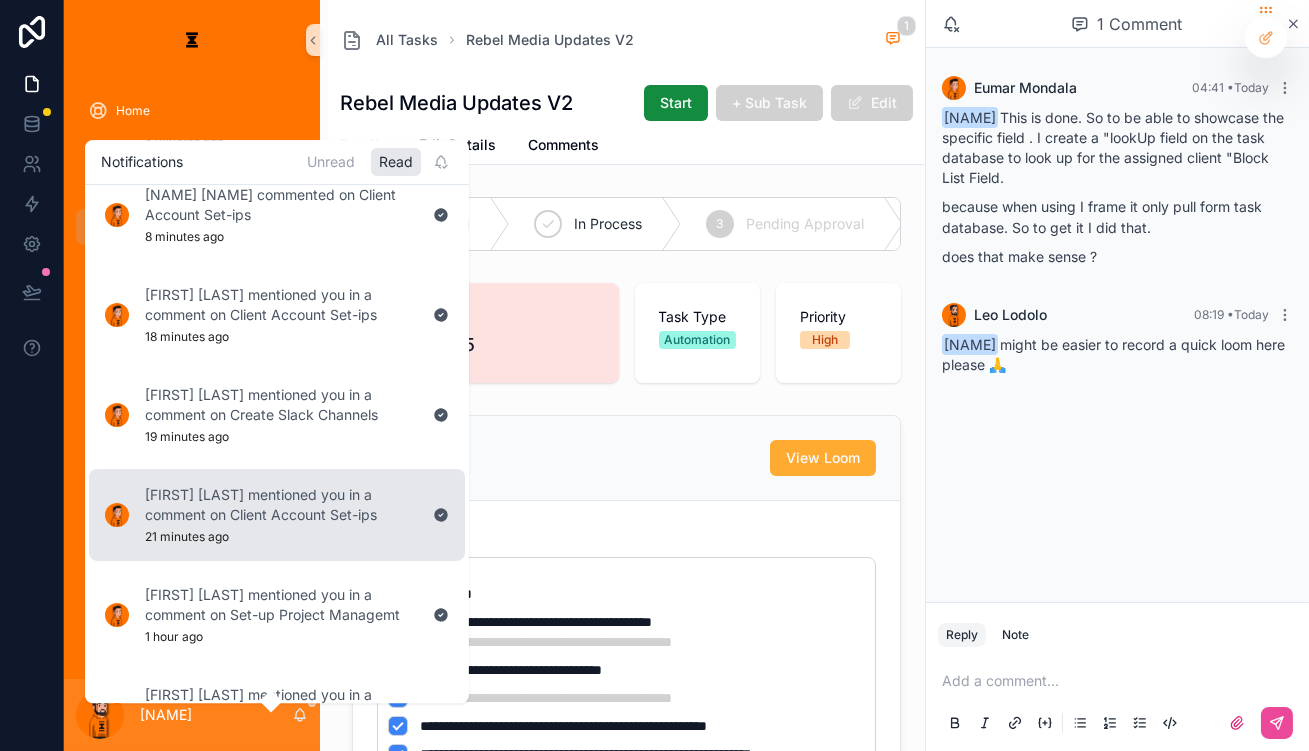 scroll, scrollTop: 181, scrollLeft: 0, axis: vertical 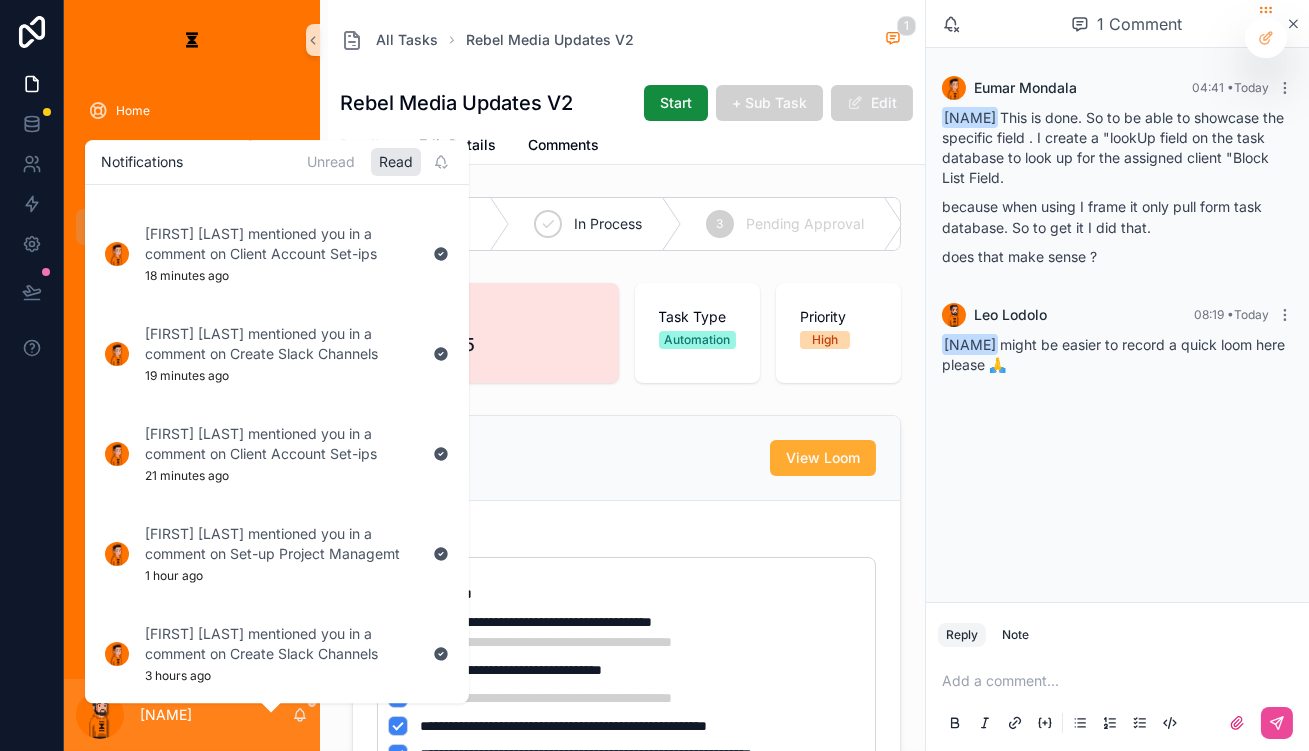 click on "[FIRST] [LAST] mentioned you in a comment on Rebel Media Updates V2" at bounding box center (281, 744) 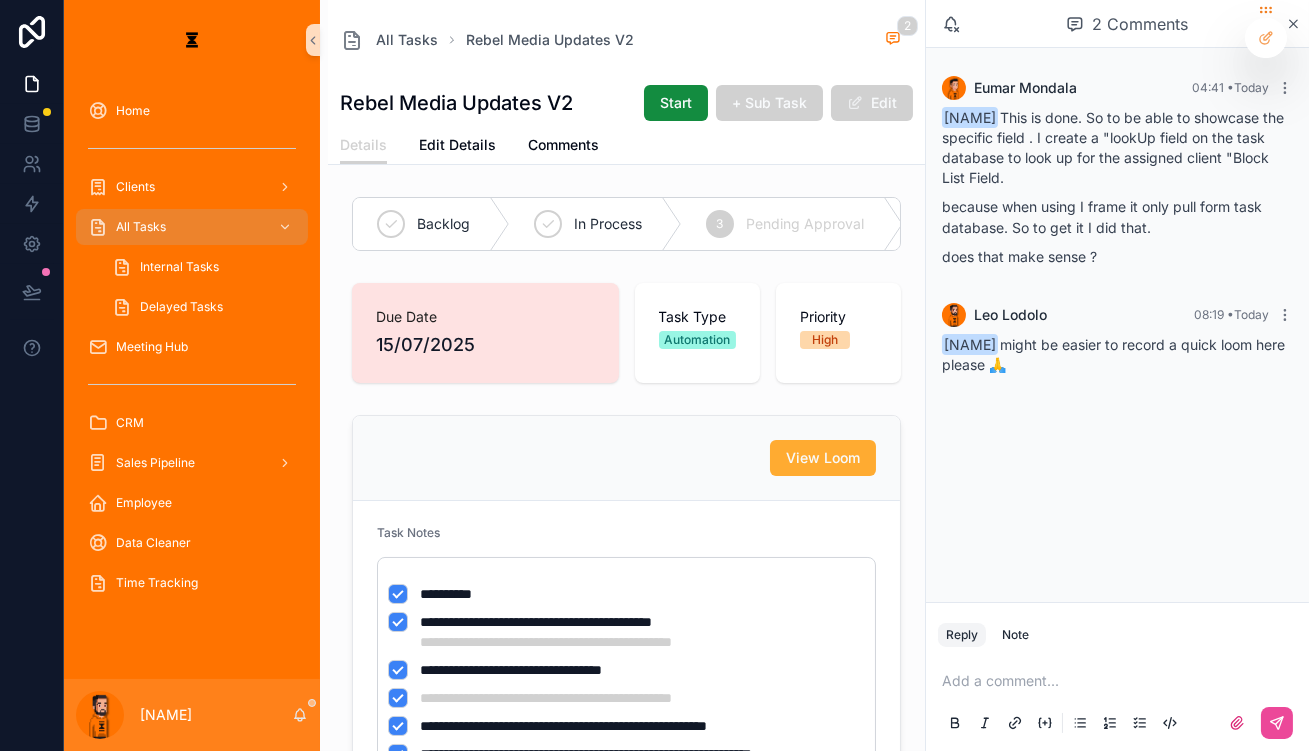 click on "[FIRST]   [LAST] 04:41 •  Today [FIRST] [LAST]  This is done. So to be able to showcase the specific field . I create a "lookUp field on the task database to look up for the assigned client "Block List Field.
because when using I frame it only pull form task database. So to get it I did that. does that make sense ? [FIRST]   [LAST] 08:19 •  Today [FIRST] [LAST]  might be easier to record a quick loom here please 🙏" at bounding box center (1117, 325) 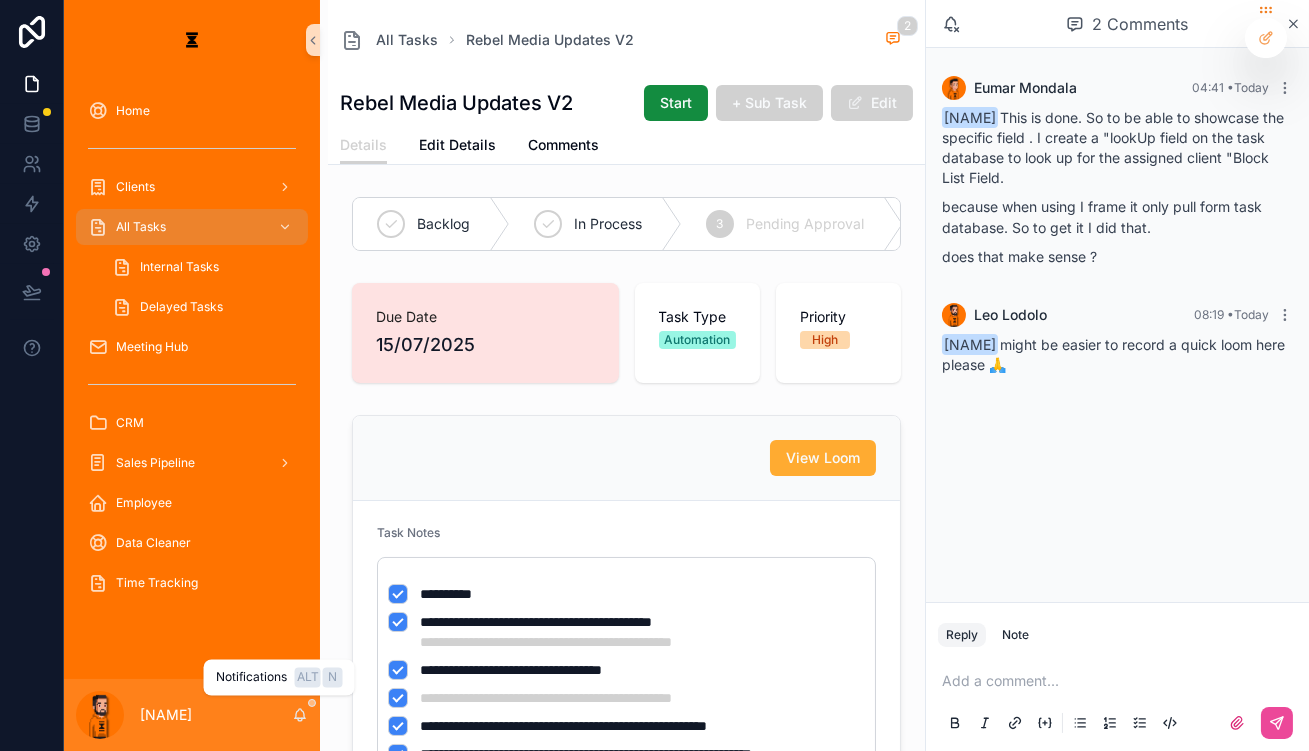 click 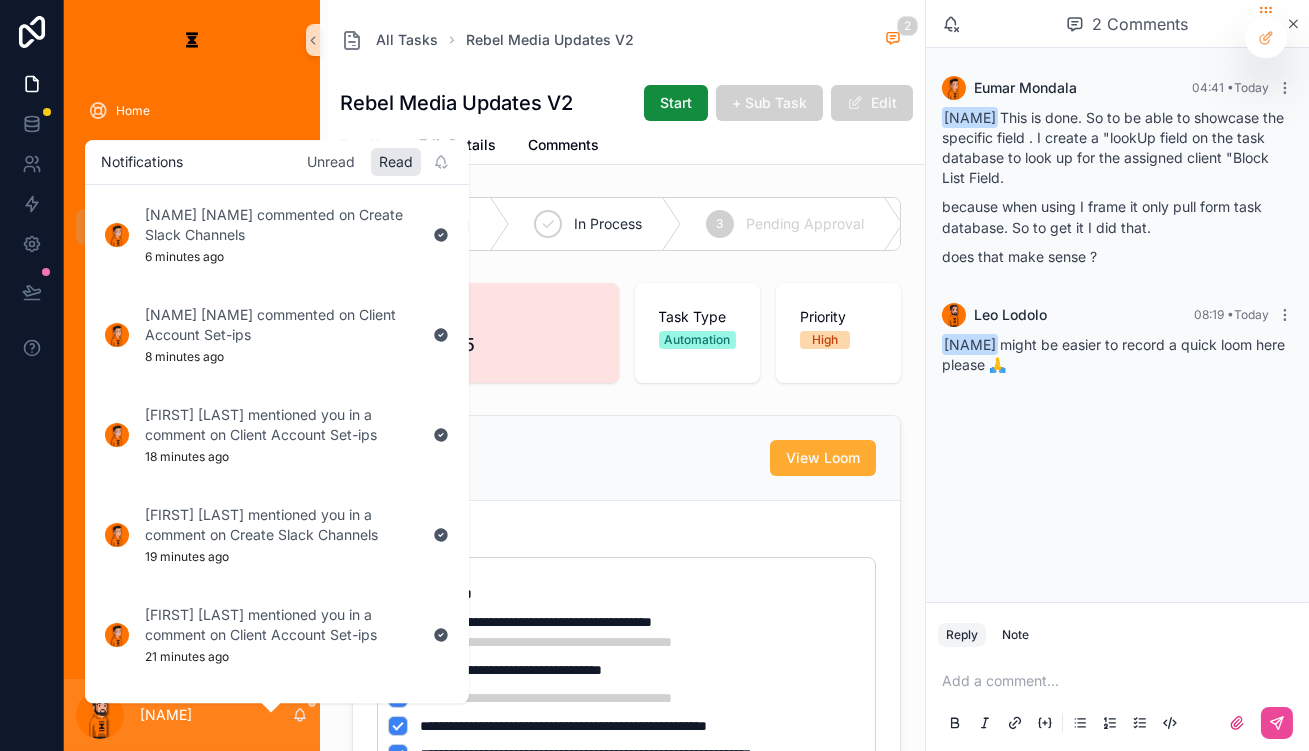 click on "Unread" at bounding box center (331, 162) 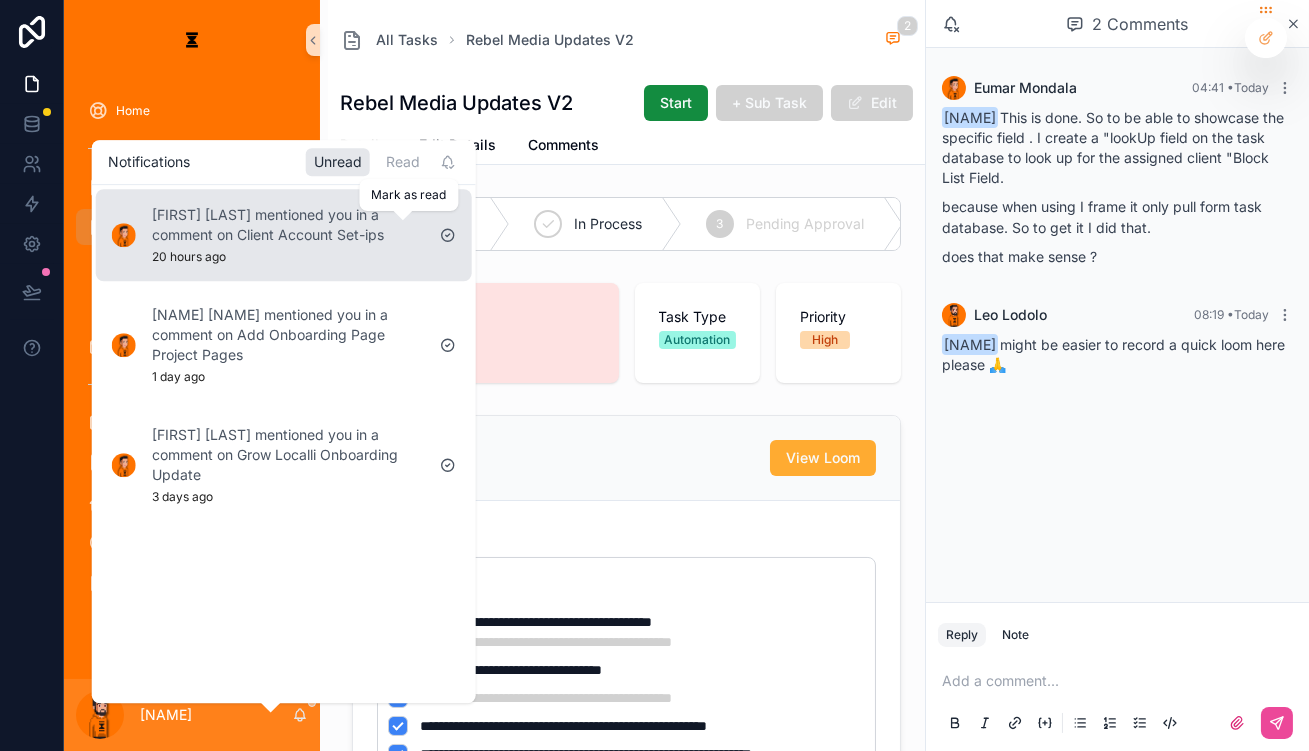 click 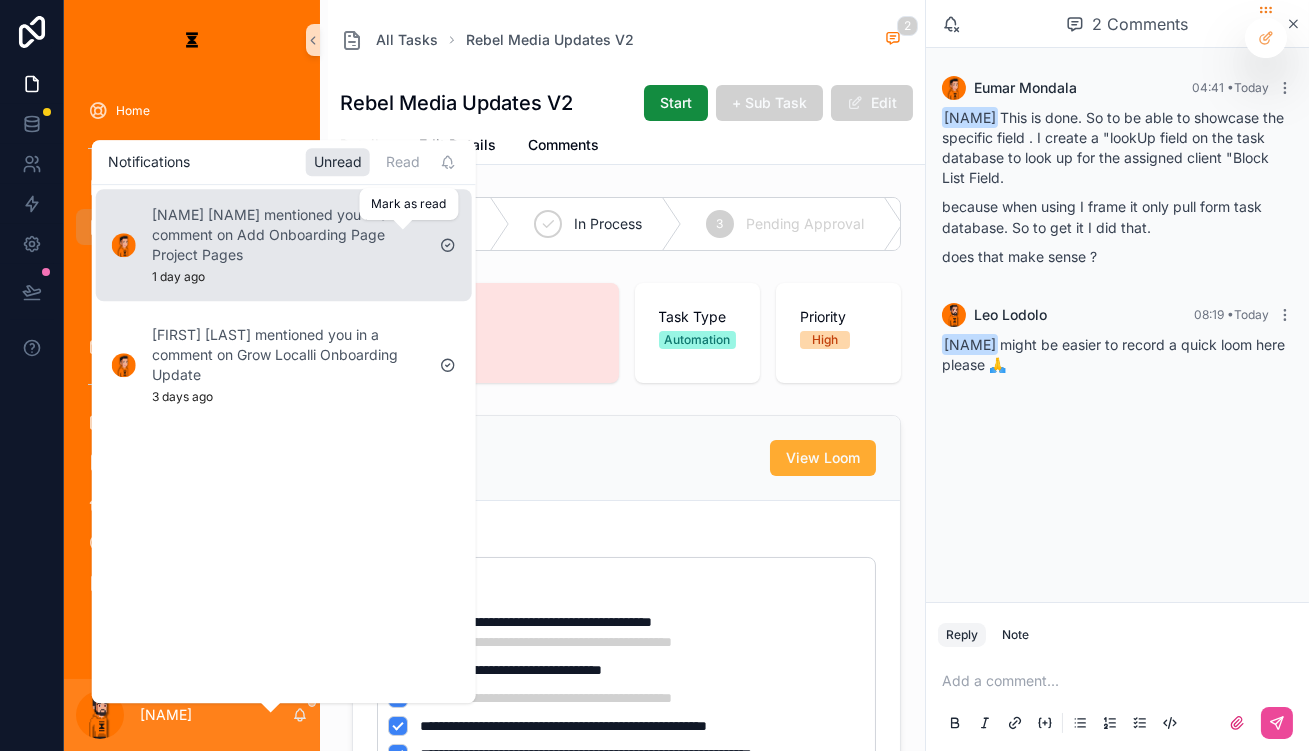 click 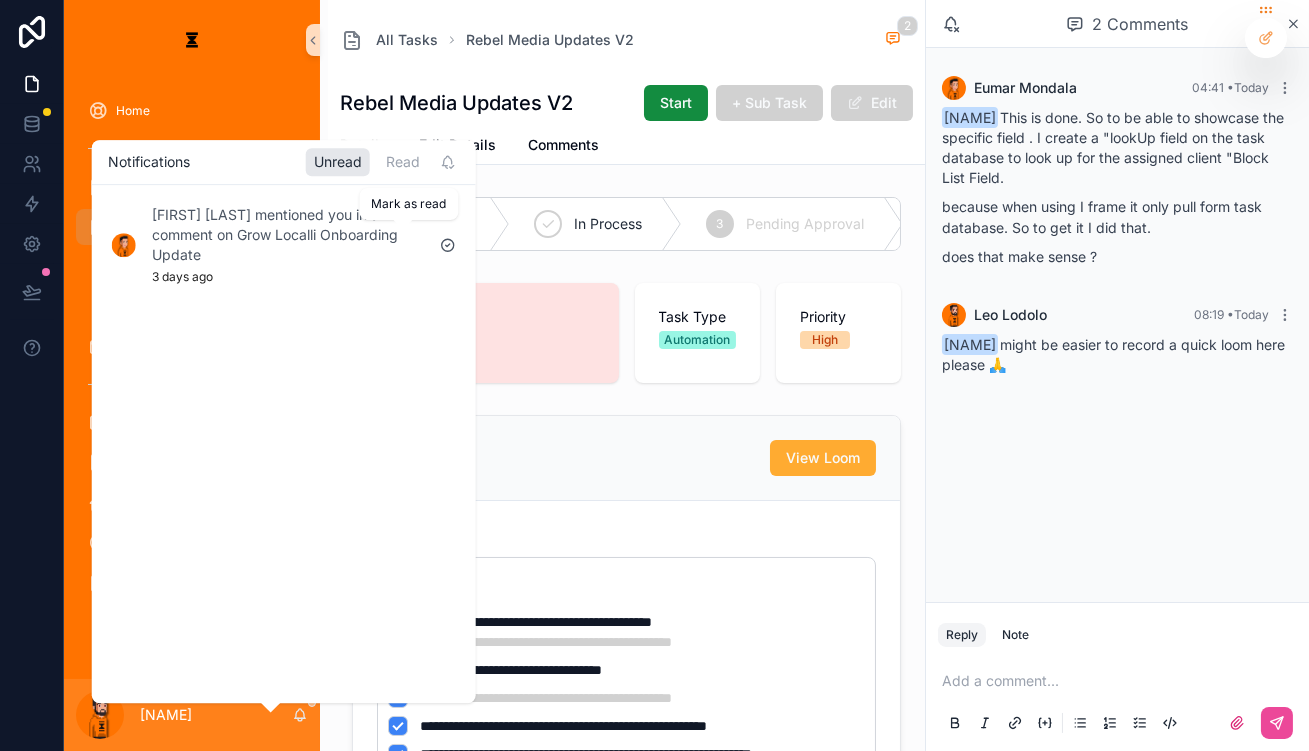 click 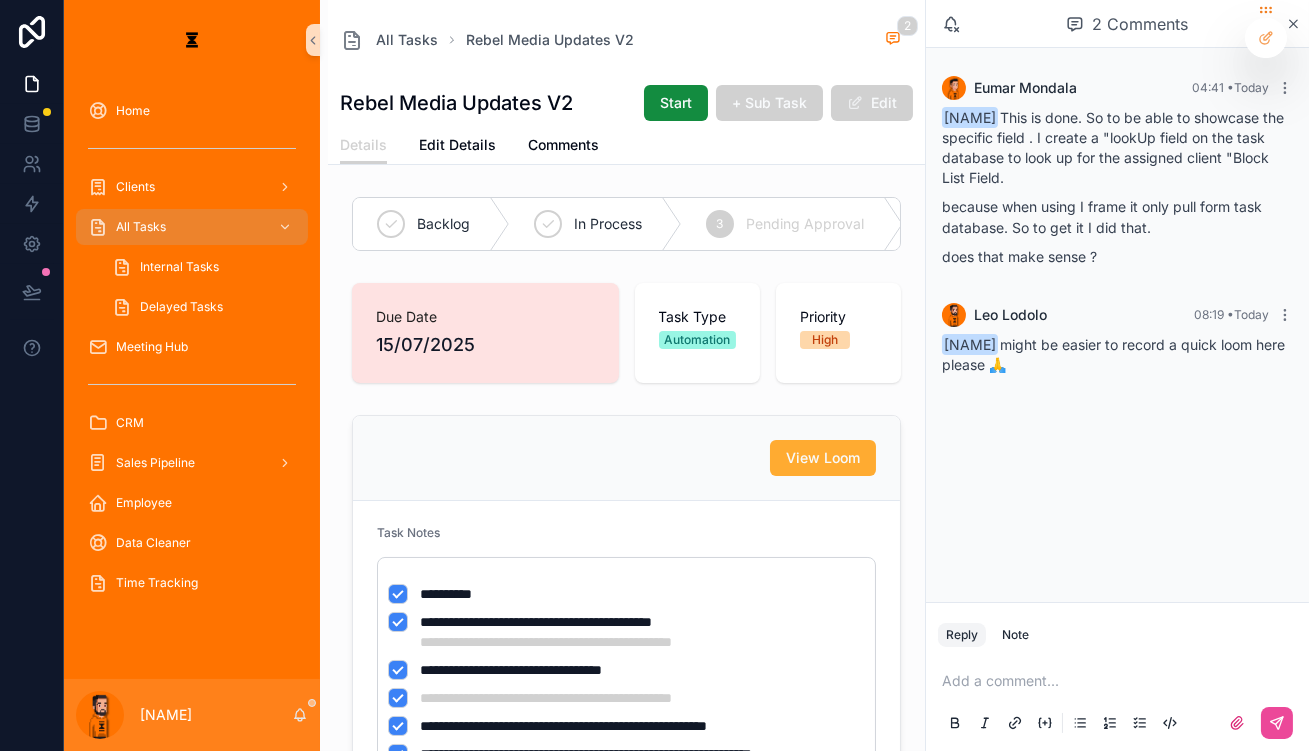 click on "View Loom" at bounding box center (626, 458) 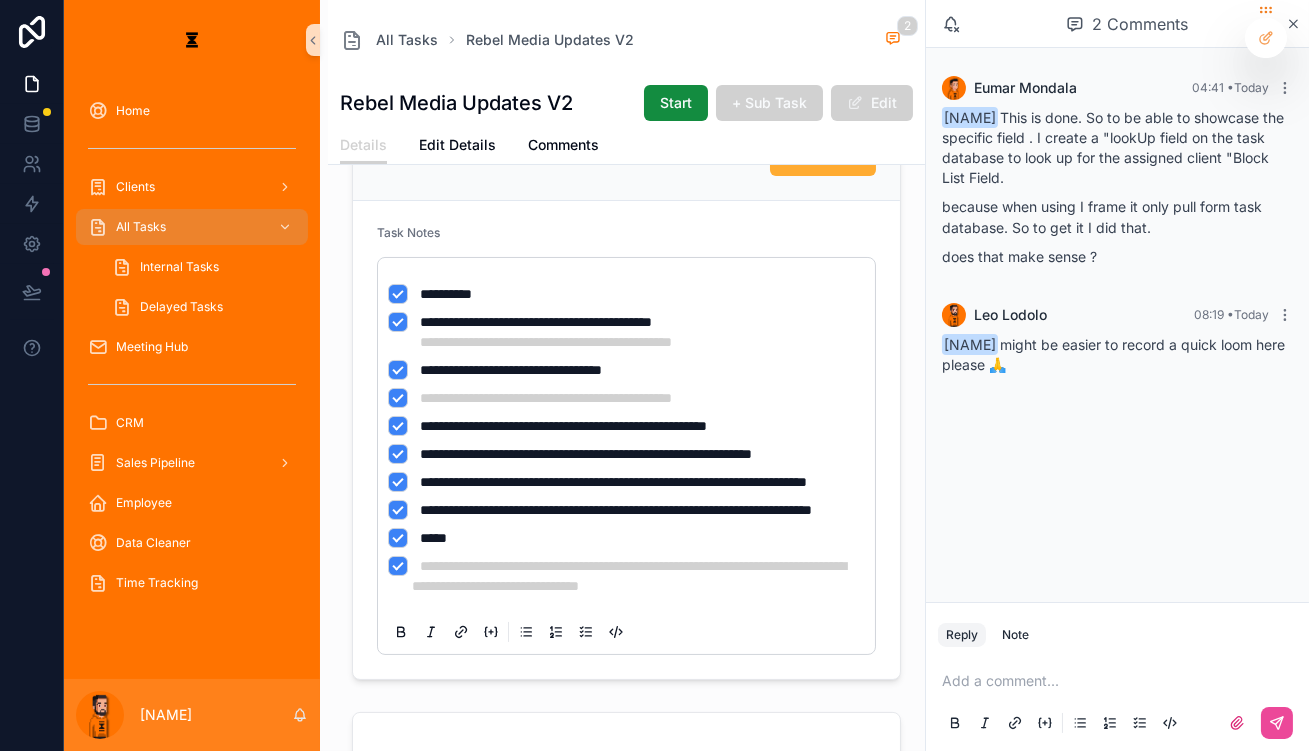 scroll, scrollTop: 272, scrollLeft: 0, axis: vertical 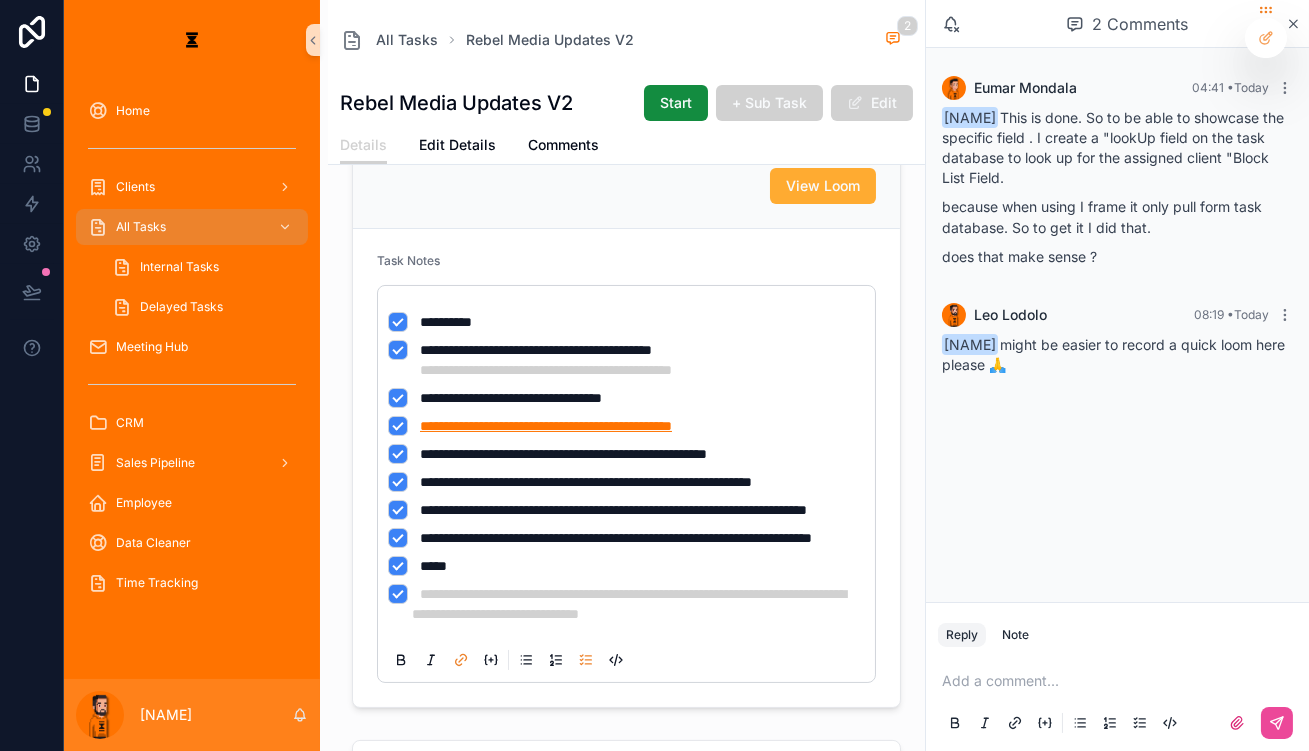 click on "**********" at bounding box center [546, 426] 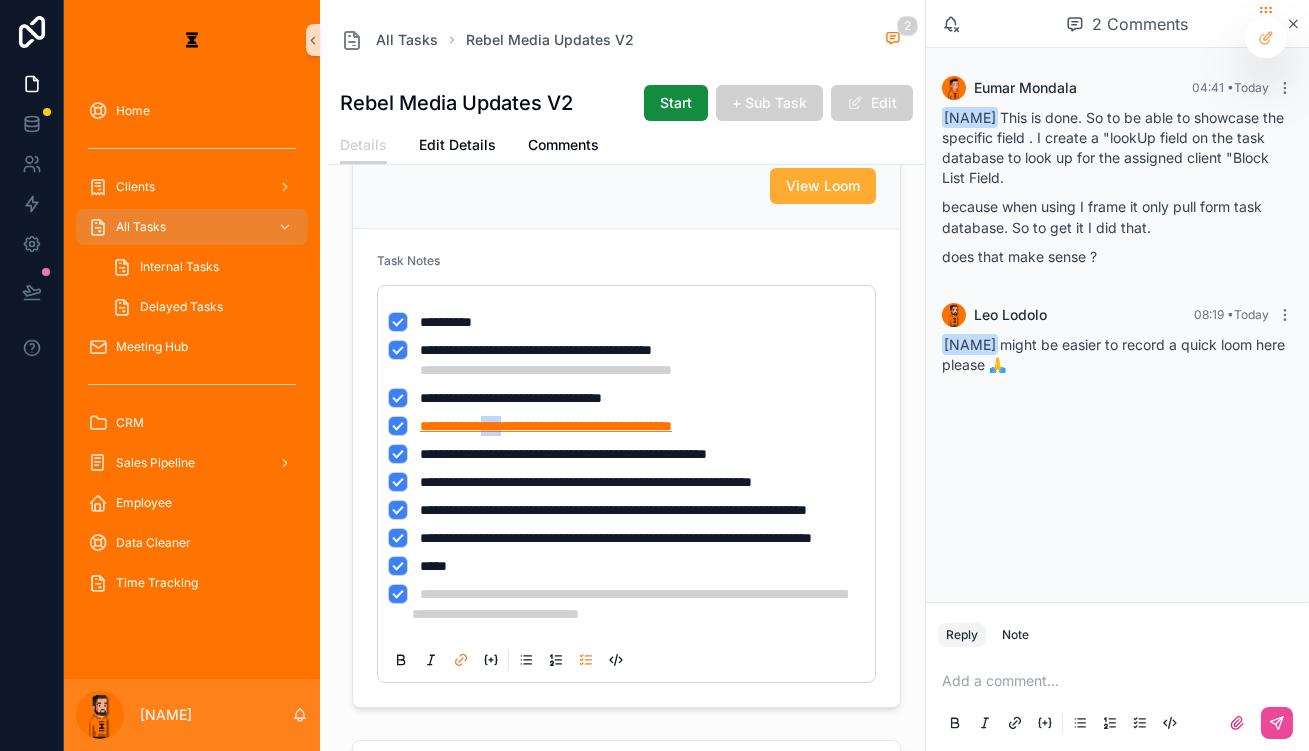 click on "**********" at bounding box center [546, 426] 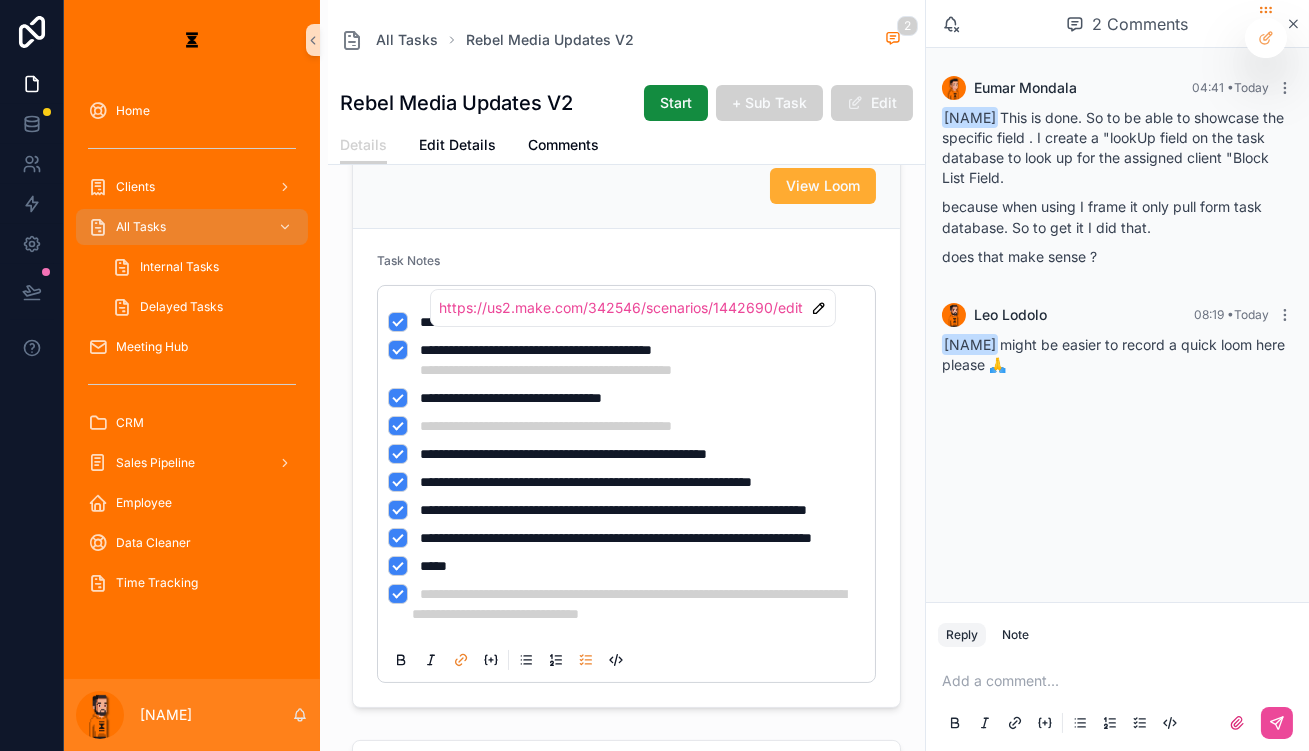 click on "https://us2.make.com/342546/scenarios/1442690/edit" at bounding box center (633, 308) 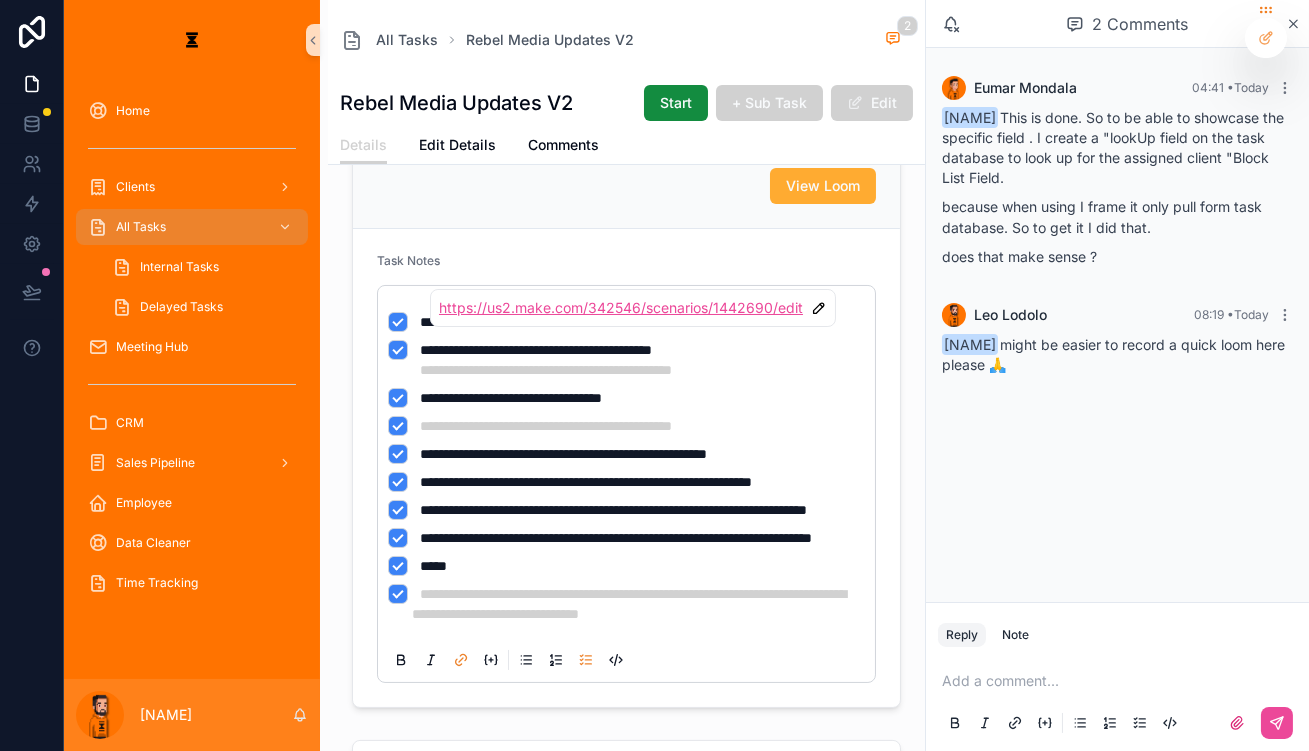 click on "https://us2.make.com/342546/scenarios/1442690/edit" at bounding box center [621, 308] 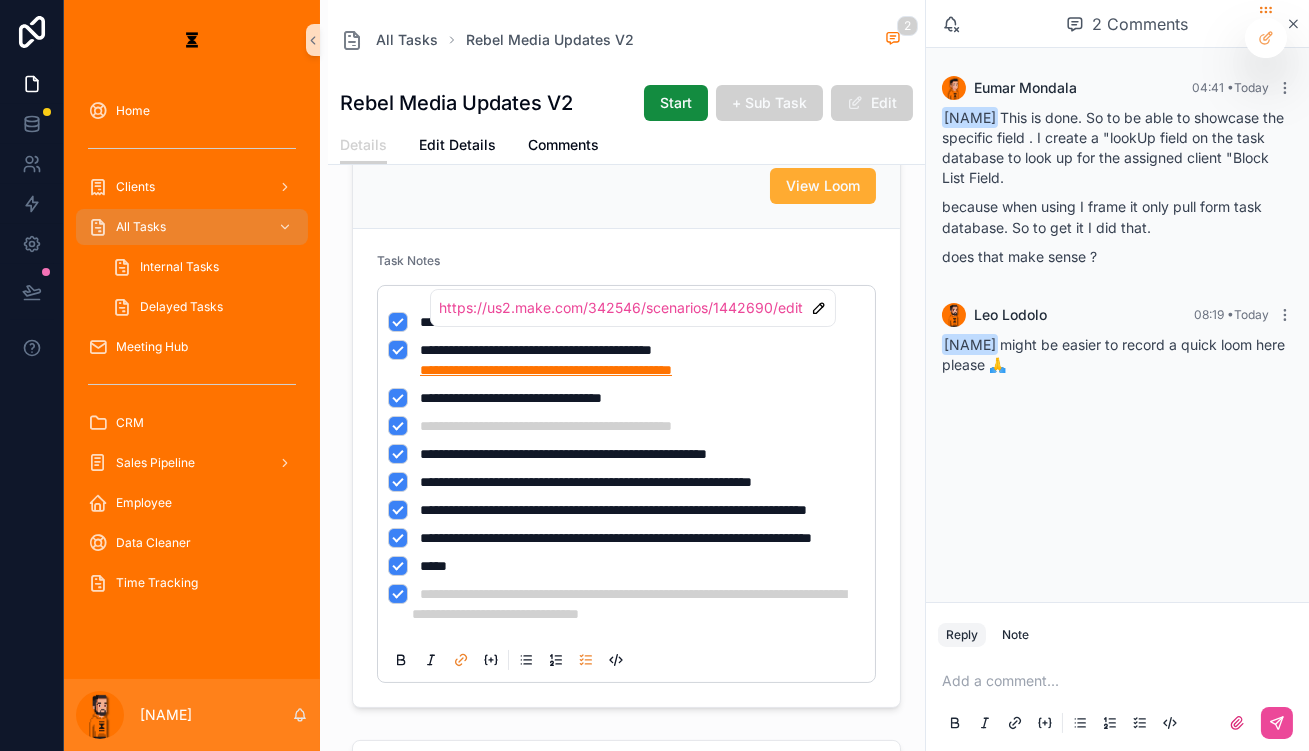 click on "**********" at bounding box center (546, 370) 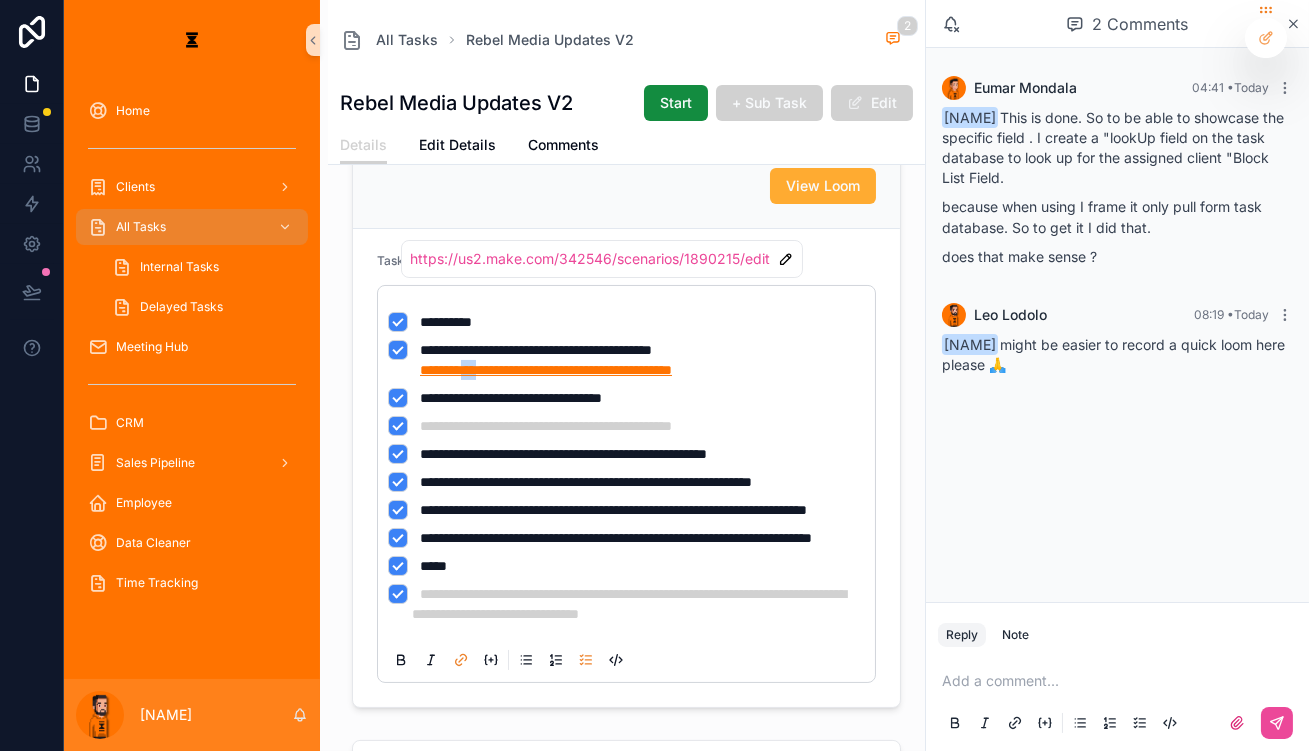 click on "**********" at bounding box center (546, 370) 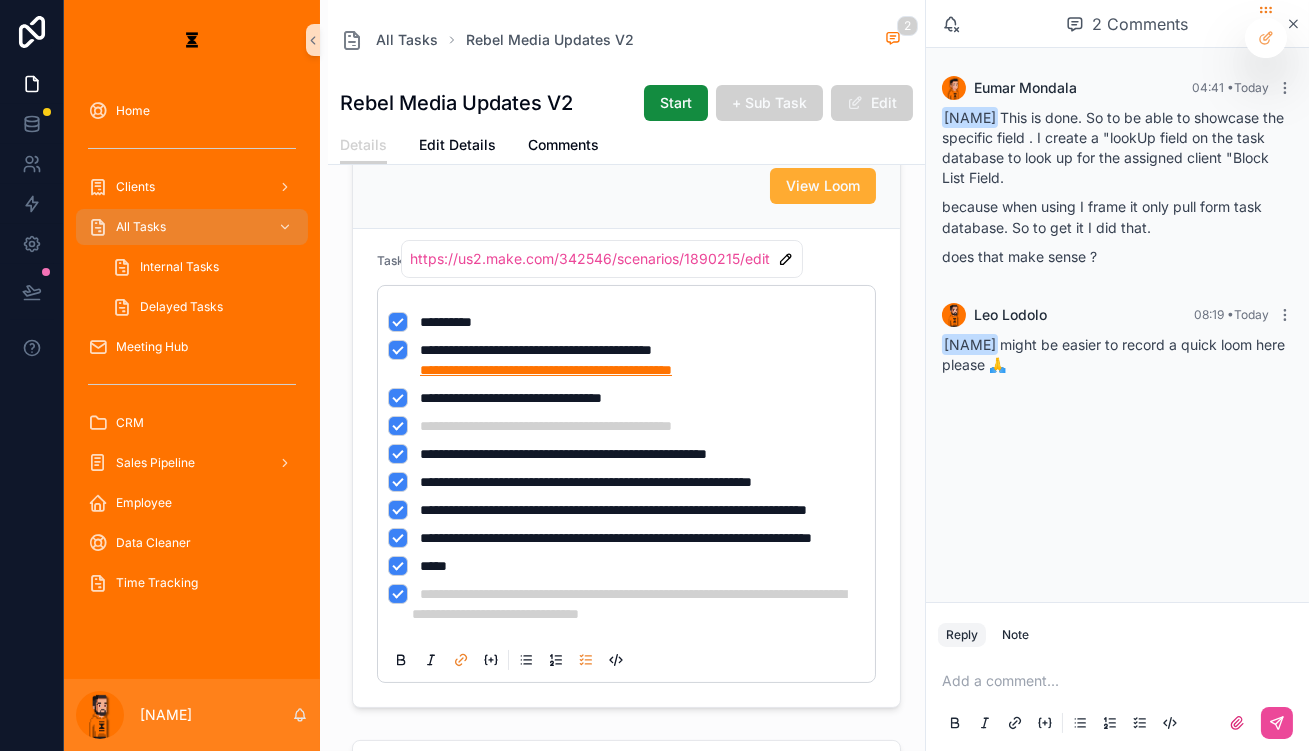 click on "**********" at bounding box center [546, 370] 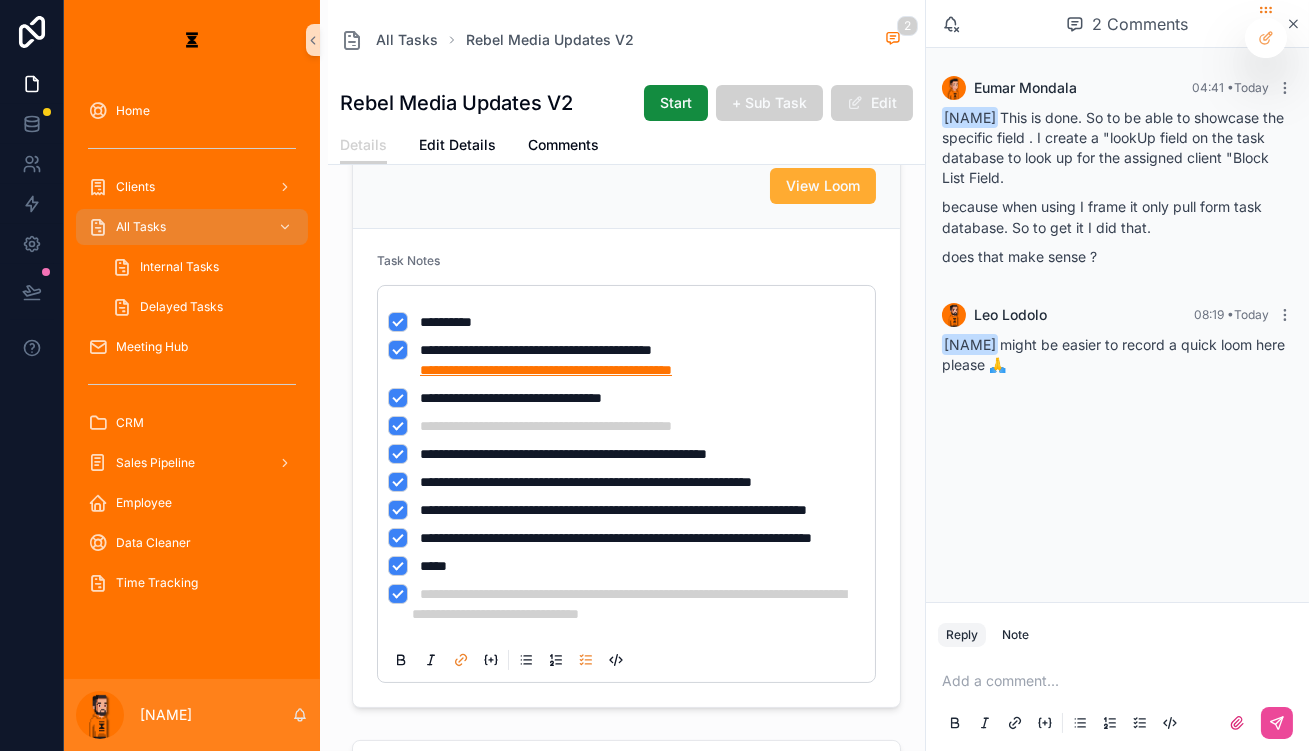click on "**********" at bounding box center [546, 370] 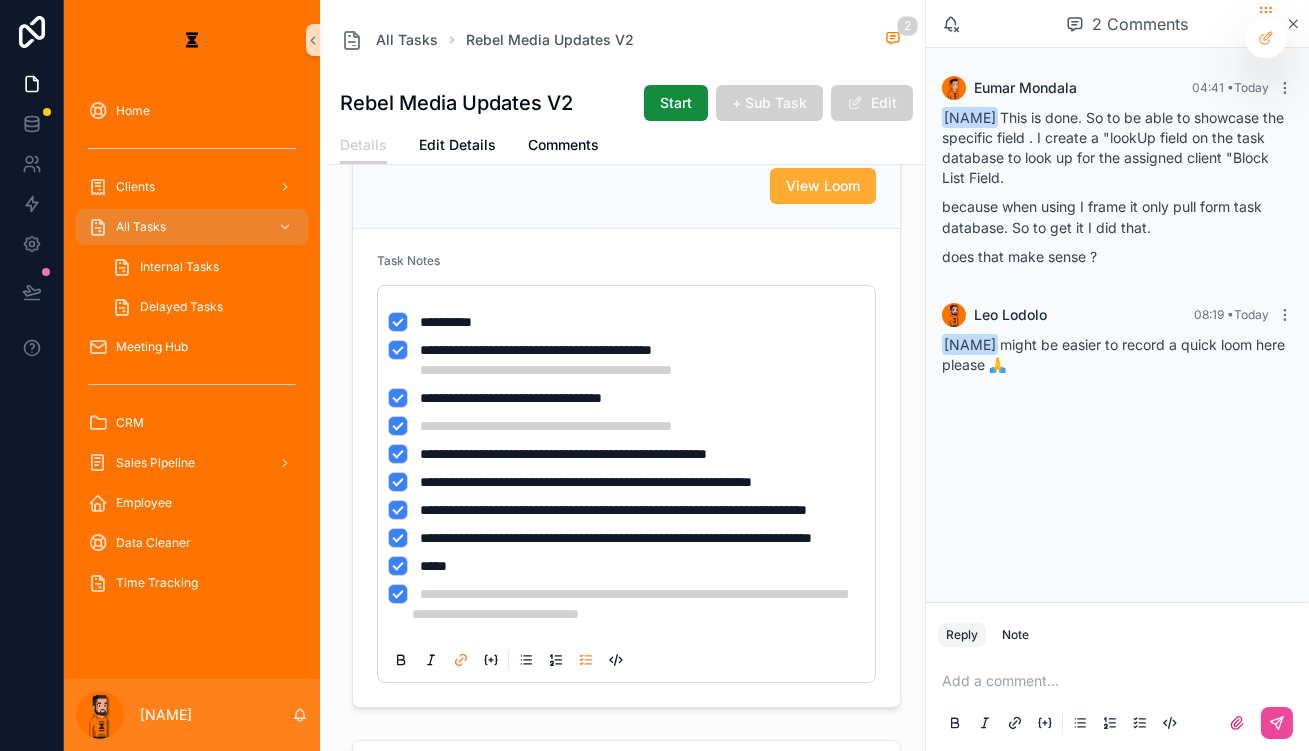 click on "**********" at bounding box center [626, 360] 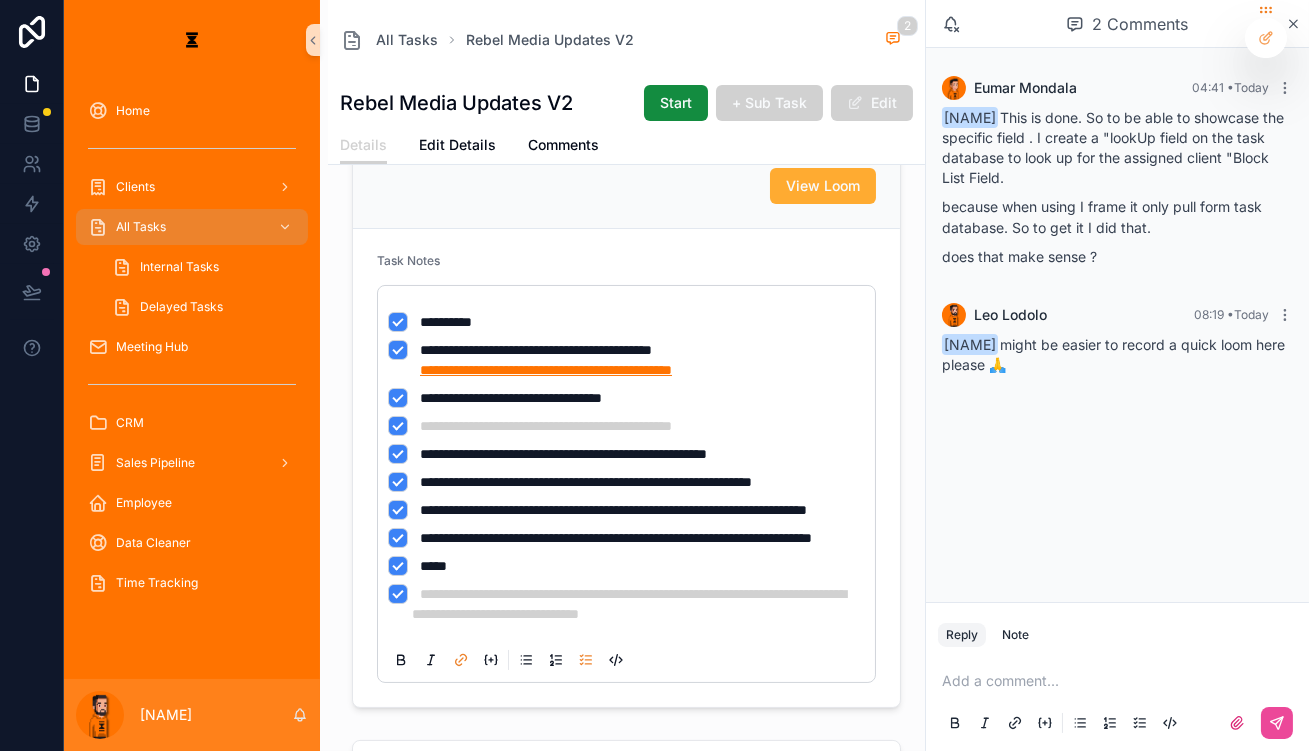 click on "**********" at bounding box center (546, 370) 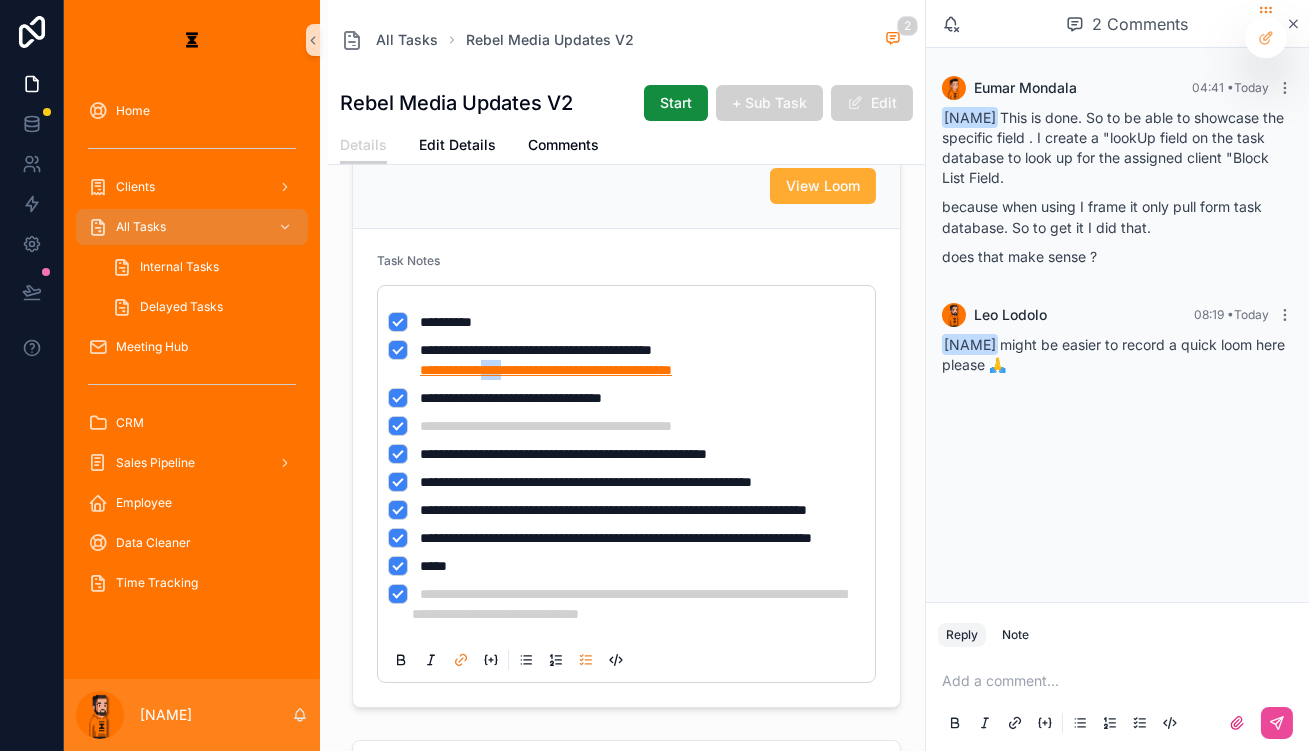 click on "**********" at bounding box center [546, 370] 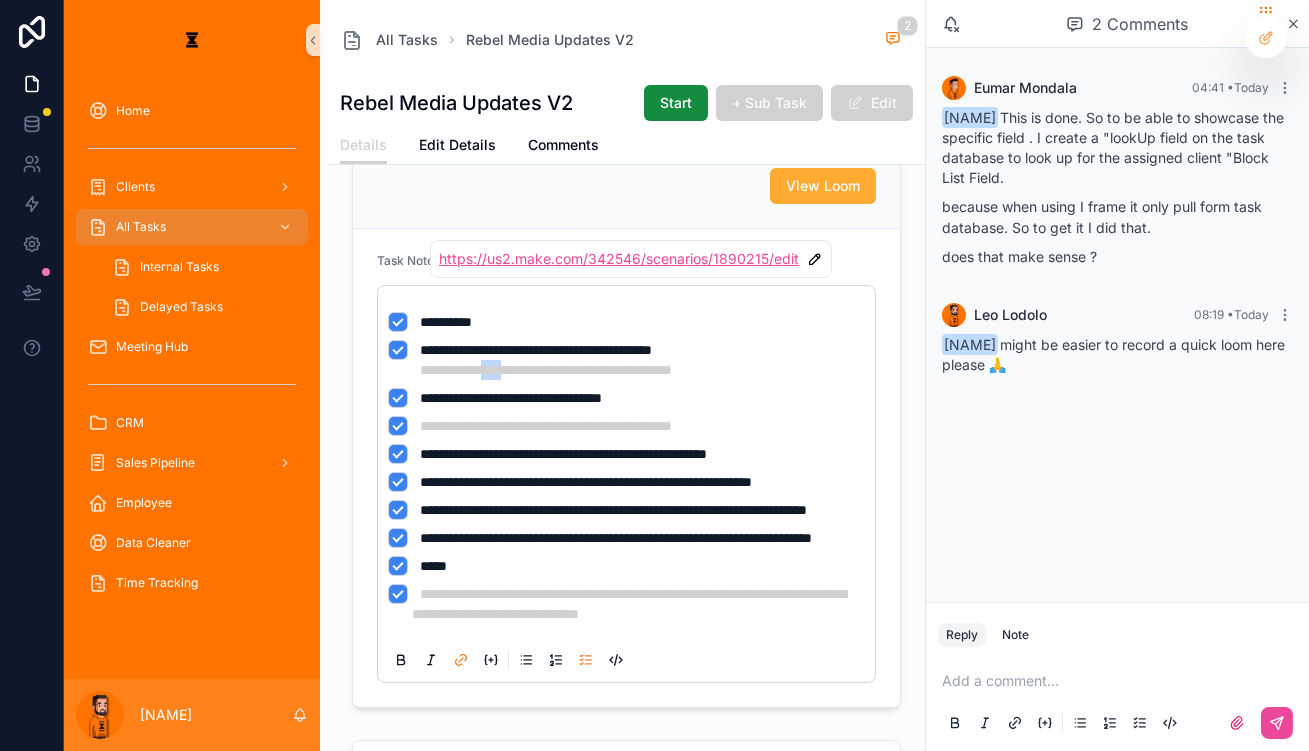click on "https://us2.make.com/342546/scenarios/1890215/edit" at bounding box center [619, 259] 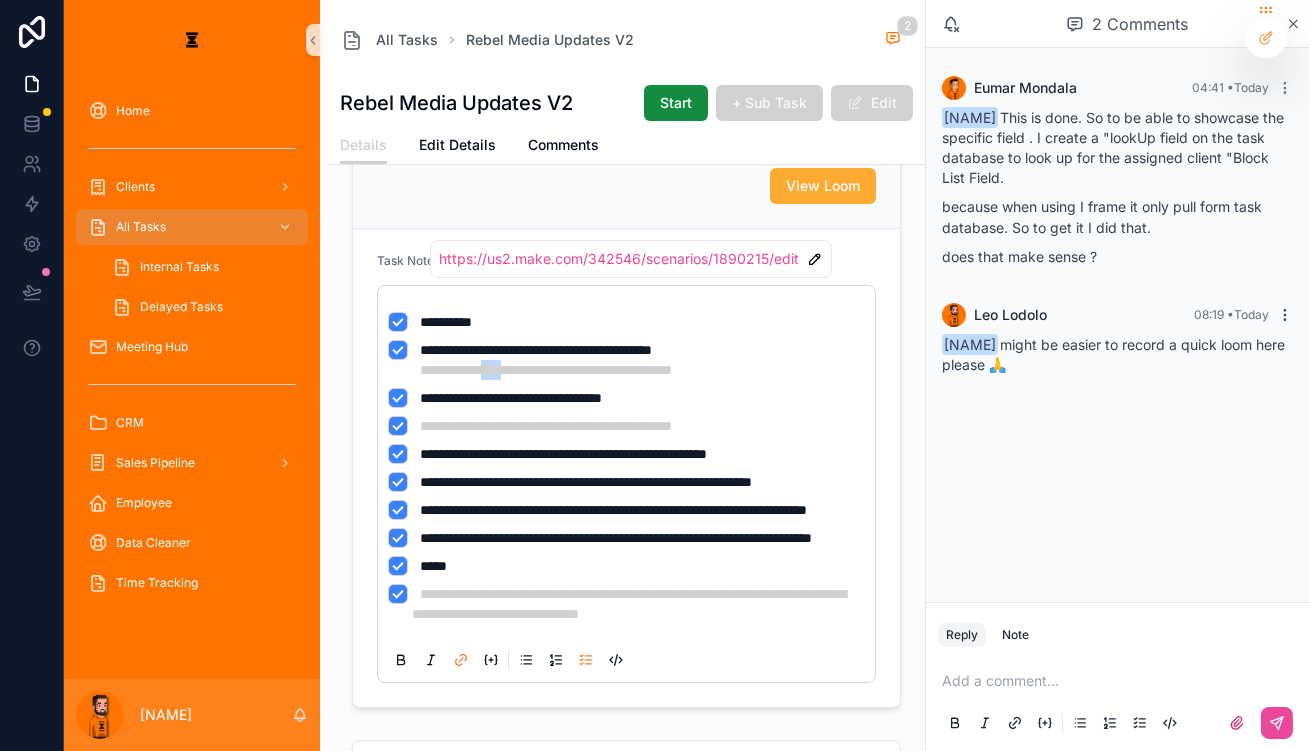 click 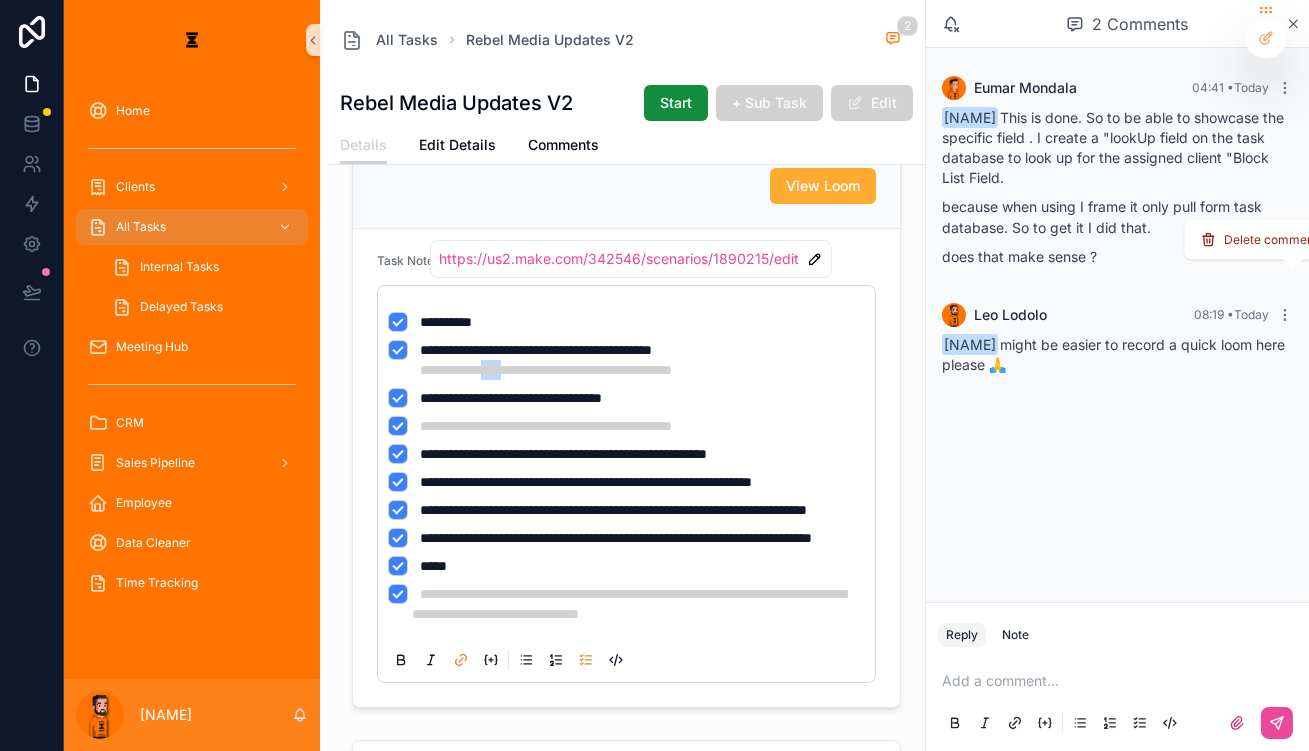 click on "Delete comment" at bounding box center [1271, 240] 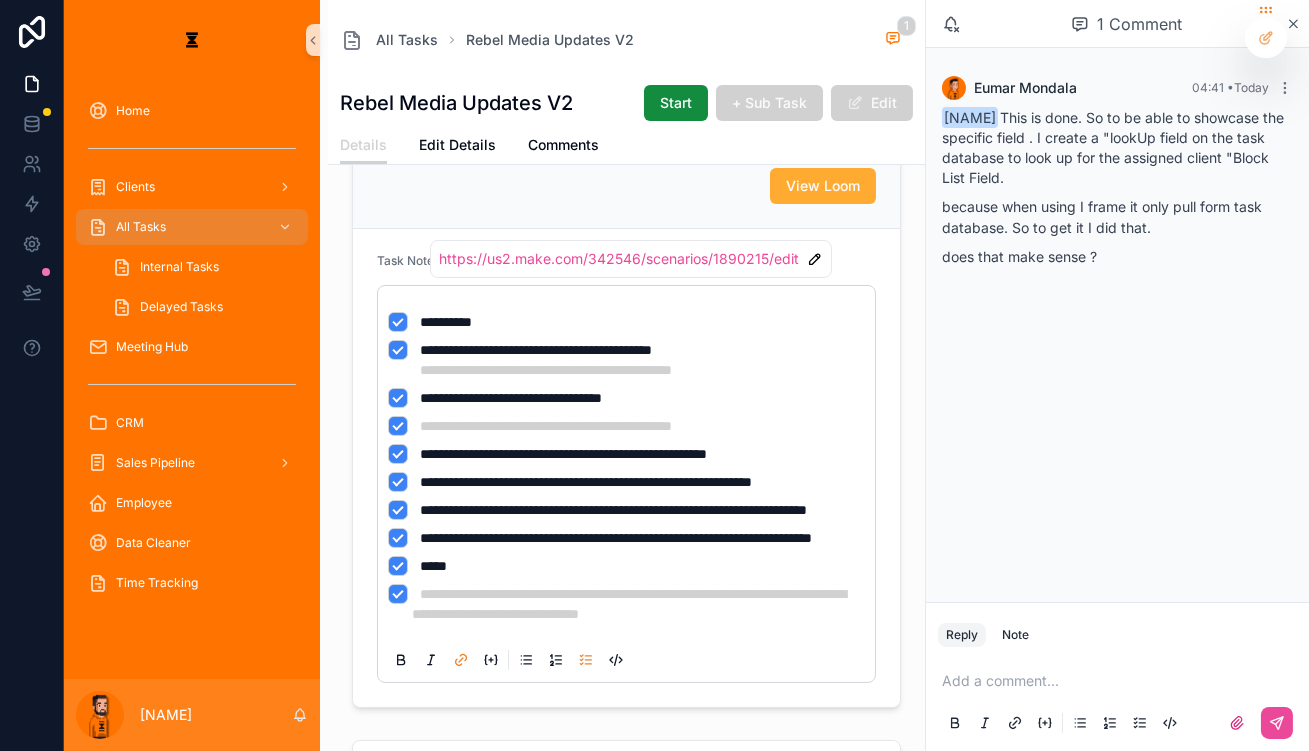 click at bounding box center (1121, 681) 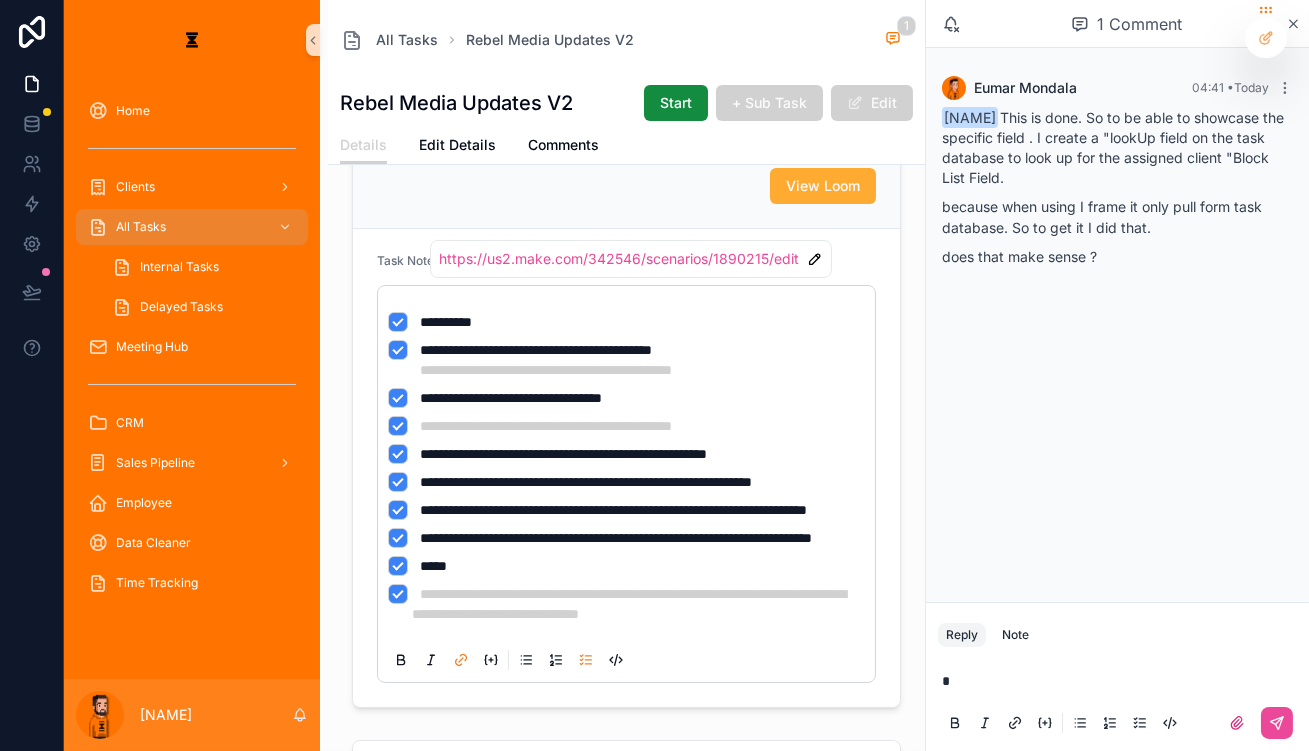 type 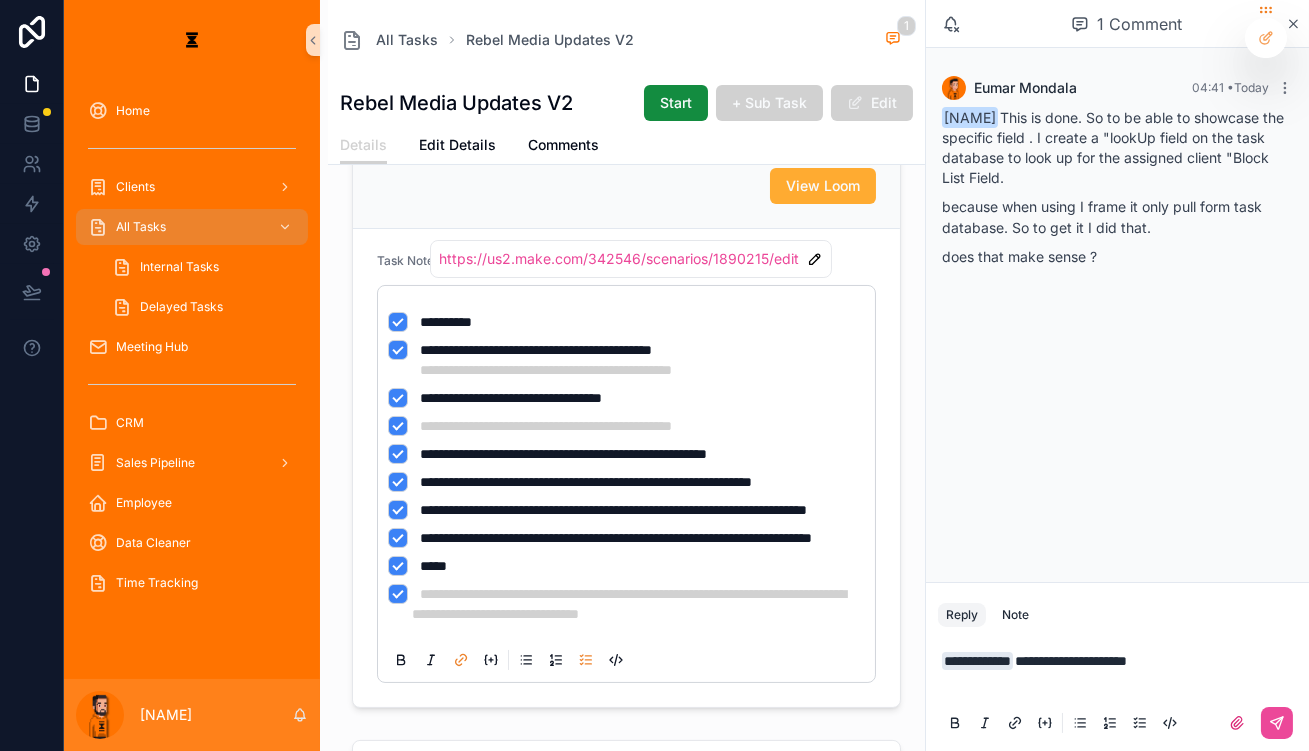 click on "**********" at bounding box center [1121, 671] 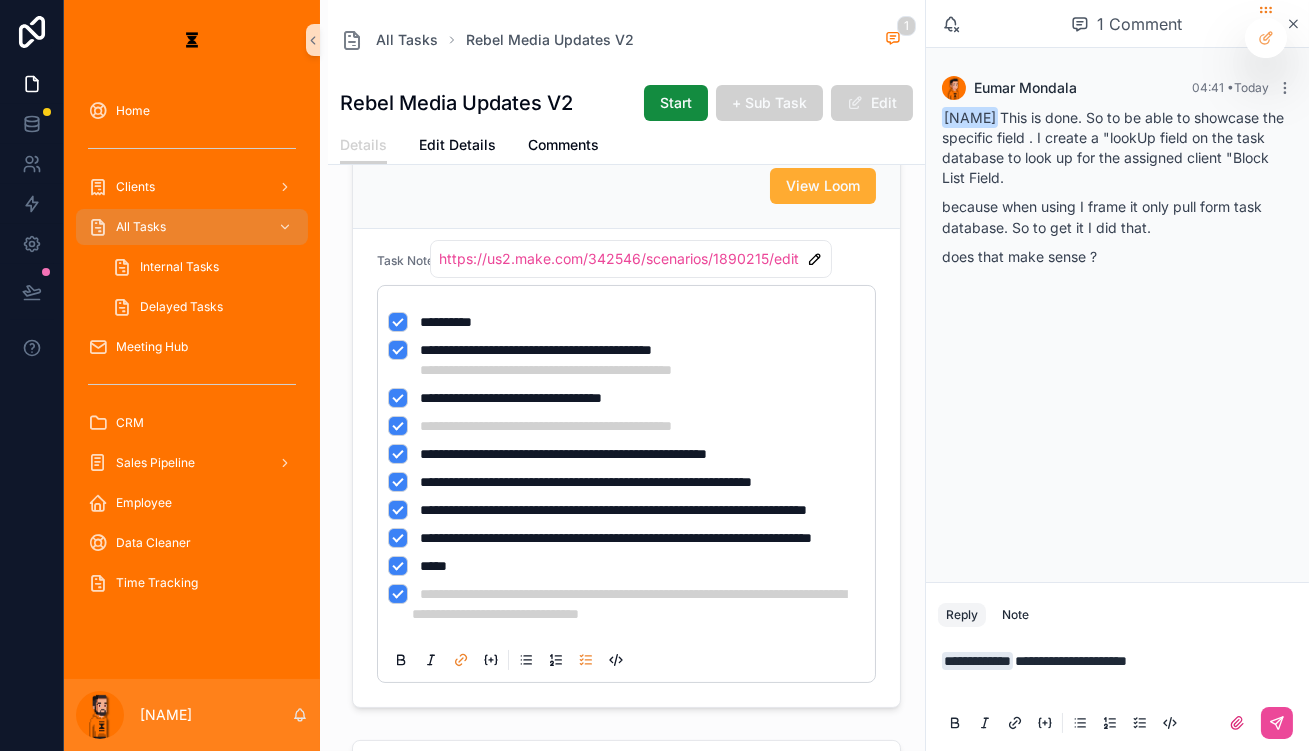click on "**********" at bounding box center [1121, 671] 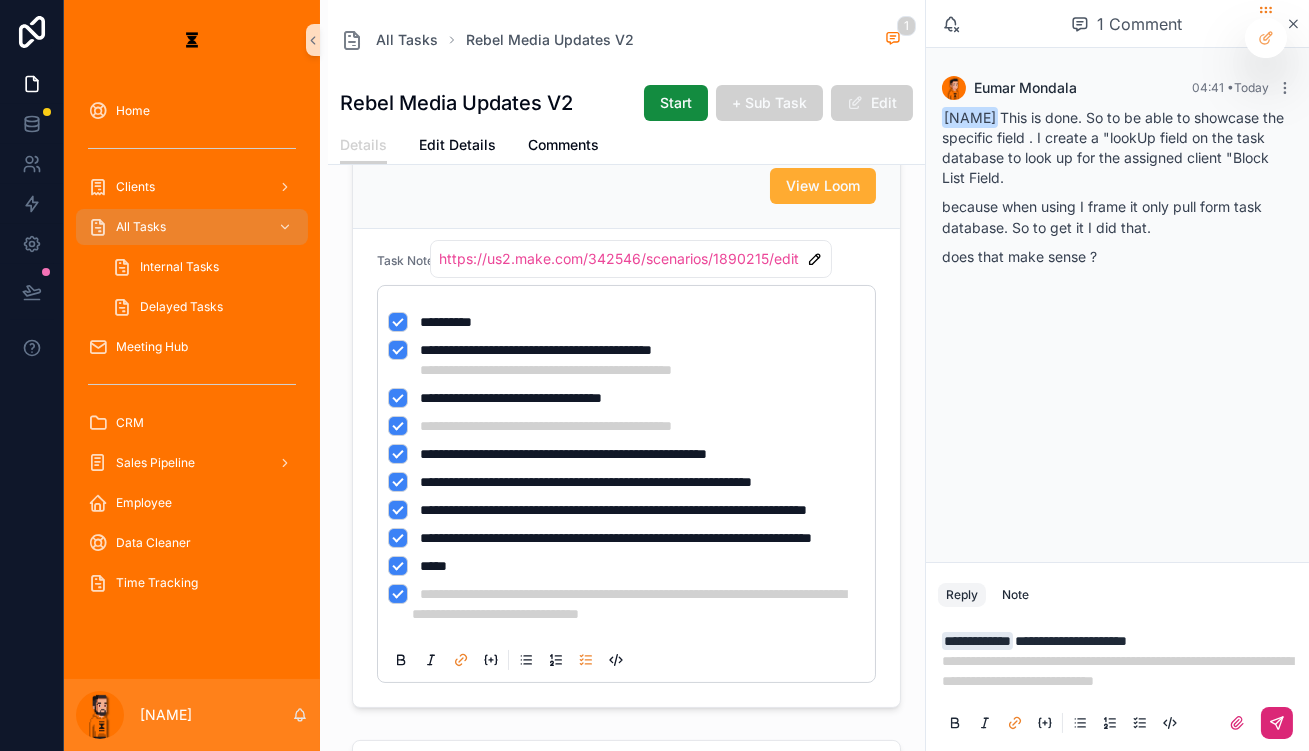 click 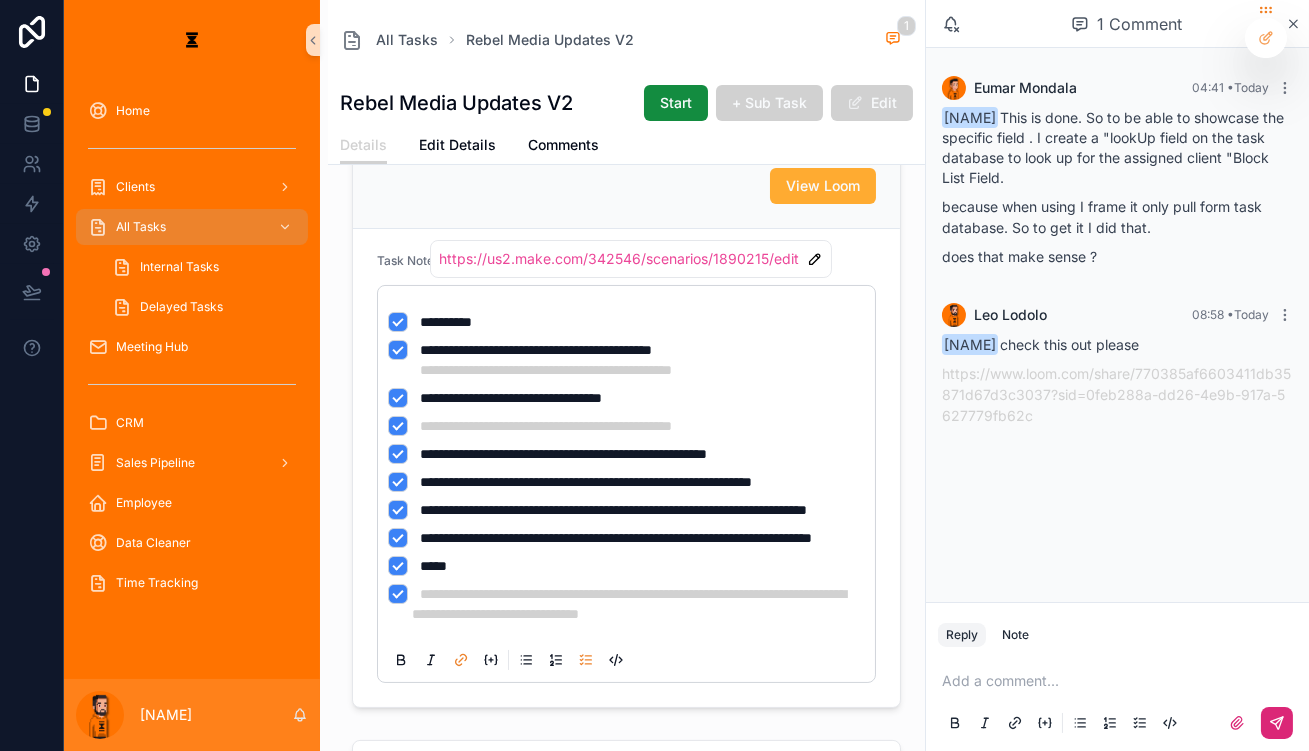 click at bounding box center (1121, 681) 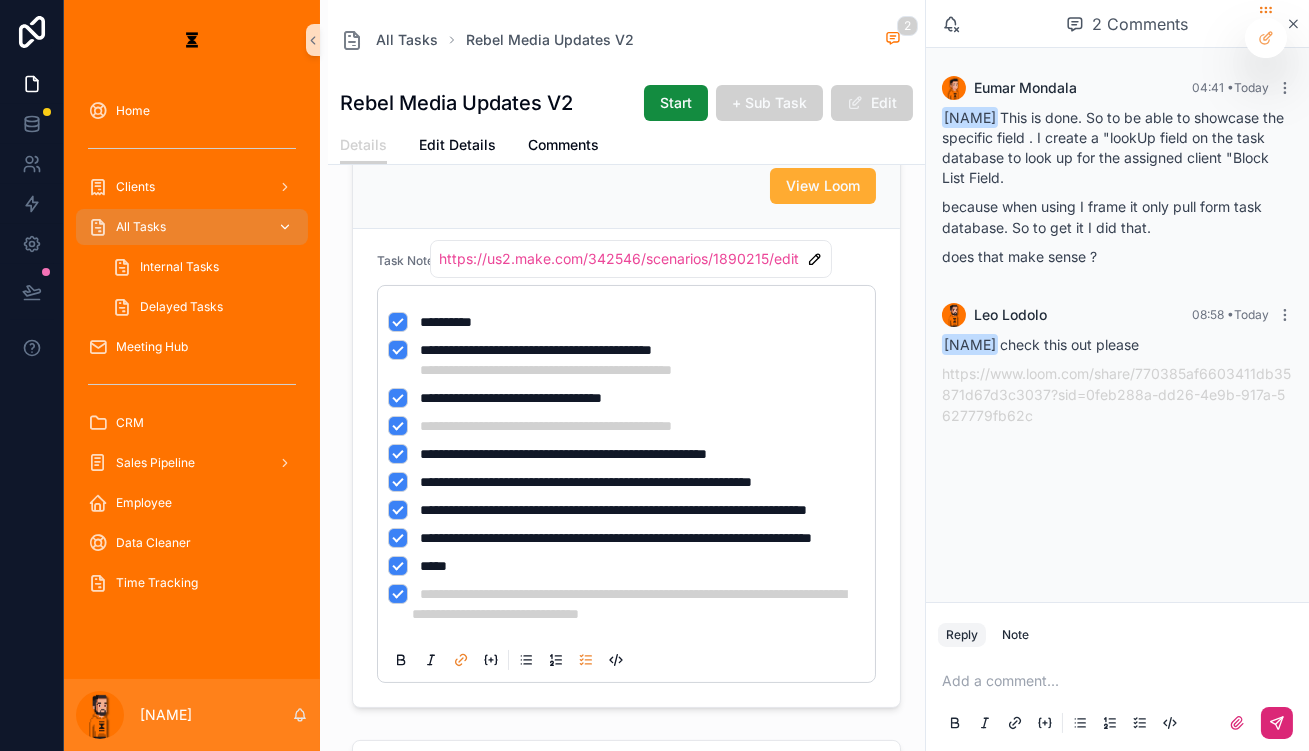 click on "All Tasks" at bounding box center (141, 227) 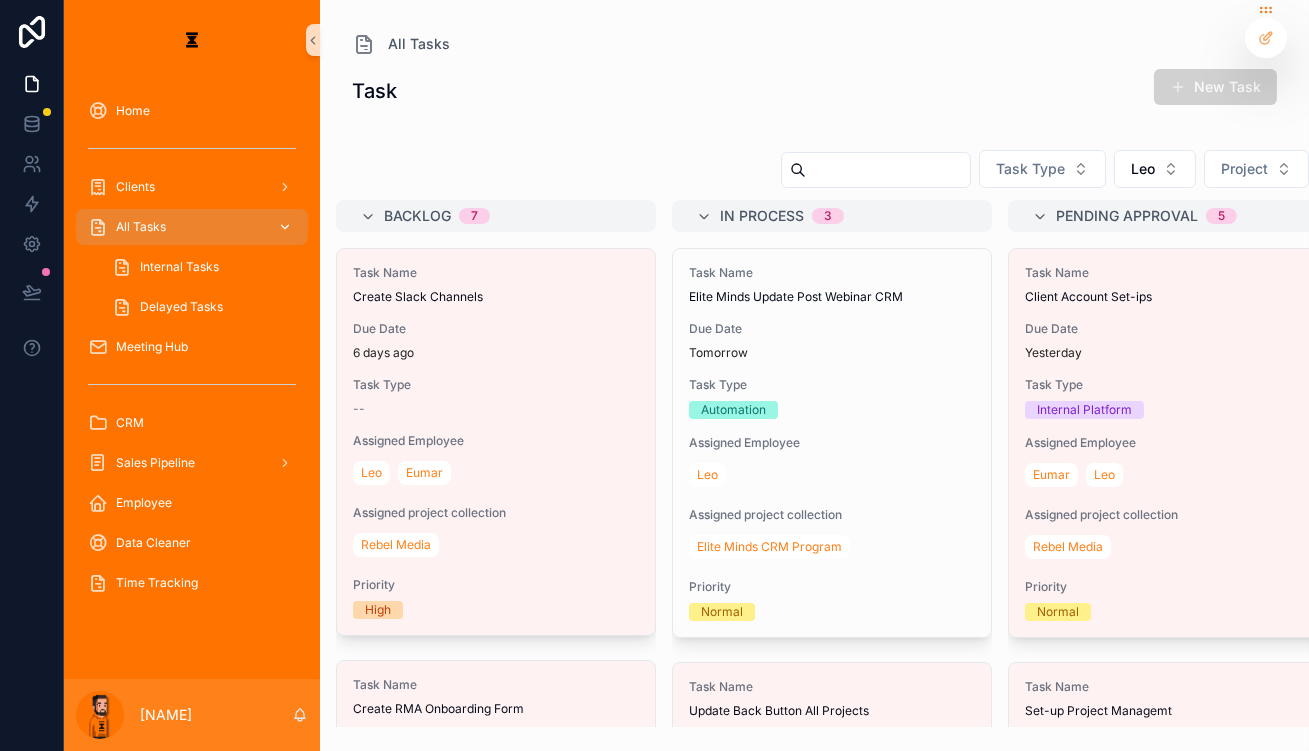 scroll, scrollTop: 0, scrollLeft: 0, axis: both 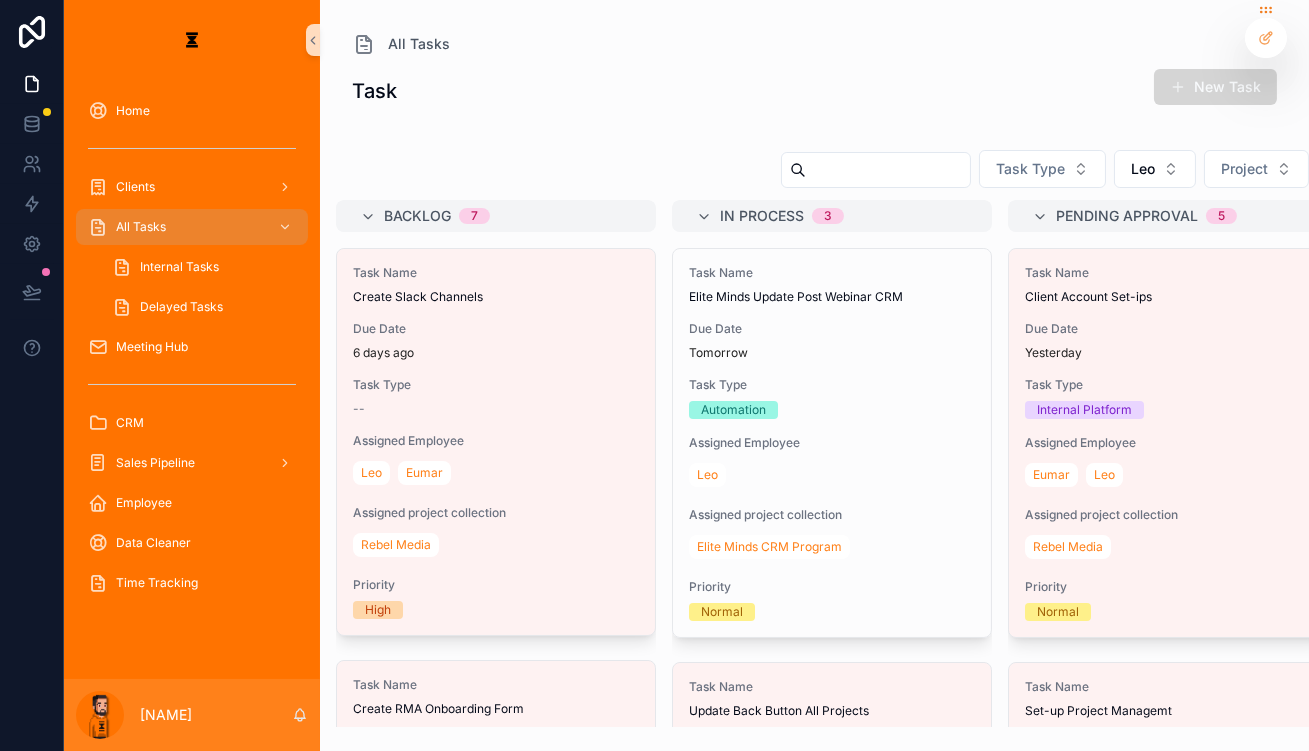 click on "New Task" at bounding box center [1215, 87] 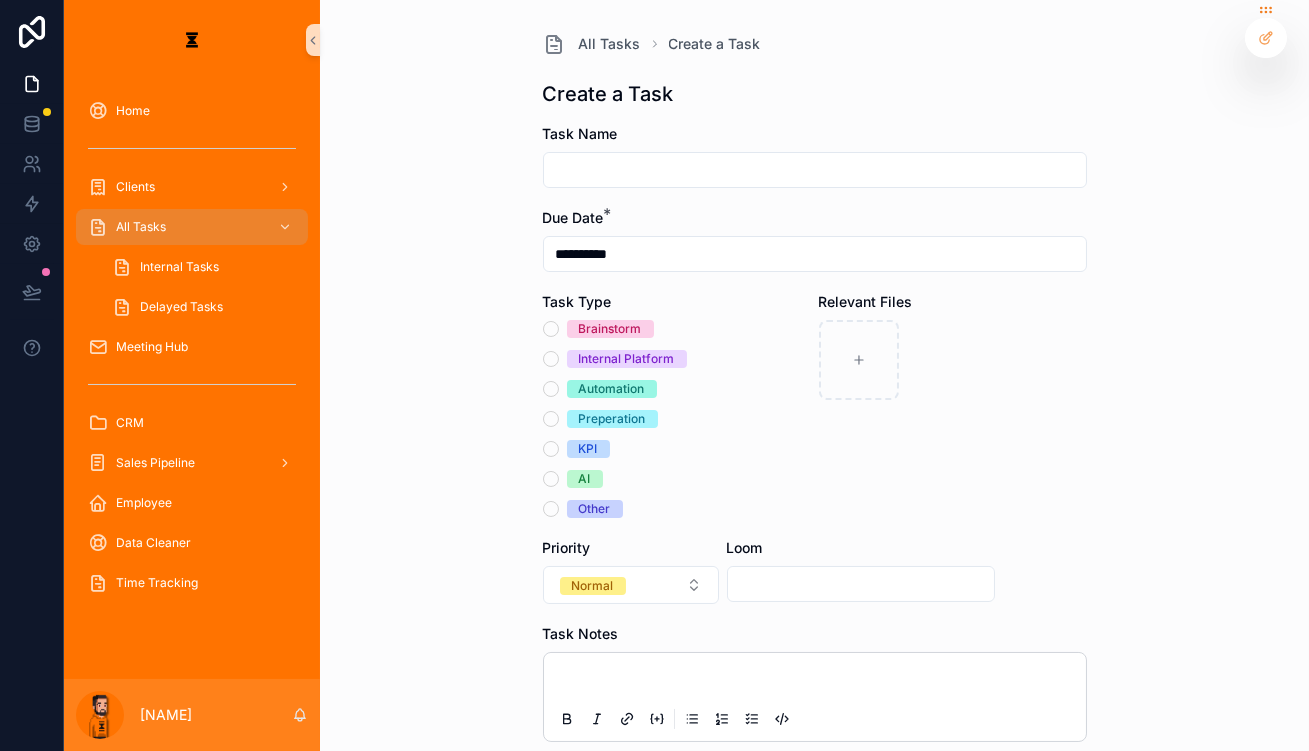 click at bounding box center (815, 170) 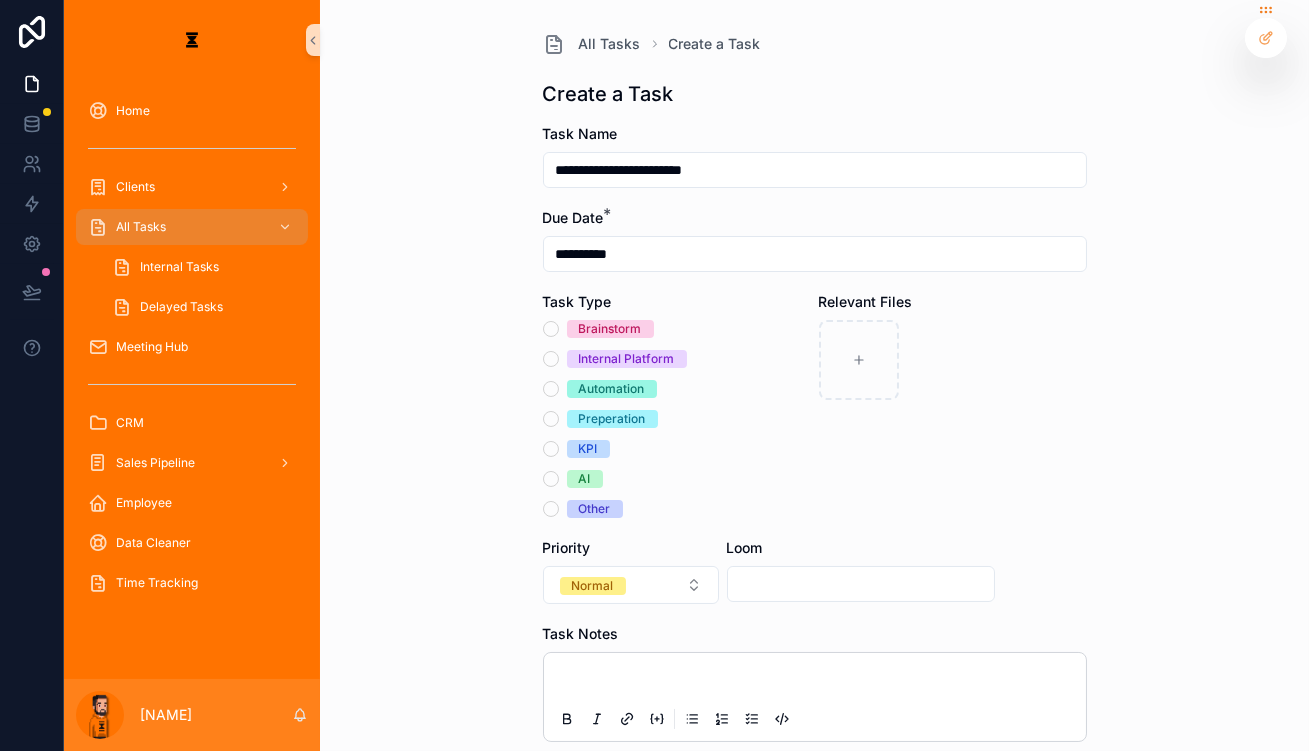type on "**********" 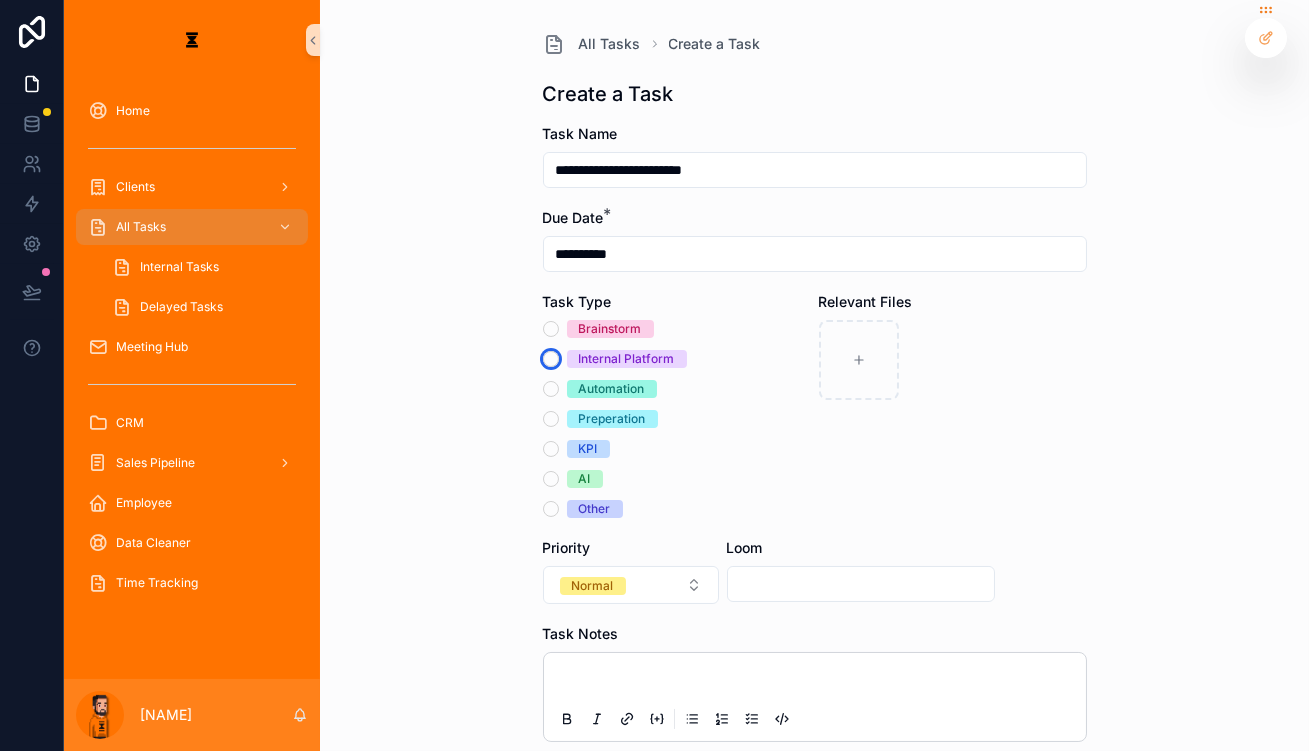 click on "Internal Platform" at bounding box center [551, 359] 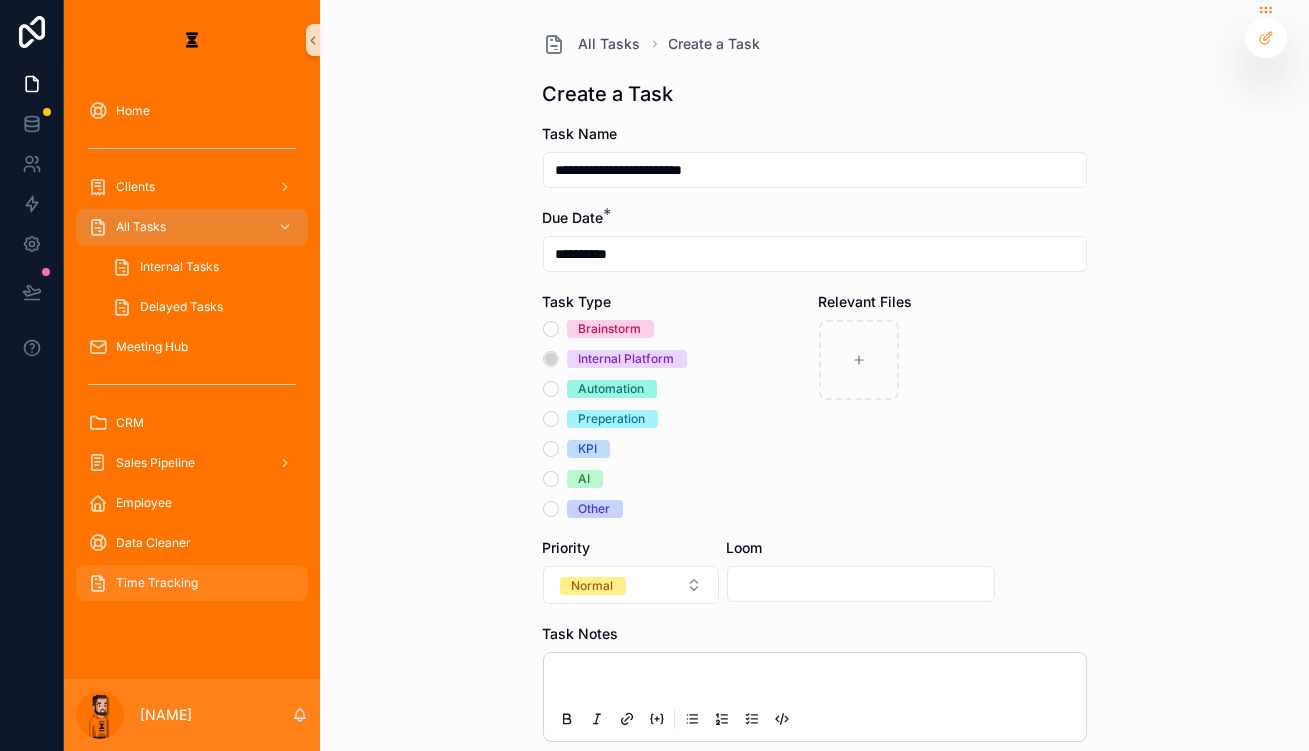 click on "Time Tracking" at bounding box center [192, 583] 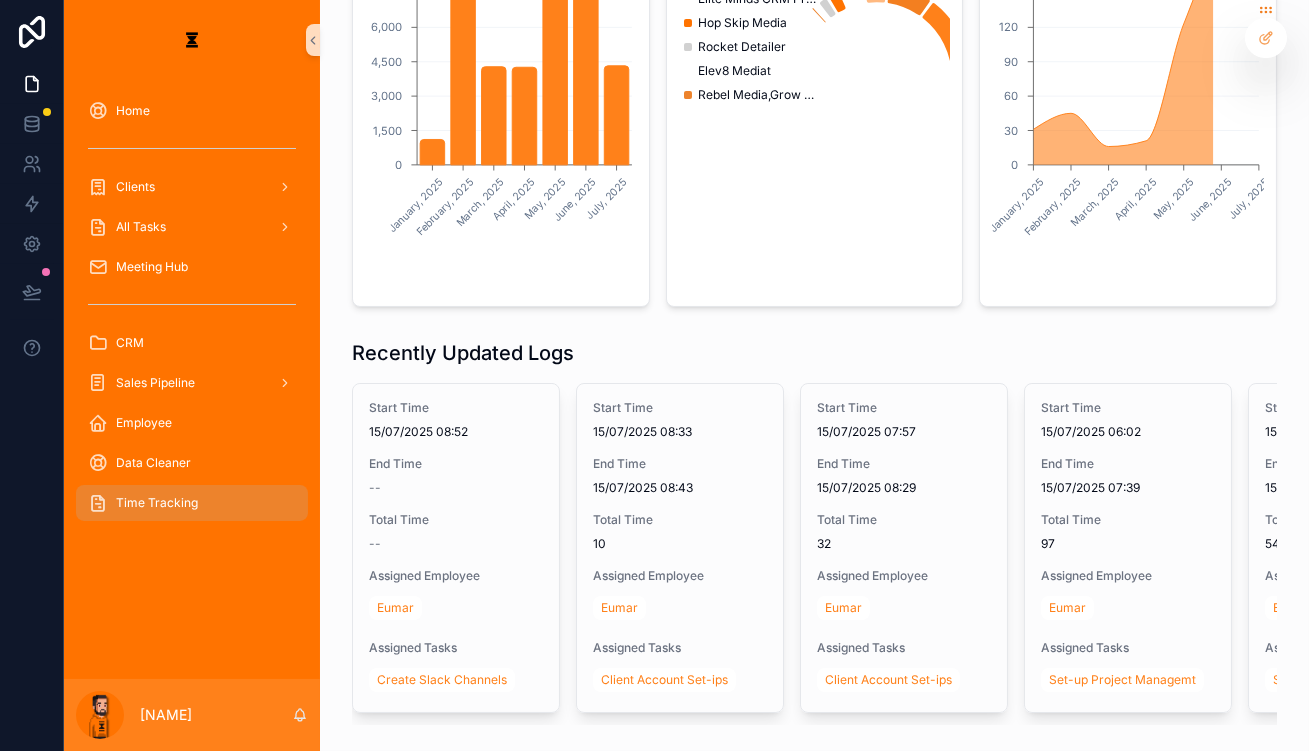 scroll, scrollTop: 339, scrollLeft: 0, axis: vertical 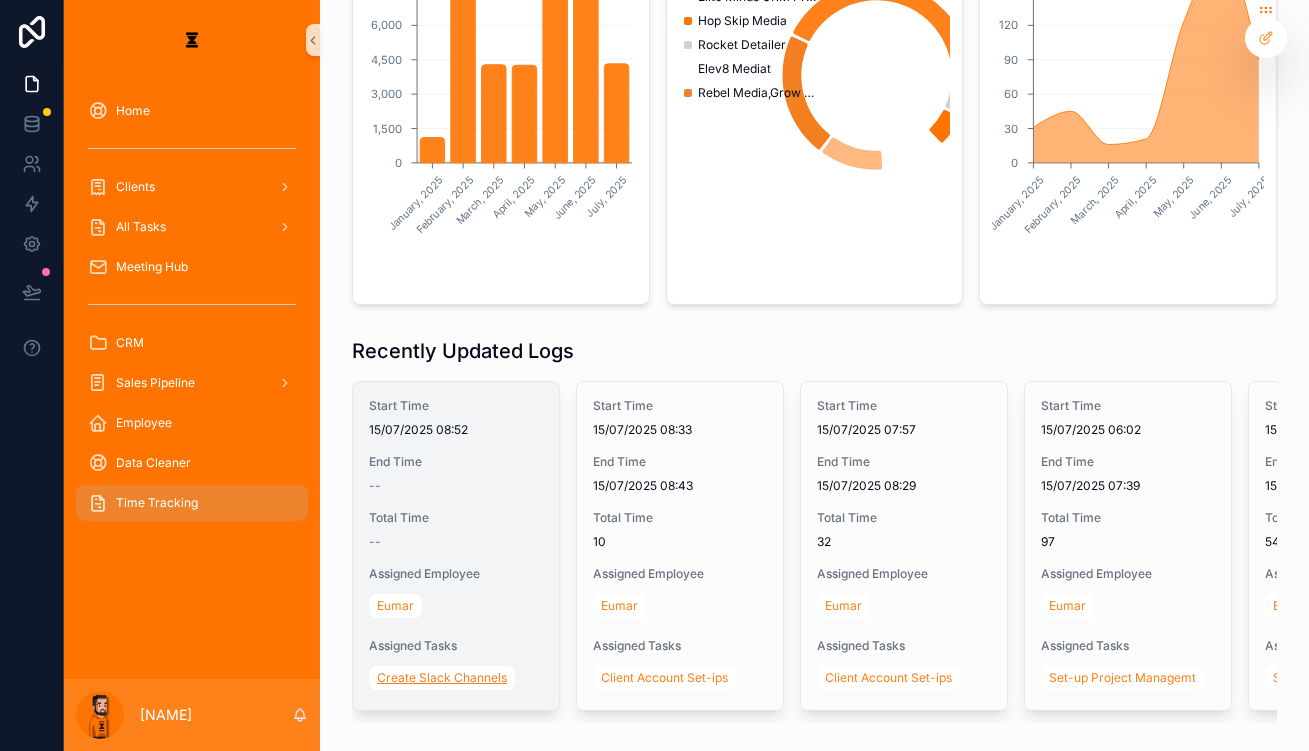 click on "Create Slack Channels" at bounding box center [442, 678] 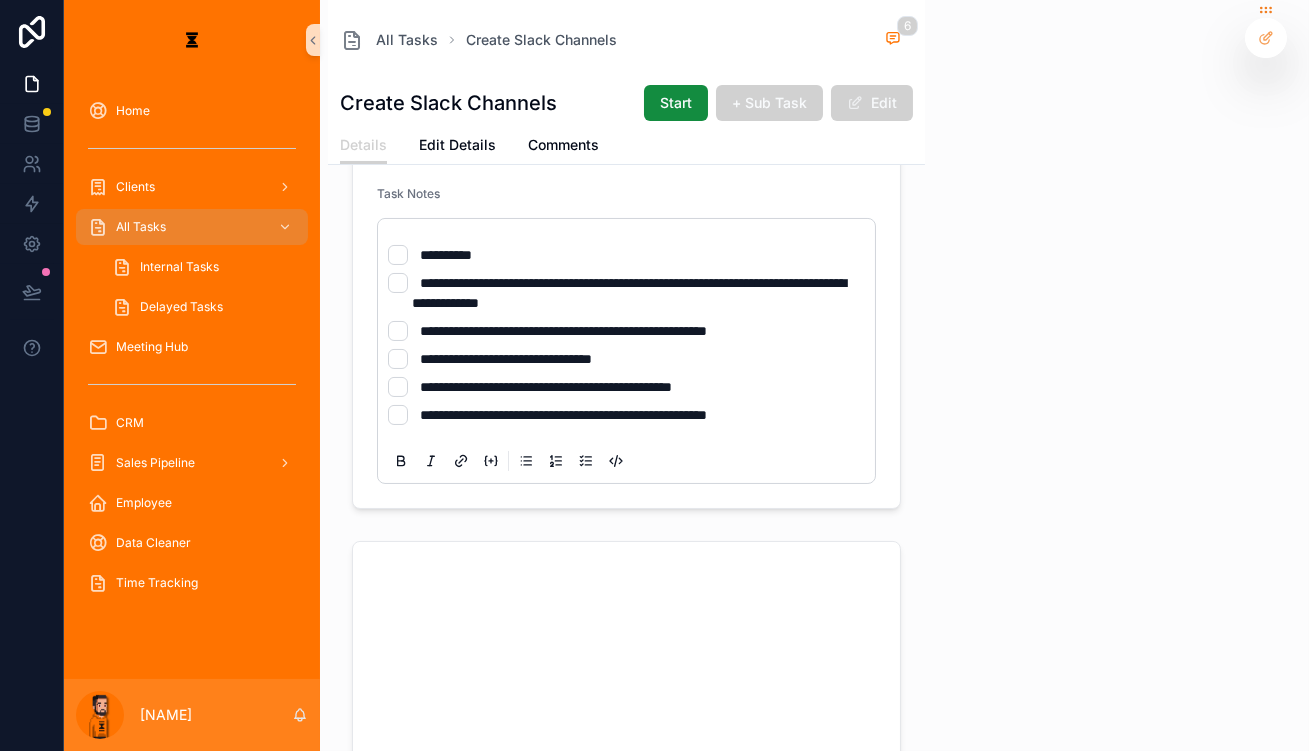 scroll, scrollTop: 0, scrollLeft: 0, axis: both 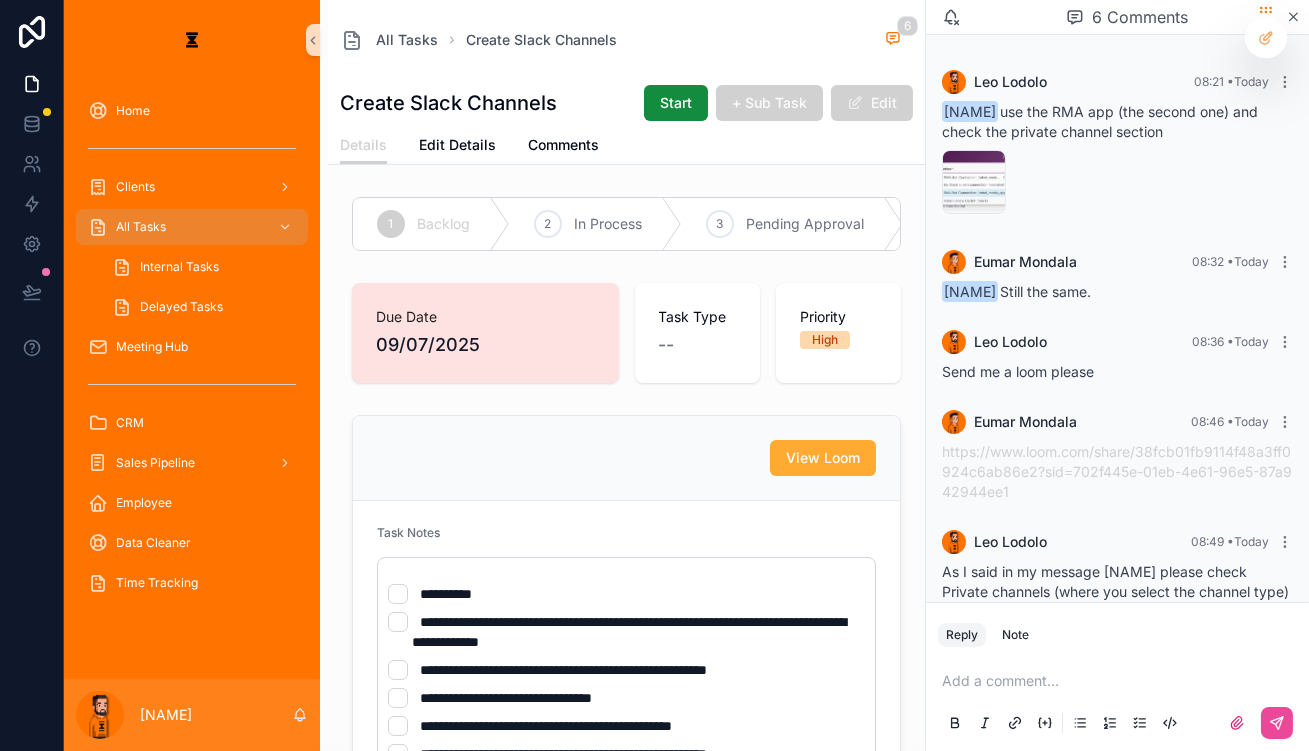 click on "Add a comment..." at bounding box center [1117, 701] 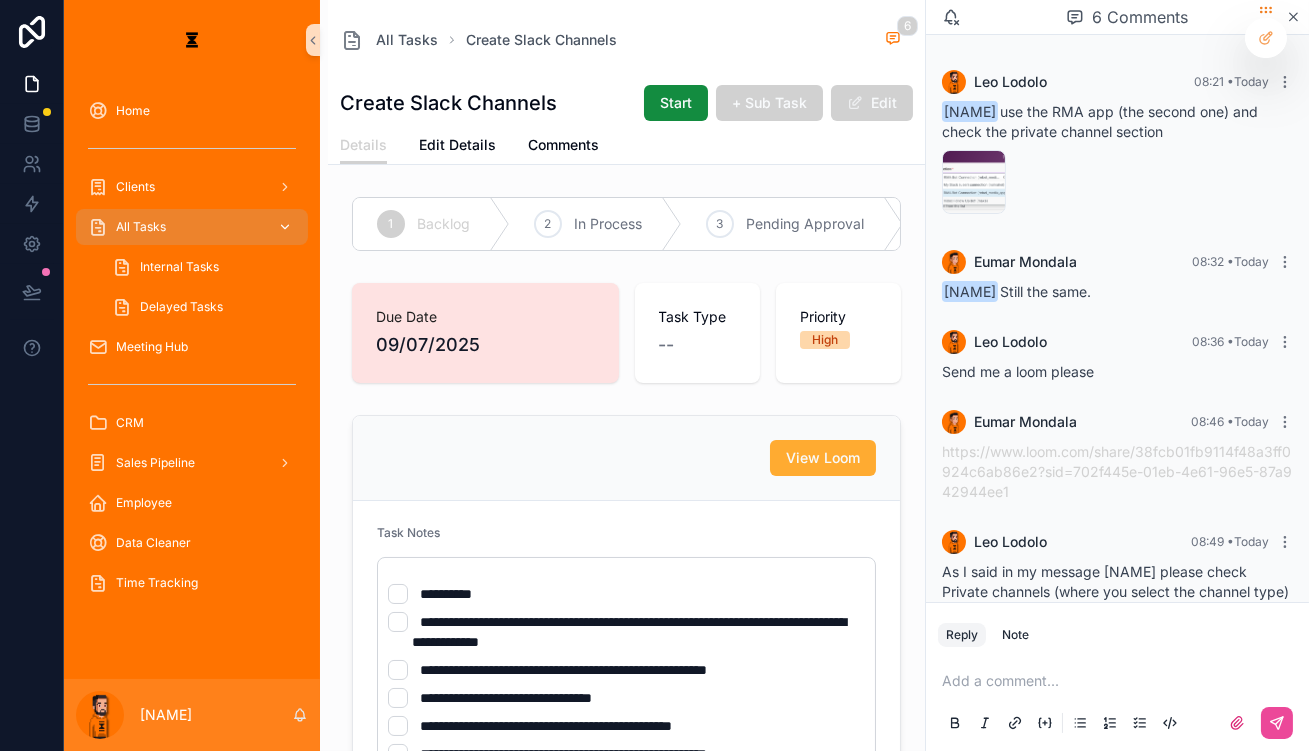 click on "All Tasks" at bounding box center (192, 227) 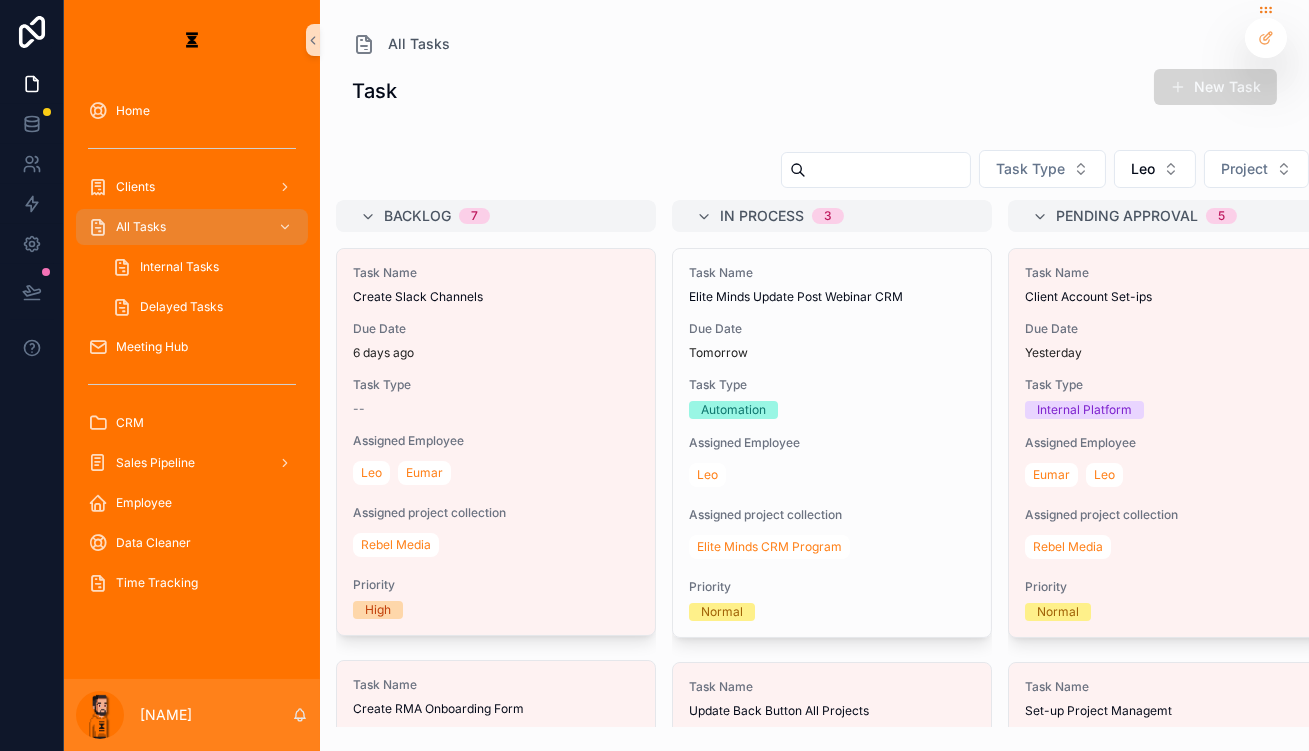 click on "New Task" at bounding box center [1215, 87] 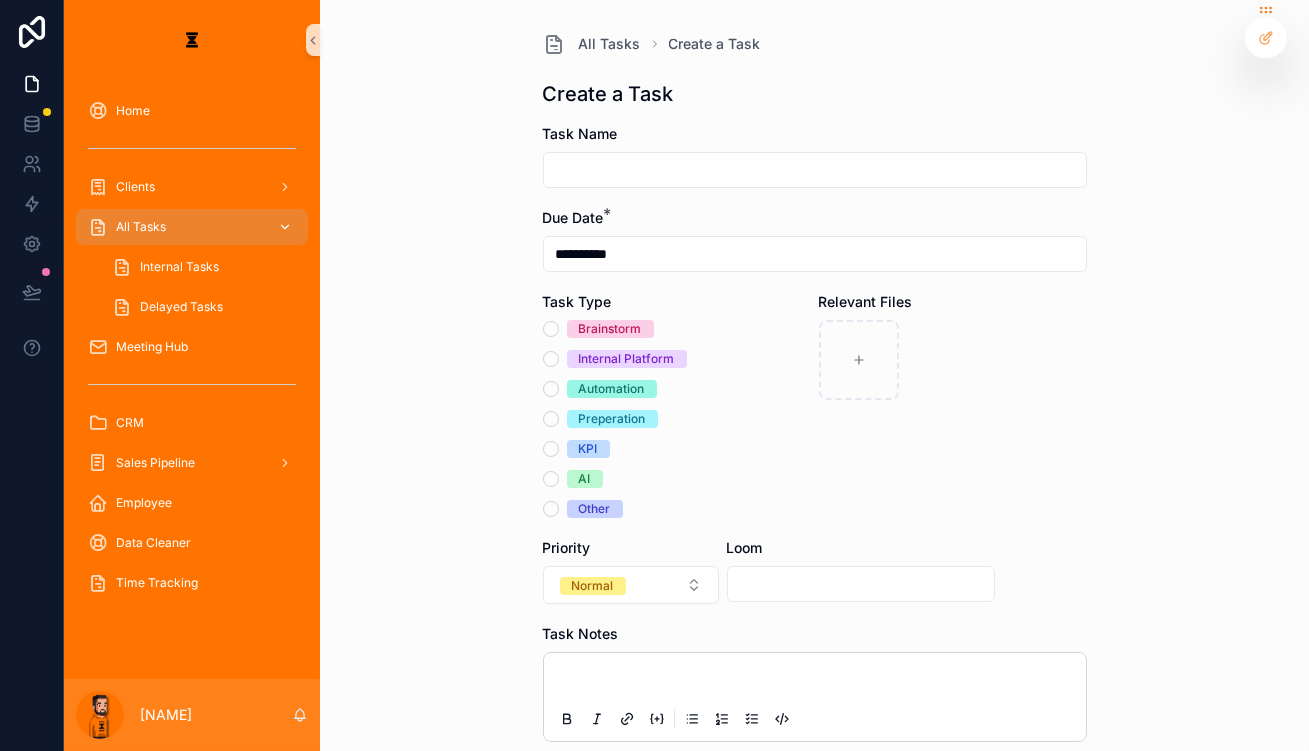 click on "All Tasks" at bounding box center [192, 227] 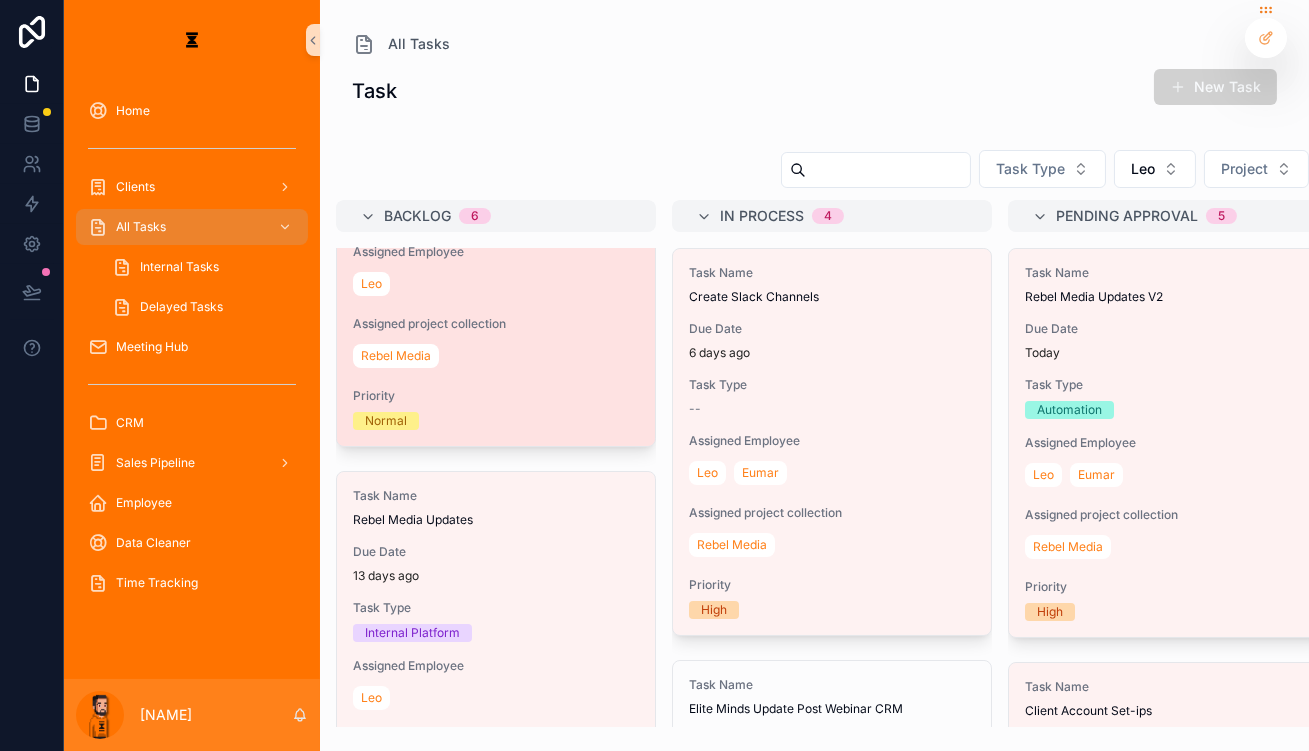 scroll, scrollTop: 0, scrollLeft: 0, axis: both 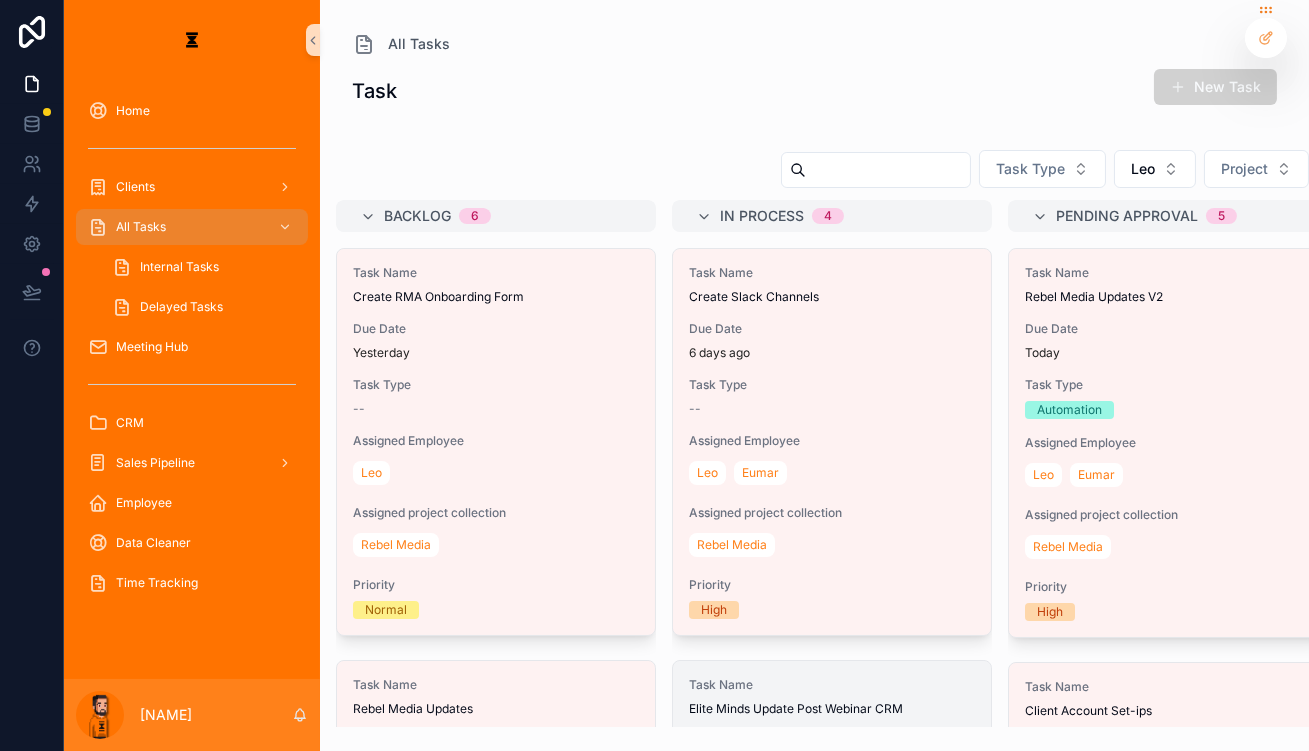 click on "Task Name Elite Minds Update Post Webinar CRM Due Date Tomorrow Task Type Automation Assigned Employee [NAME] Assigned project collection Elite Minds CRM Program Priority Normal" at bounding box center [832, 855] 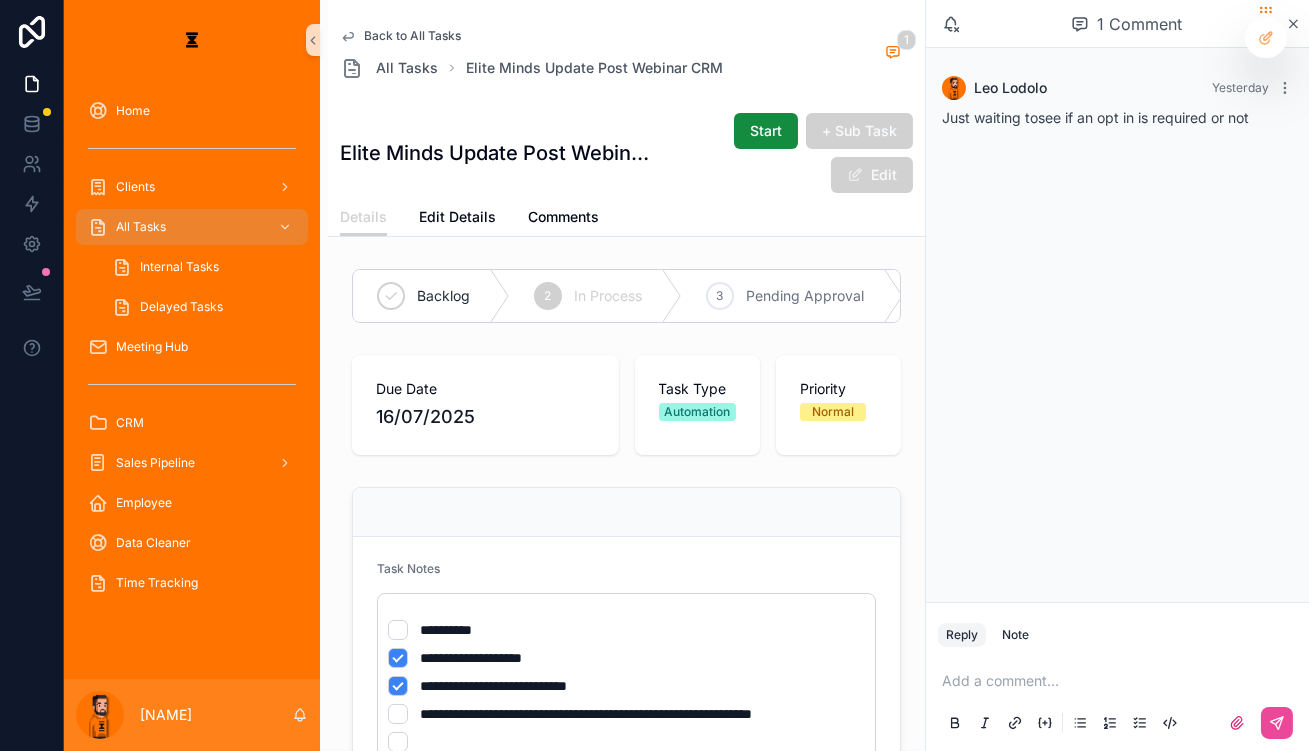 click at bounding box center [1121, 681] 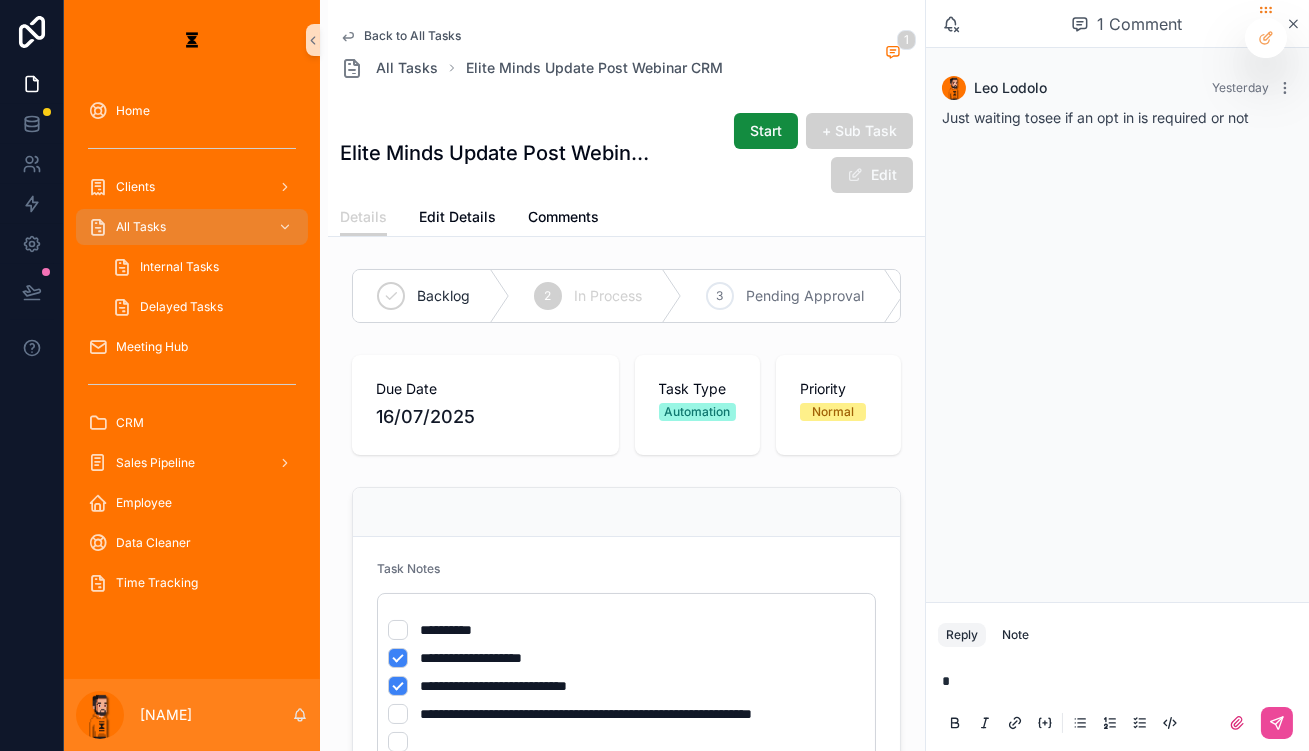 type 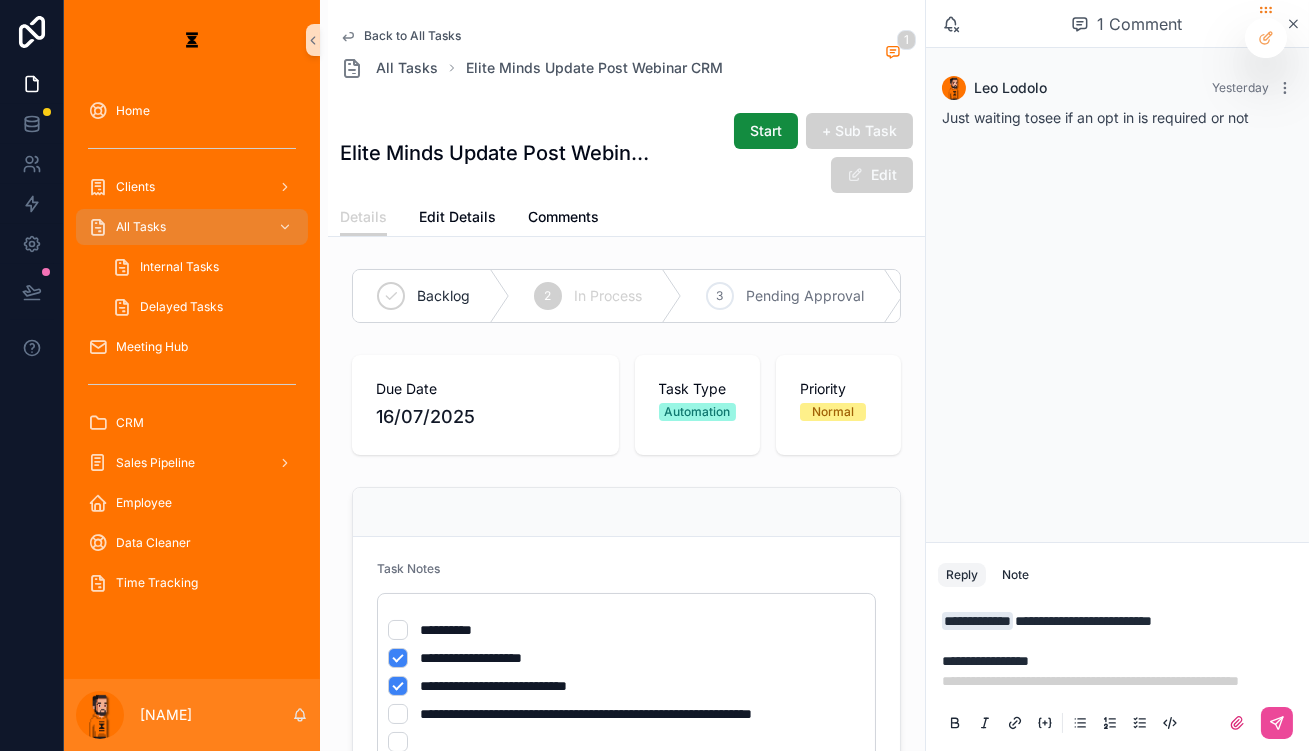 click on "**********" at bounding box center (1121, 651) 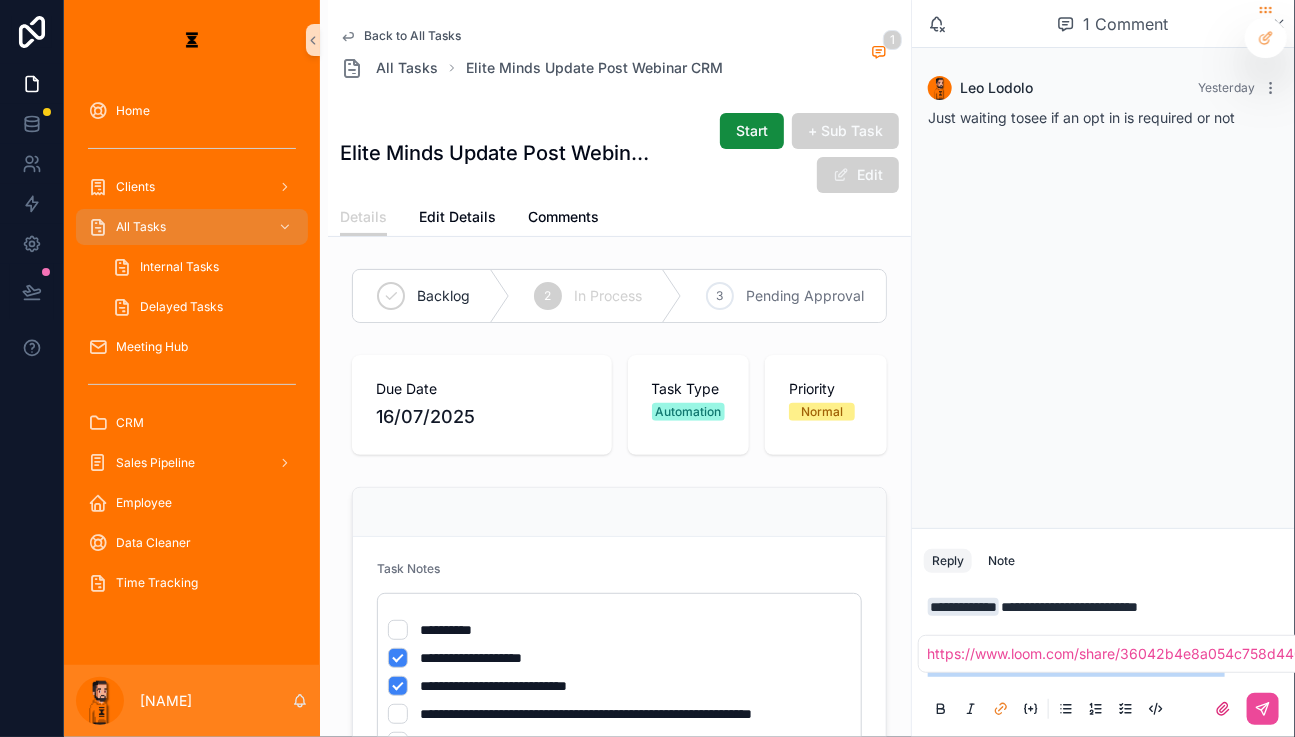drag, startPoint x: 1107, startPoint y: 697, endPoint x: 956, endPoint y: 676, distance: 152.45328 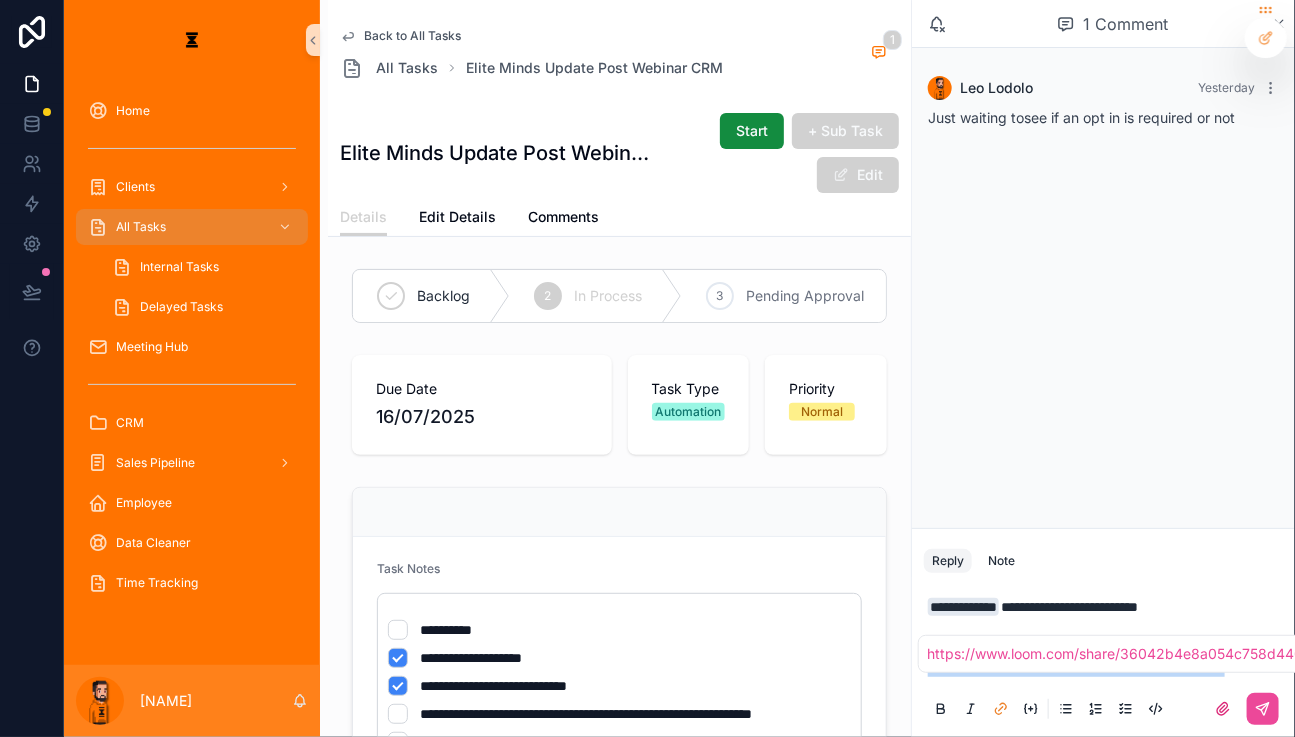 click on "**********" at bounding box center [679, 368] 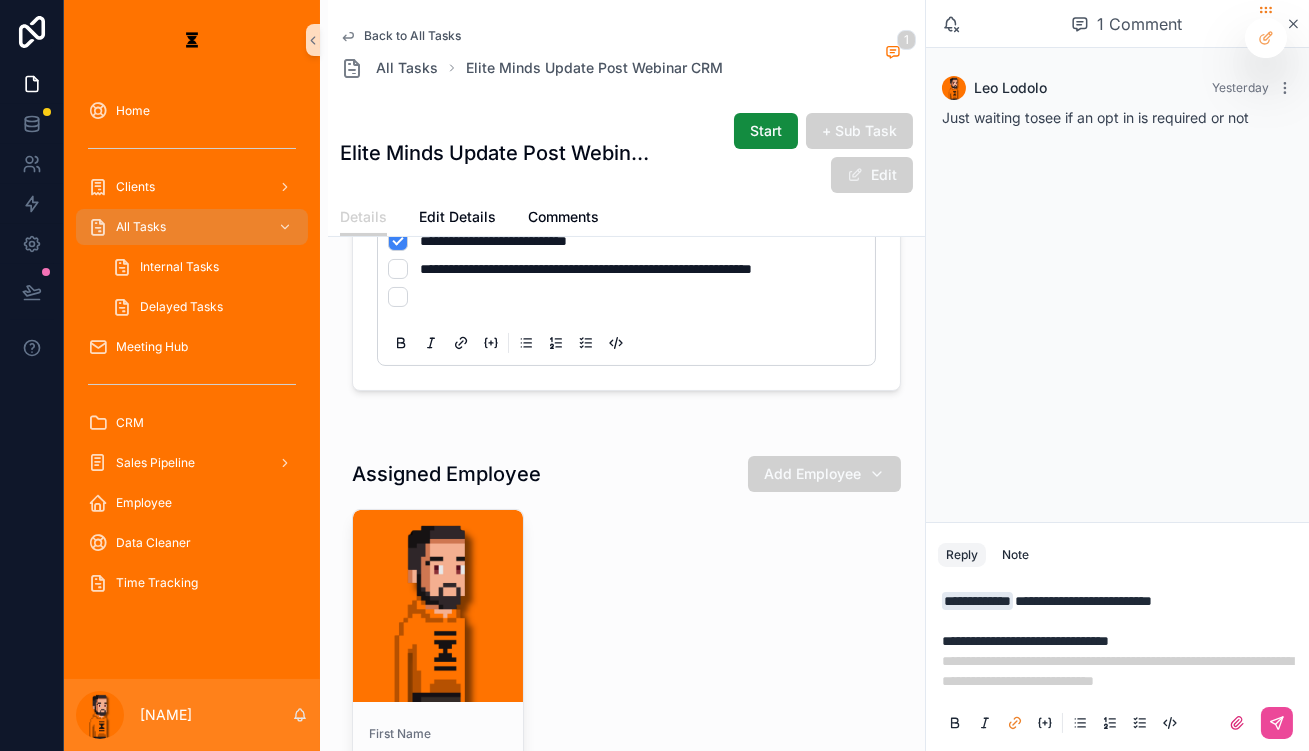 scroll, scrollTop: 545, scrollLeft: 0, axis: vertical 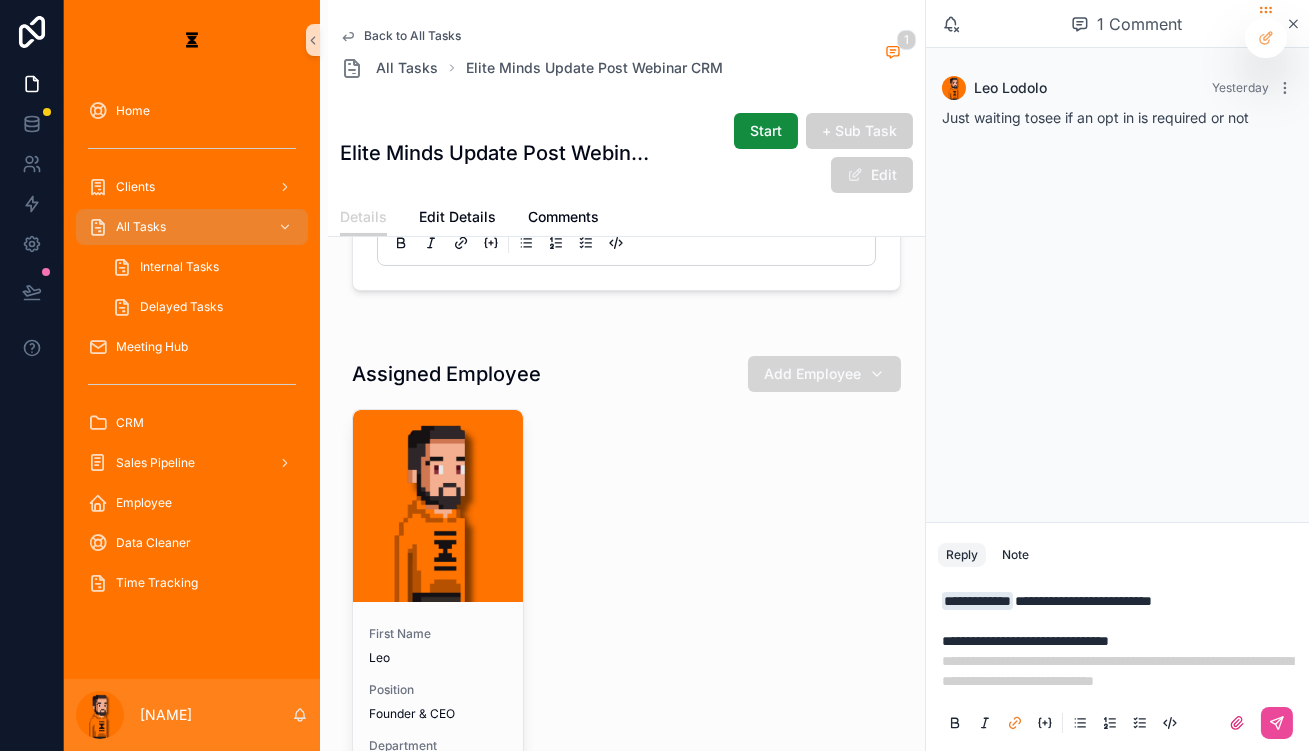 click on "Add Employee" at bounding box center [812, 374] 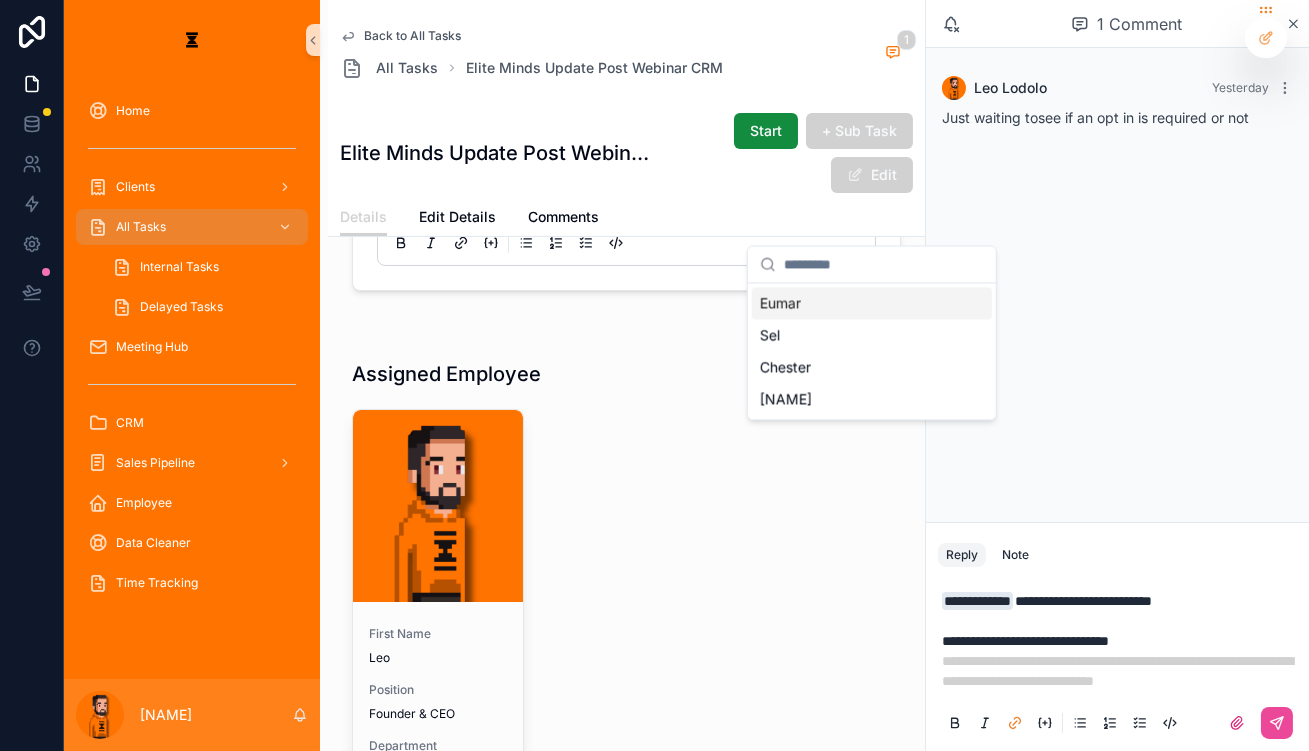 click on "Eumar" at bounding box center (872, 303) 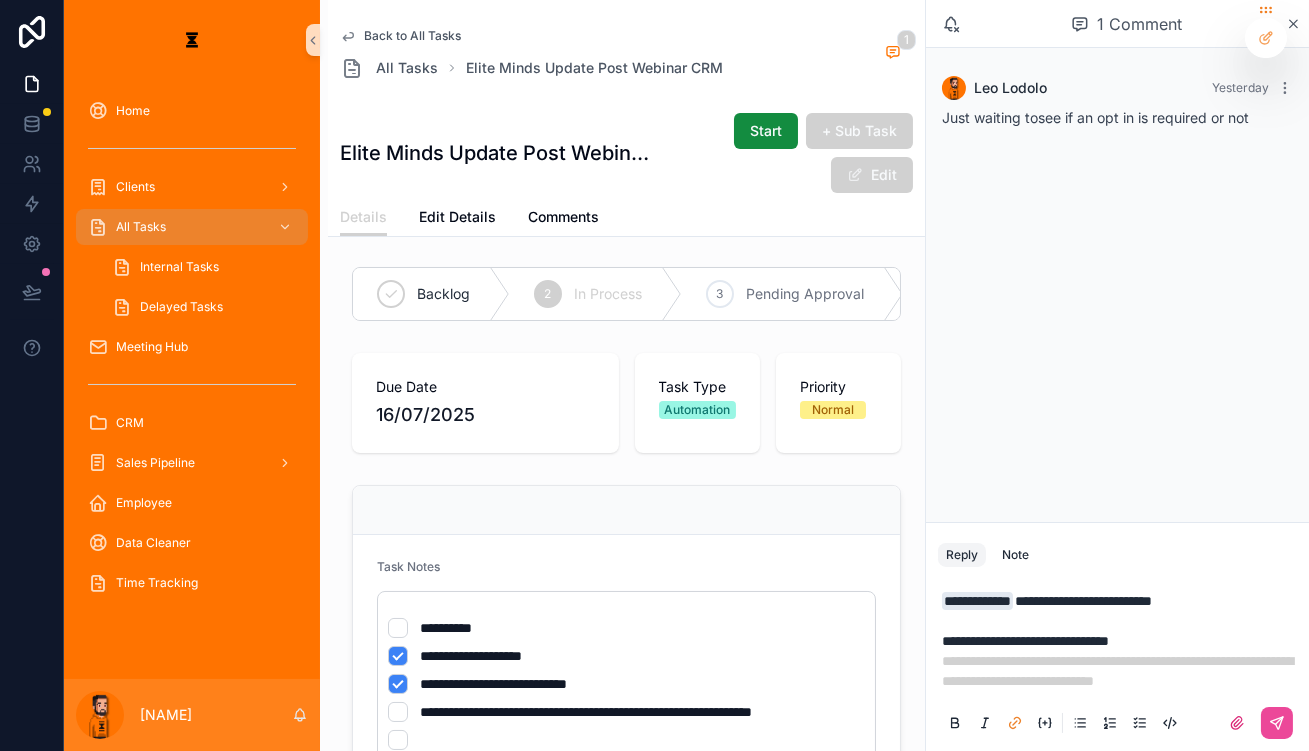 scroll, scrollTop: 0, scrollLeft: 0, axis: both 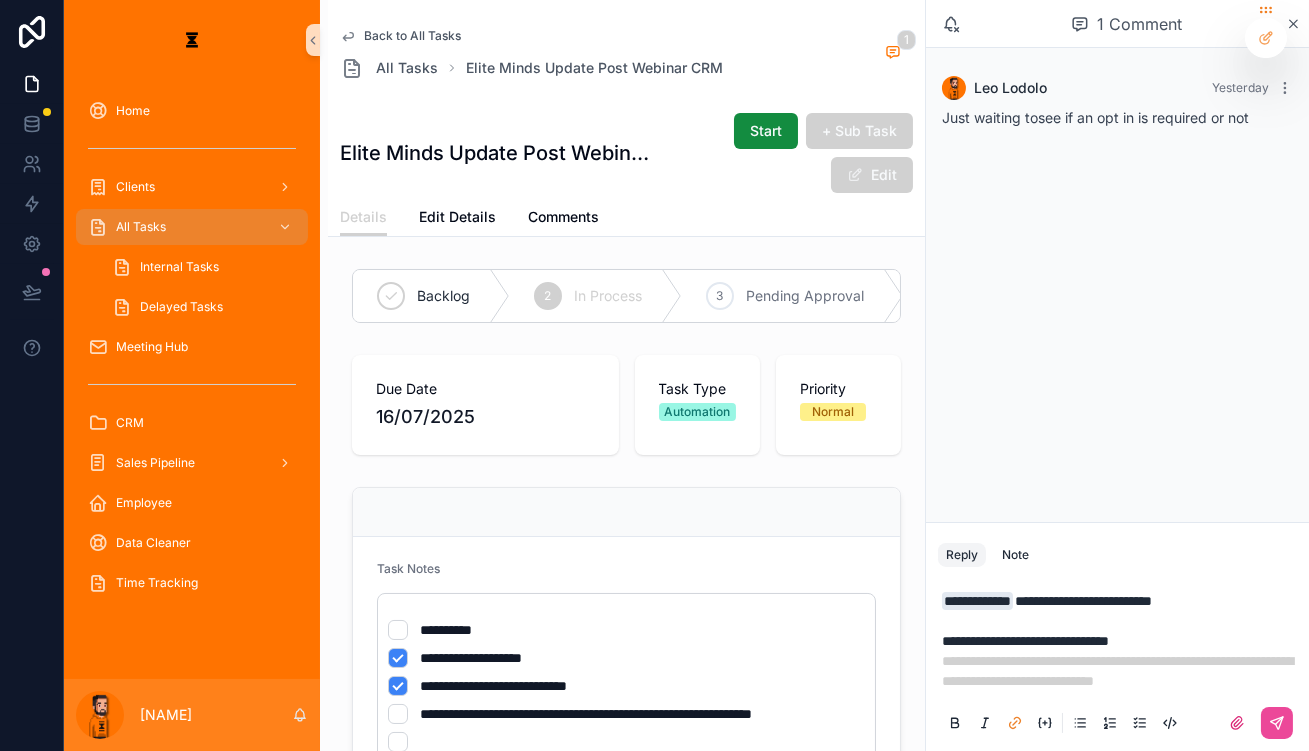 click on "**********" at bounding box center (1121, 641) 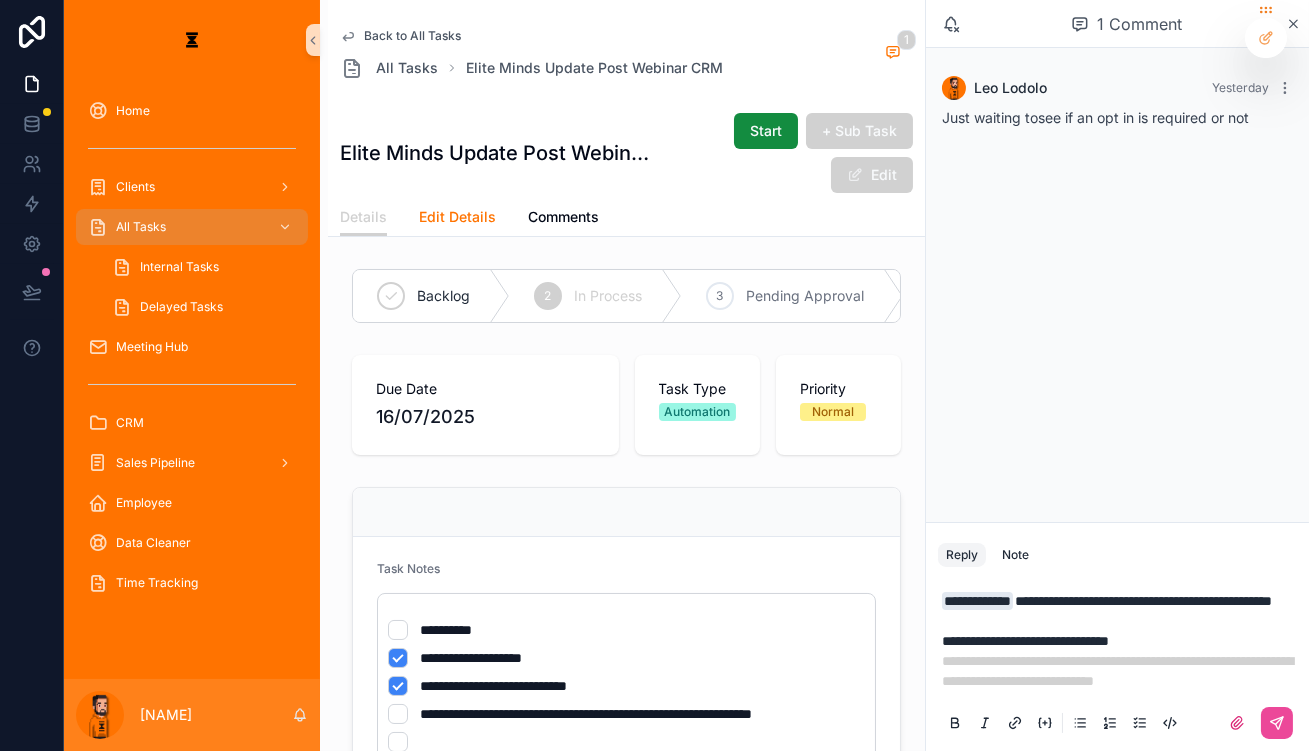 click on "Edit Details" at bounding box center (457, 217) 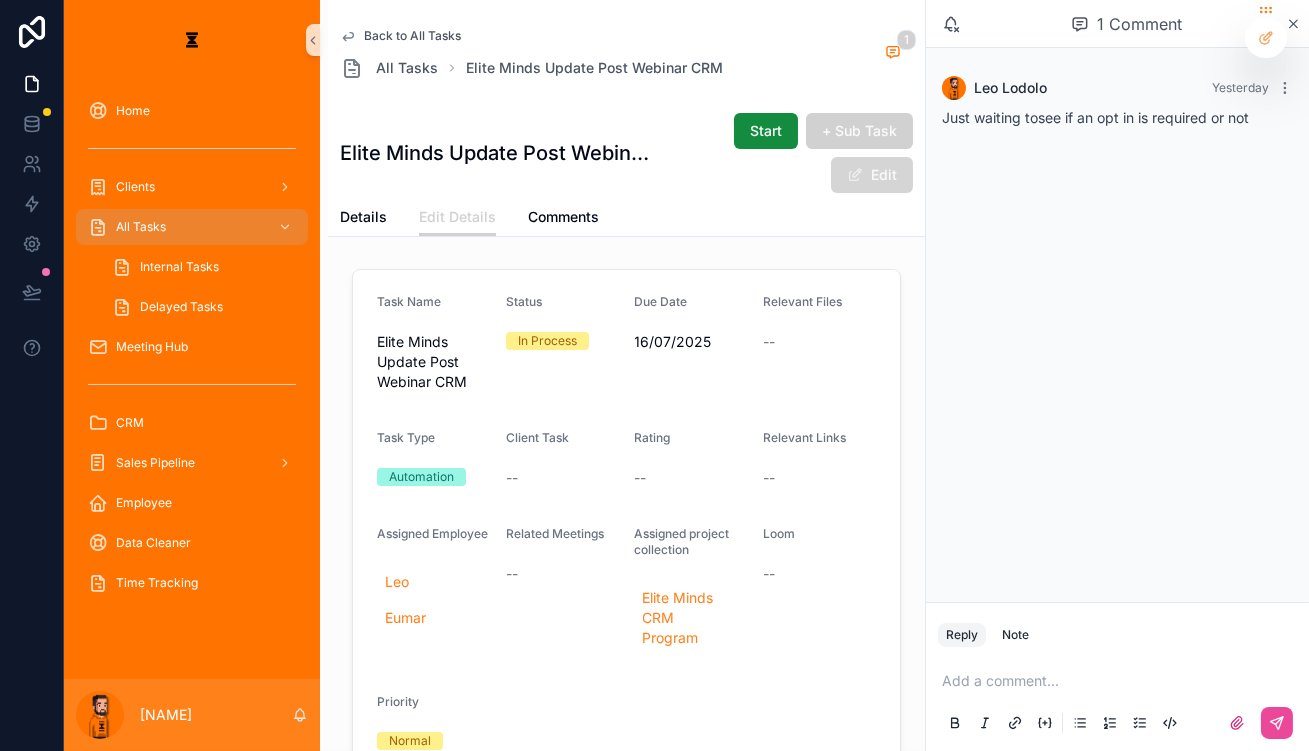 click on "Edit" at bounding box center [872, 175] 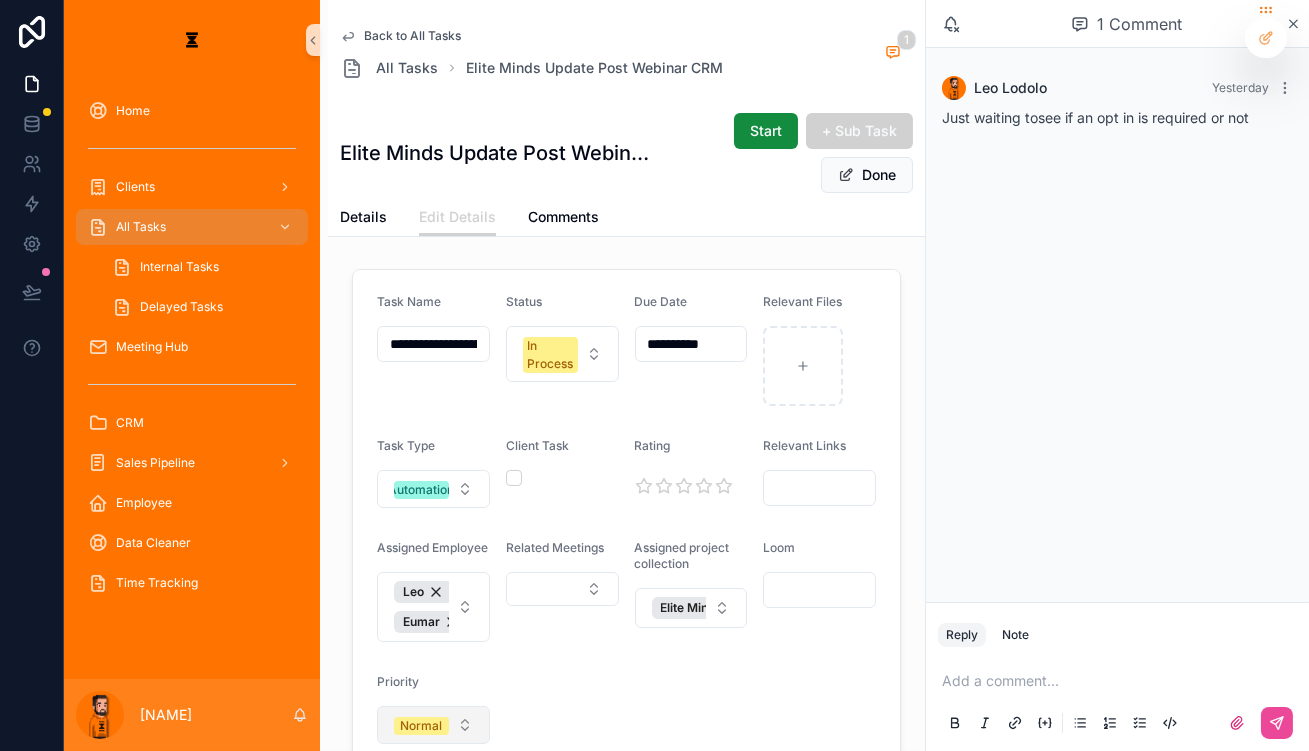 click on "Normal" at bounding box center [433, 725] 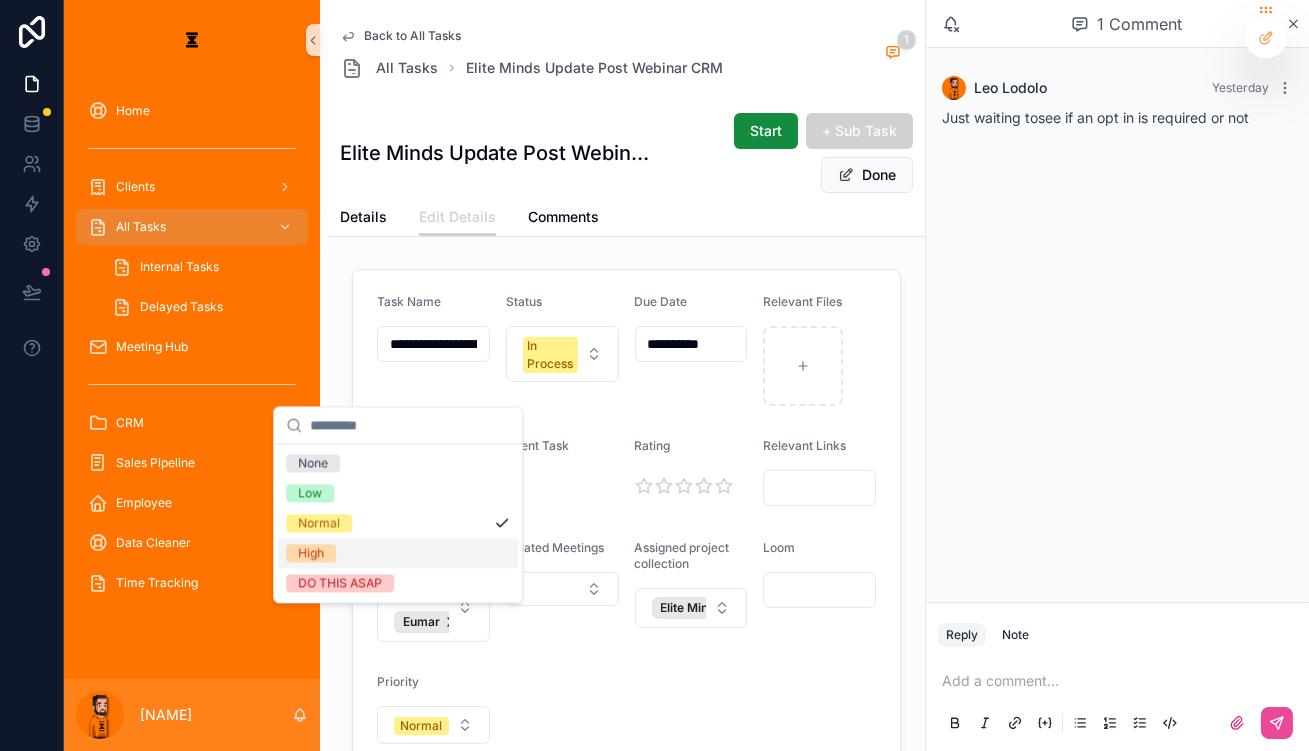 click on "High" at bounding box center (398, 553) 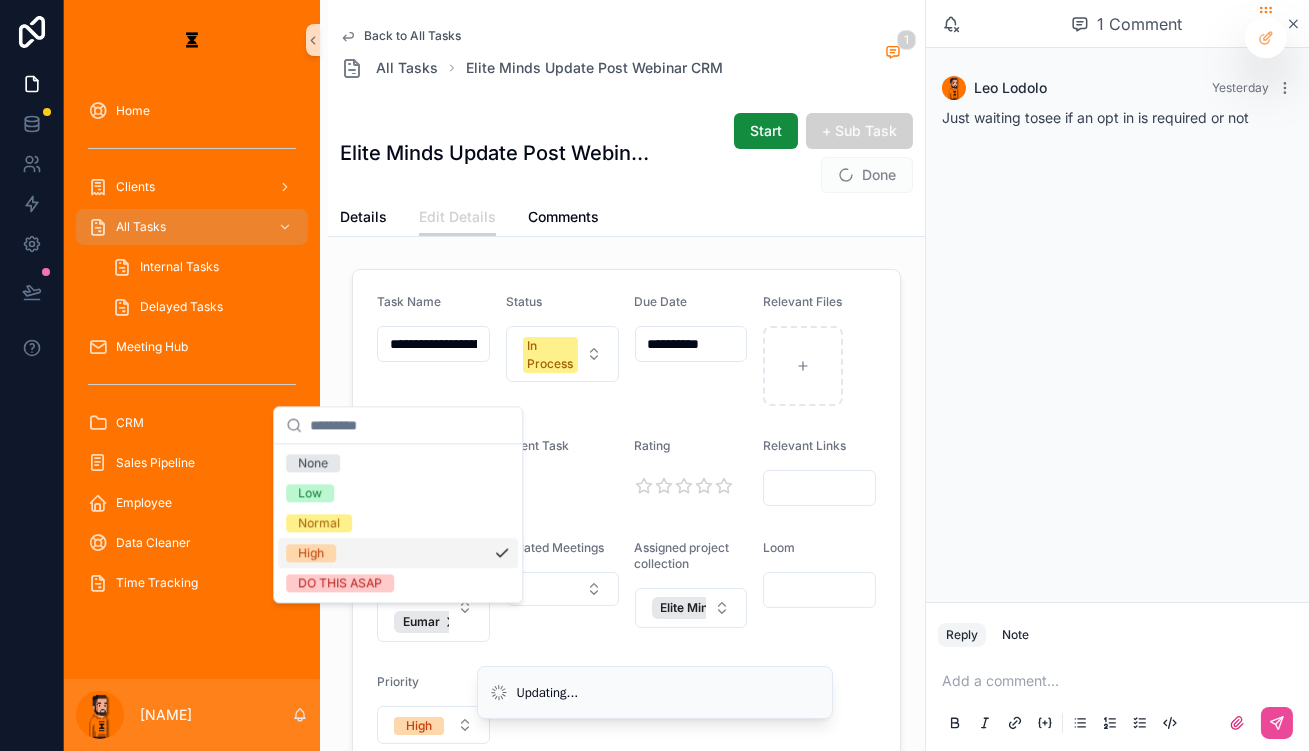 click on "**********" at bounding box center (626, 519) 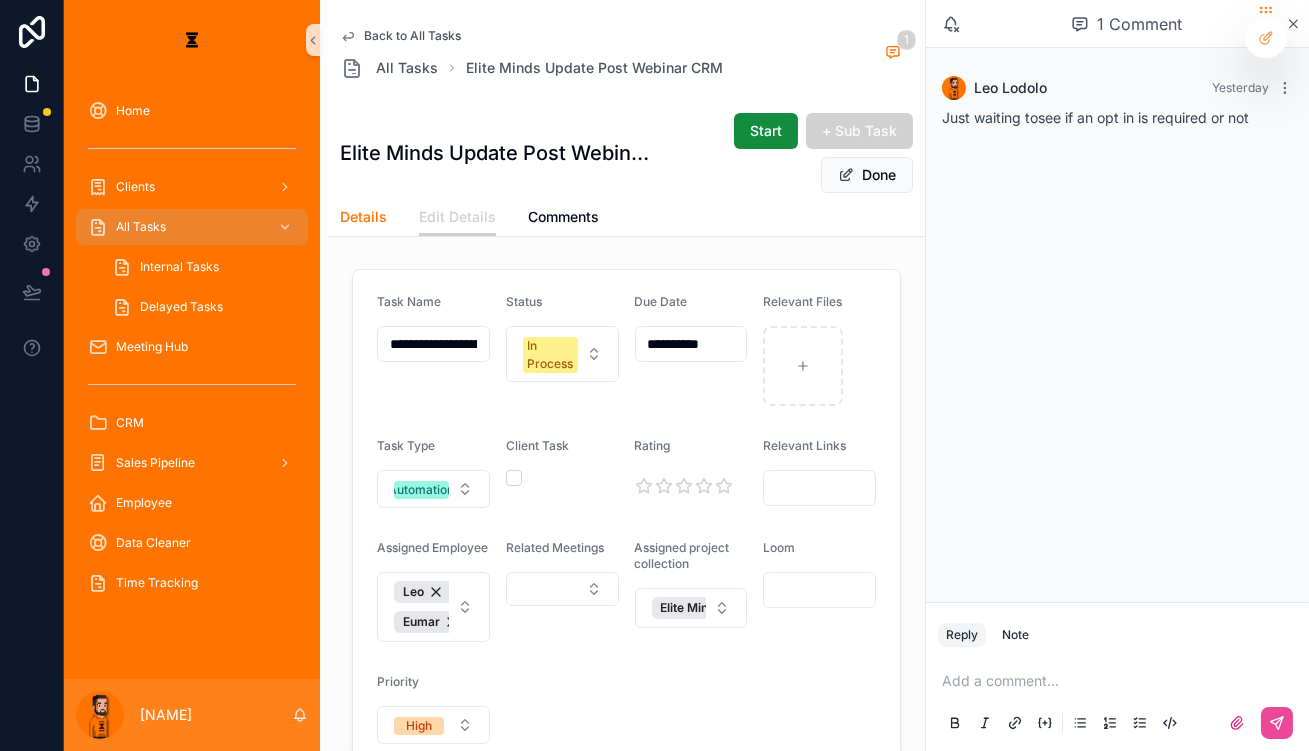 drag, startPoint x: 327, startPoint y: 156, endPoint x: 436, endPoint y: 188, distance: 113.600174 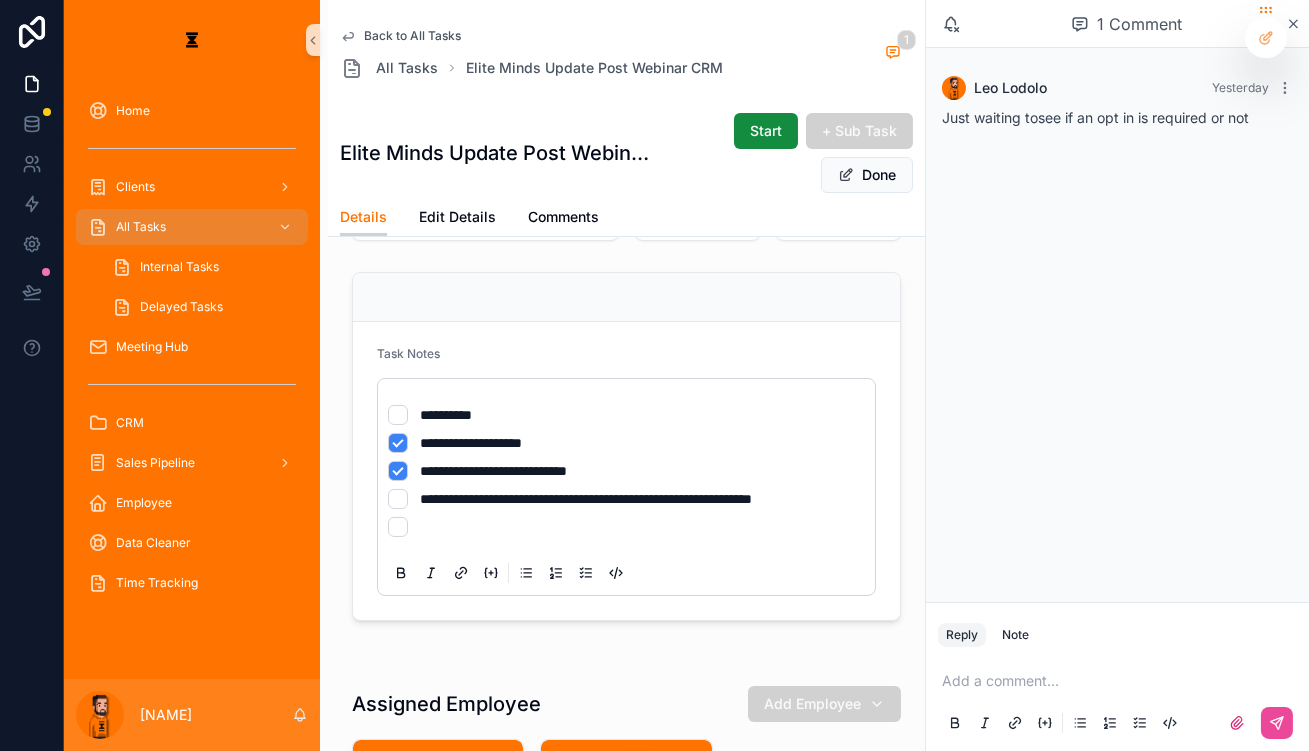 scroll, scrollTop: 363, scrollLeft: 0, axis: vertical 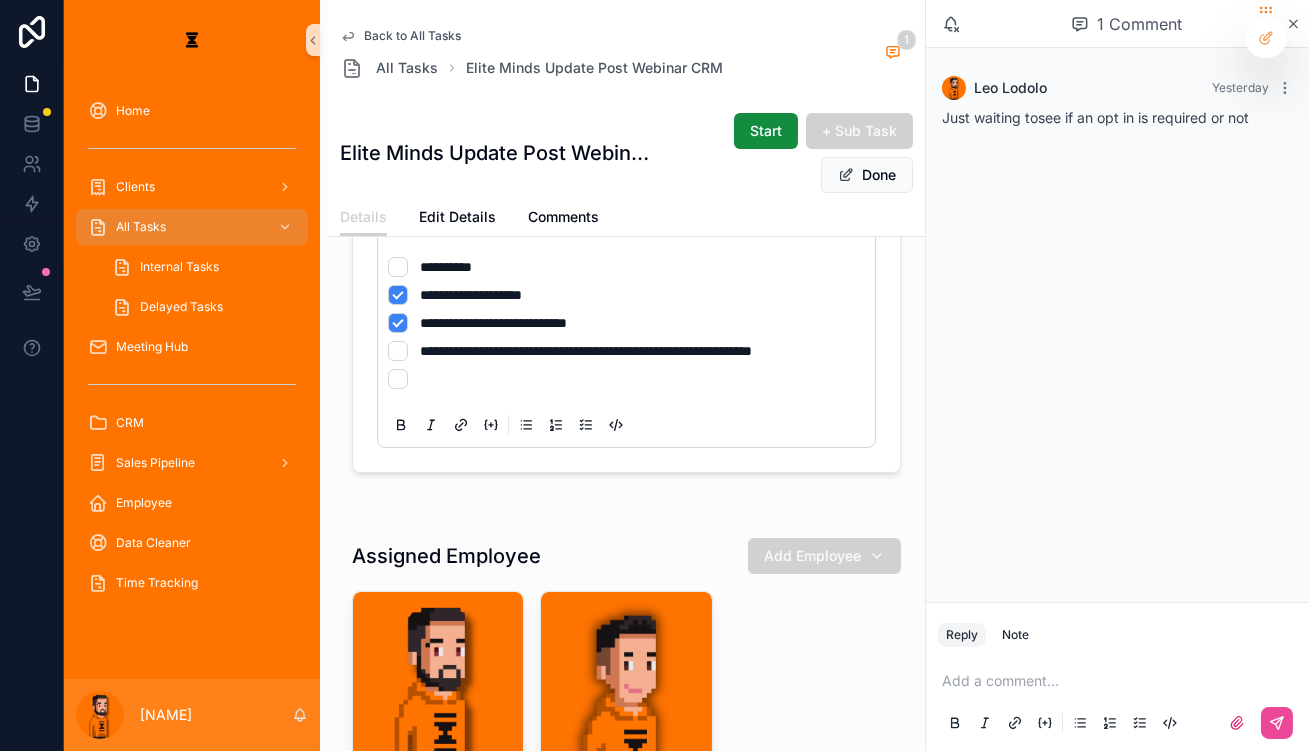 click at bounding box center (1121, 681) 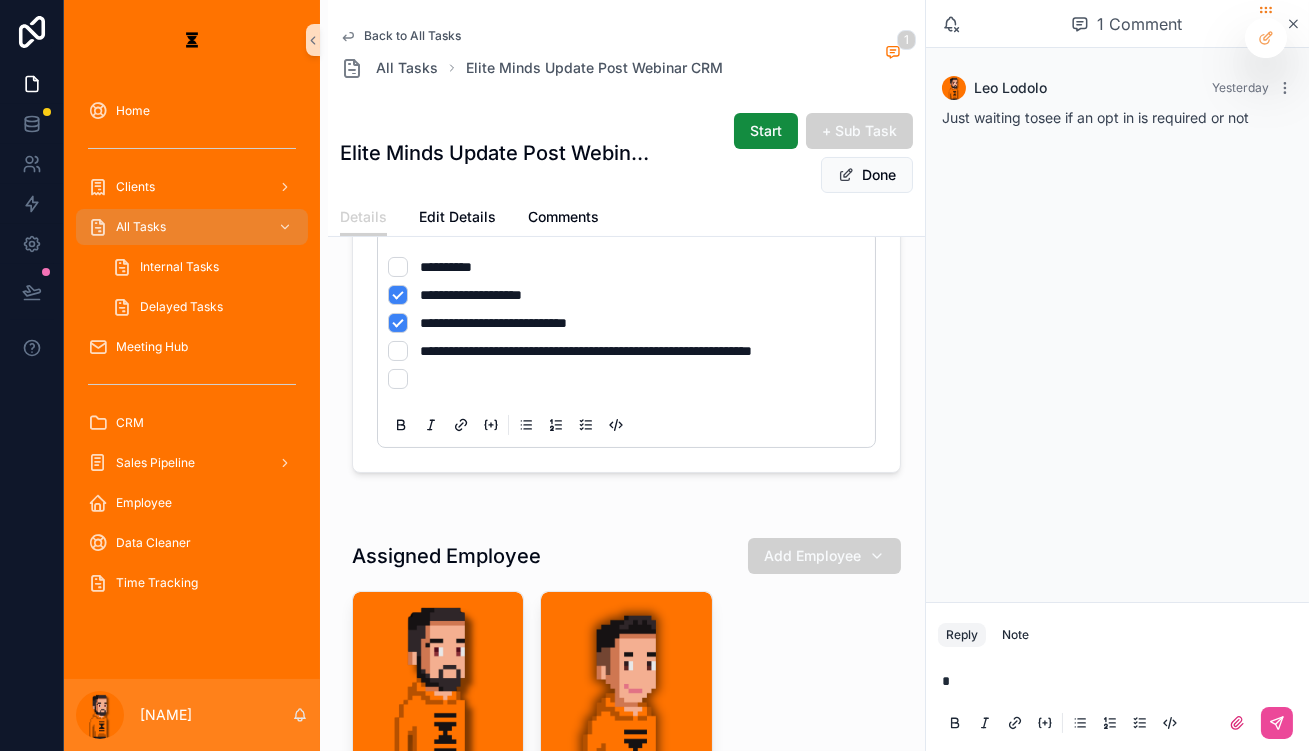 type 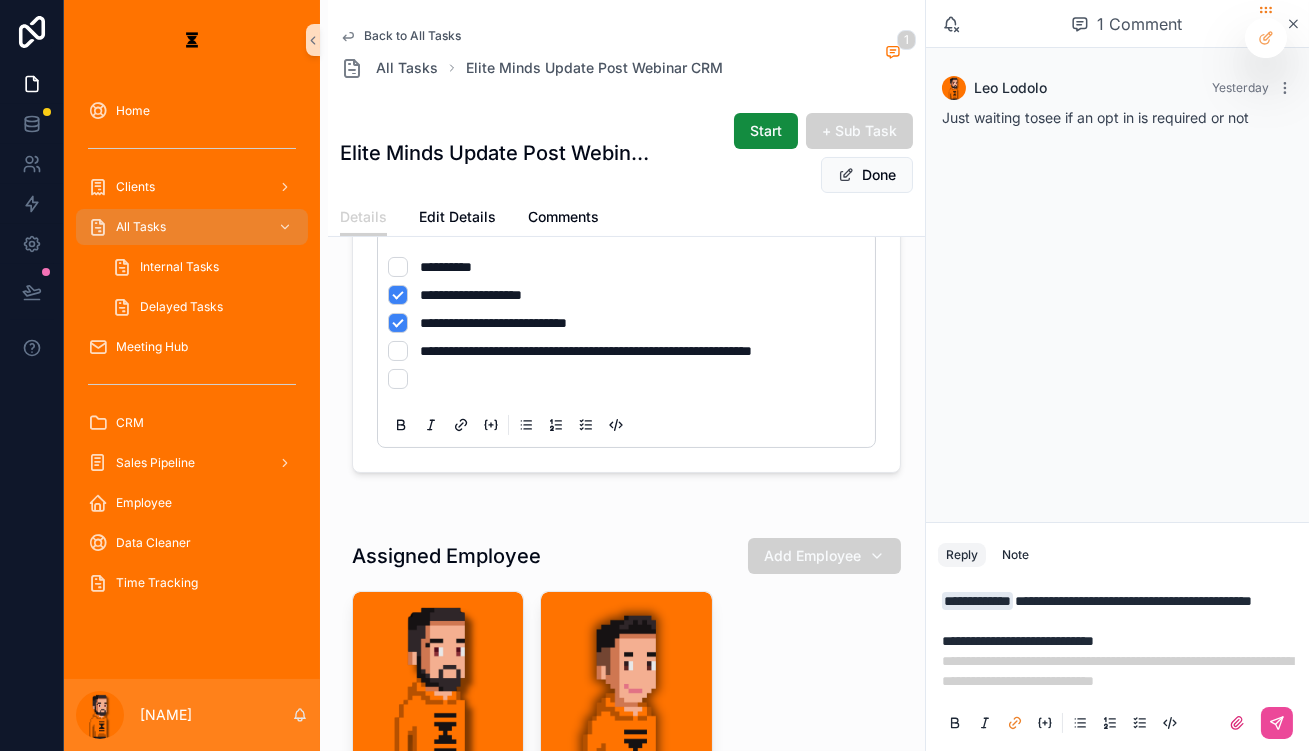 click on "**********" at bounding box center (1121, 641) 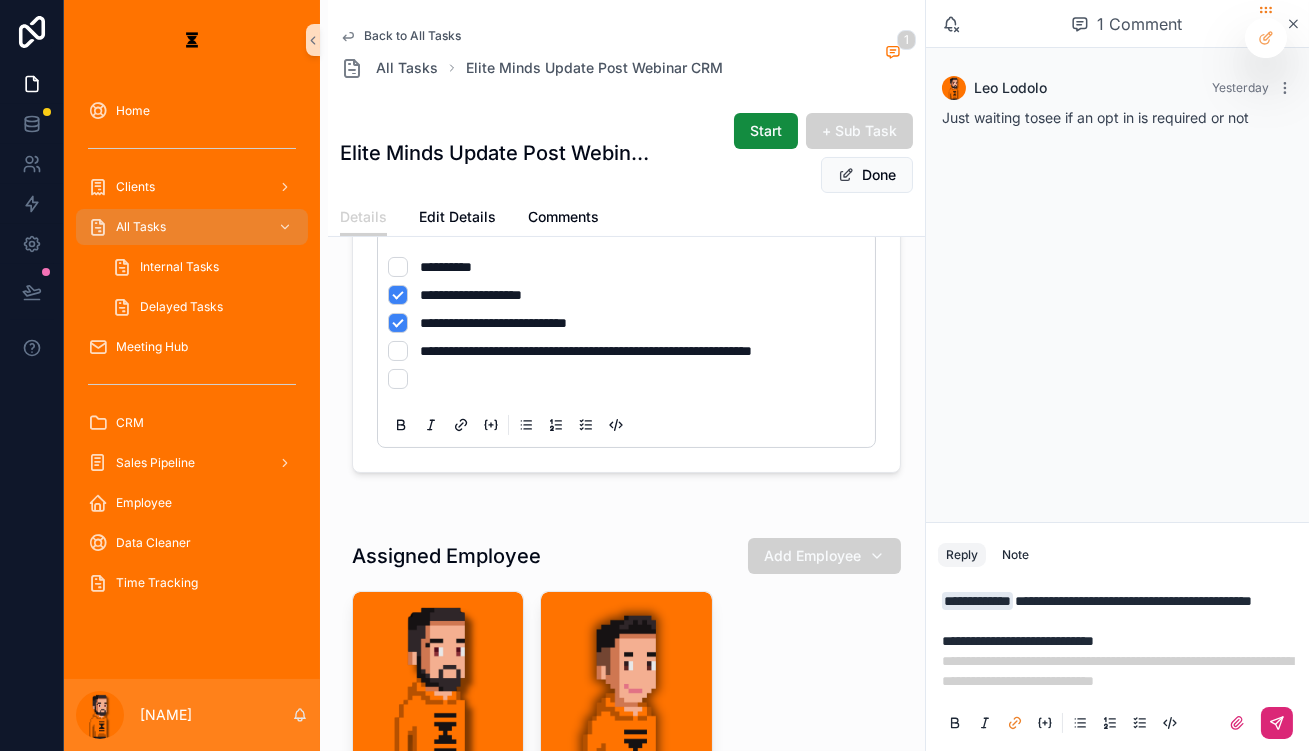 click 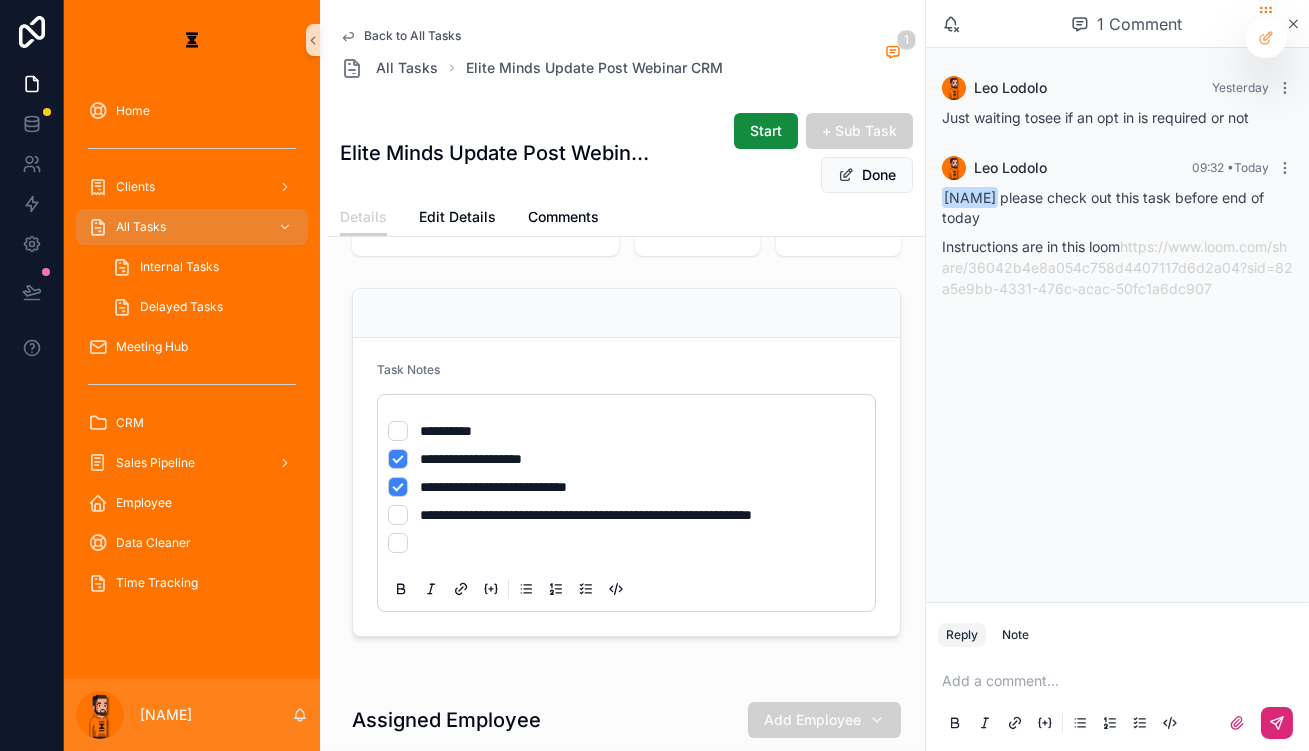 scroll, scrollTop: 90, scrollLeft: 0, axis: vertical 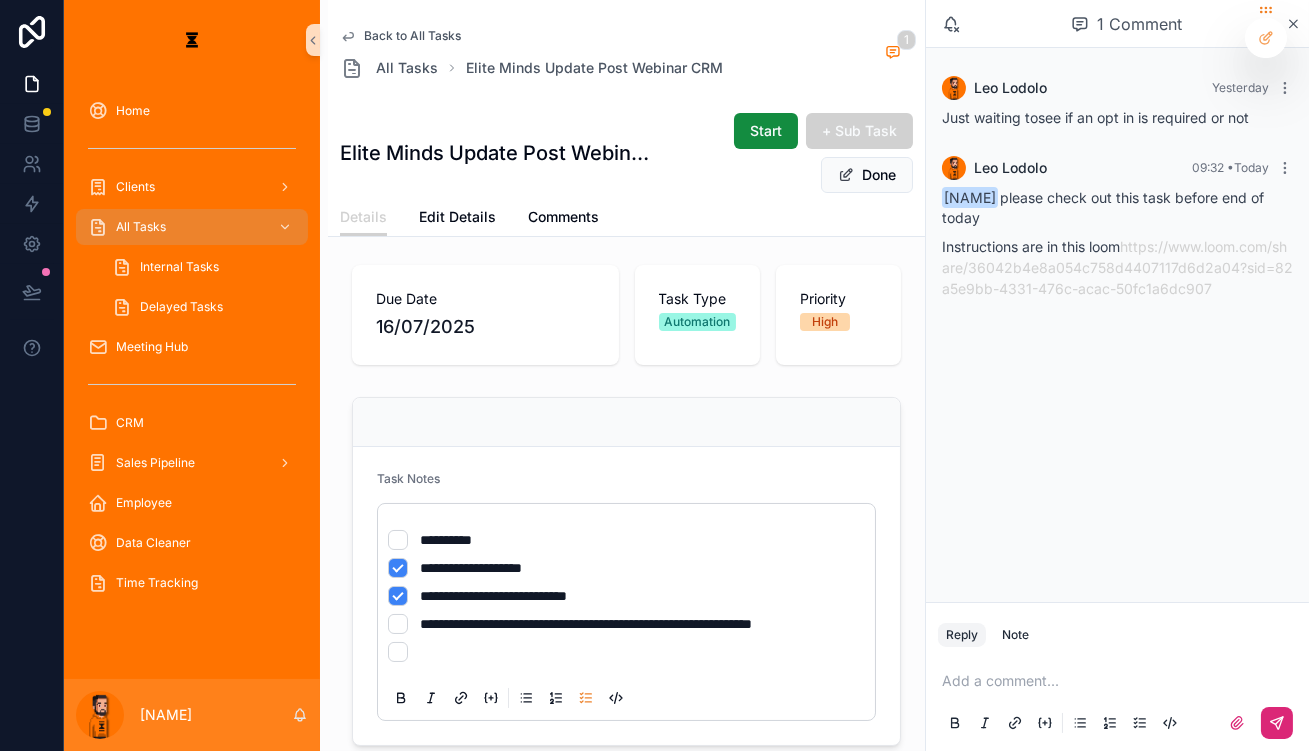 click on "**********" at bounding box center (626, 540) 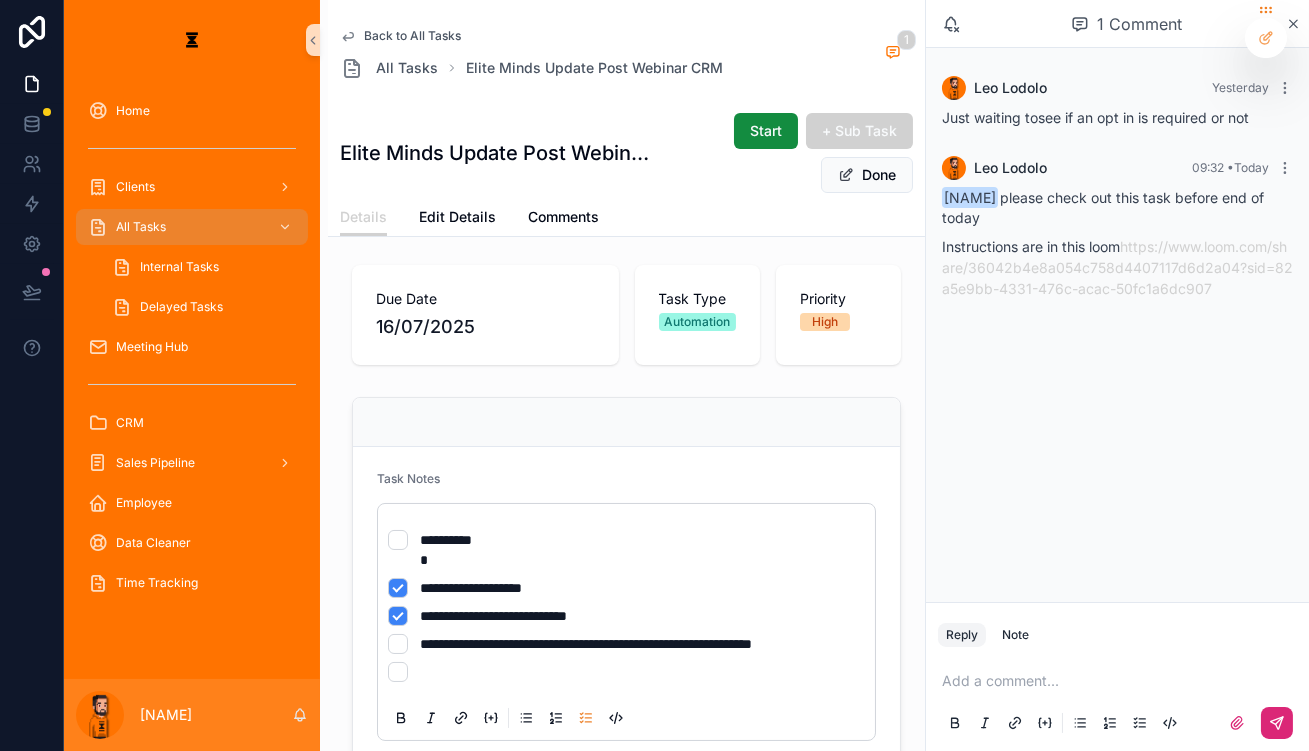 type 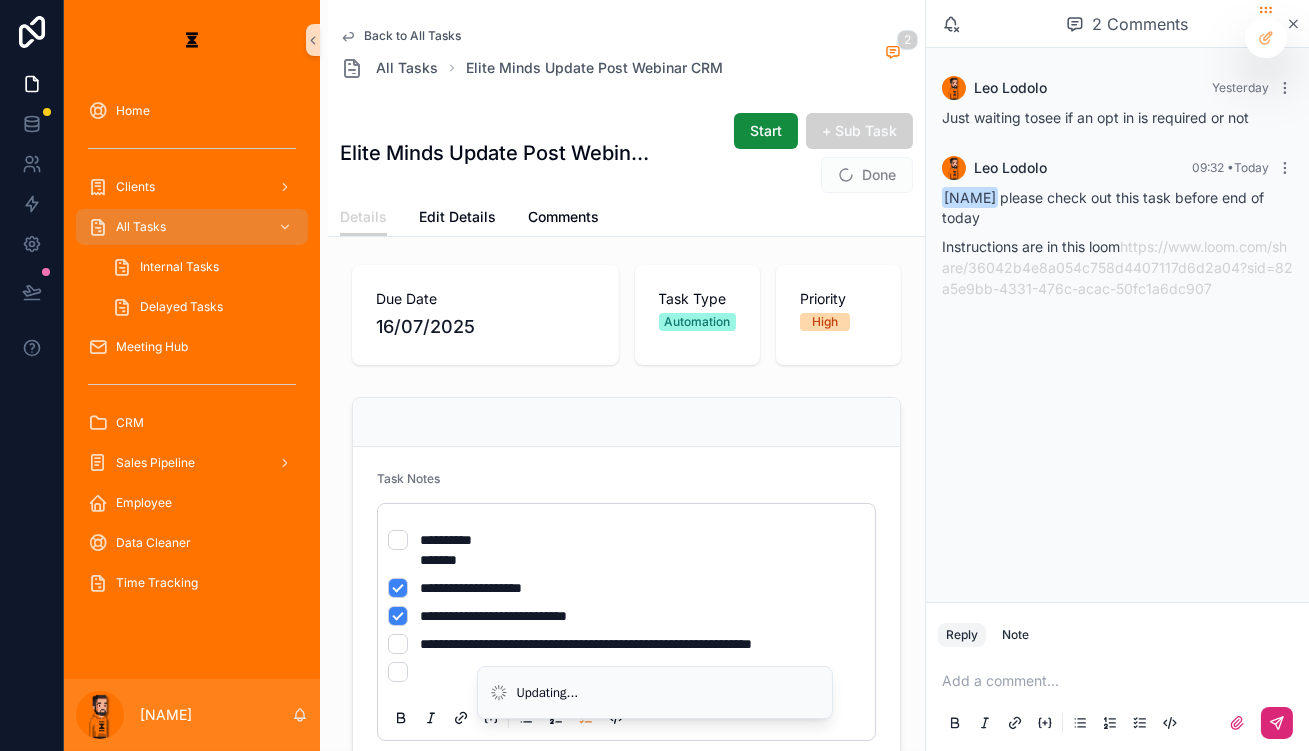 click at bounding box center (626, 672) 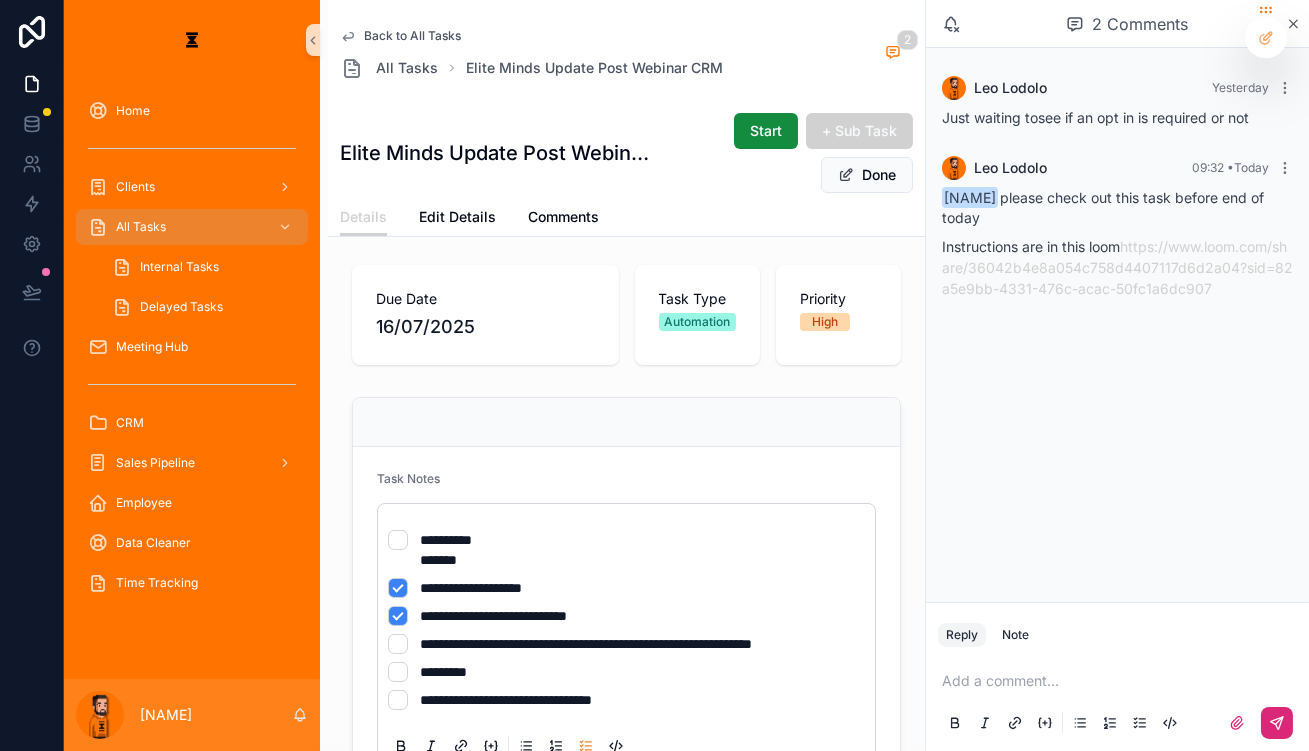 click on "**********" at bounding box center (626, 700) 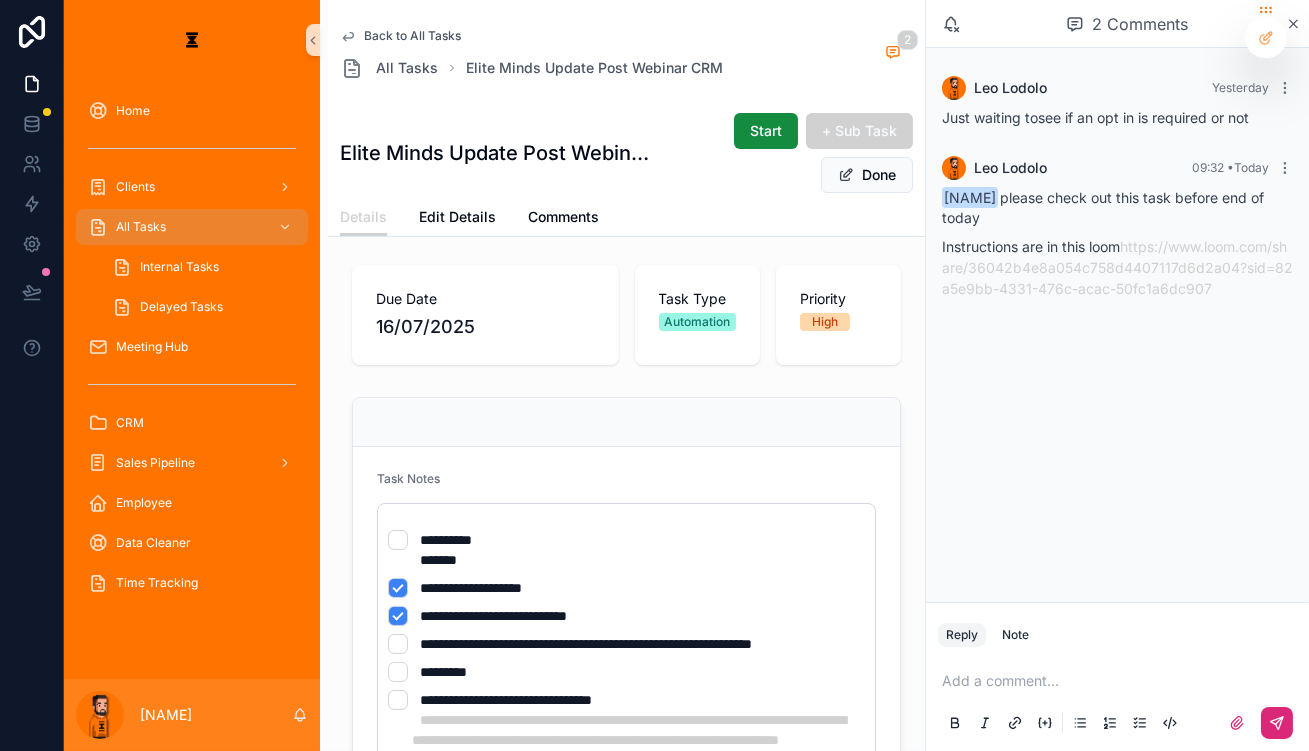 click on "**********" at bounding box center (626, 720) 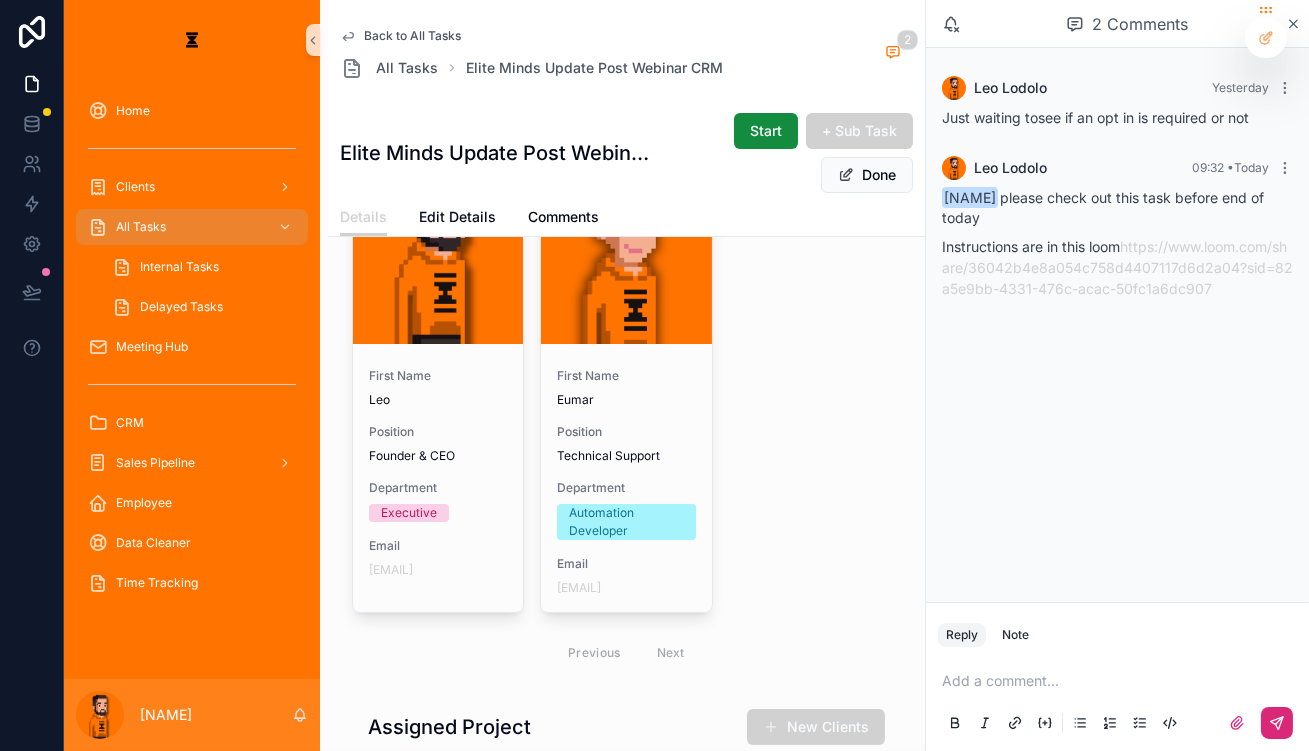 scroll, scrollTop: 909, scrollLeft: 0, axis: vertical 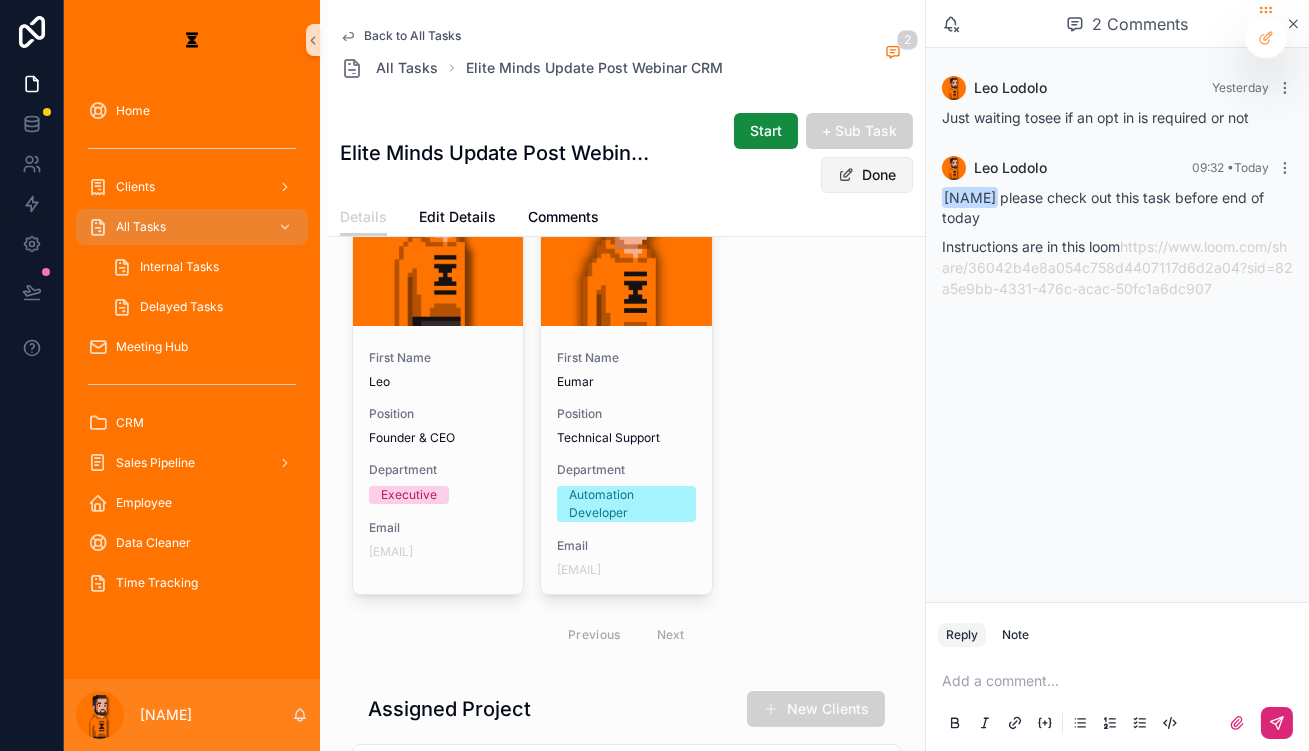 click on "Done" at bounding box center [867, 175] 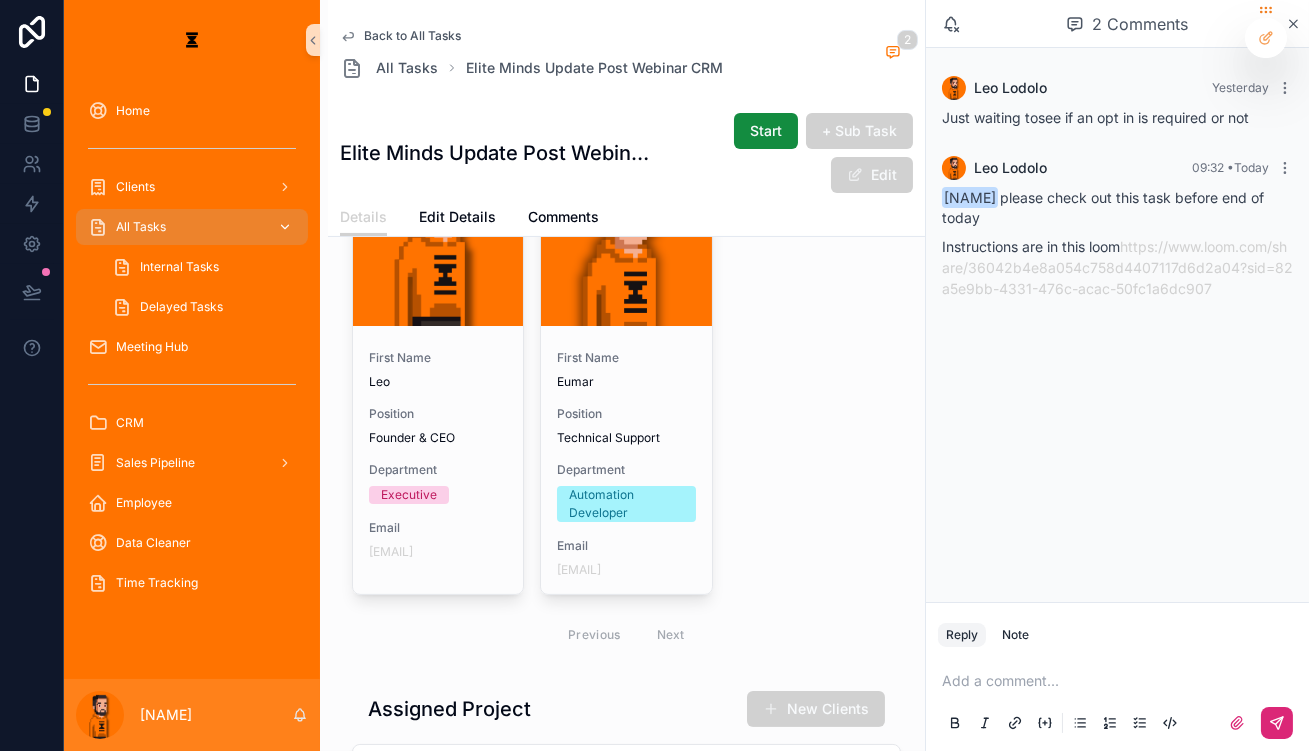 click on "All Tasks" at bounding box center [141, 227] 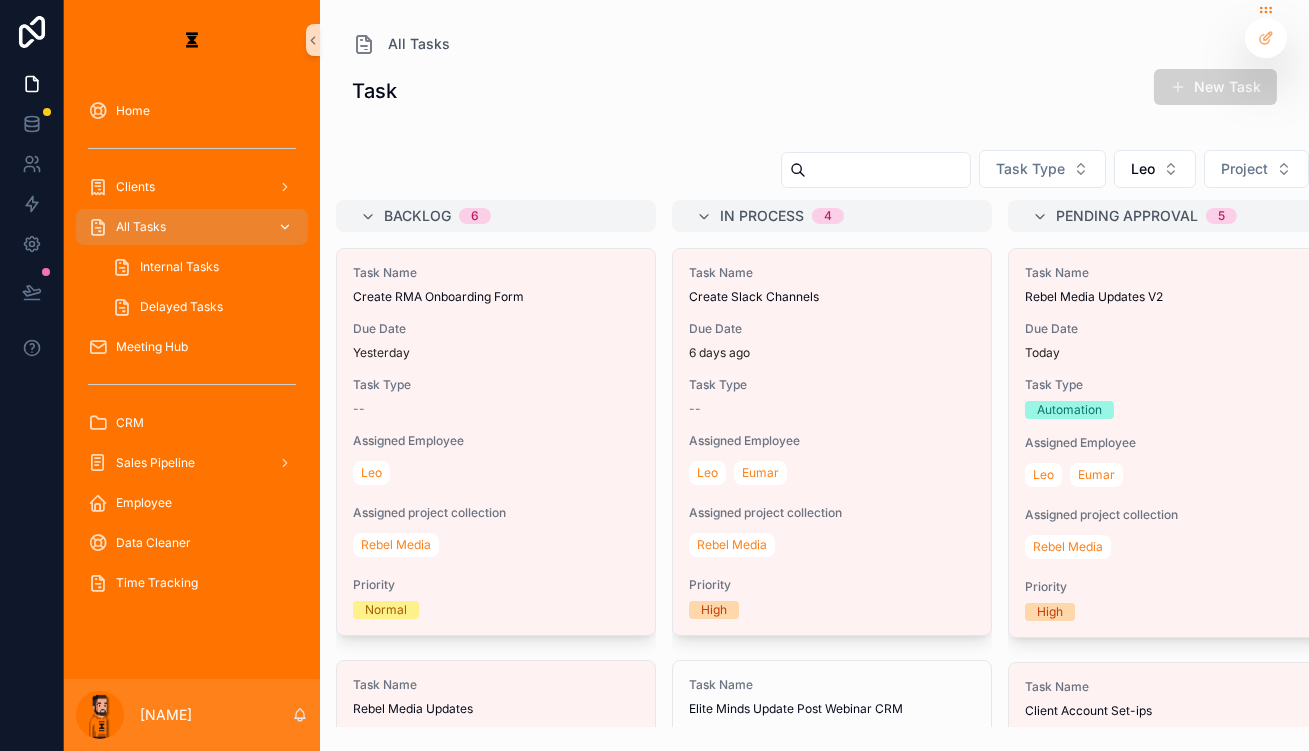 scroll, scrollTop: 0, scrollLeft: 0, axis: both 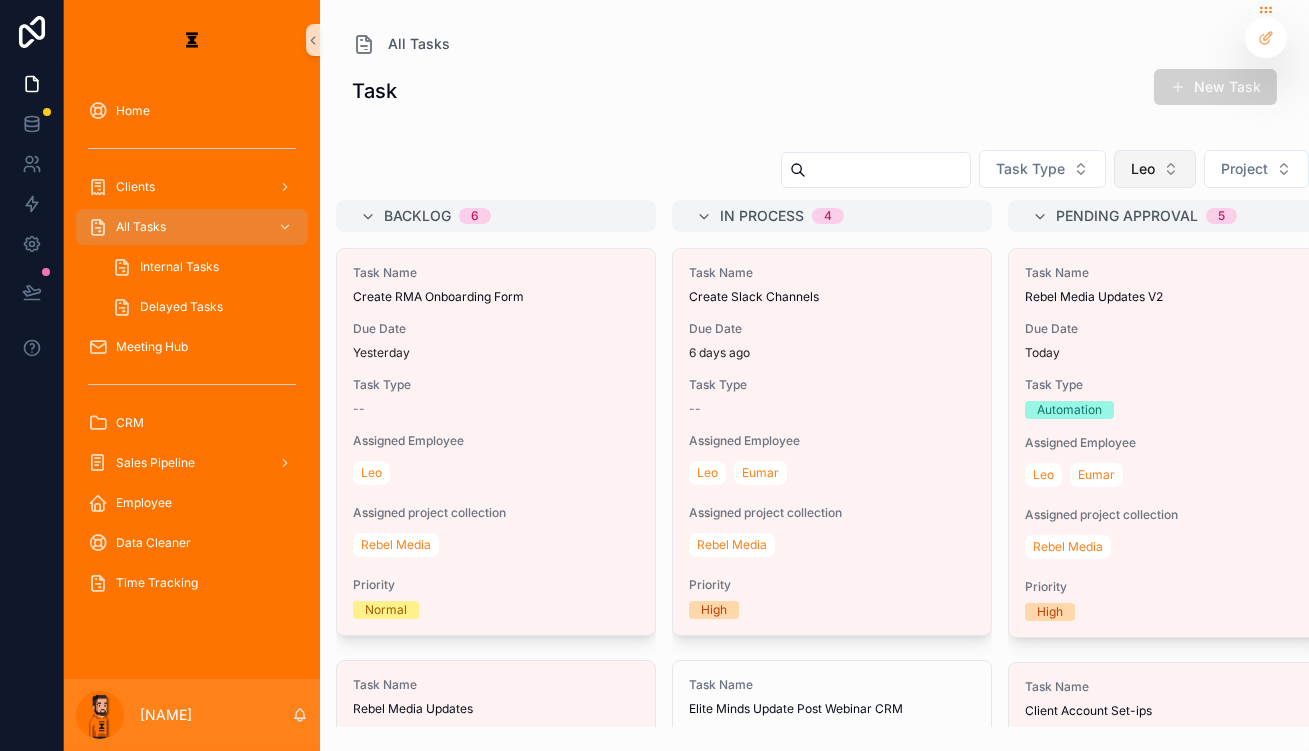 click on "Leo" at bounding box center (1143, 169) 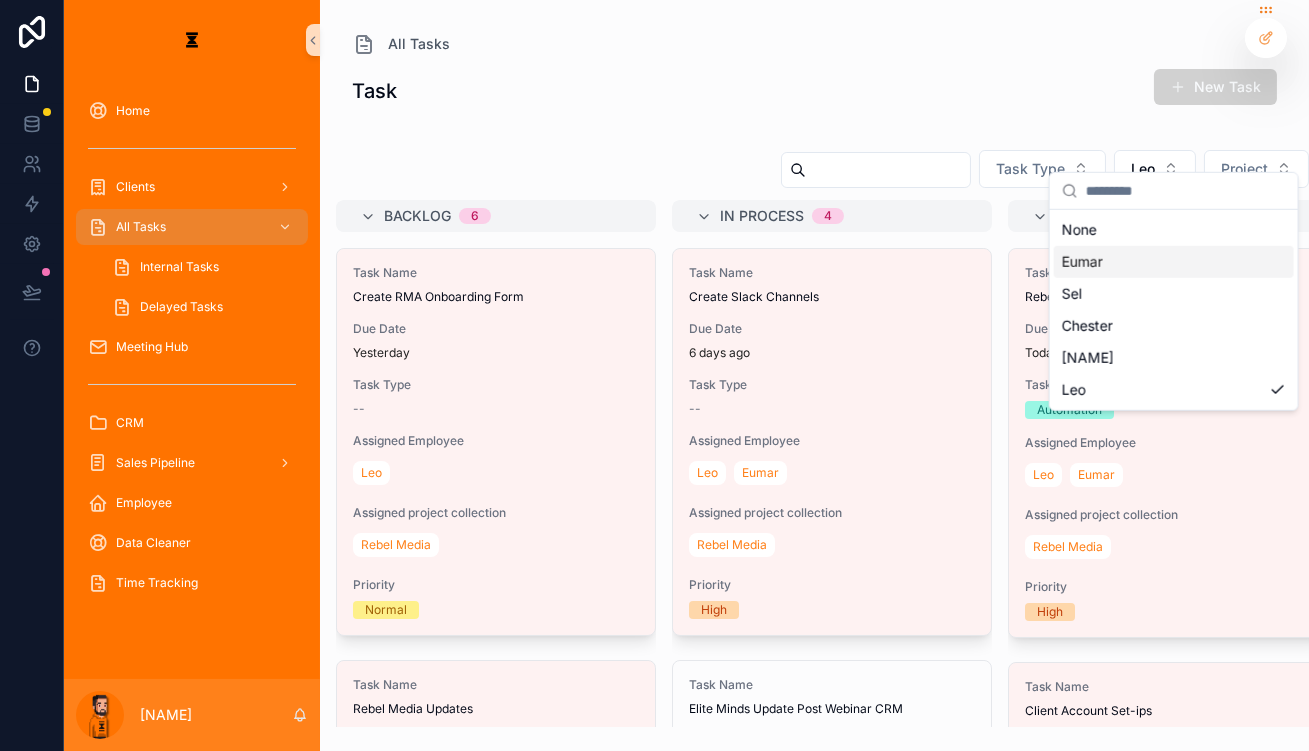 click on "Eumar" at bounding box center (1174, 262) 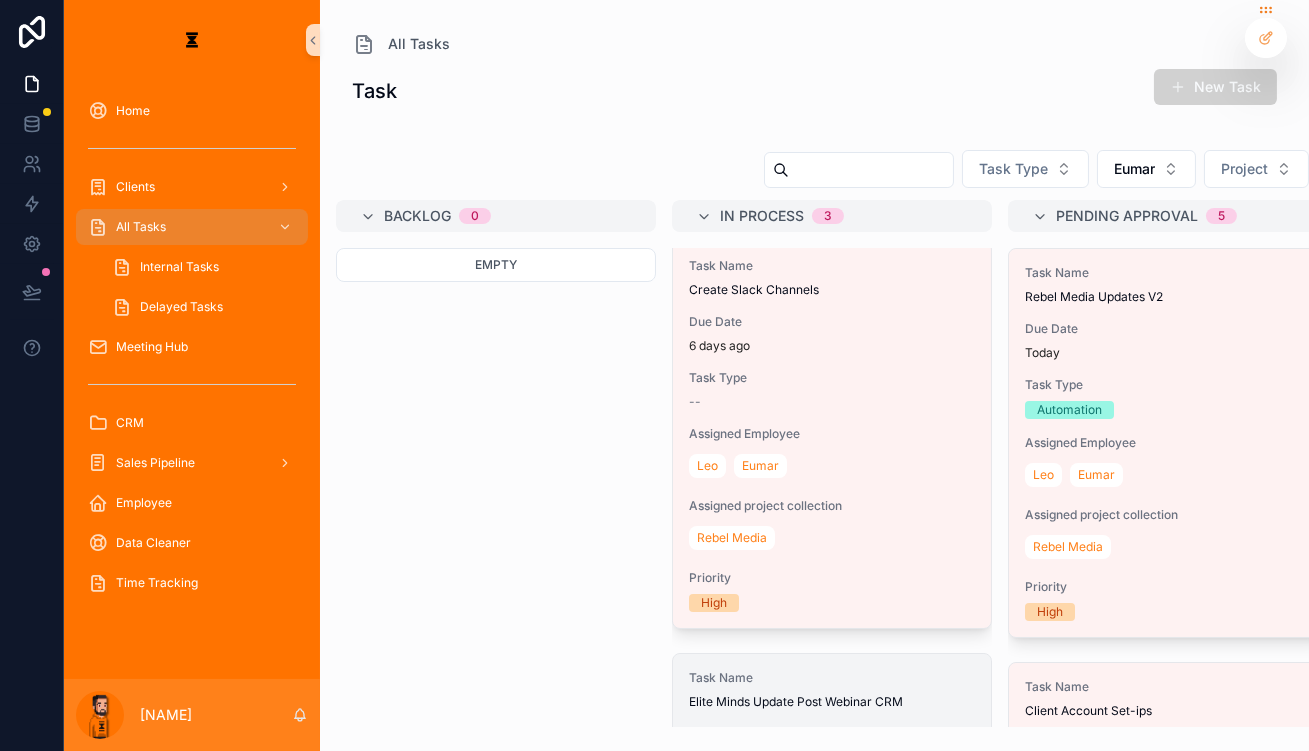 scroll, scrollTop: 0, scrollLeft: 0, axis: both 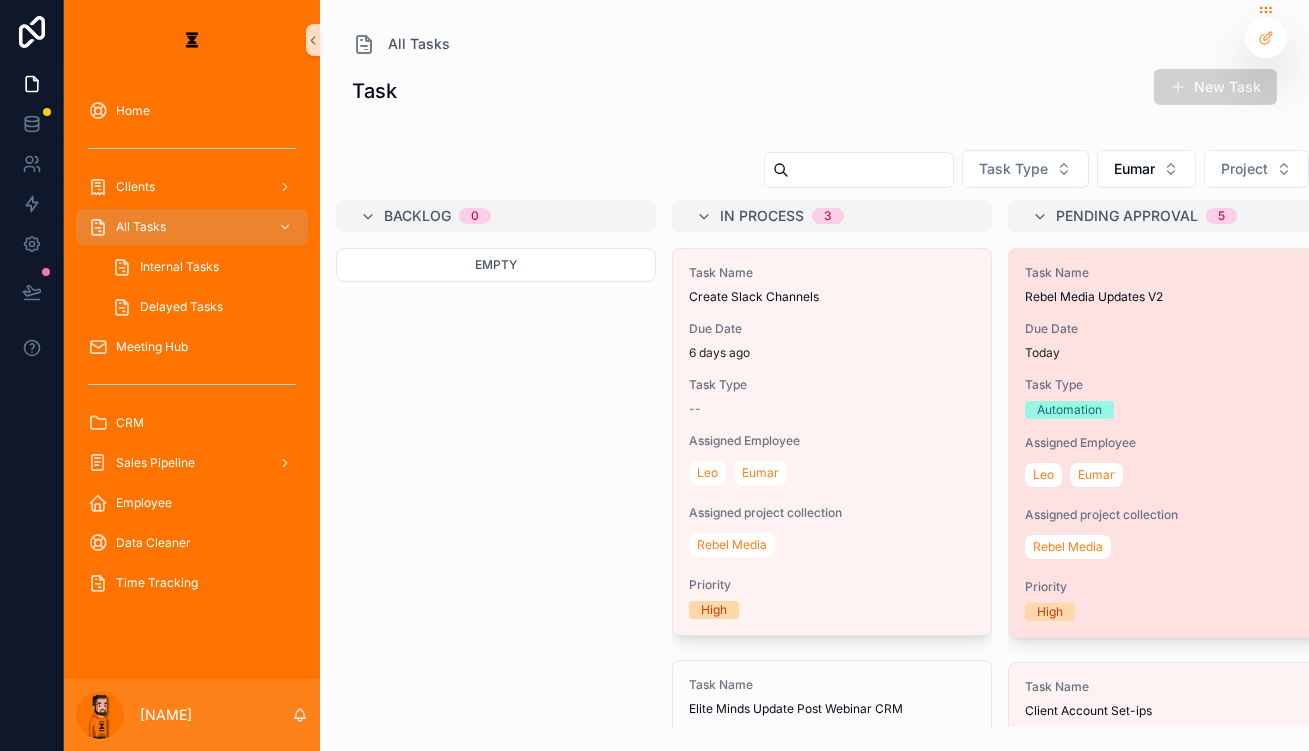 click on "Task Name Rebel Media Updates V2" at bounding box center [1168, 285] 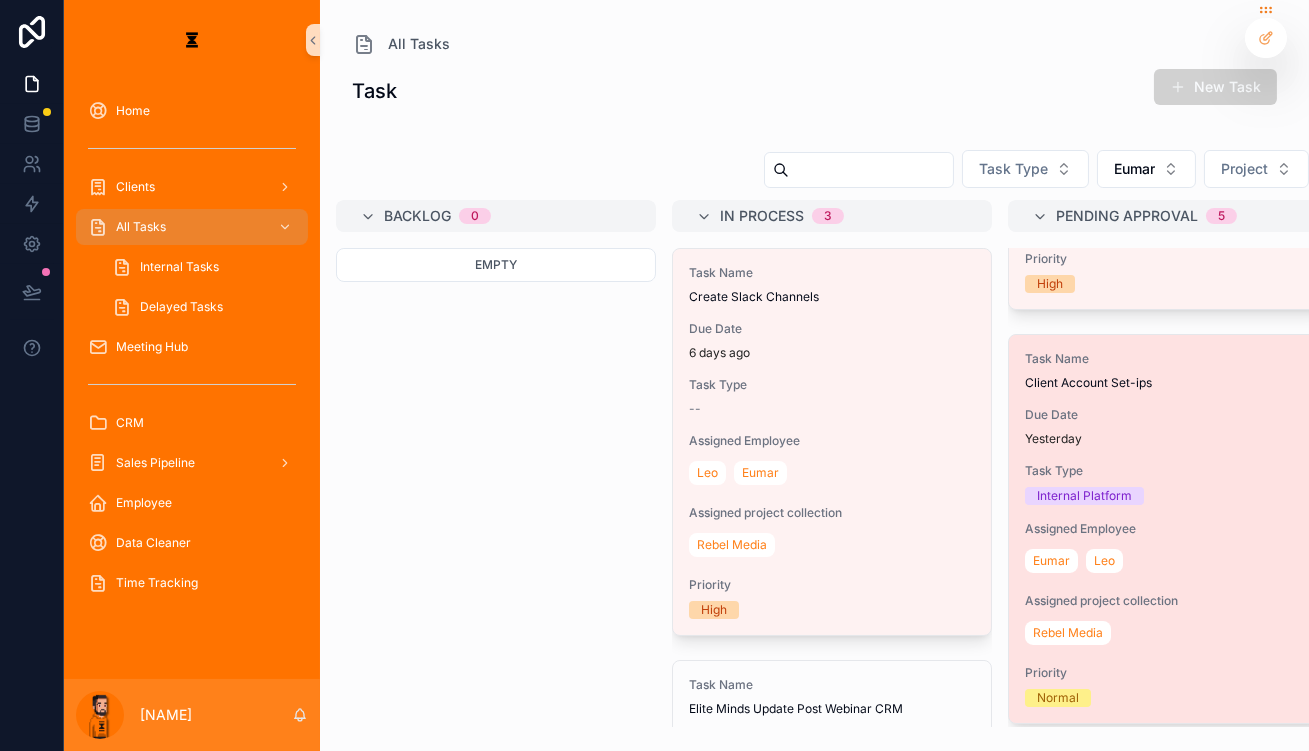 scroll, scrollTop: 363, scrollLeft: 0, axis: vertical 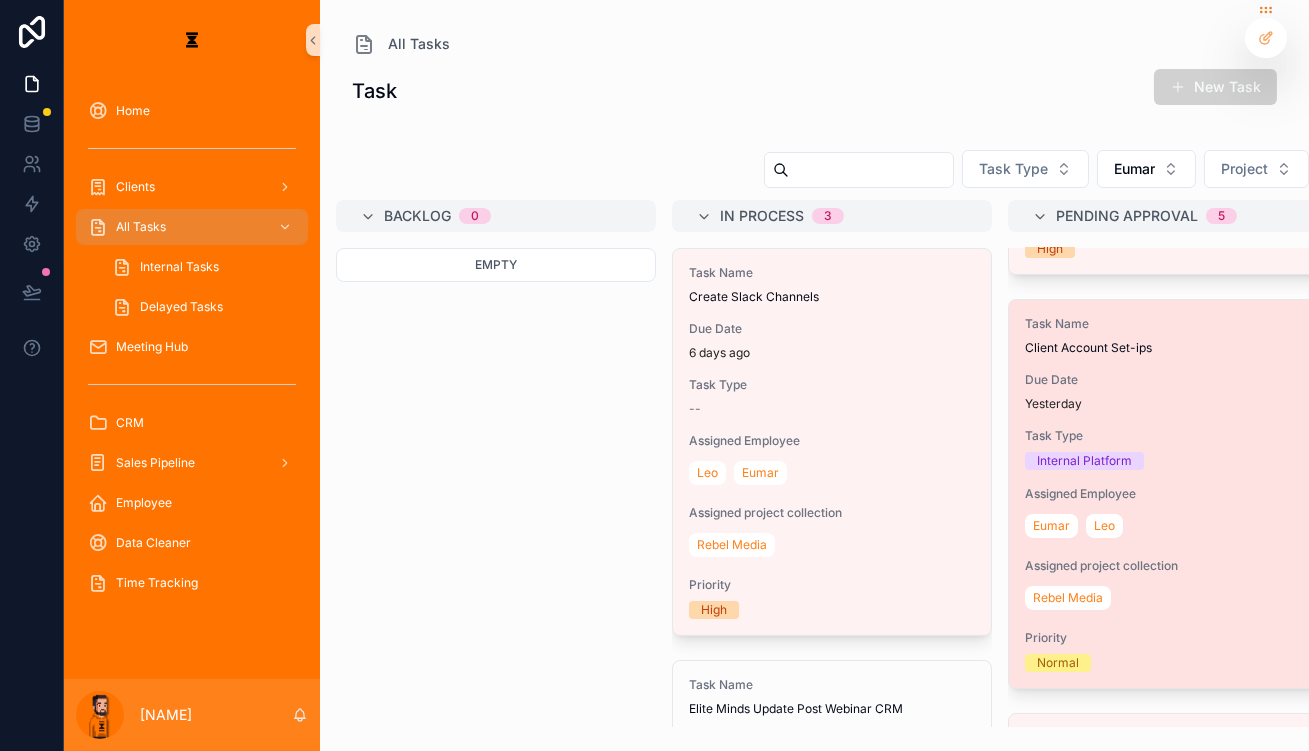 click on "Yesterday" at bounding box center (1168, 404) 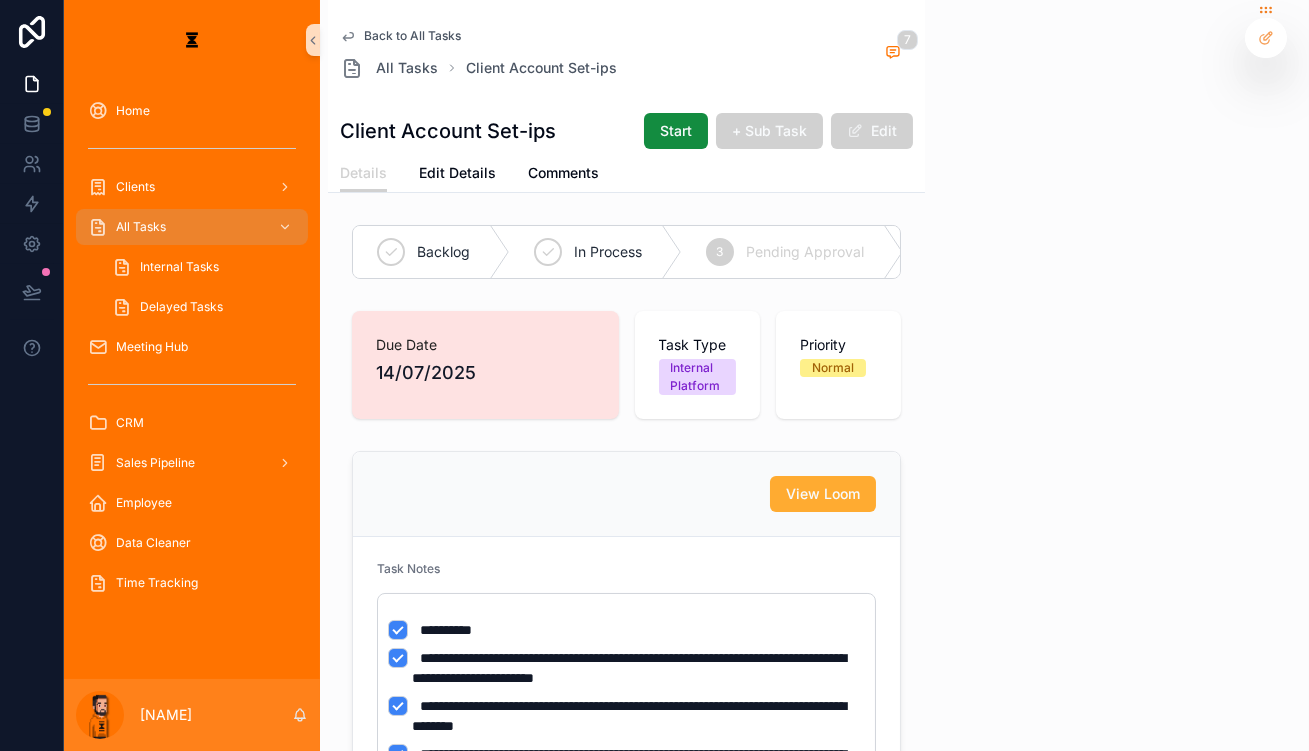 scroll, scrollTop: 509, scrollLeft: 0, axis: vertical 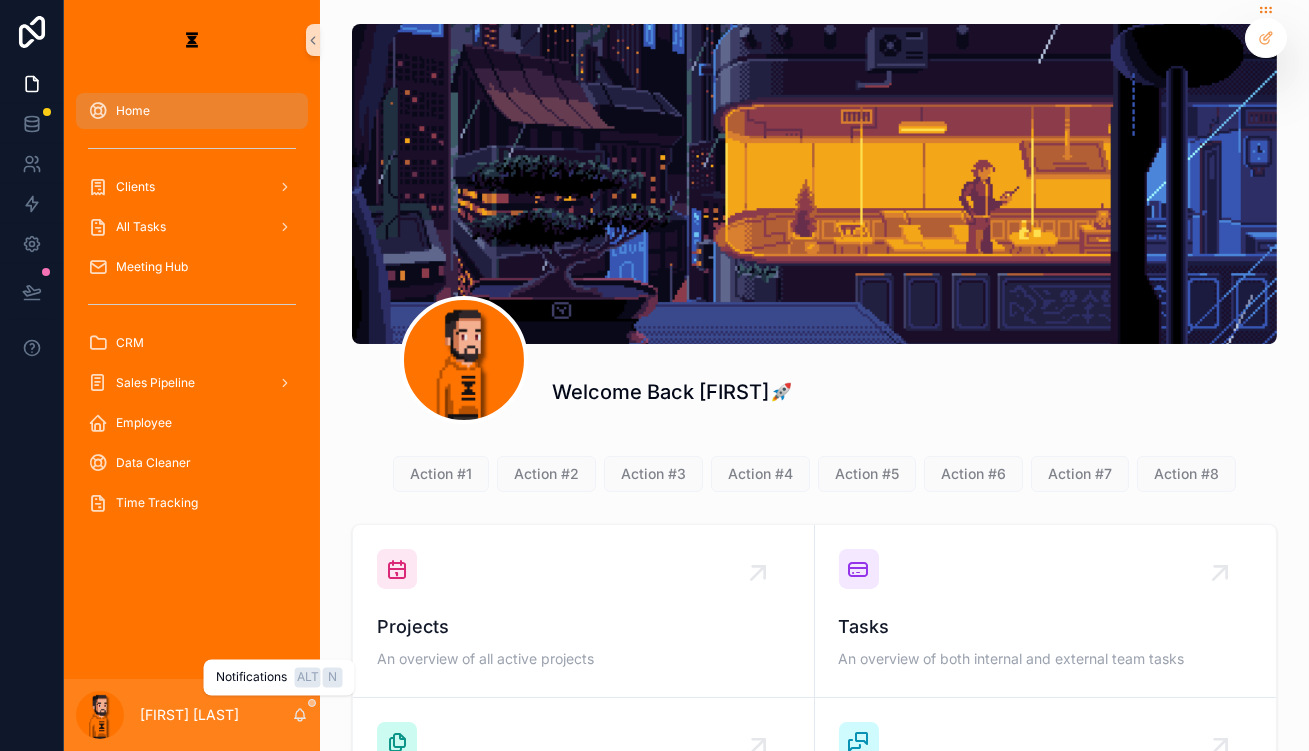 click 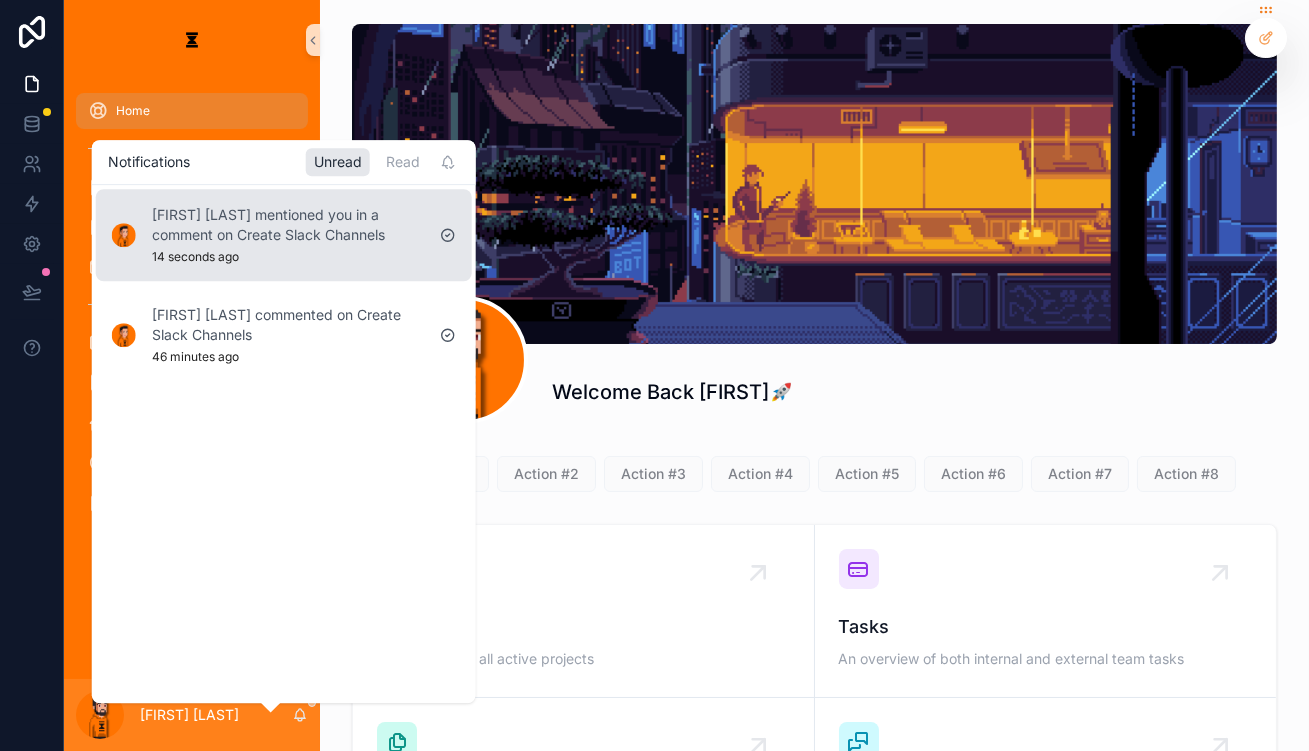 click on "[FIRST] [LAST] mentioned you in a comment on Create Slack Channels" at bounding box center [288, 225] 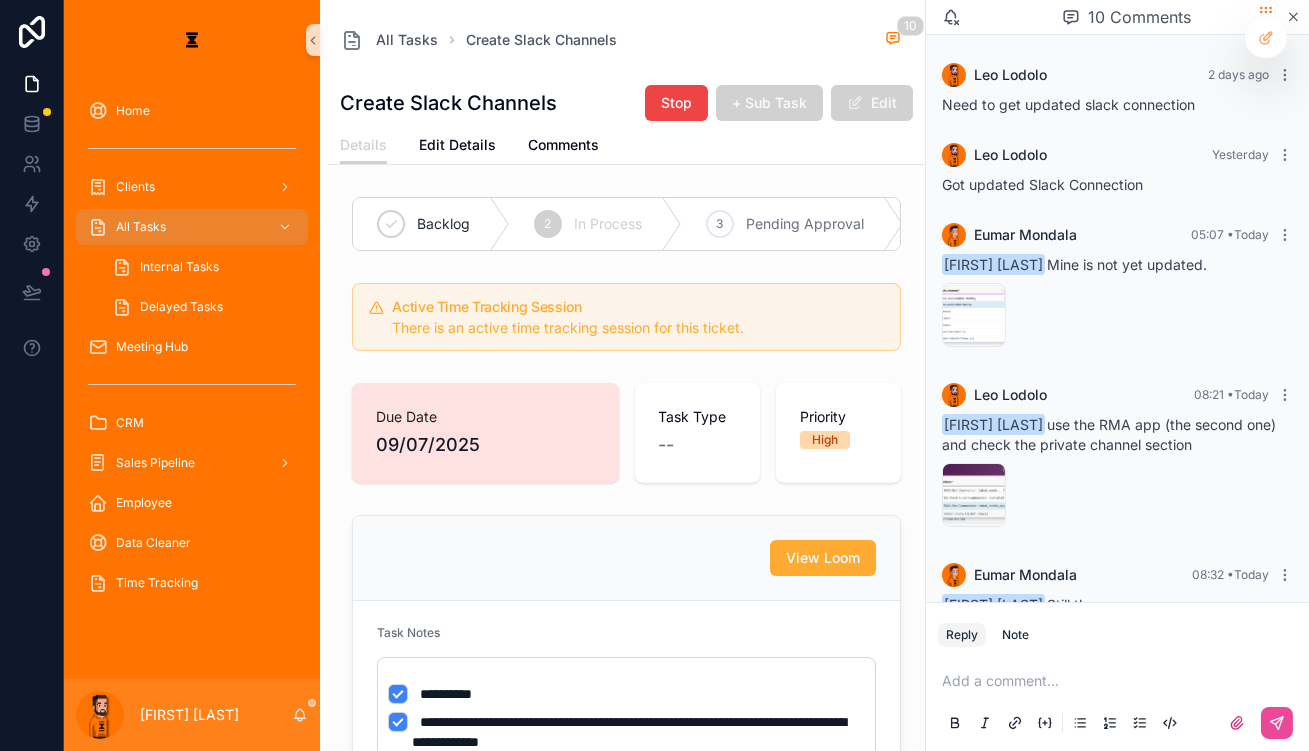 scroll, scrollTop: 707, scrollLeft: 0, axis: vertical 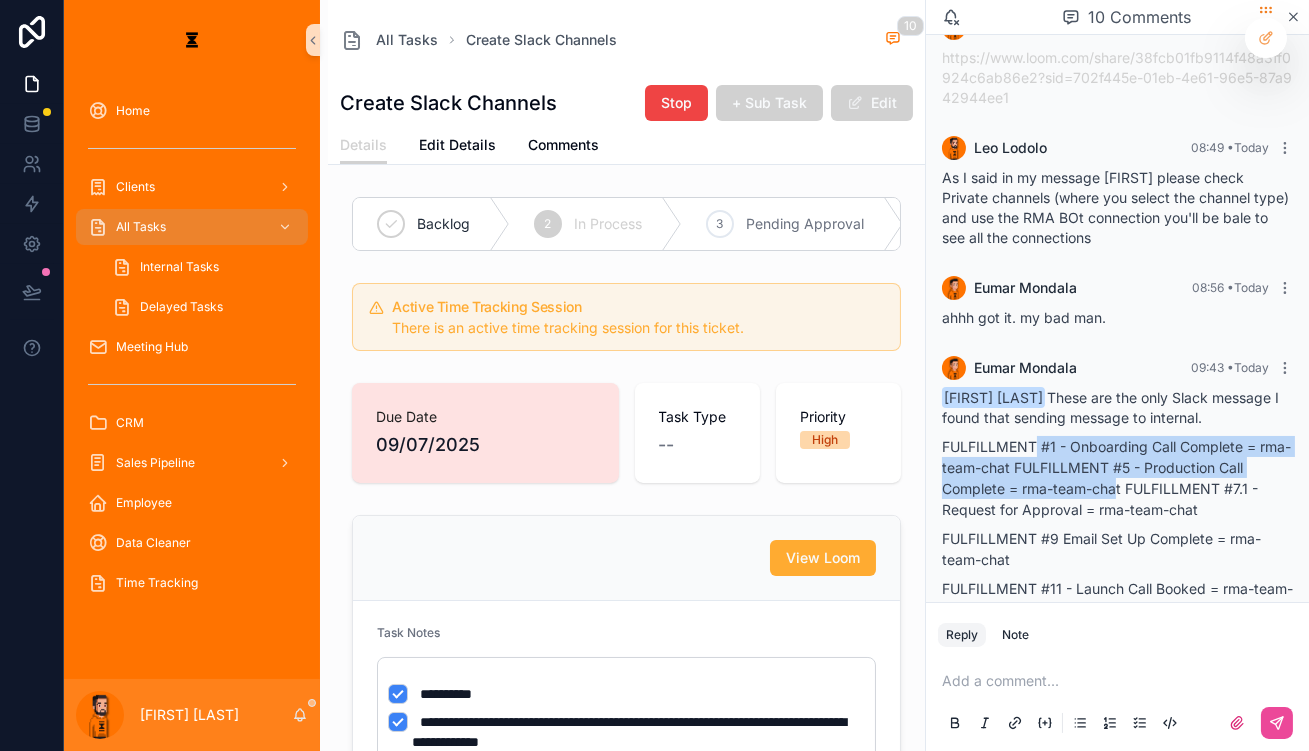 drag, startPoint x: 1072, startPoint y: 309, endPoint x: 1140, endPoint y: 349, distance: 78.892334 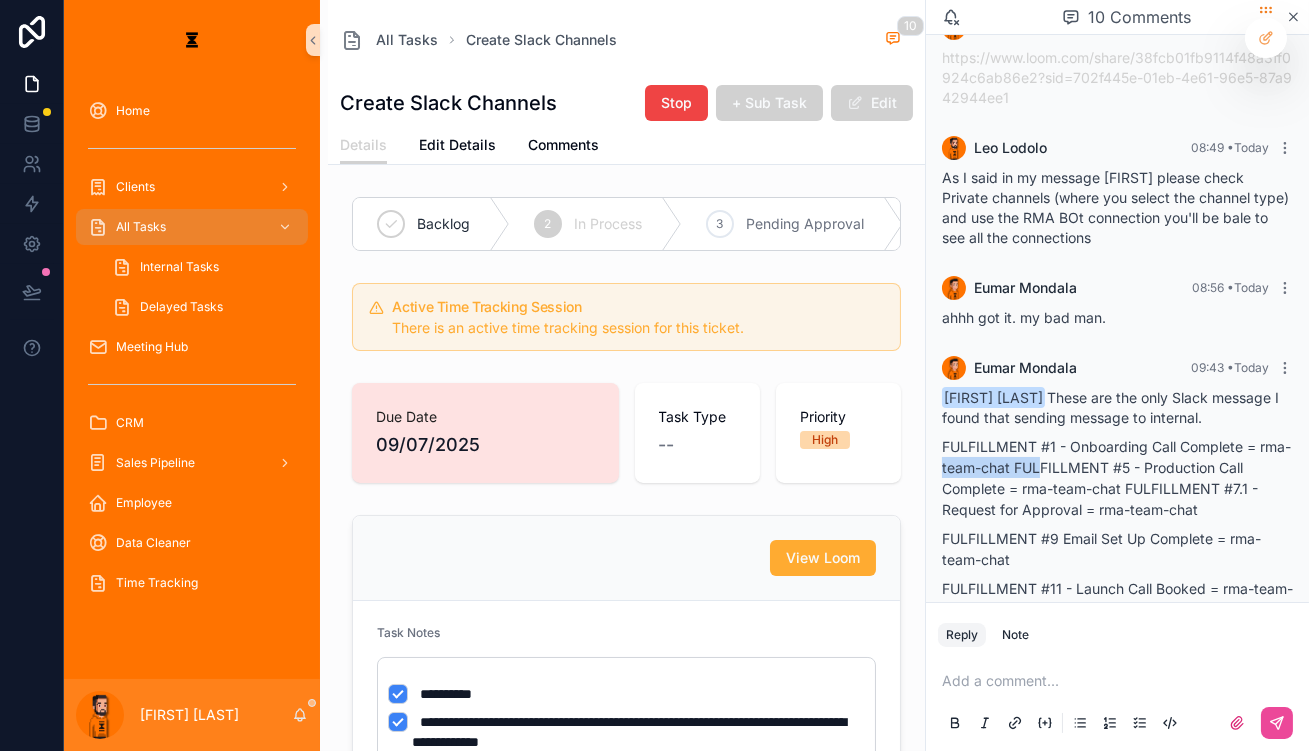 drag, startPoint x: 1015, startPoint y: 321, endPoint x: 1101, endPoint y: 320, distance: 86.00581 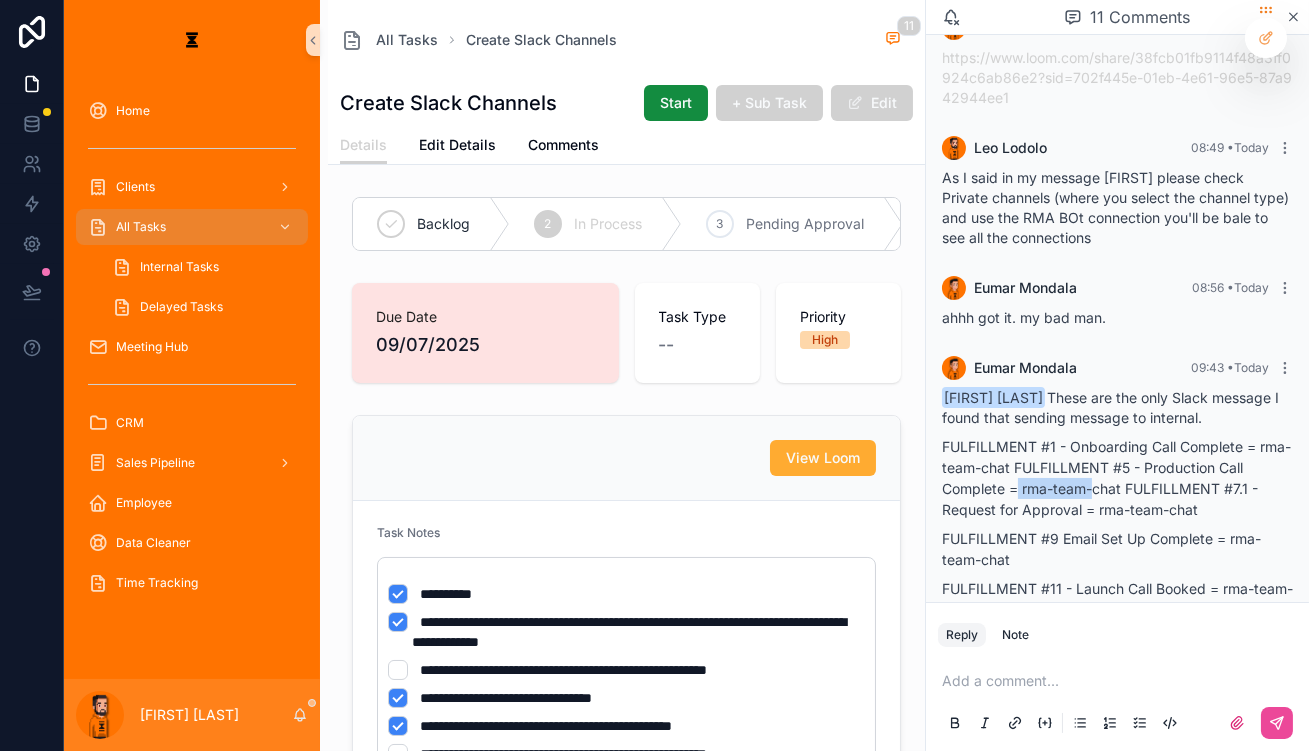 drag, startPoint x: 1056, startPoint y: 339, endPoint x: 1121, endPoint y: 344, distance: 65.192024 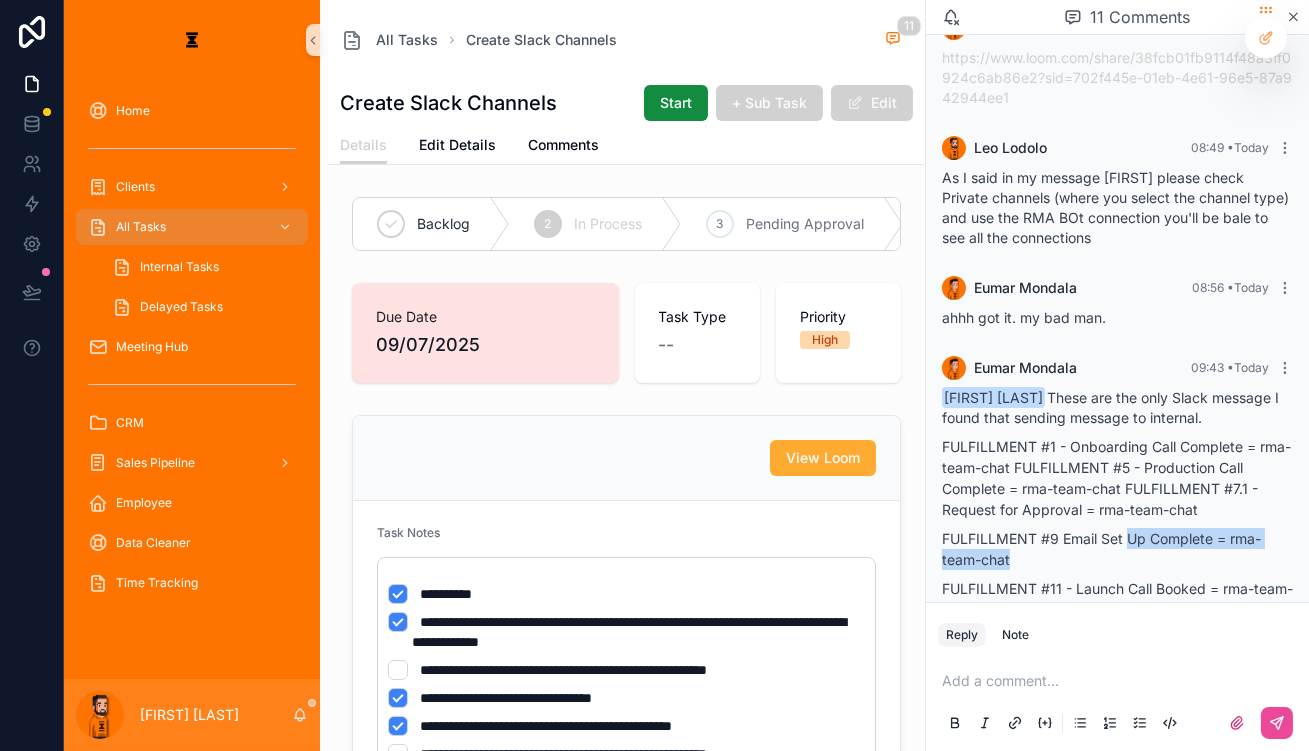 drag, startPoint x: 1130, startPoint y: 404, endPoint x: 1150, endPoint y: 386, distance: 26.907248 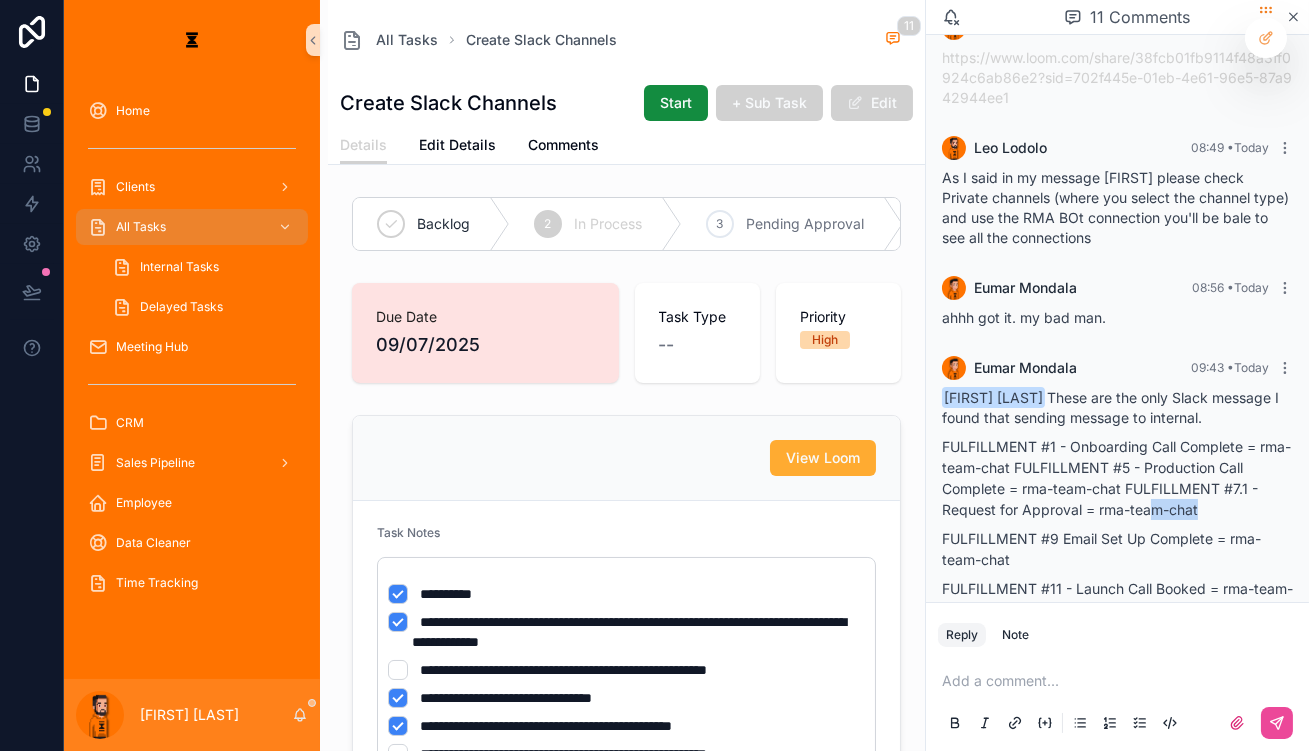 drag, startPoint x: 1210, startPoint y: 354, endPoint x: 1172, endPoint y: 360, distance: 38.470768 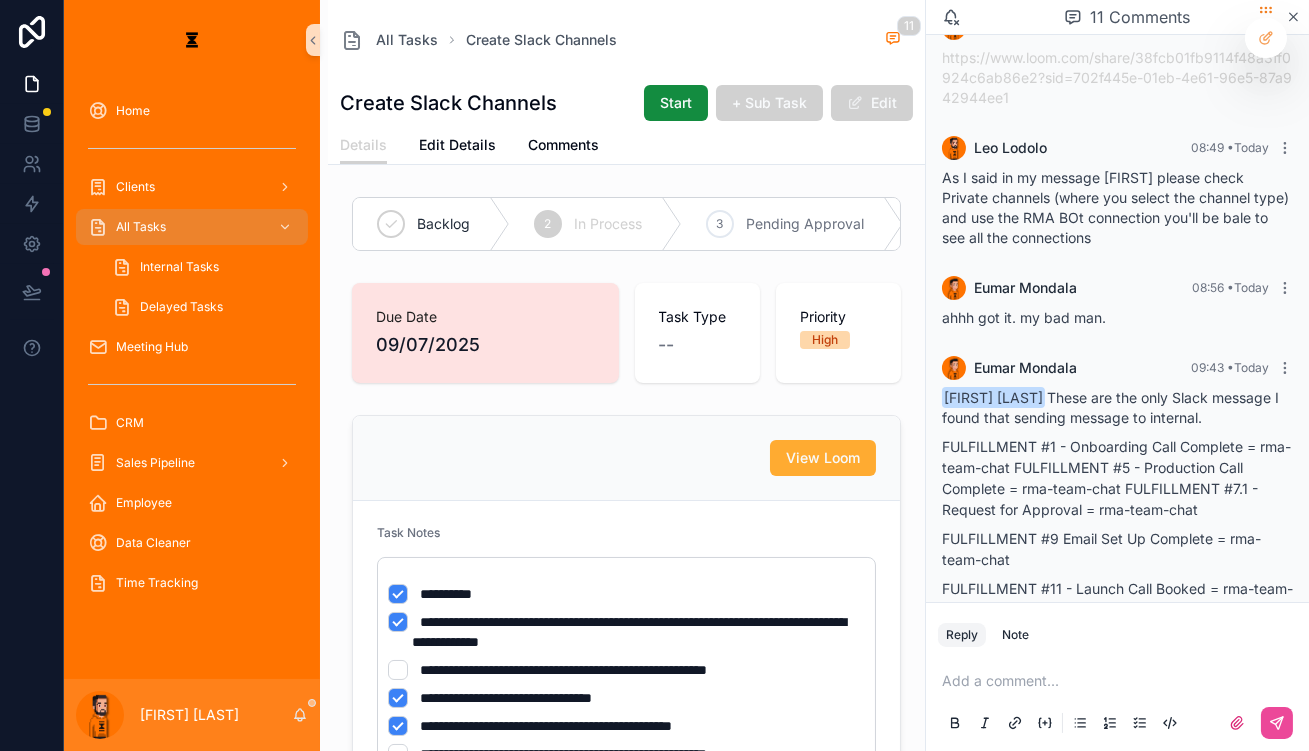 click at bounding box center (1121, 681) 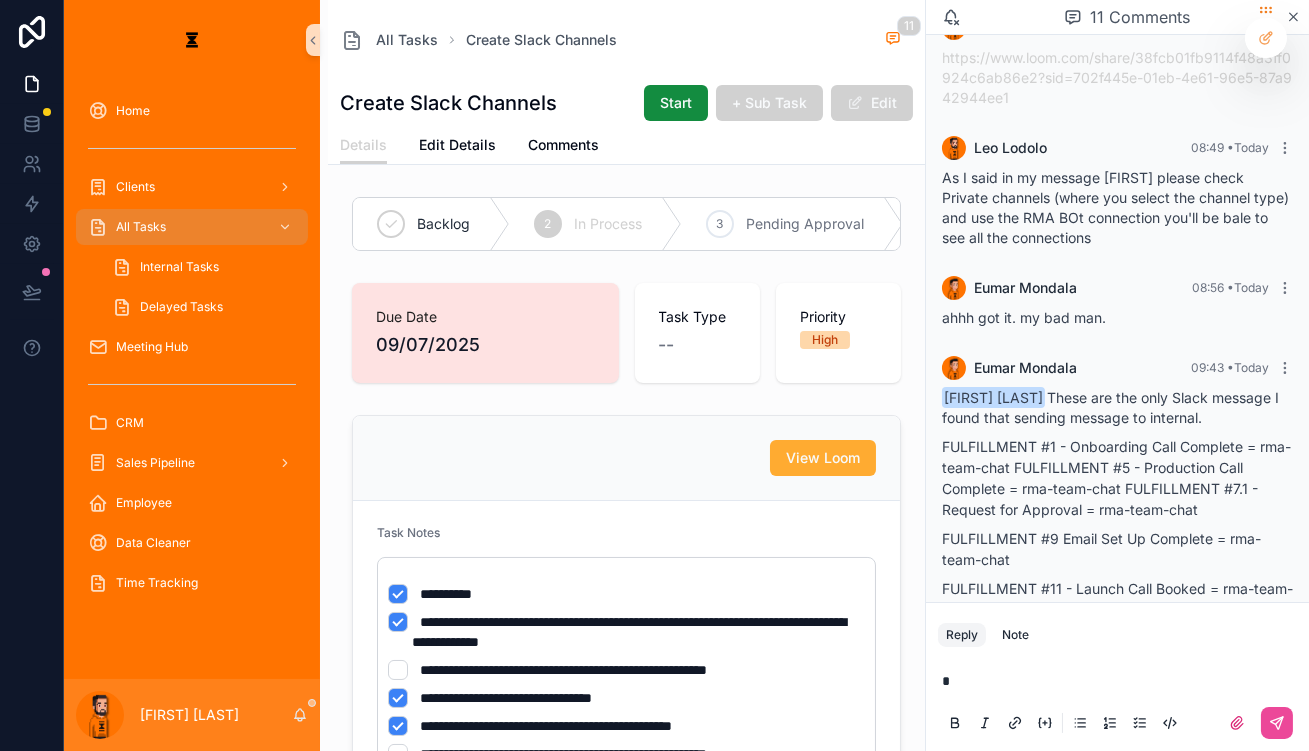 type 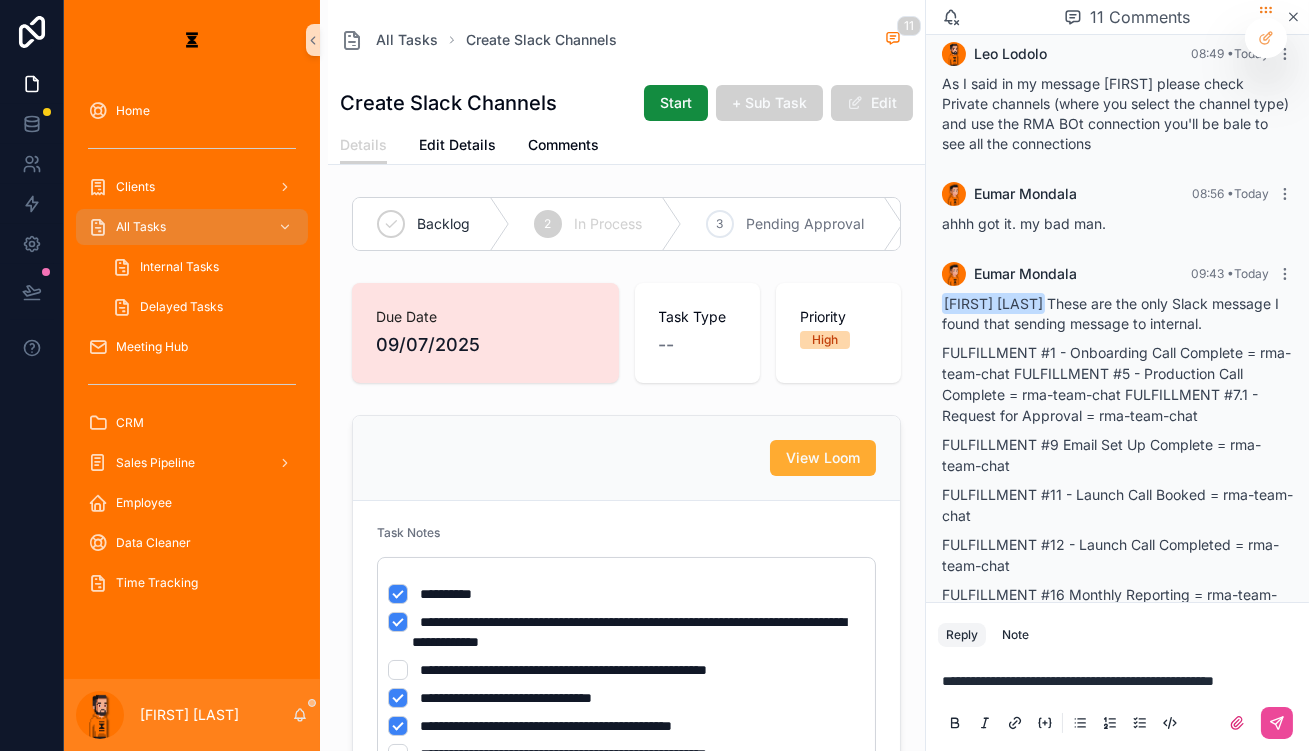 scroll, scrollTop: 812, scrollLeft: 0, axis: vertical 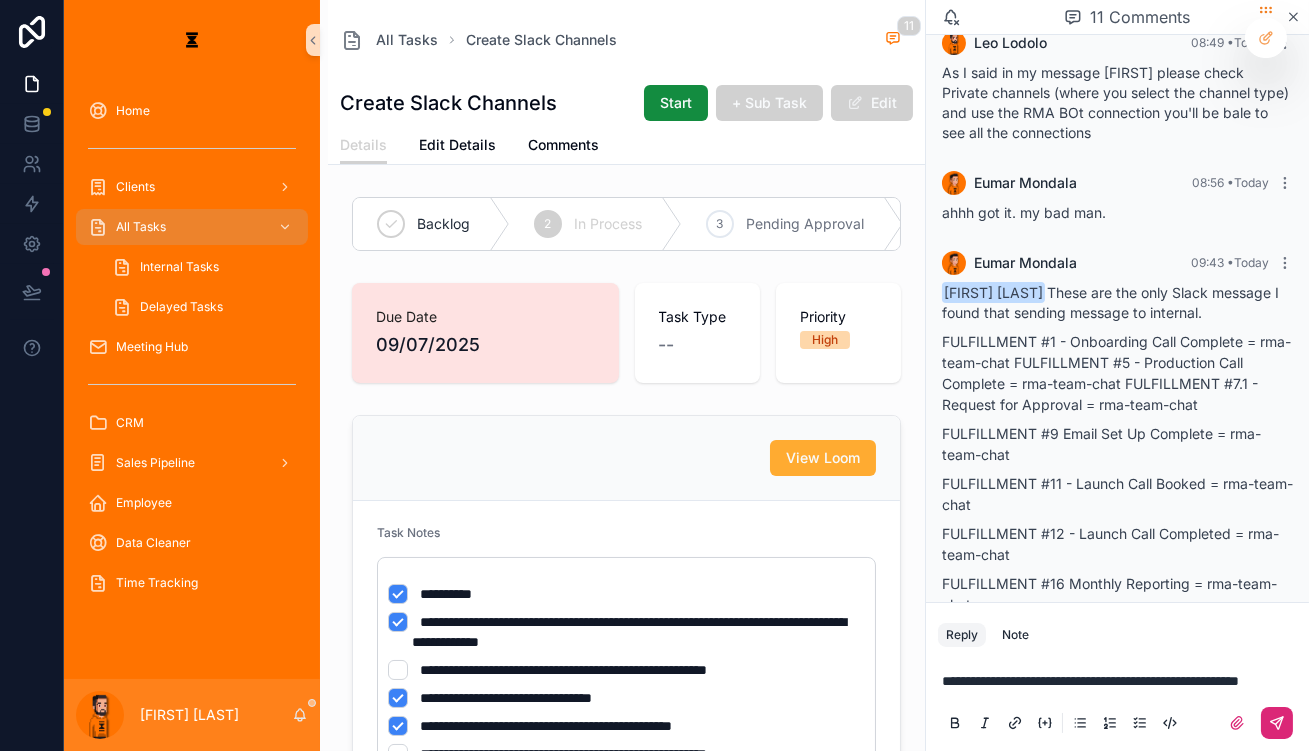 click at bounding box center (1277, 723) 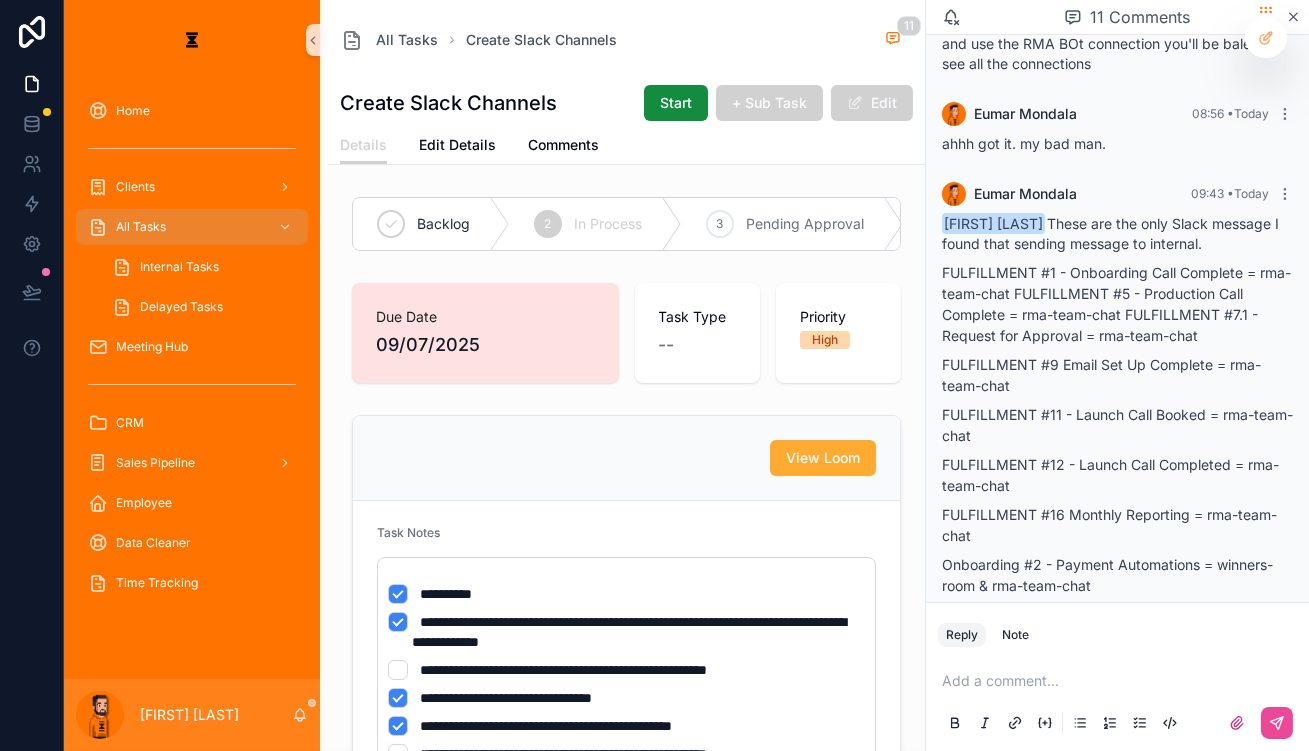scroll, scrollTop: 882, scrollLeft: 0, axis: vertical 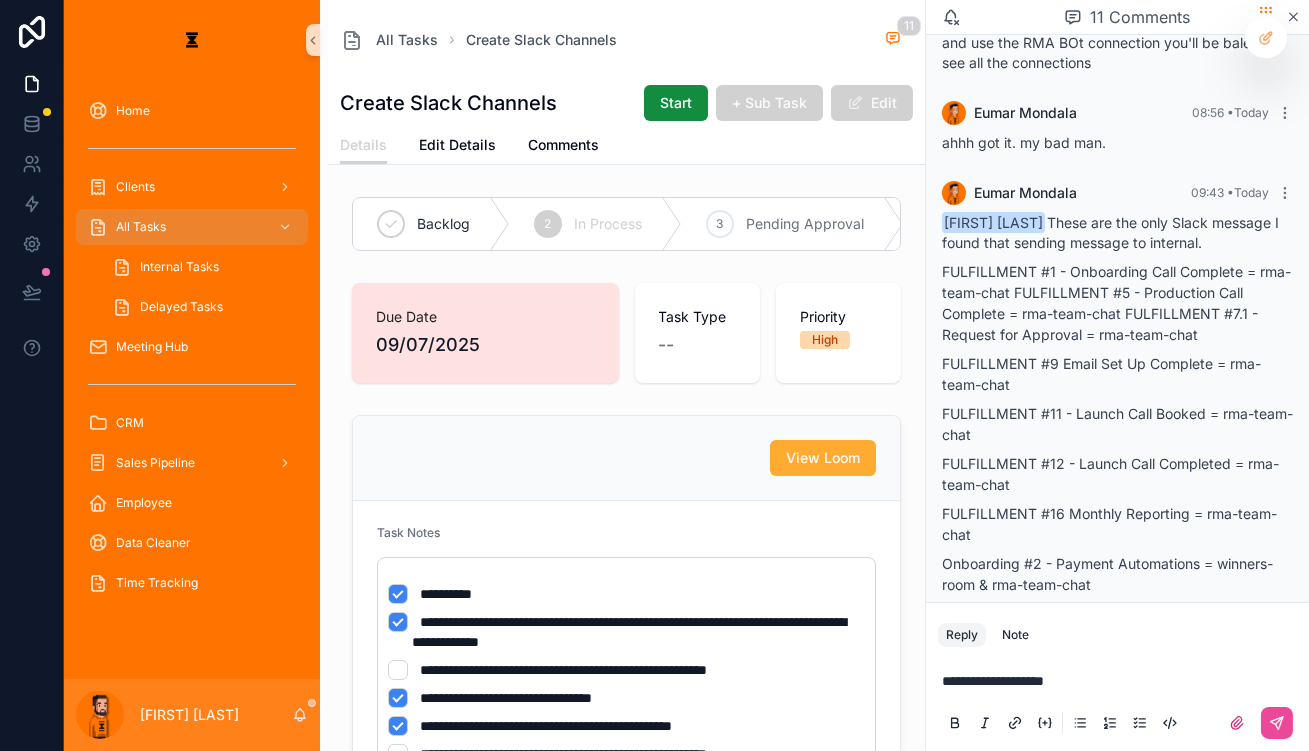 click on "[NAME]" at bounding box center [192, 715] 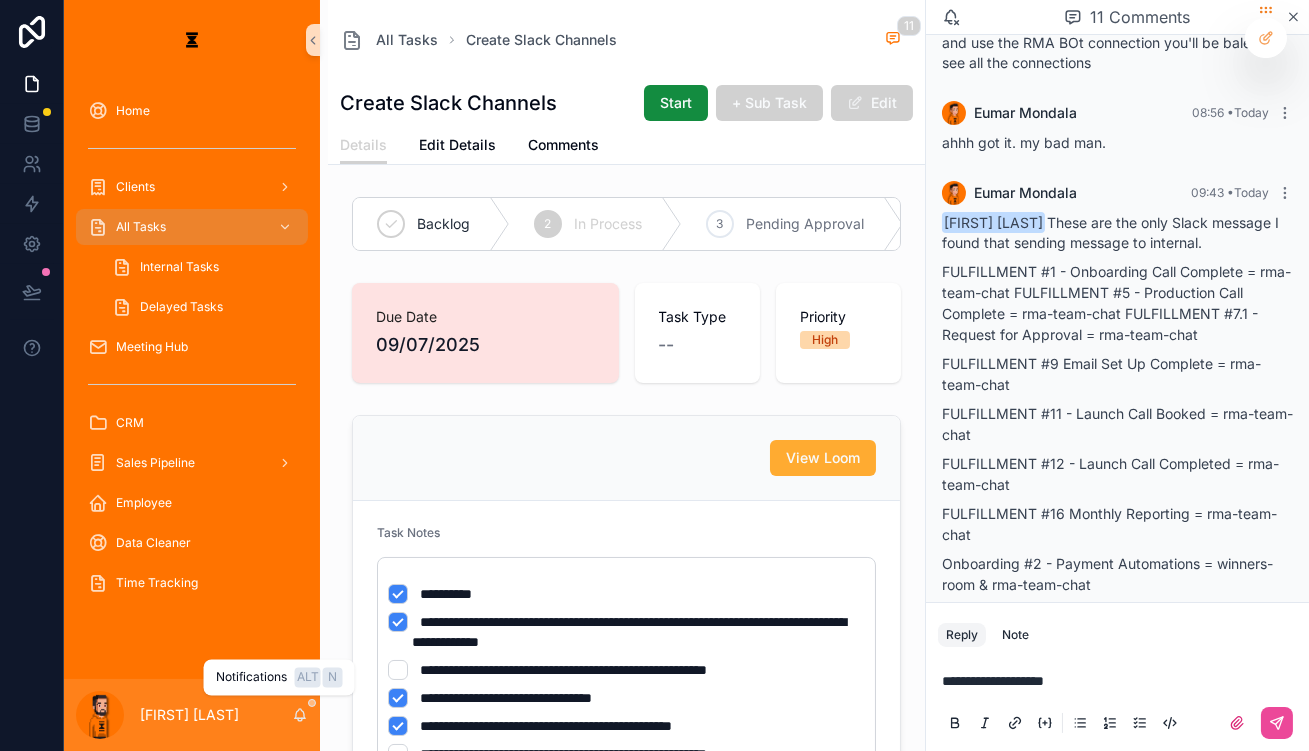 click 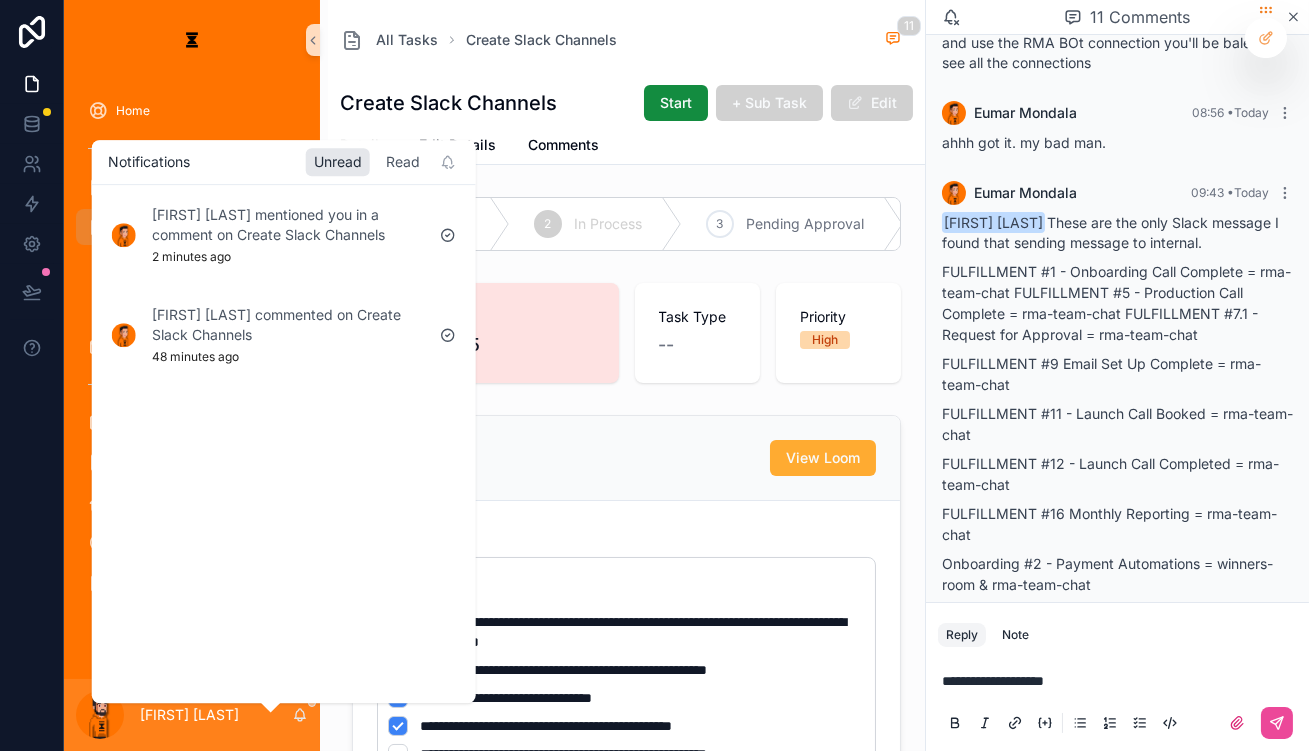 click on "Read" at bounding box center (403, 162) 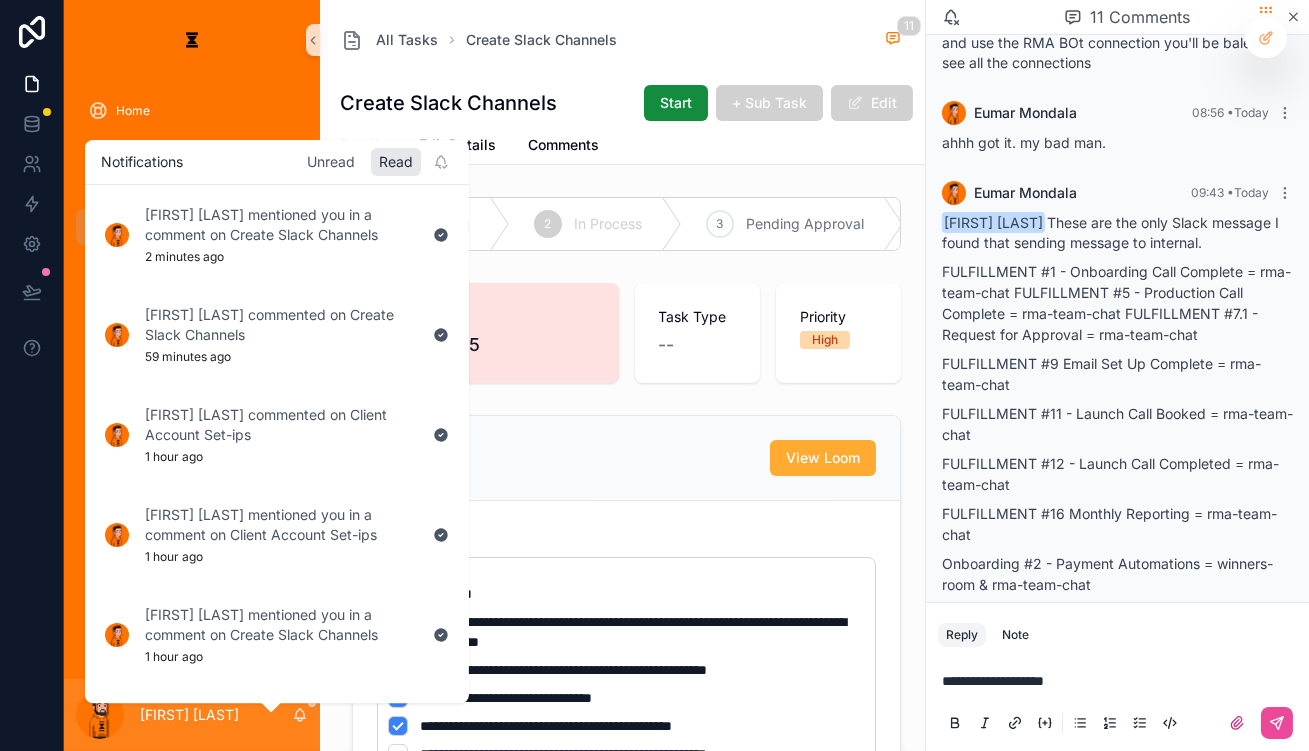 click on "Unread" at bounding box center (331, 162) 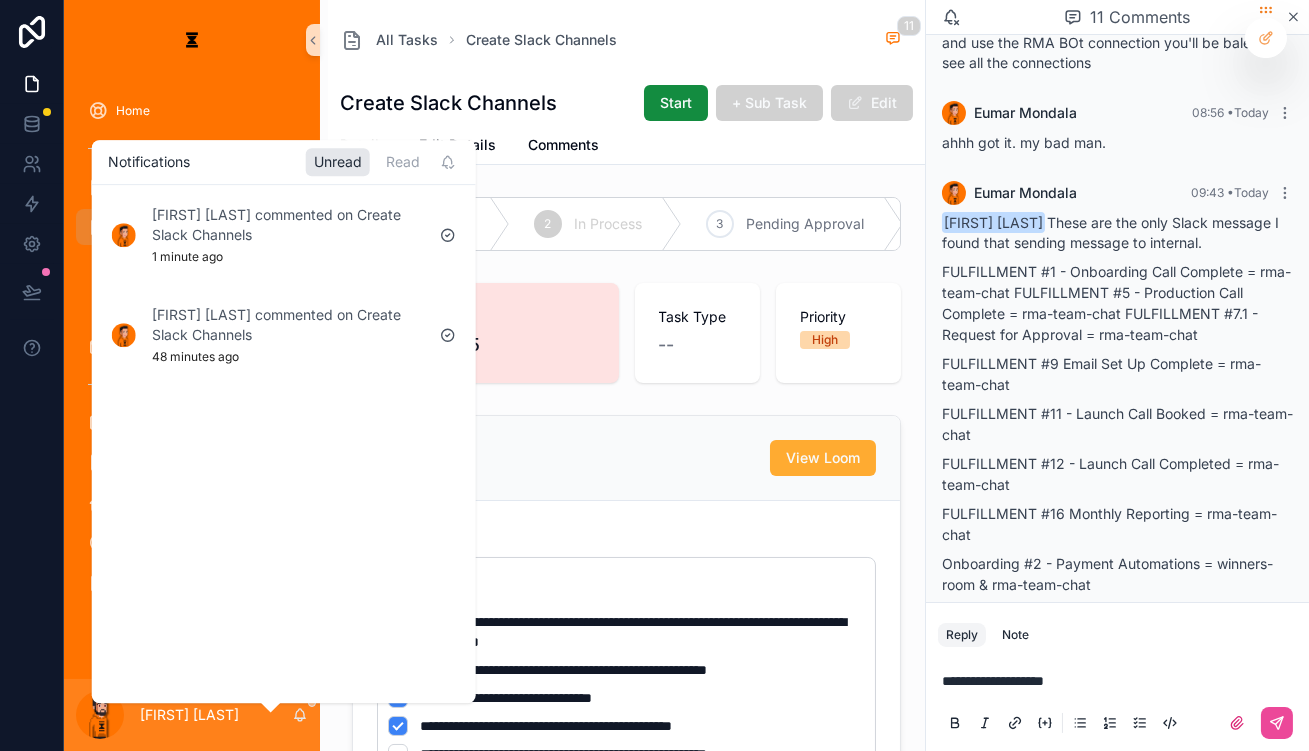 click on "**********" at bounding box center [1121, 681] 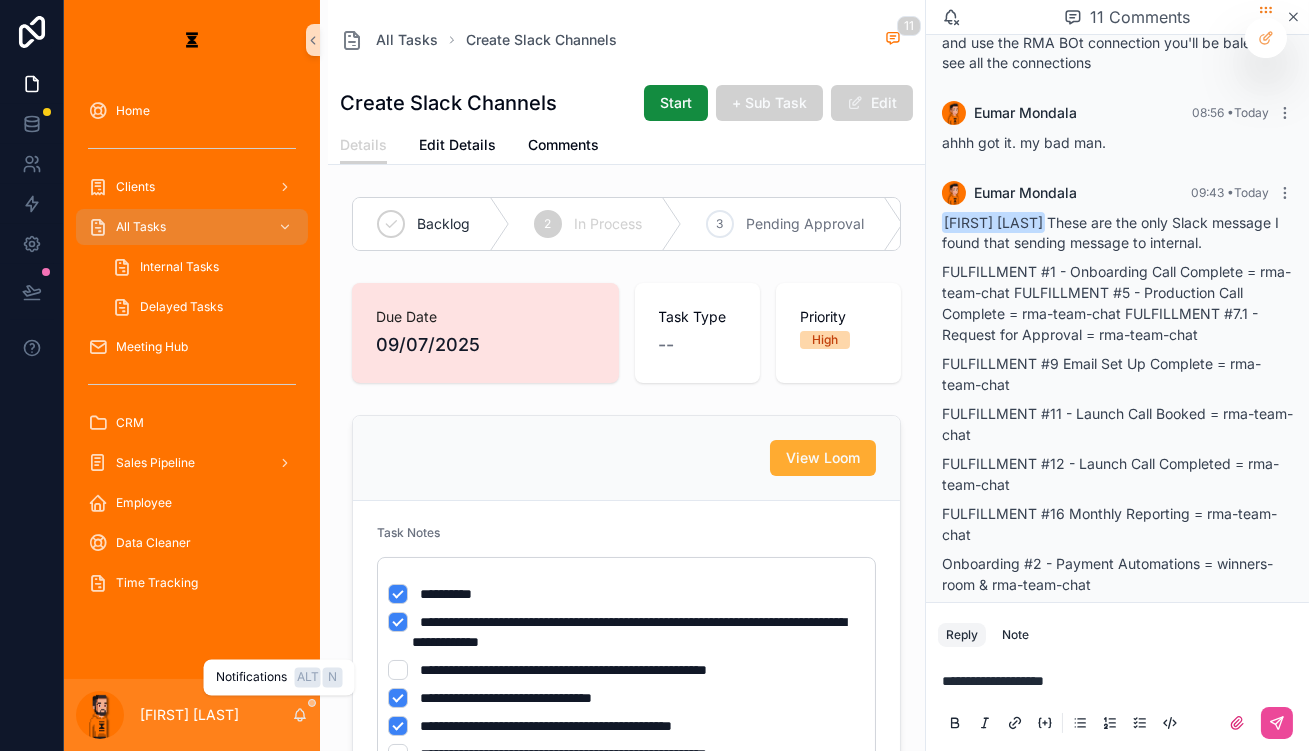 click 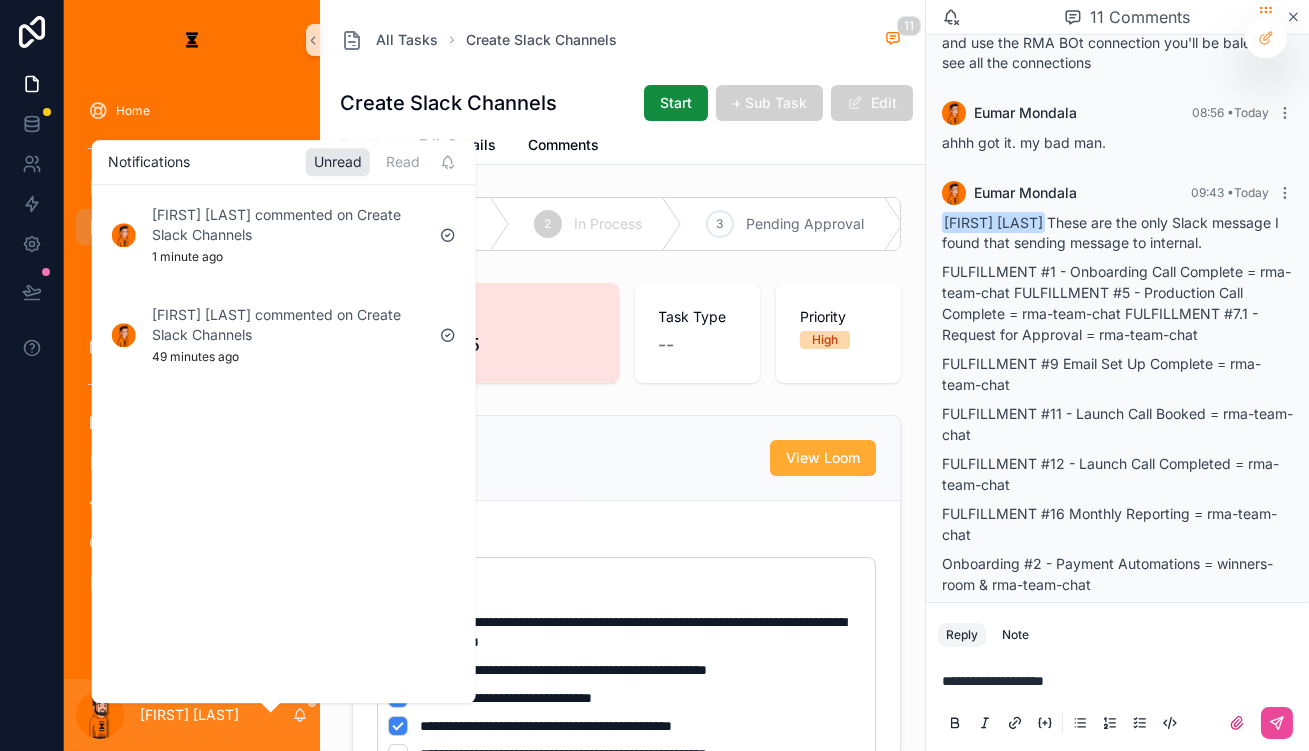 click on "**********" at bounding box center (1117, 701) 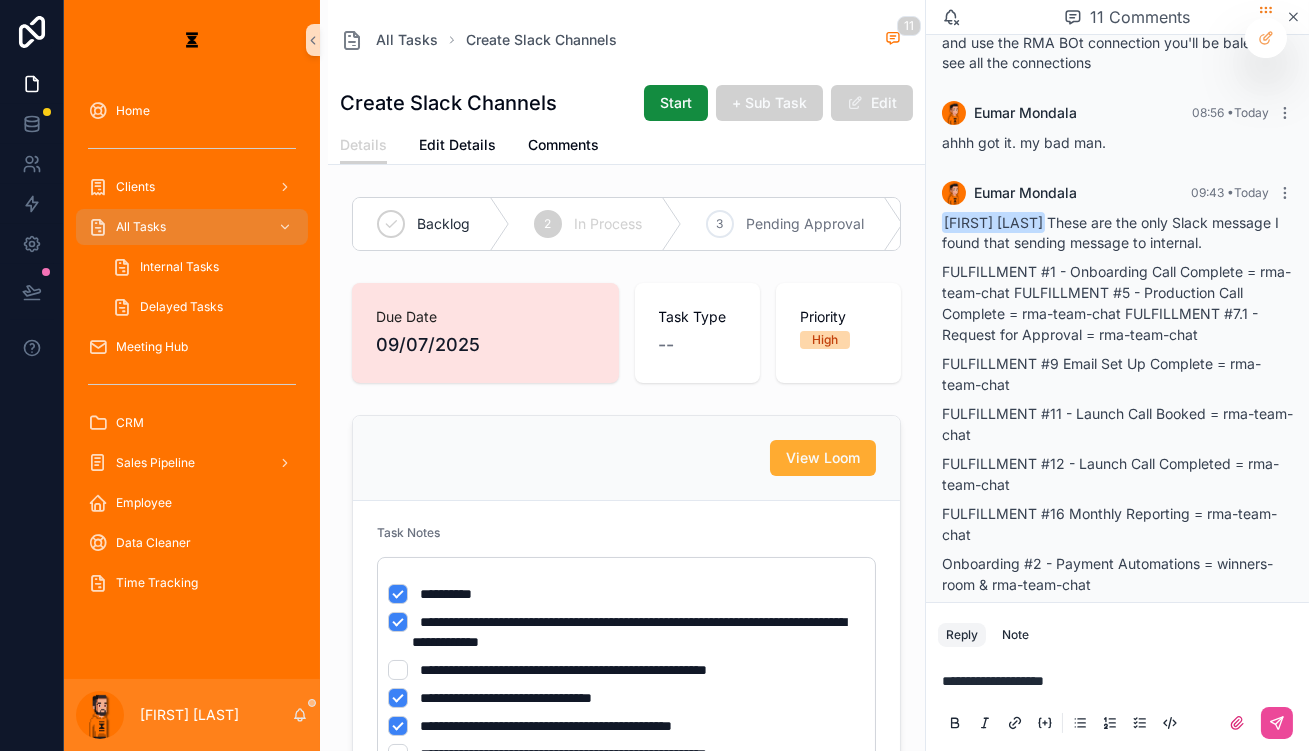 click on "**********" at bounding box center [1117, 701] 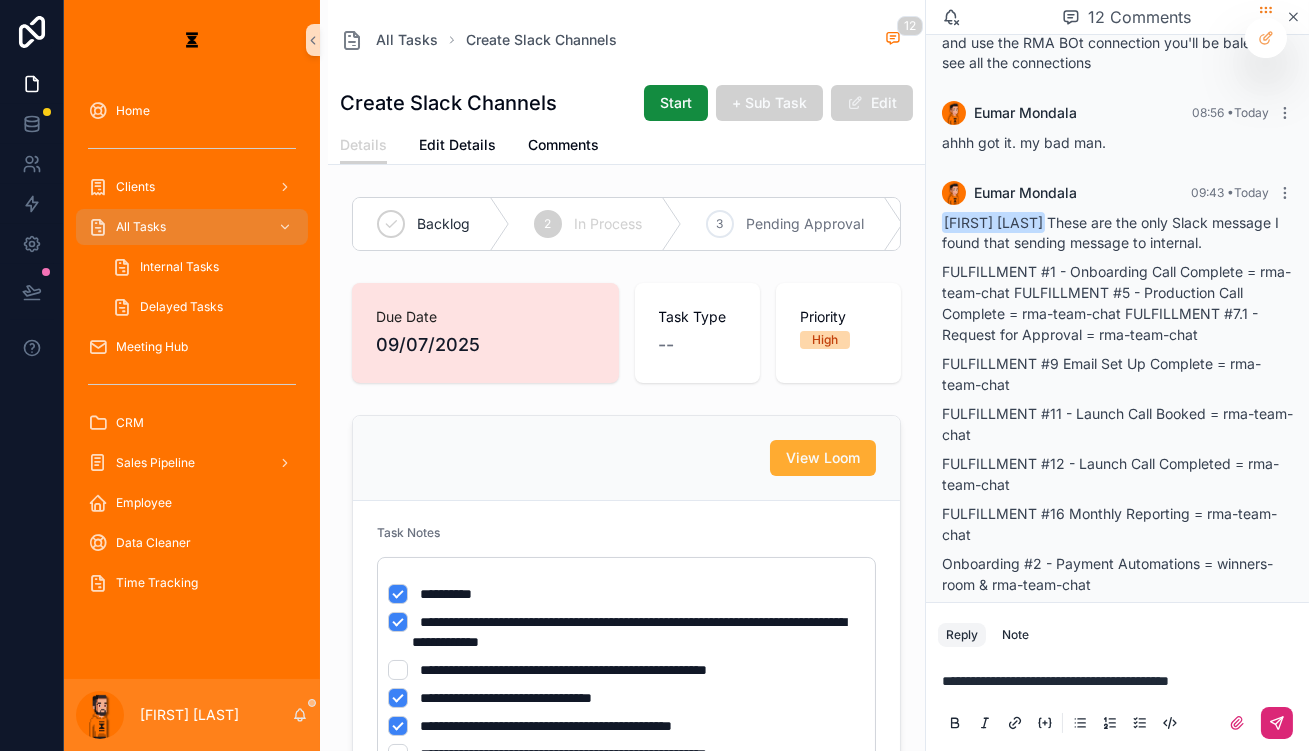 click 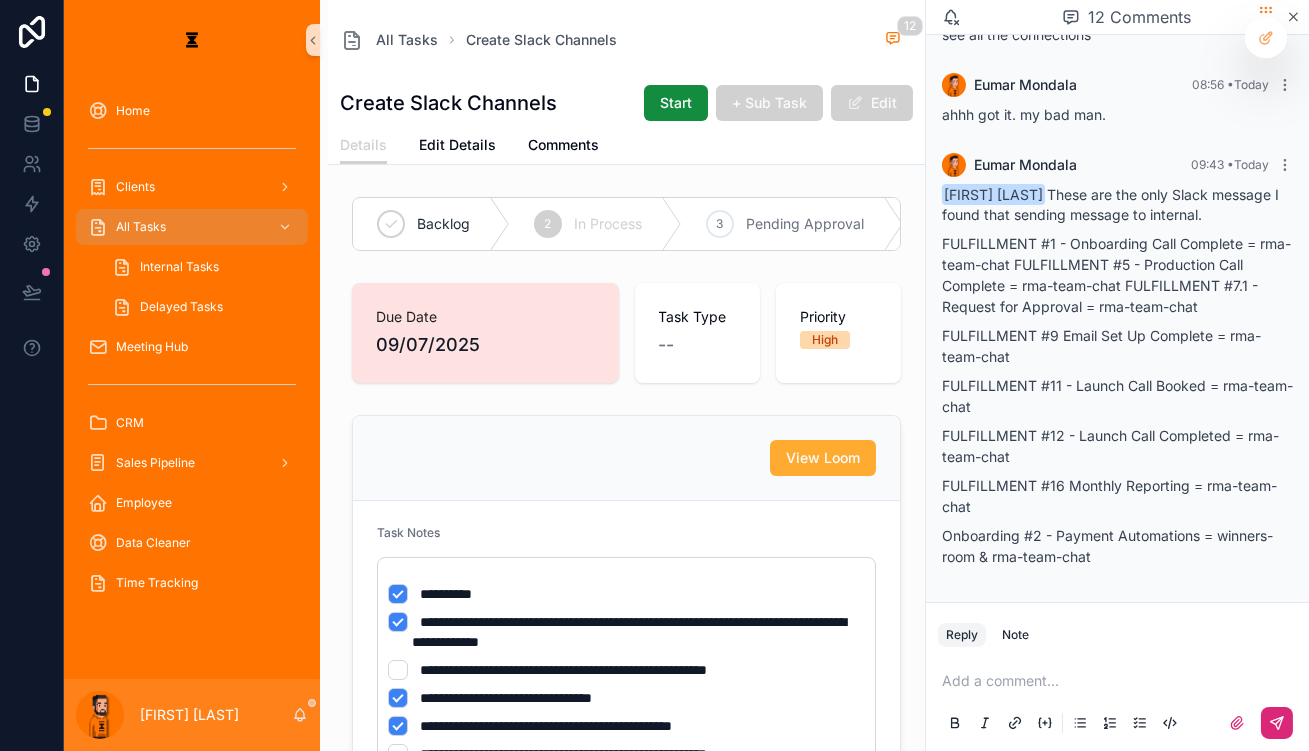 scroll, scrollTop: 952, scrollLeft: 0, axis: vertical 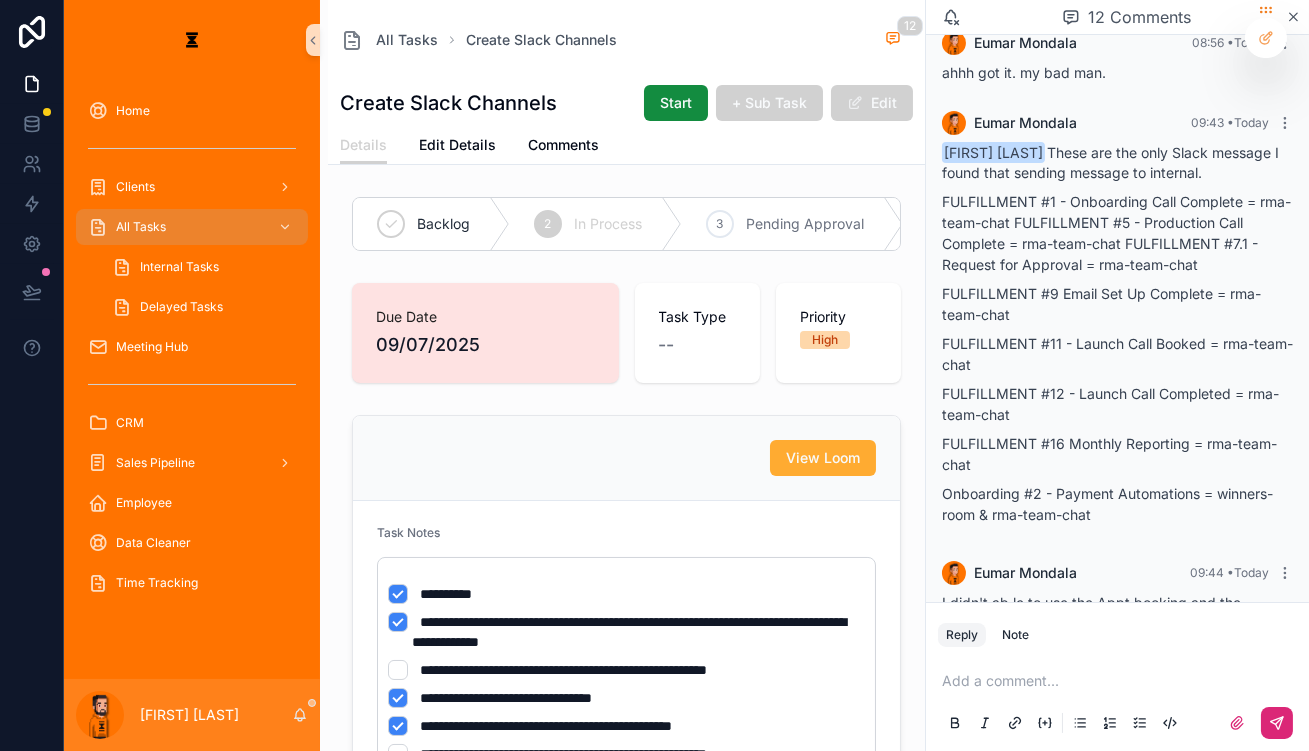 click on "[NAME]" at bounding box center [192, 715] 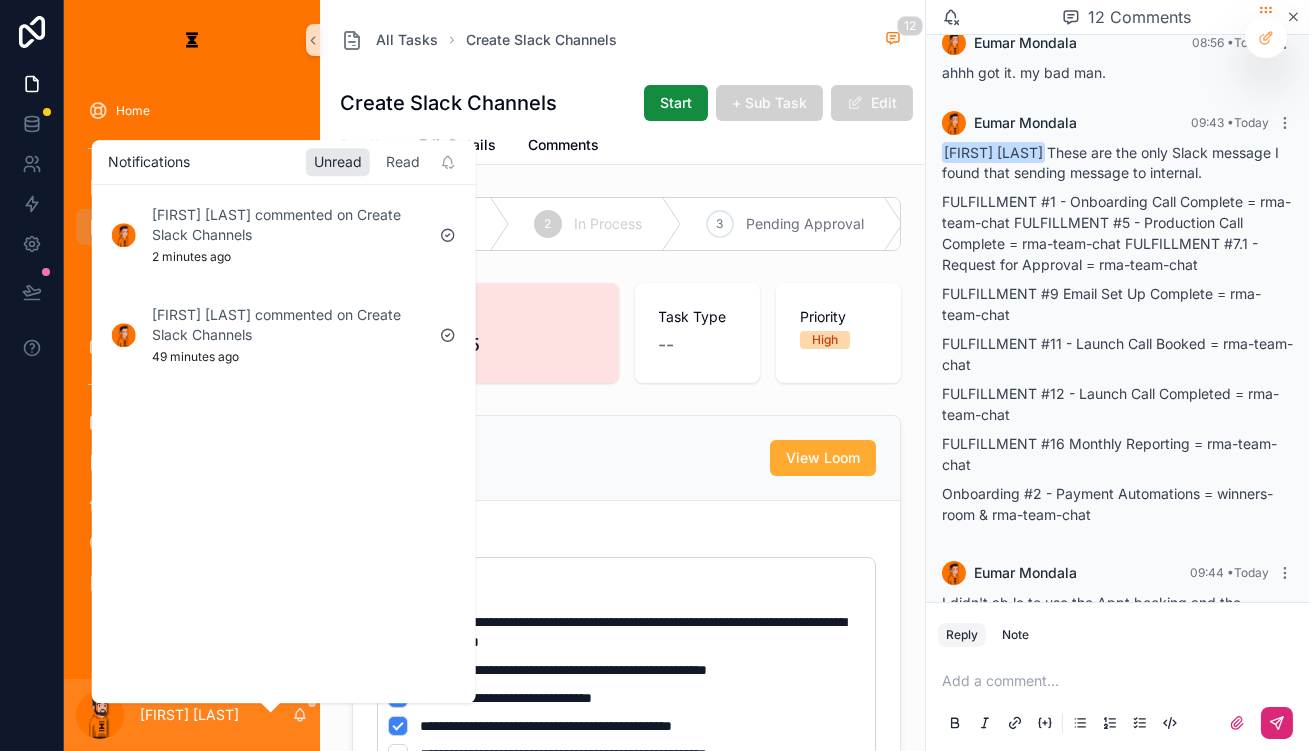 click on "Read" at bounding box center [403, 162] 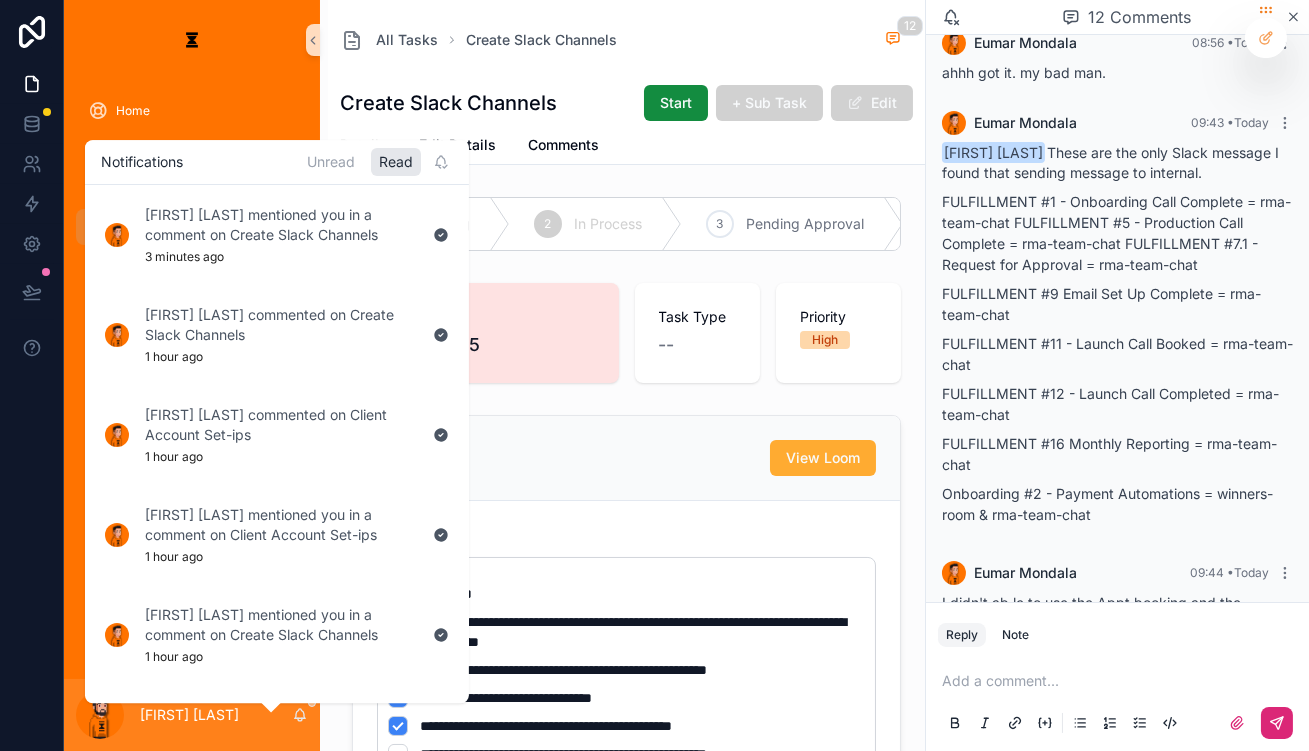 click on "Notifications Unread Read" at bounding box center [277, 162] 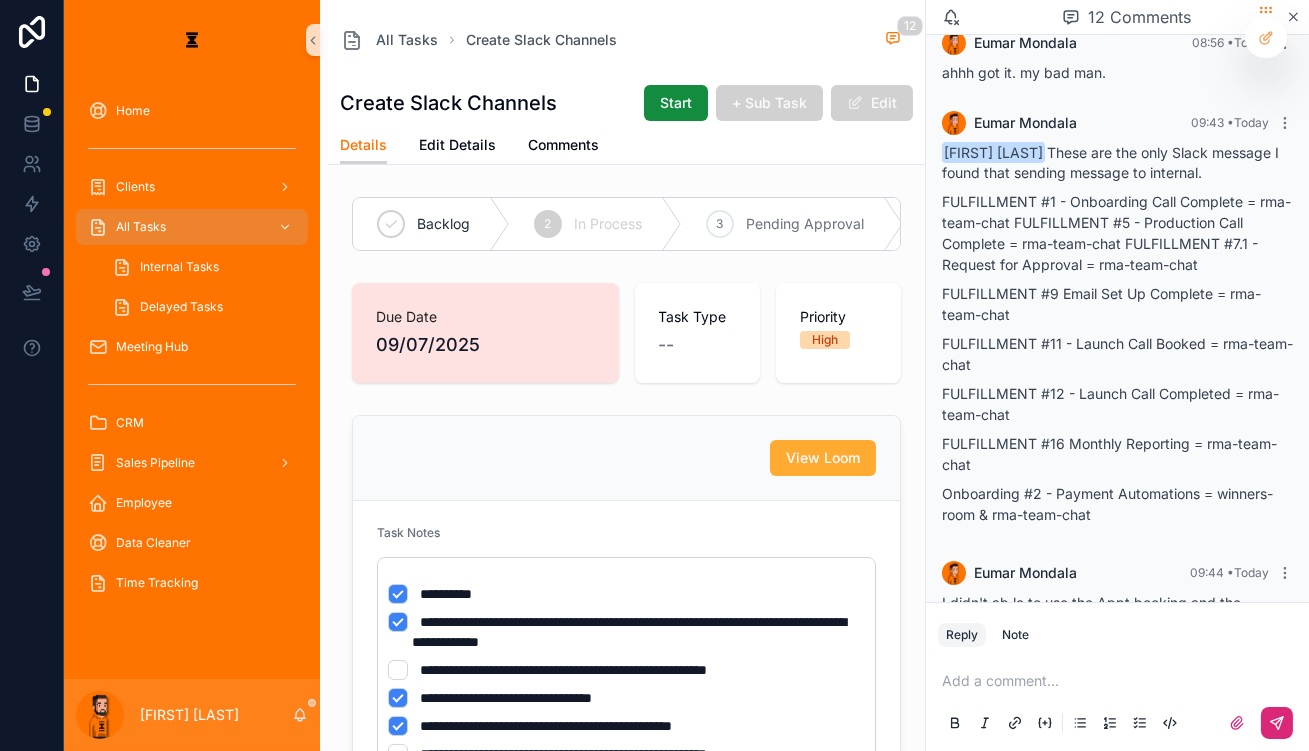 click on "Details" at bounding box center [363, 145] 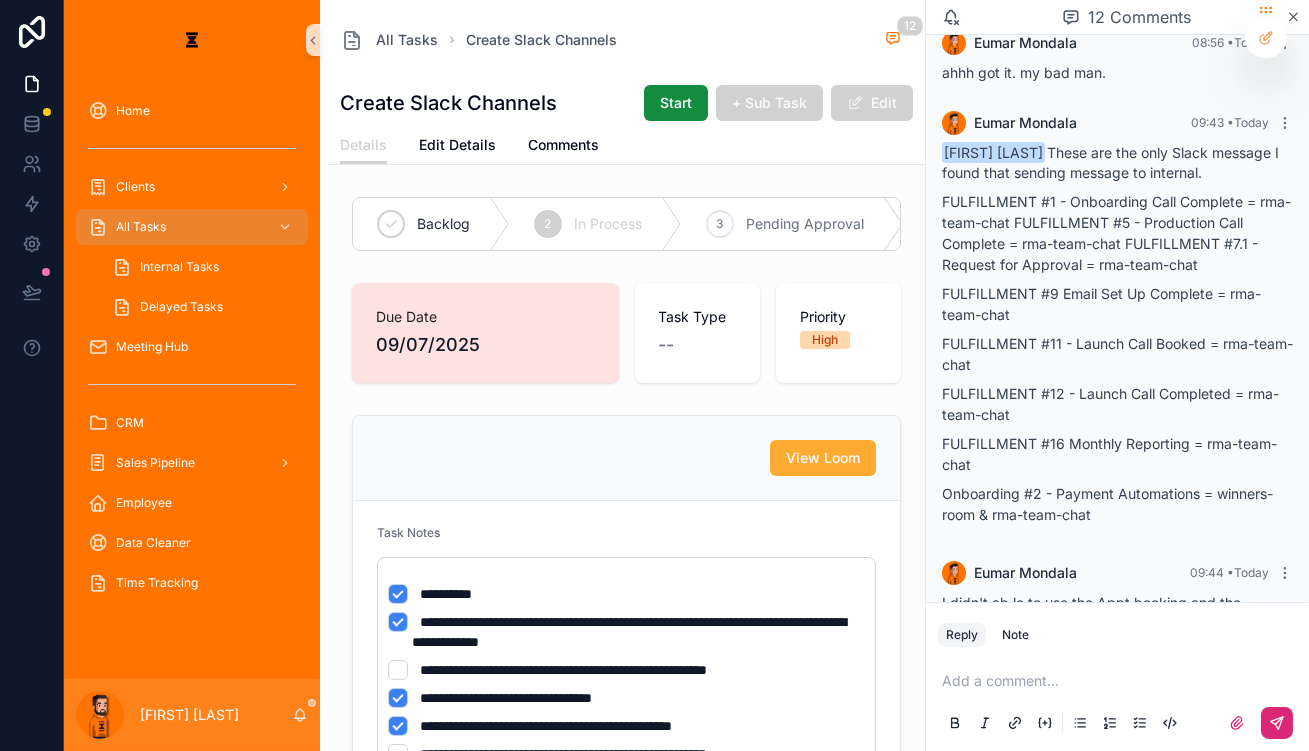 click on "[NAME]" at bounding box center [192, 715] 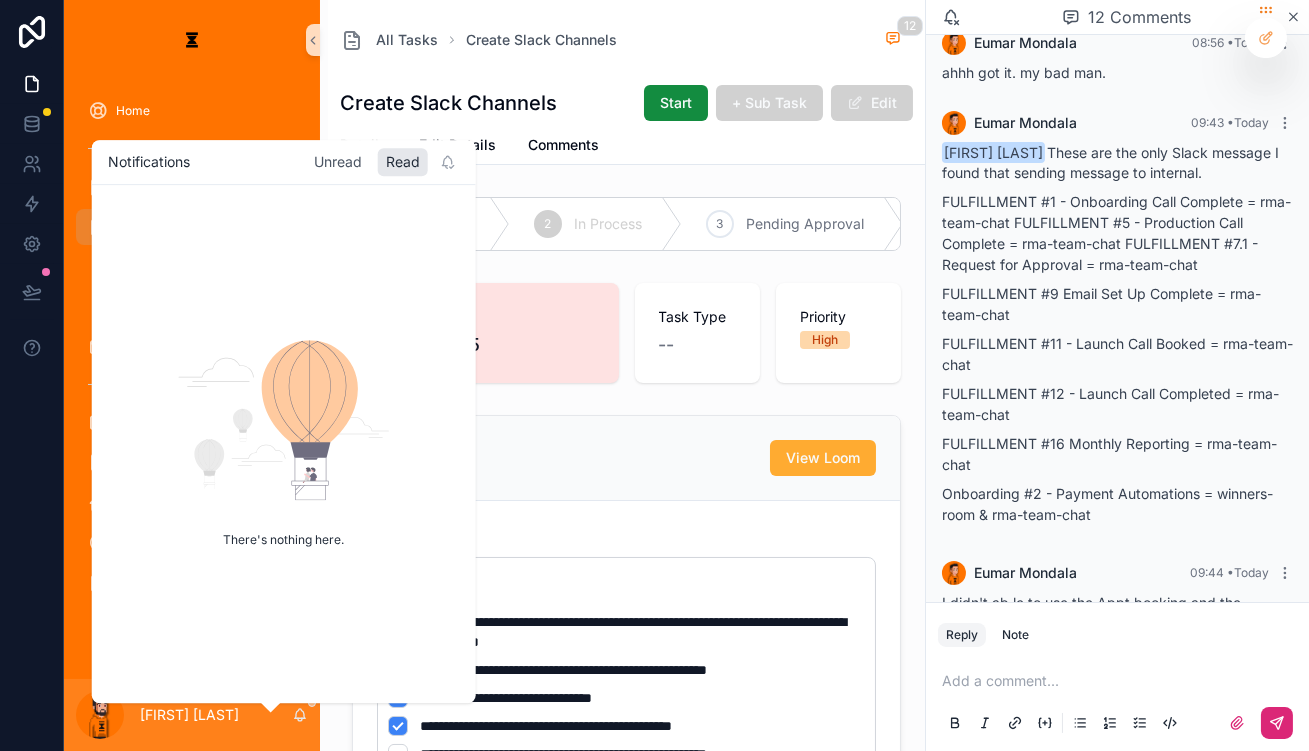 click on "Unread" at bounding box center [338, 162] 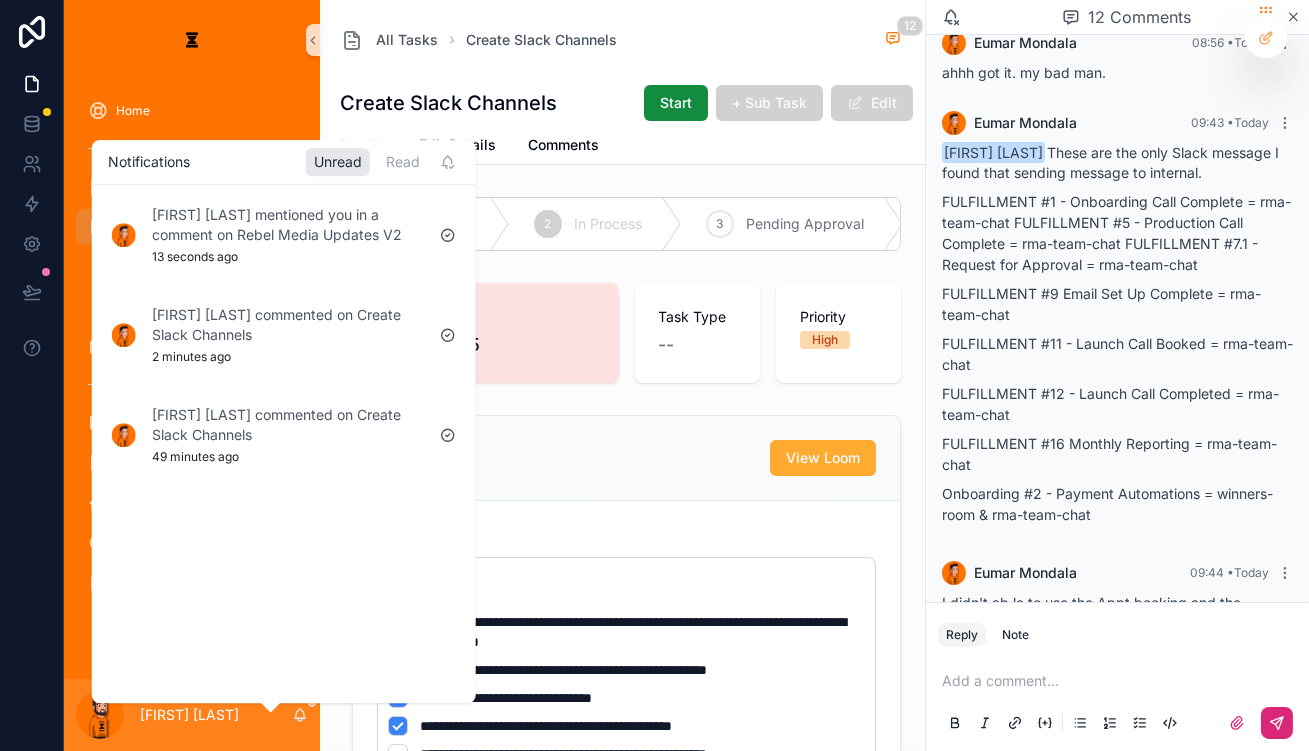 click on "Read" at bounding box center [403, 162] 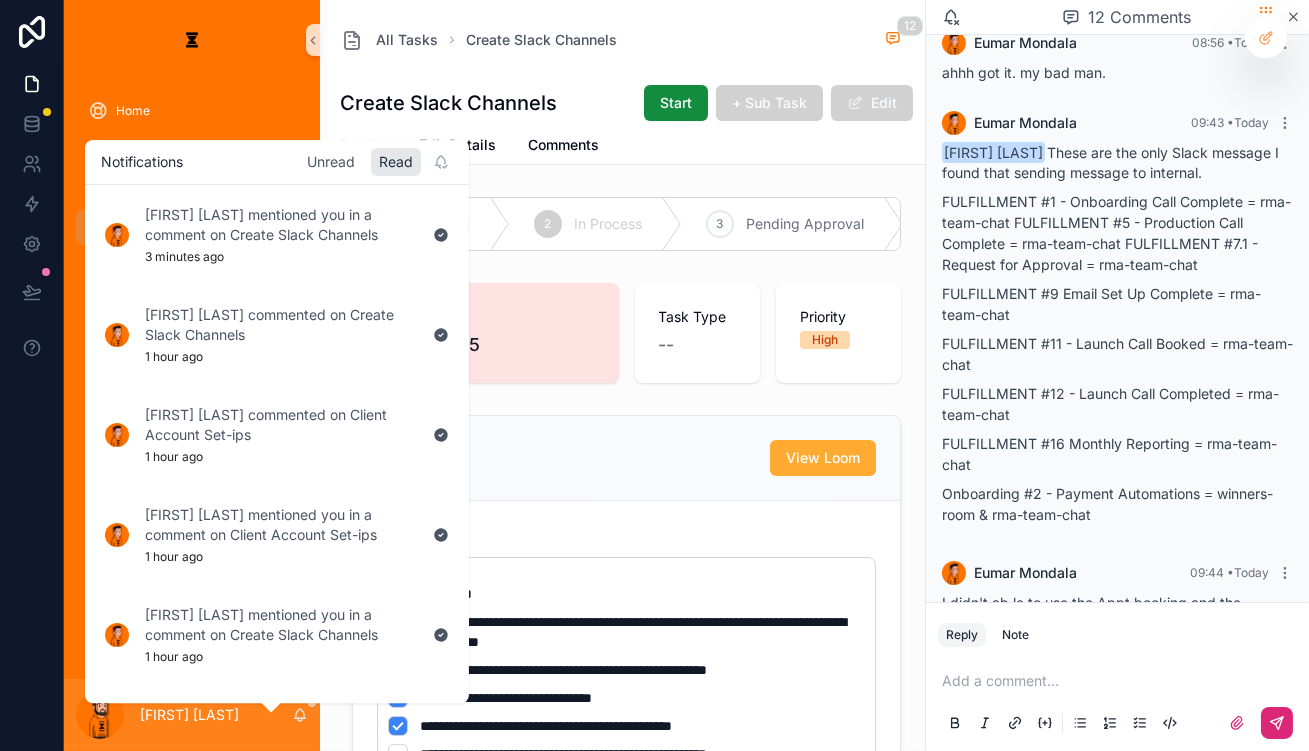 click on "Unread" at bounding box center [331, 162] 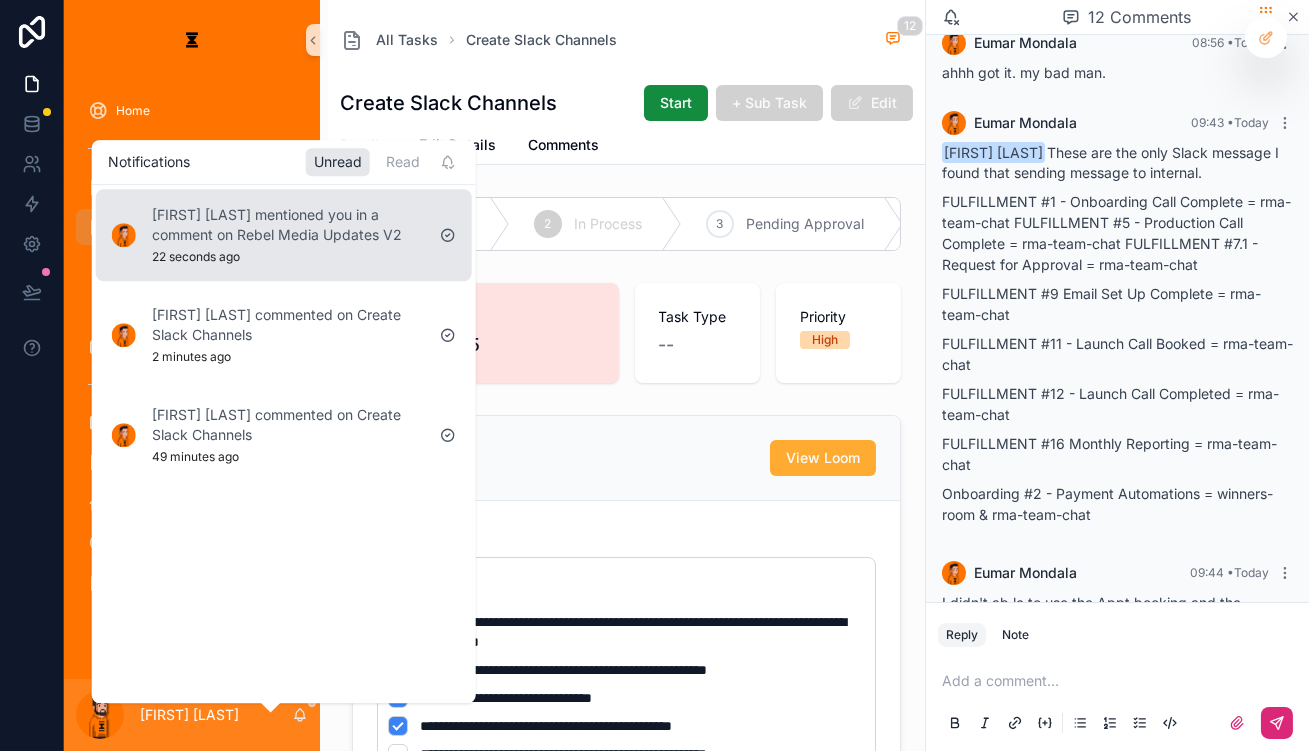 click on "[FIRST] [LAST] mentioned you in a comment on Rebel Media Updates V2" at bounding box center [288, 225] 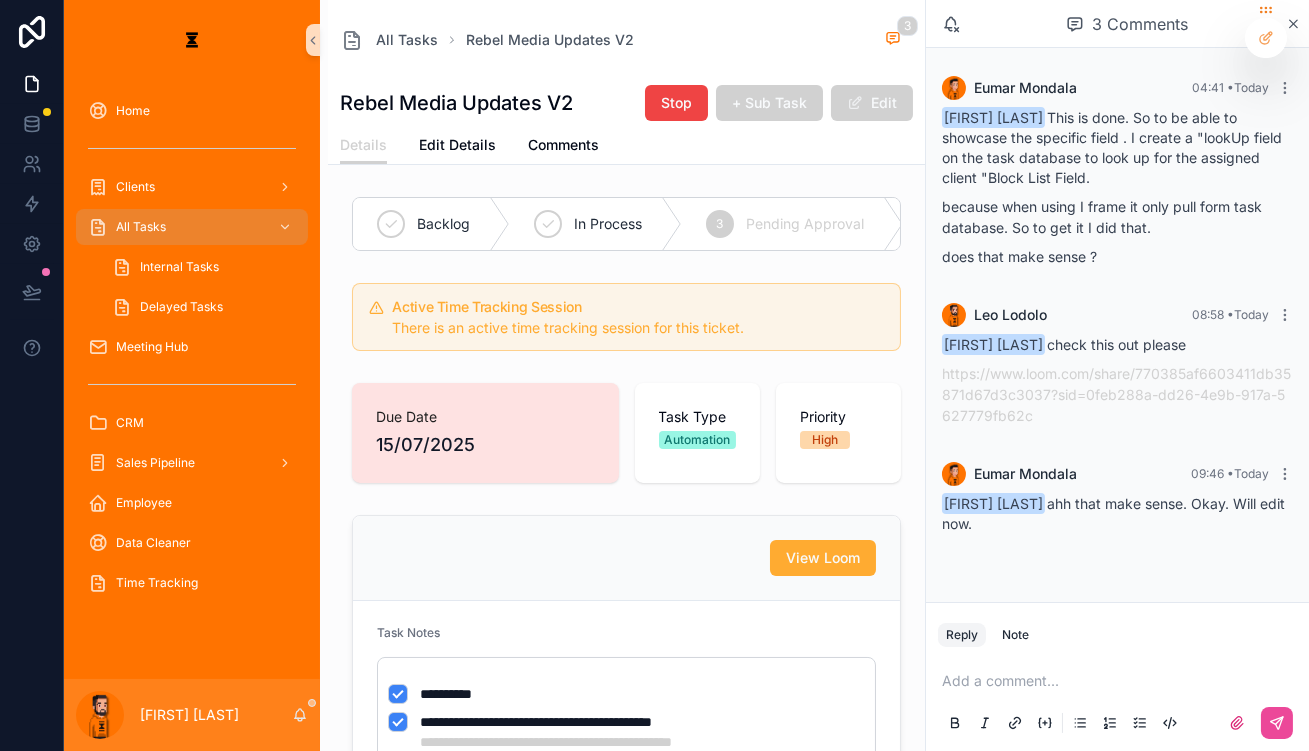 click at bounding box center [1121, 681] 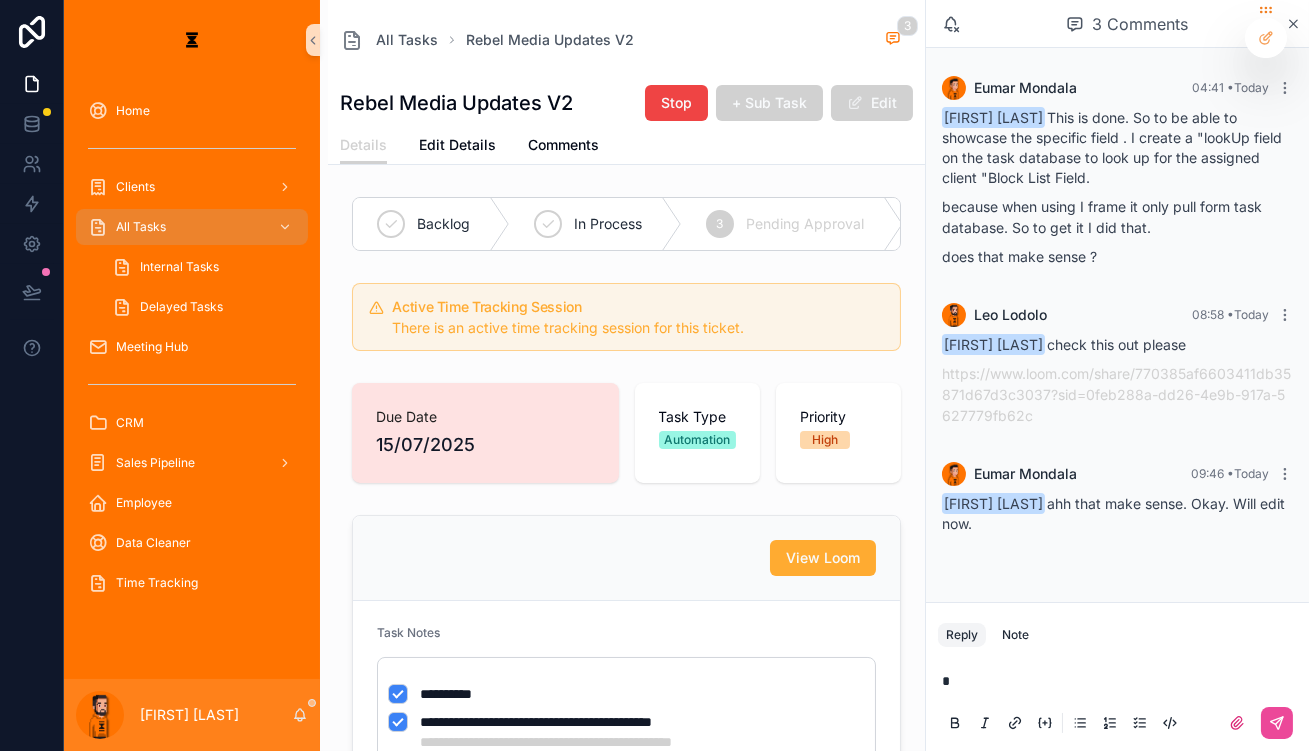 type 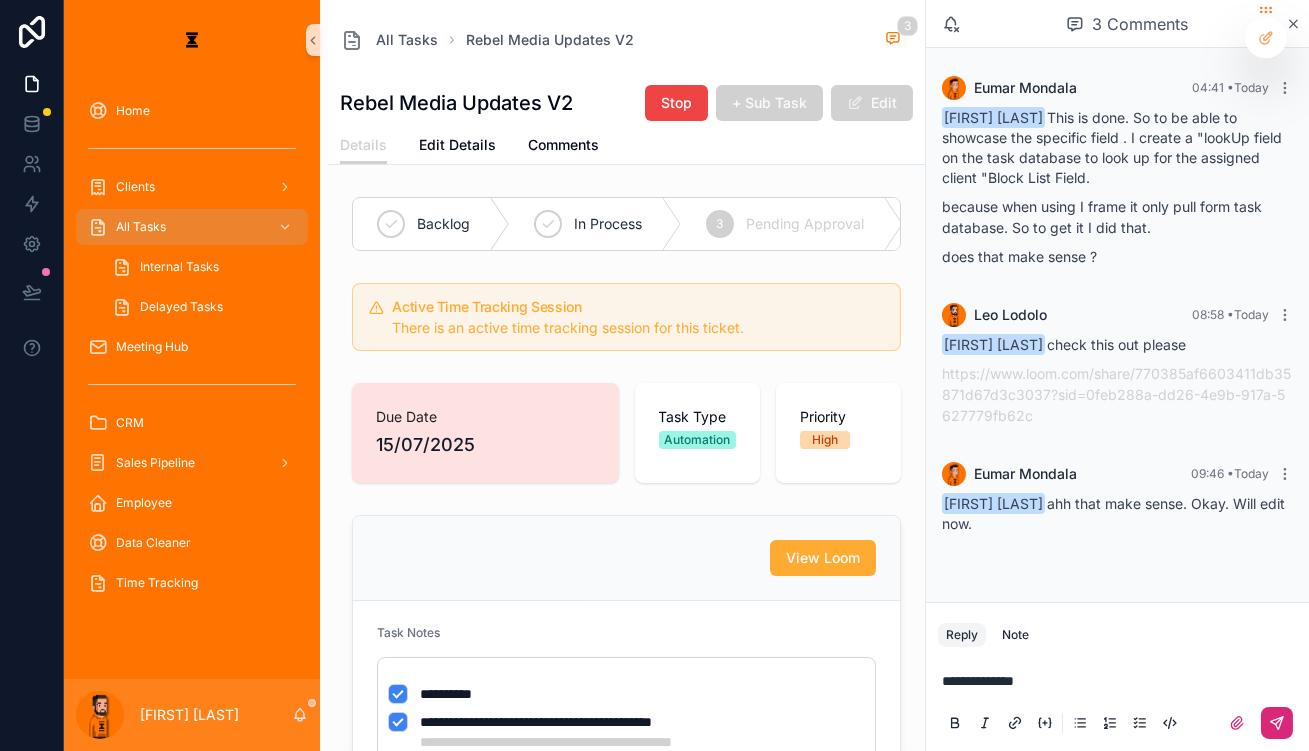 click at bounding box center (1277, 723) 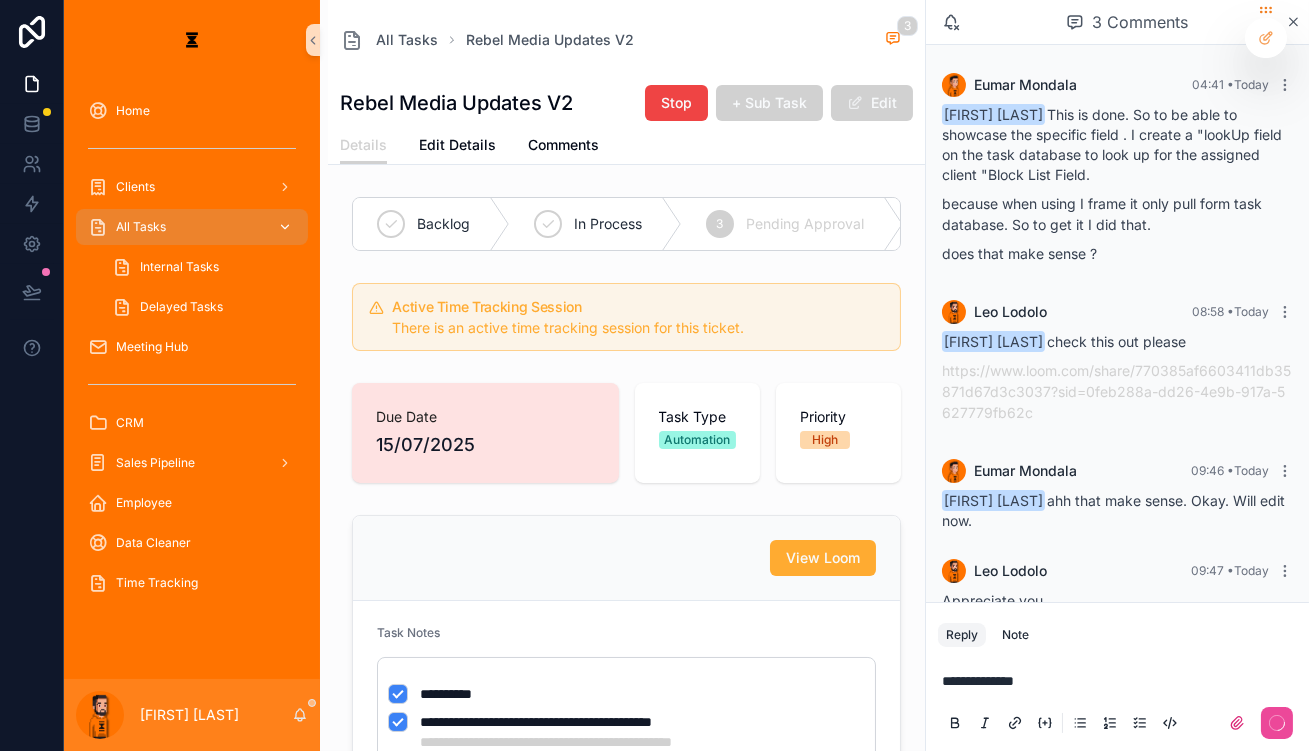 click on "All Tasks" at bounding box center (192, 227) 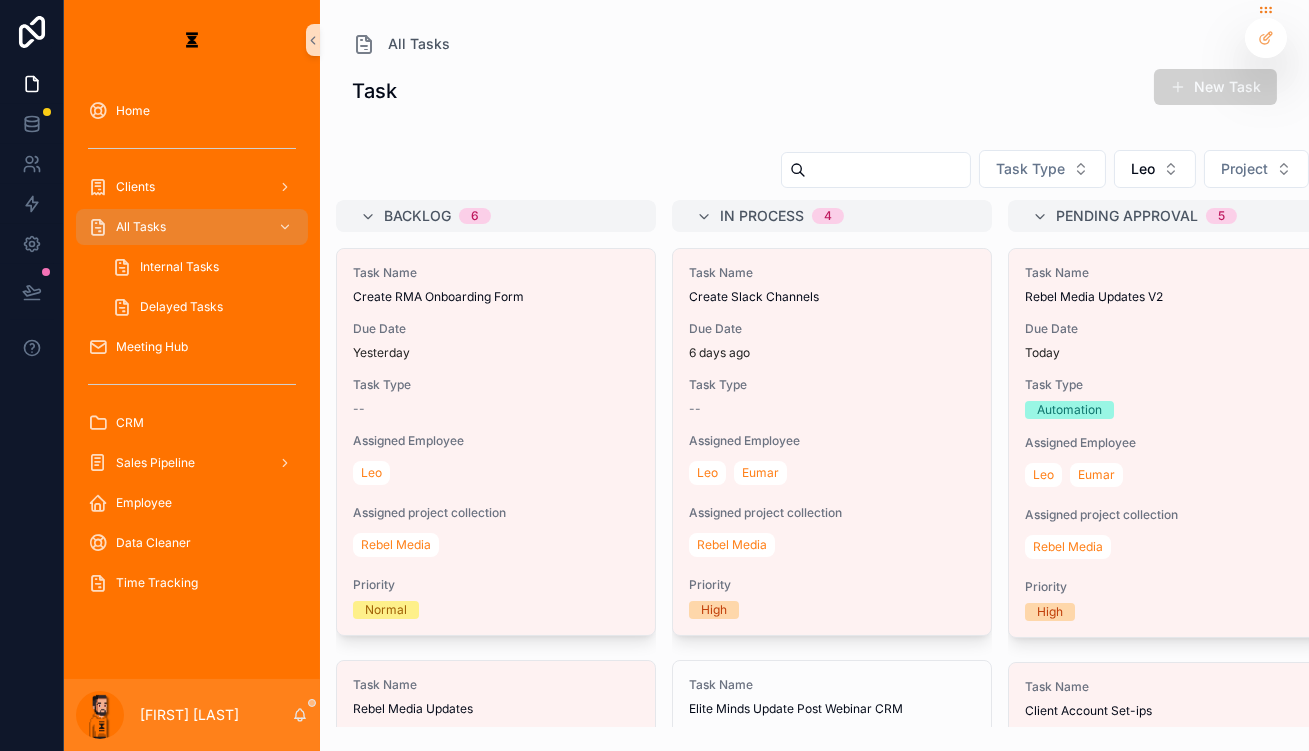 click on "Backlog 6 Task Name Create RMA Onboarding Form  Due Date Yesterday Task Type -- Assigned Employee Leo Assigned project collection Rebel Media Priority Normal Task Name Rebel Media Updates Due Date 13 days ago Task Type Internal Platform Assigned Employee Leo Assigned project collection Rebel Media Sub tasks collection 15 Complete Percentage 53.33% Priority Normal Task Name Health Score Database Set-up Due Date in 9 days Task Type Internal Platform Assigned Employee Leo Assigned project collection Rebel Media Priority Normal Task Name Upgrade AI Workflow for Lead List Building & Script Creation Due Date Yesterday Task Type Automation Assigned Employee Leo Assigned project collection Rebel Media Priority Normal Task Name Improving Documentation Due Date 4 days ago Task Type Brainstorm Assigned Employee Leo Priority Normal Task Name Client Memory Due Date 13 days ago Task Type Internal Platform Assigned Employee Leo Priority Normal In Process 4 Task Name Create Slack Channels Due Date 6 days ago Task Type -- Leo" at bounding box center (814, 463) 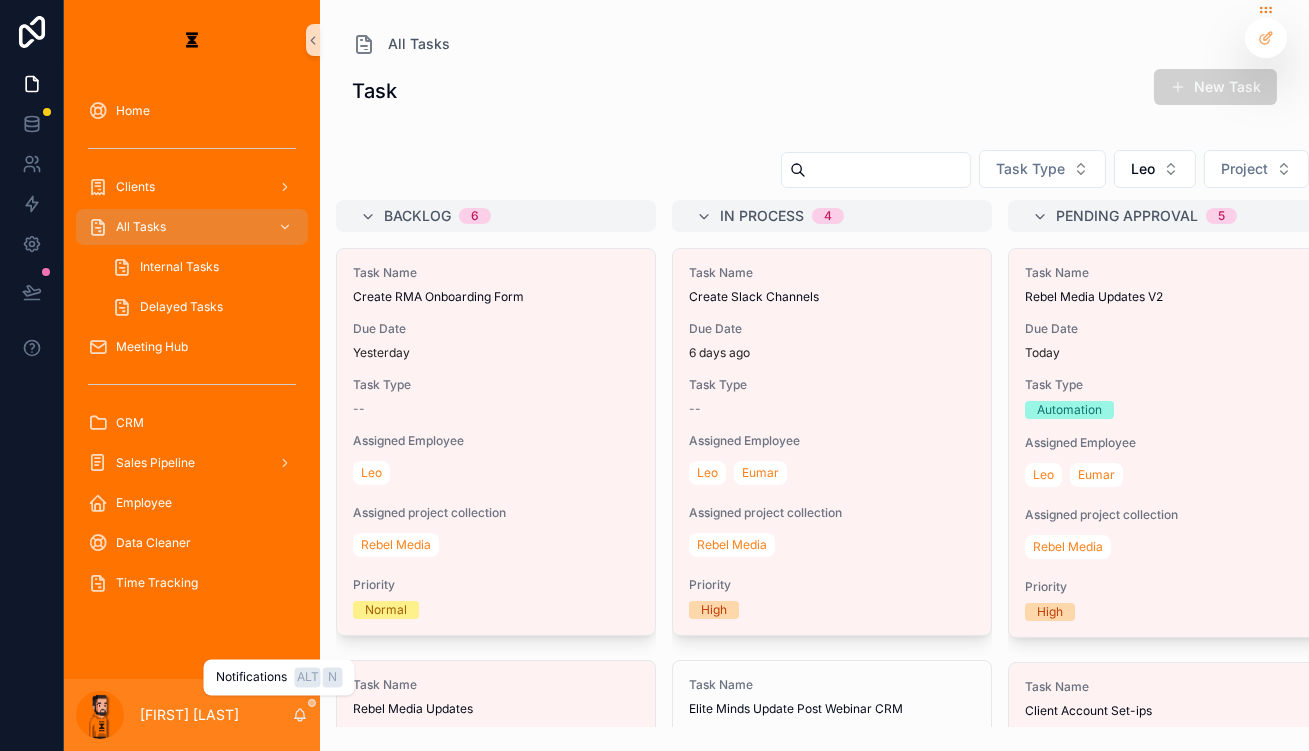 click 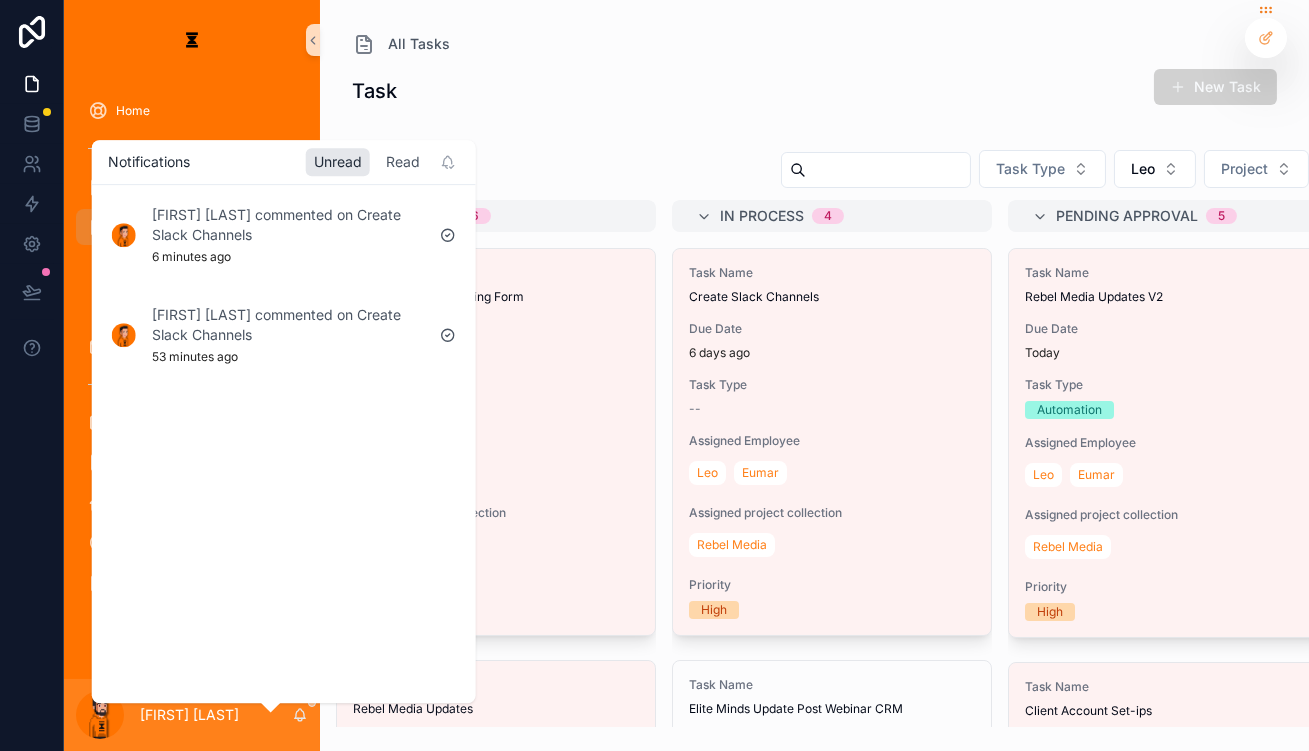 click on "Read" at bounding box center (403, 162) 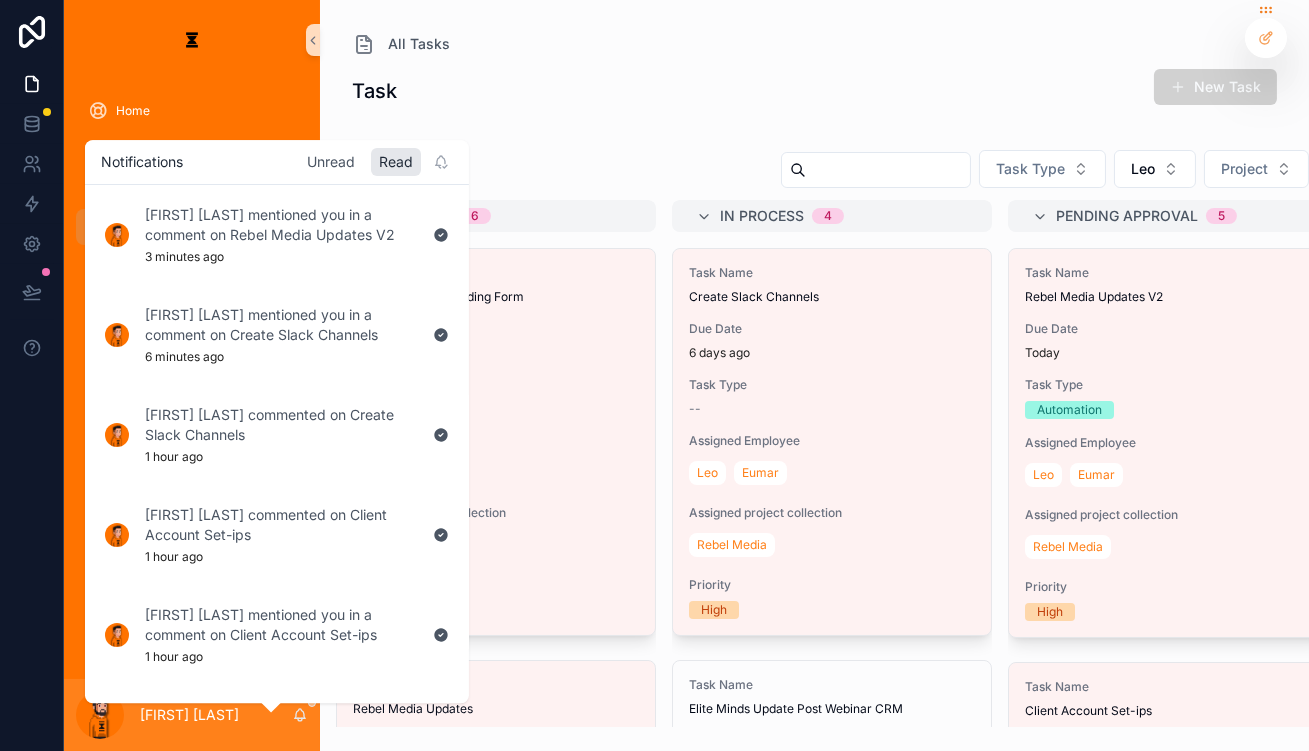 click on "Unread" at bounding box center (331, 162) 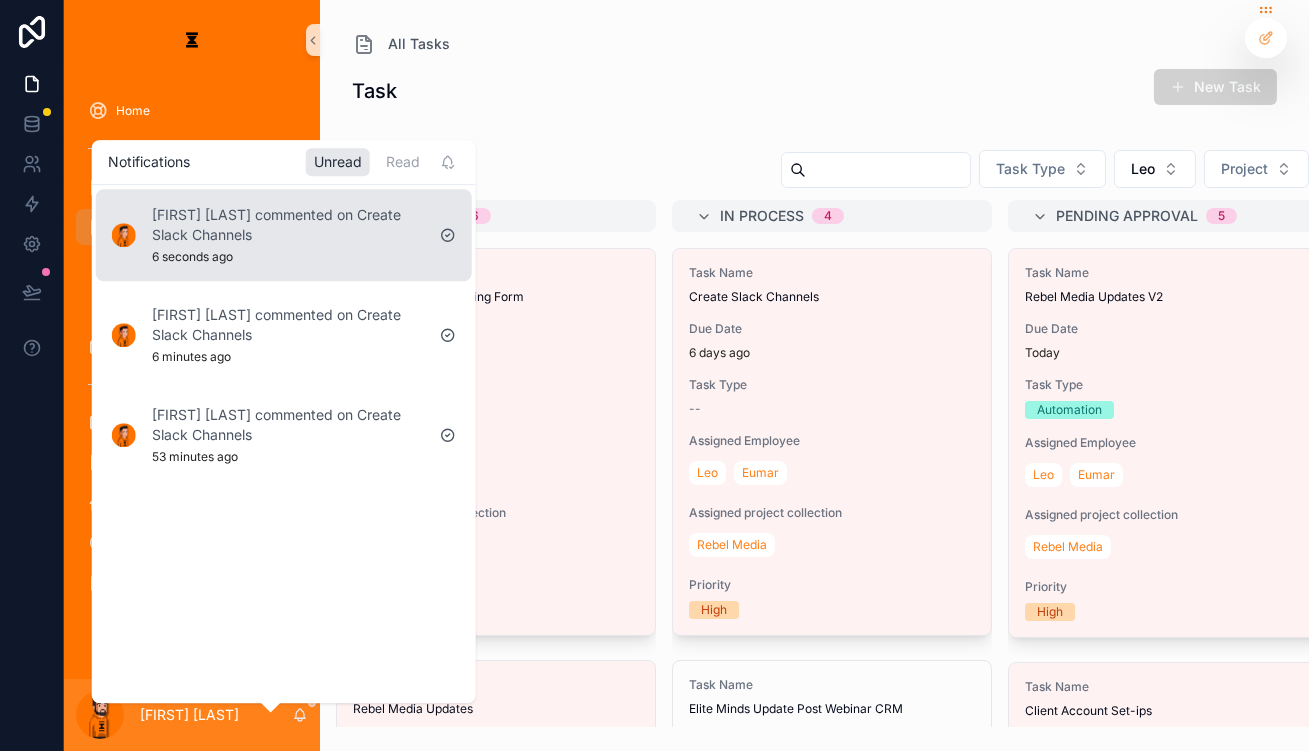 click on "[NAME] [NAME] commented on Create Slack Channels" at bounding box center [288, 225] 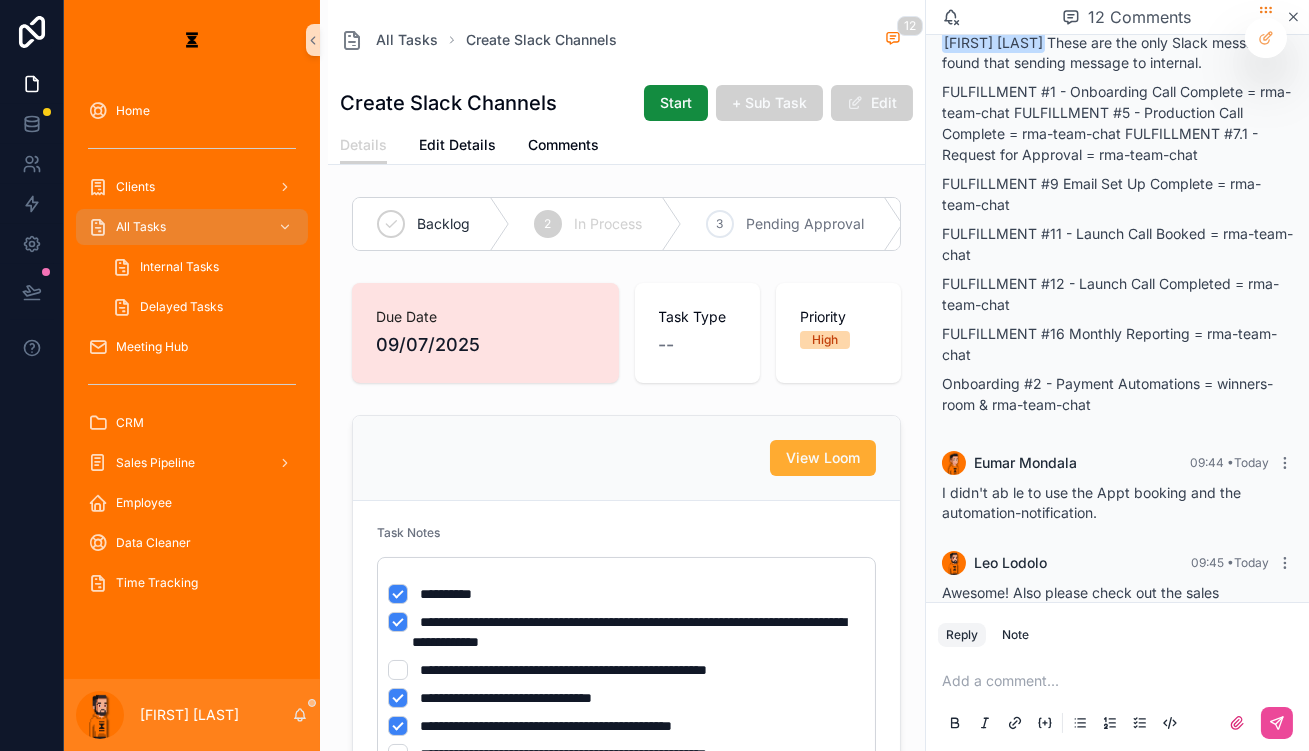 scroll, scrollTop: 1062, scrollLeft: 0, axis: vertical 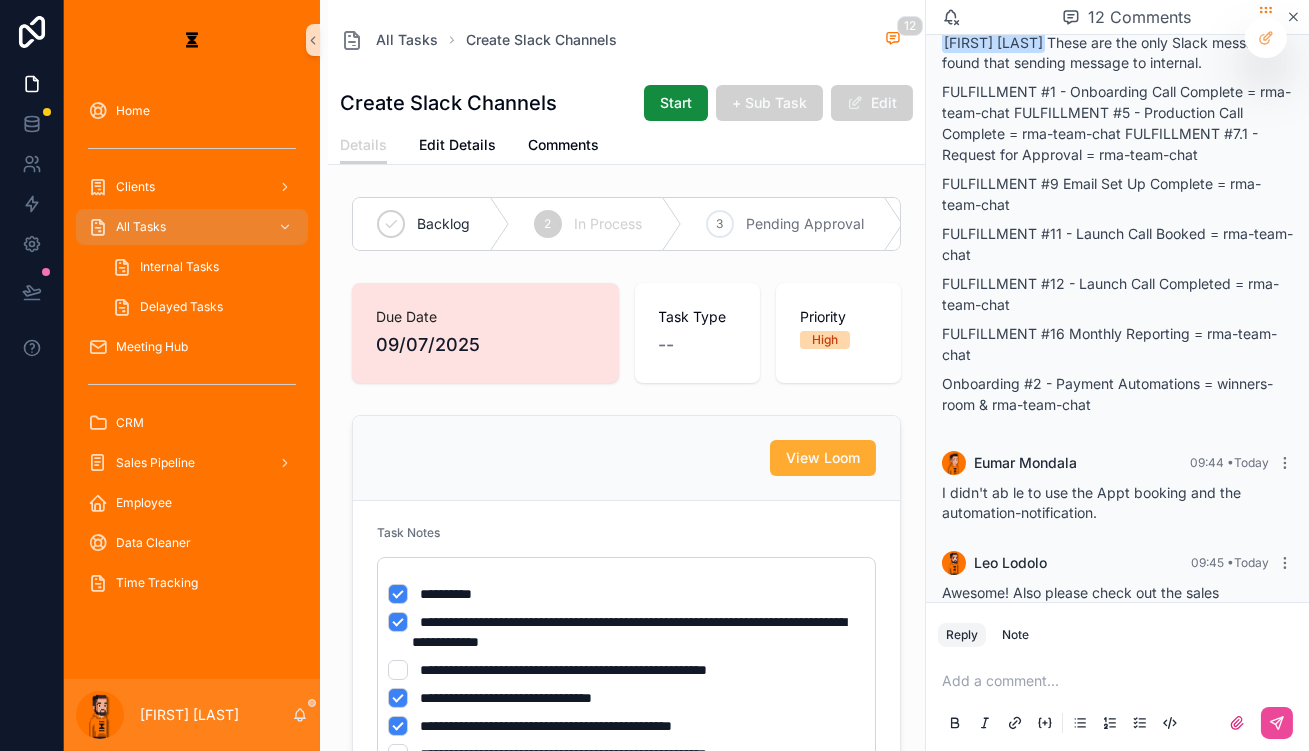 click at bounding box center [1121, 681] 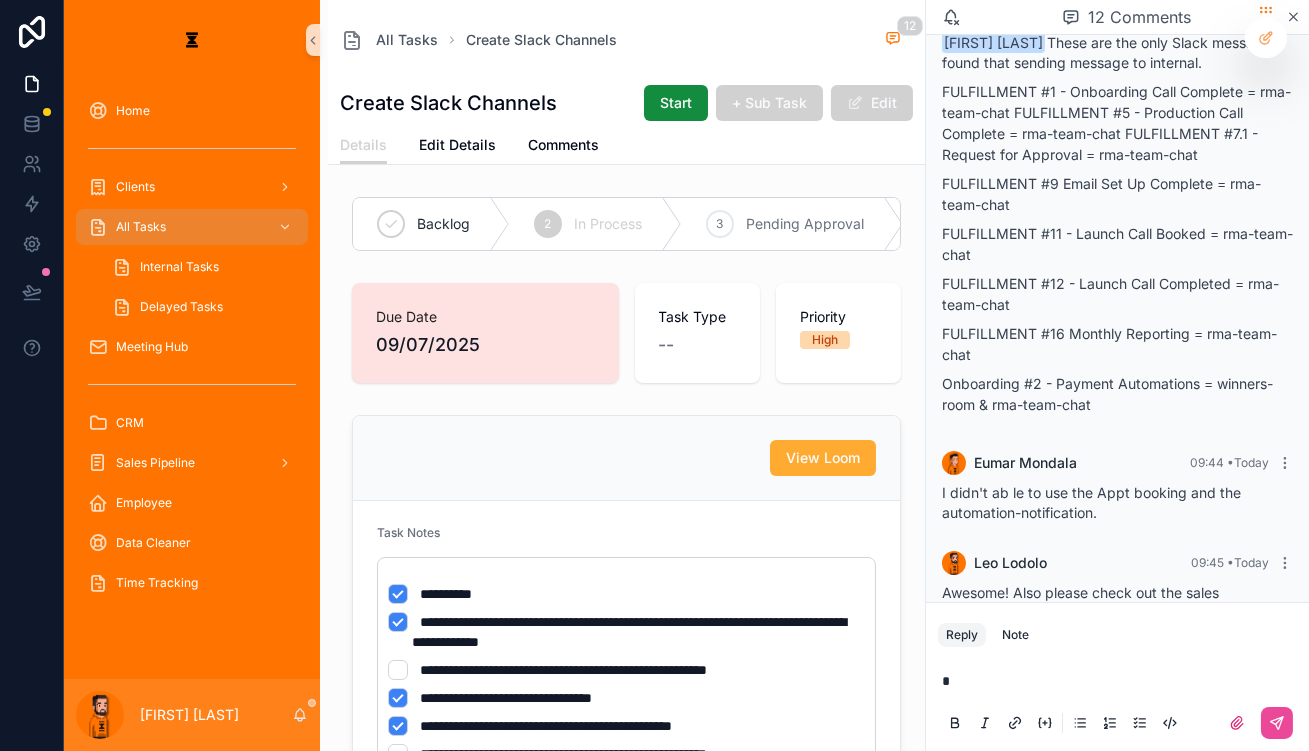 type 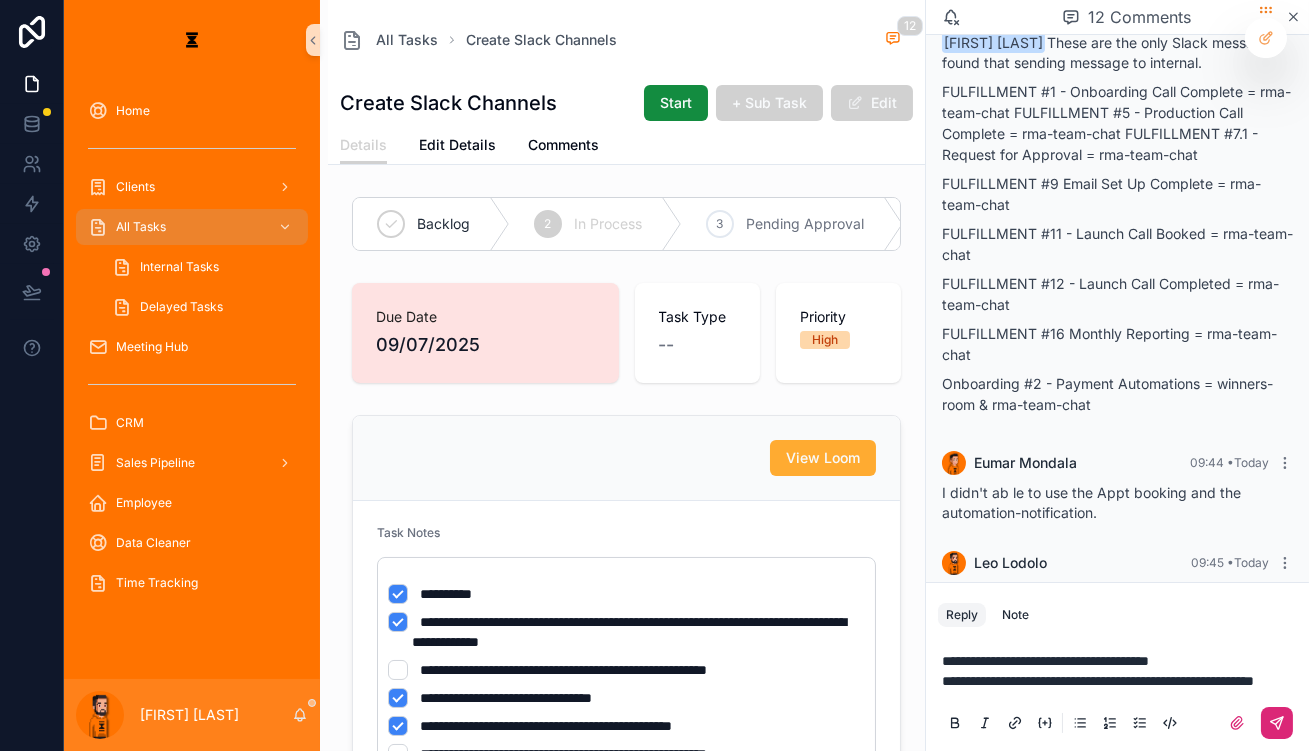 click 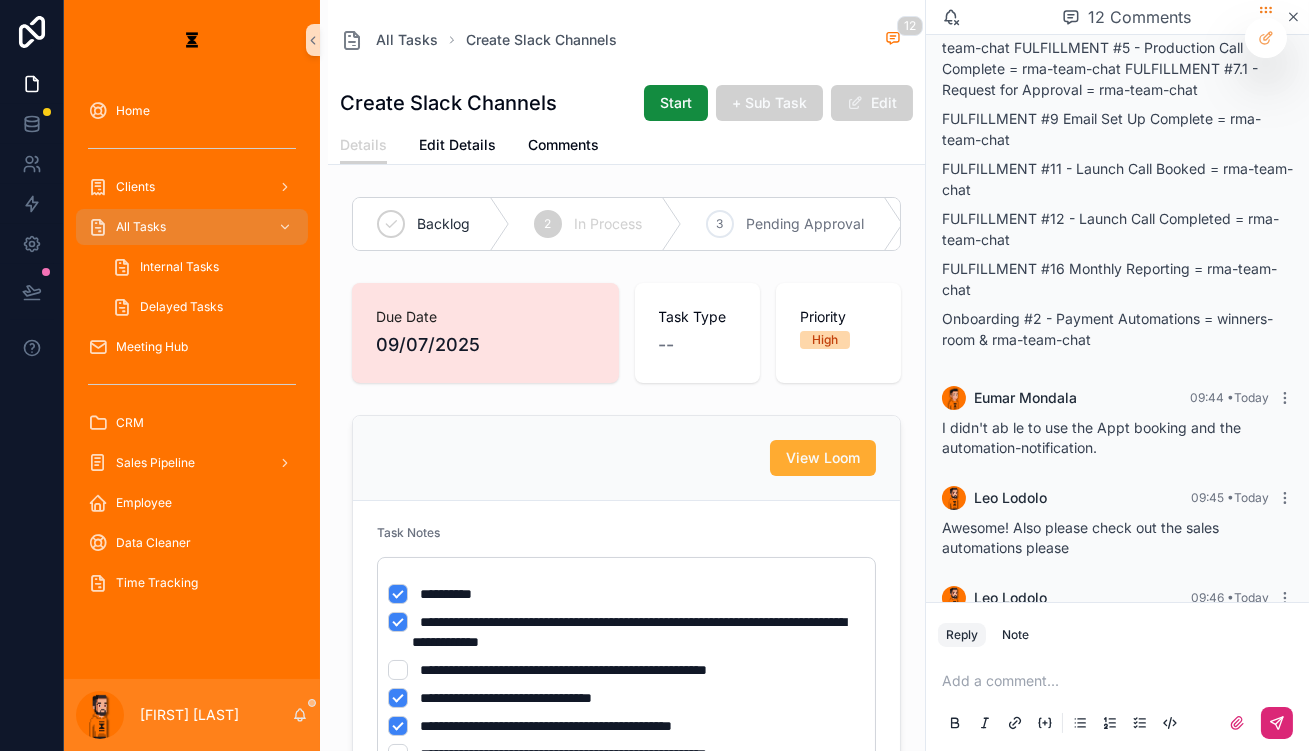 scroll, scrollTop: 1271, scrollLeft: 0, axis: vertical 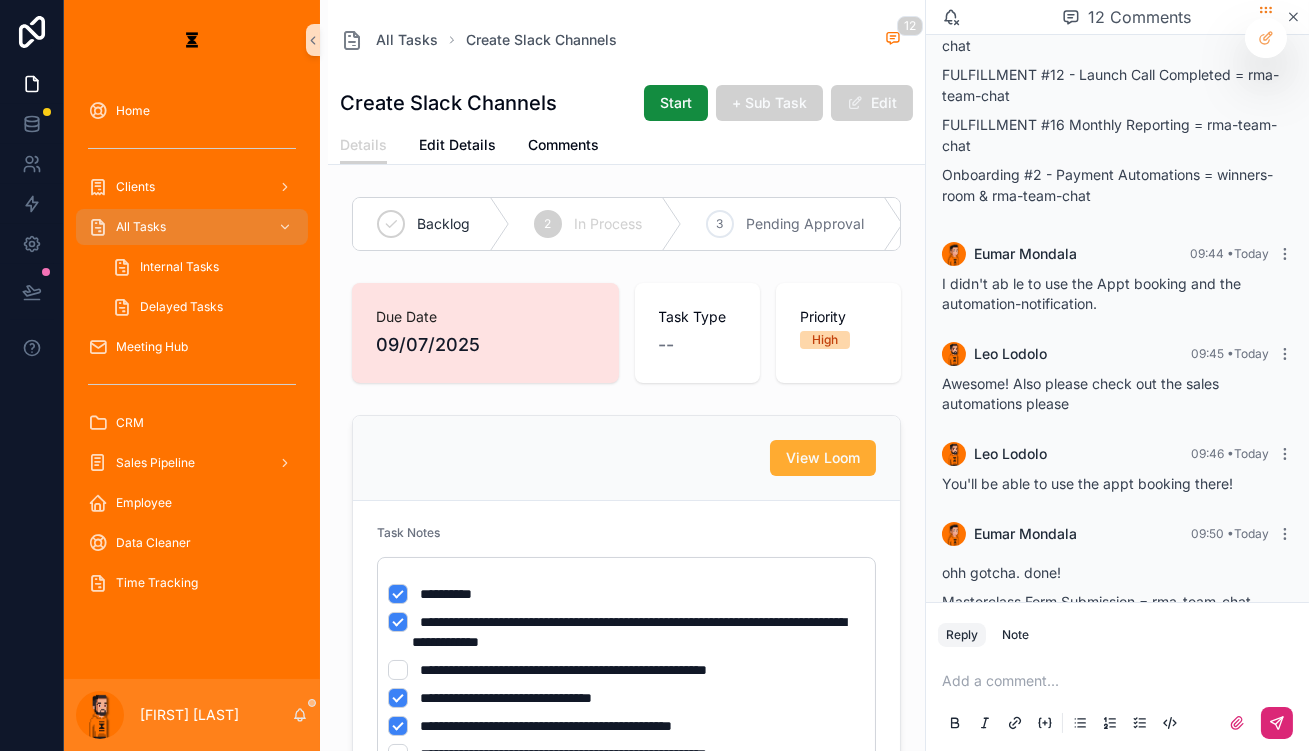 click on "Add a comment..." at bounding box center (1117, 701) 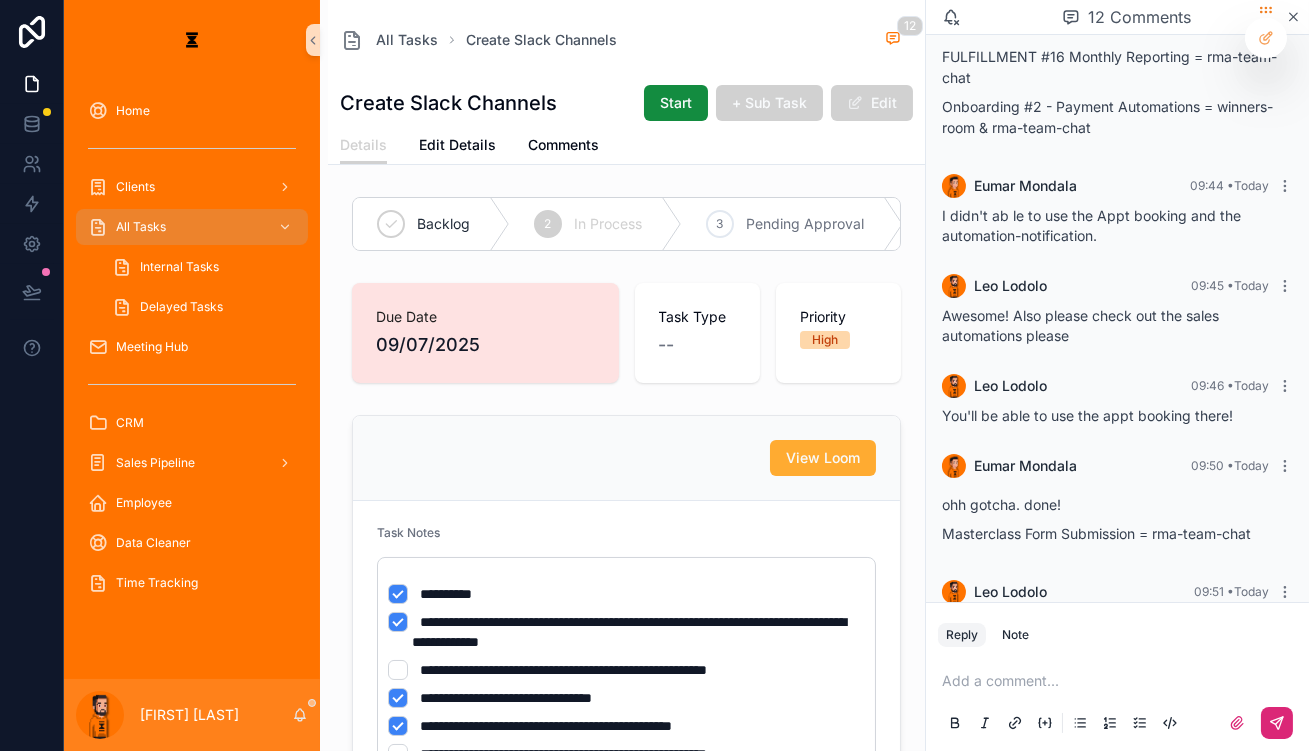 scroll, scrollTop: 1341, scrollLeft: 0, axis: vertical 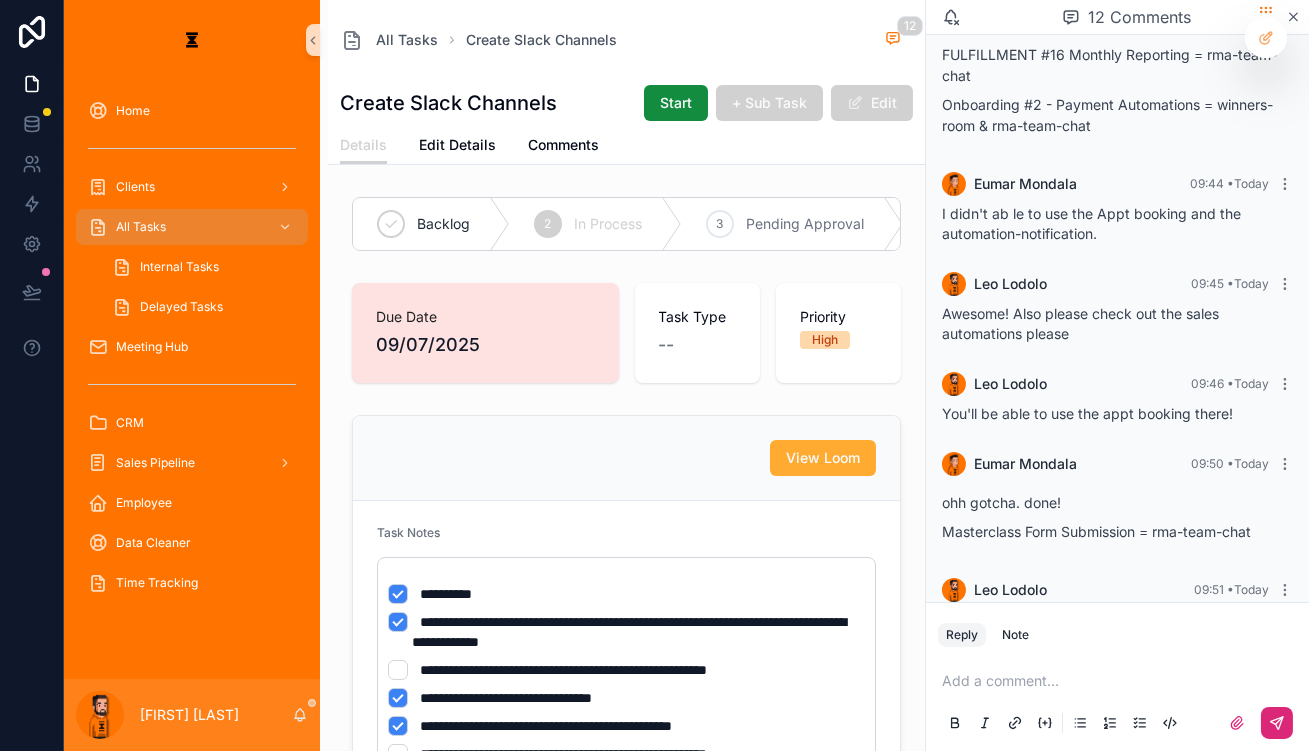 click at bounding box center (1121, 681) 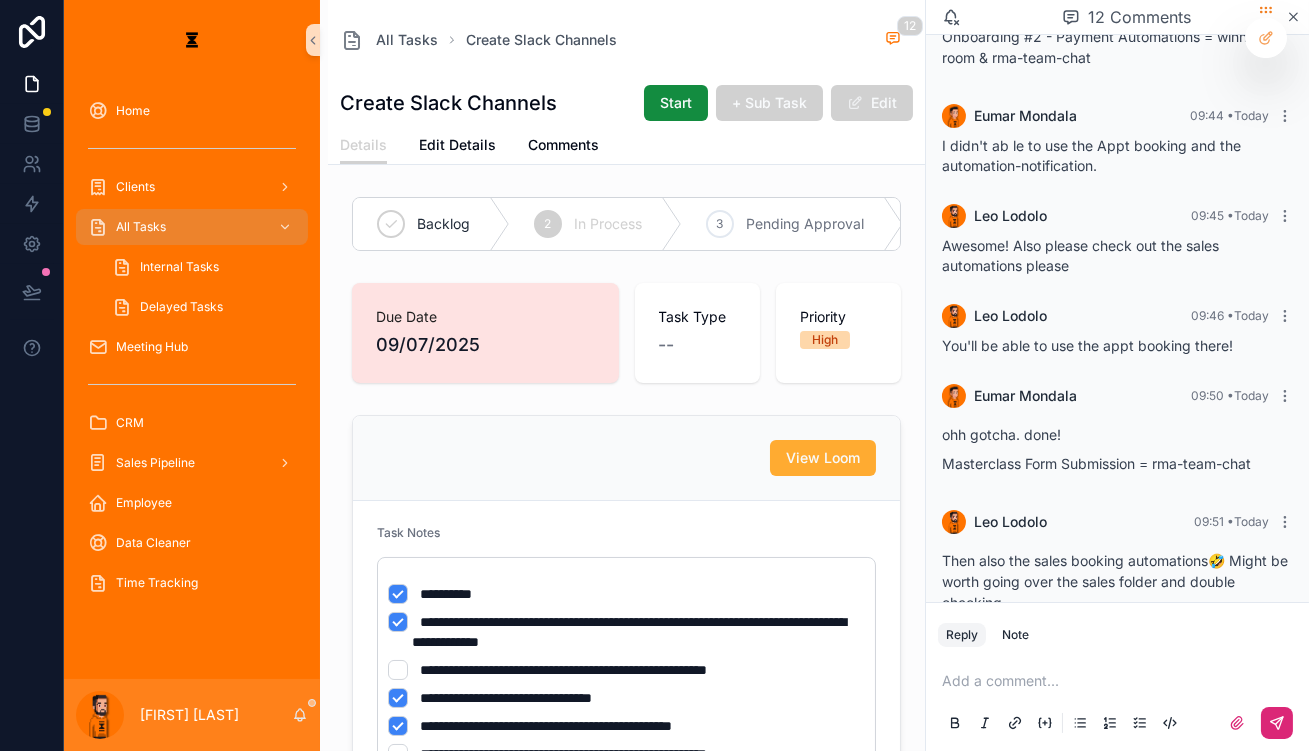 scroll, scrollTop: 1411, scrollLeft: 0, axis: vertical 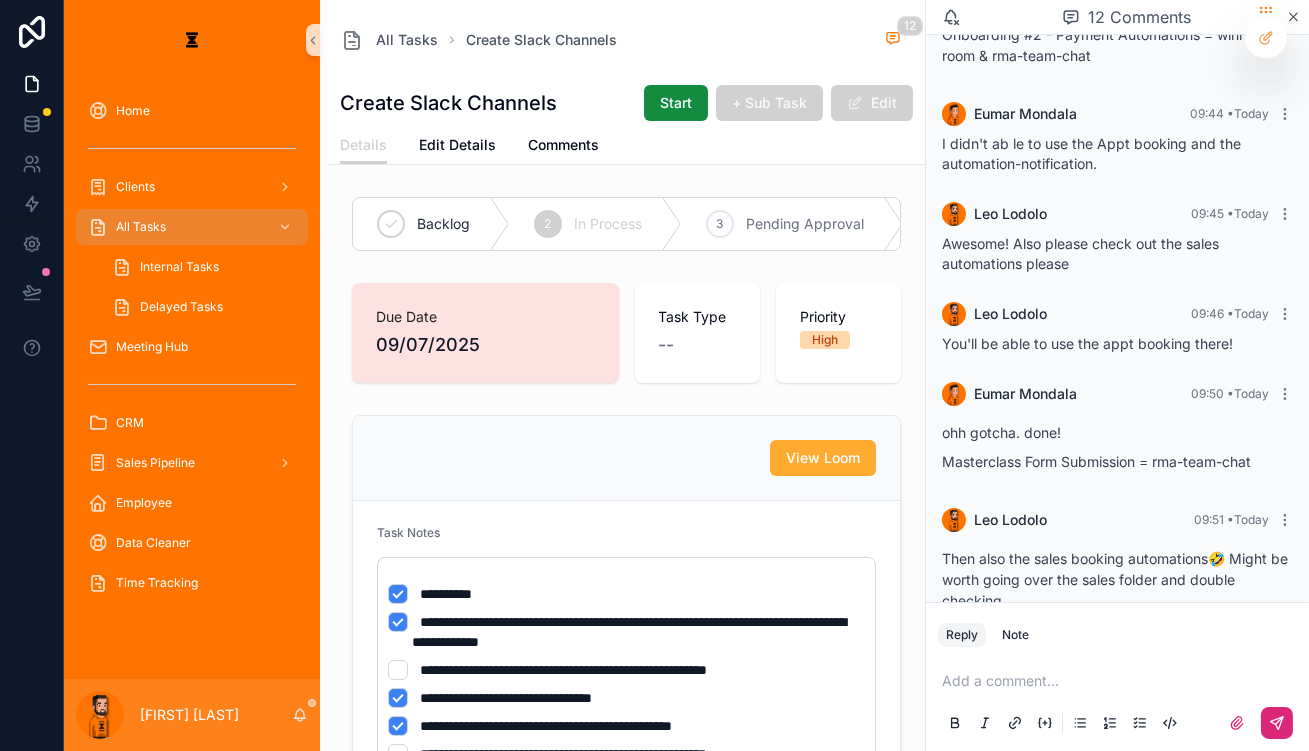 click on "Add a comment..." at bounding box center (1117, 701) 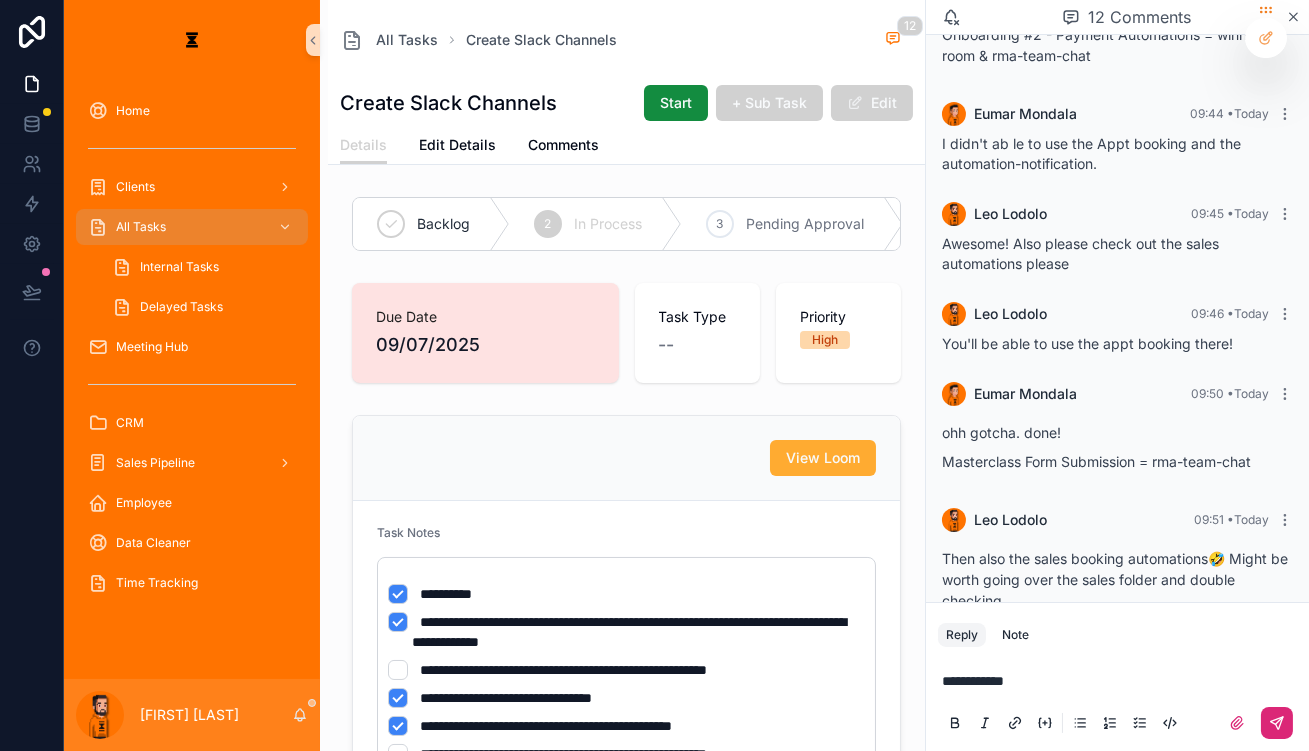 click 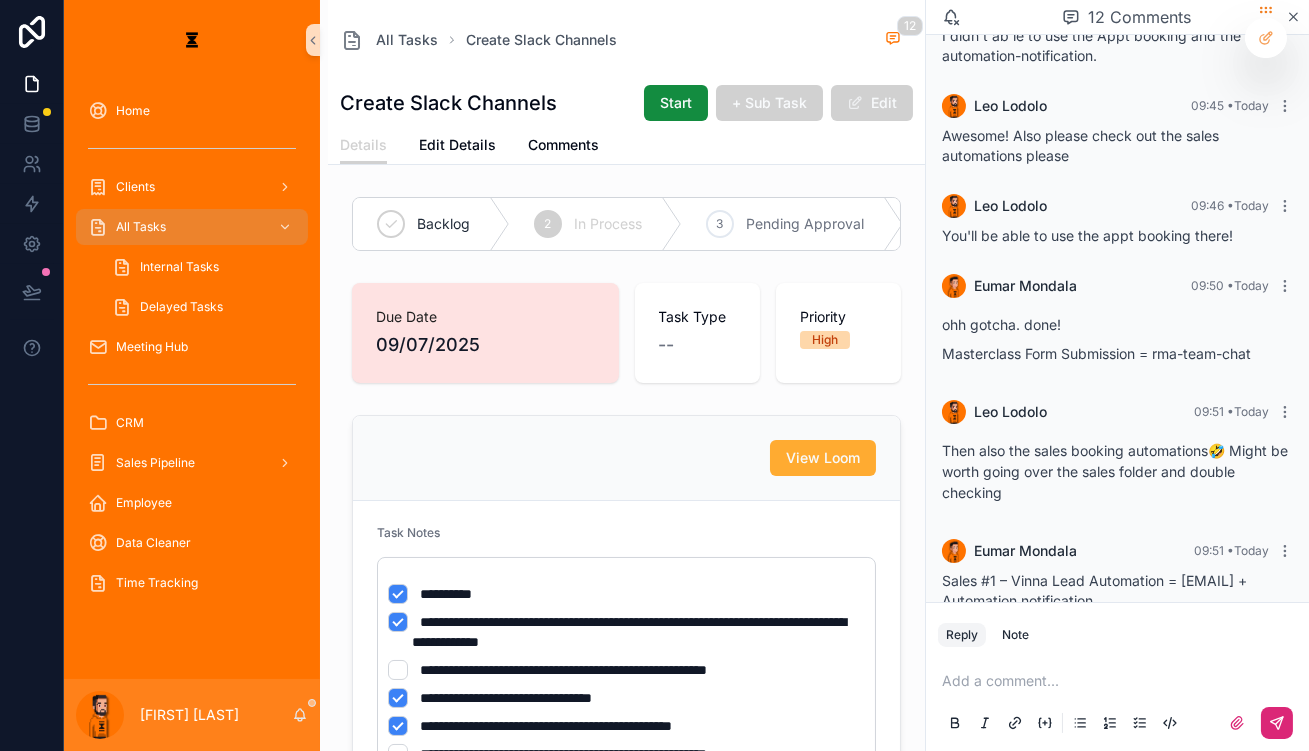scroll, scrollTop: 1596, scrollLeft: 0, axis: vertical 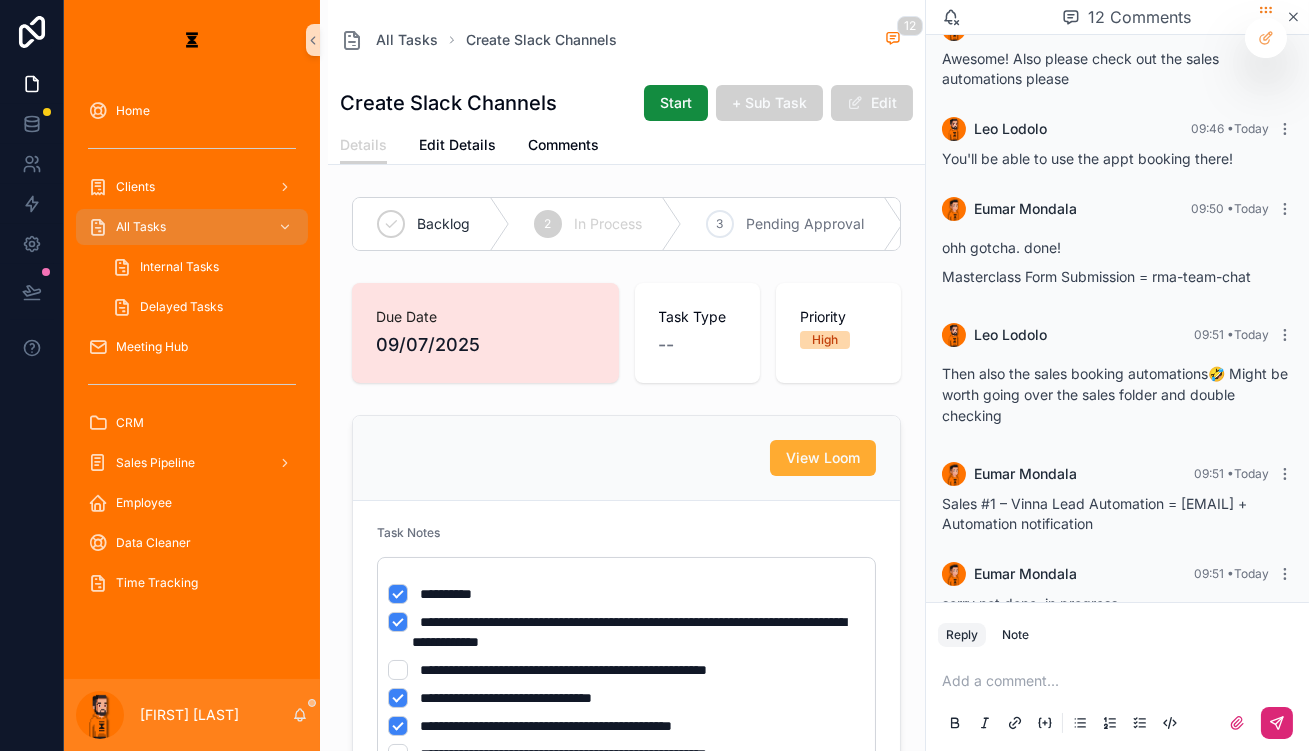 click on "image .png" at bounding box center (974, 866) 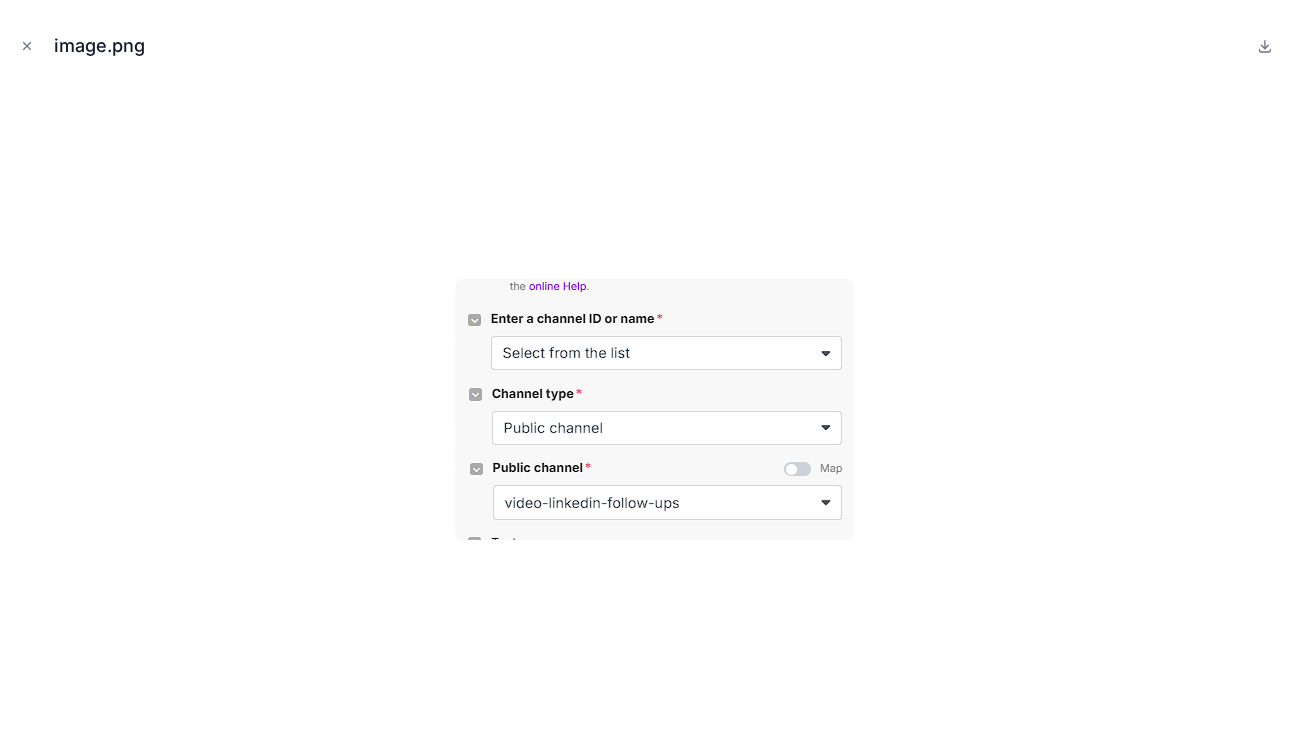 click at bounding box center (654, 409) 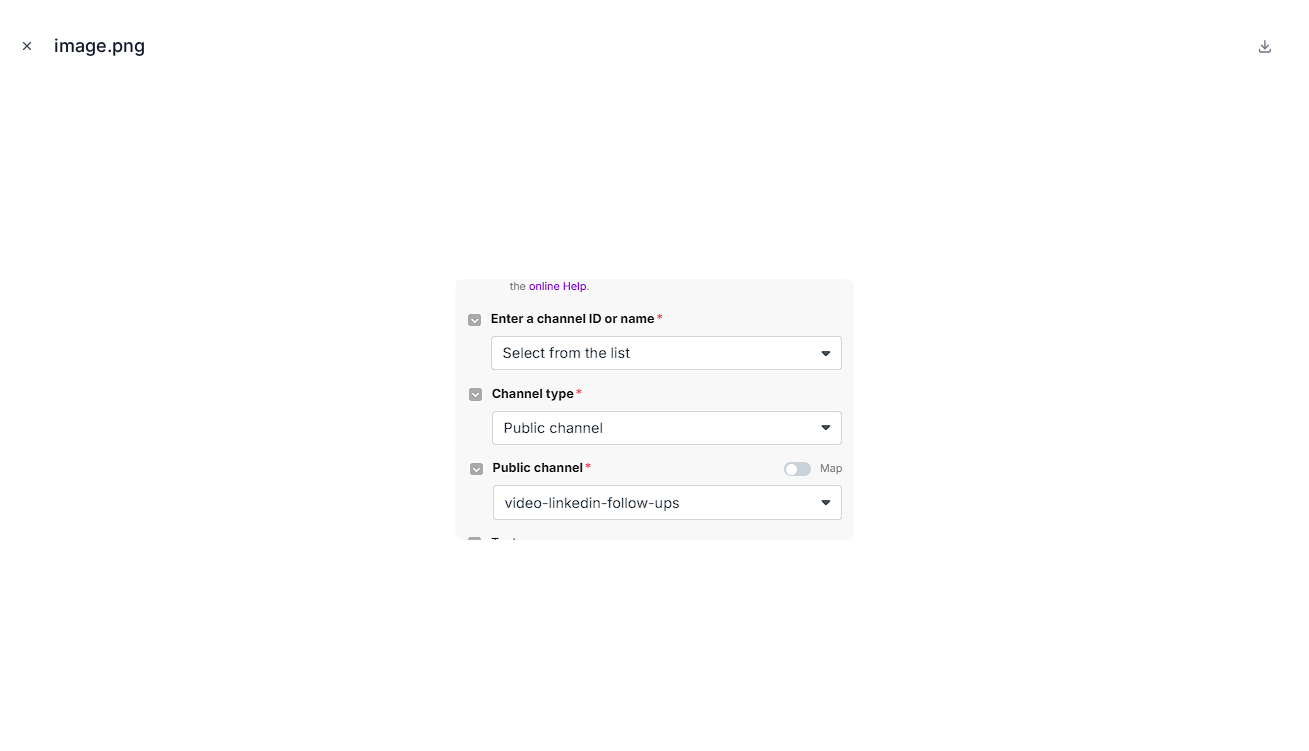 click 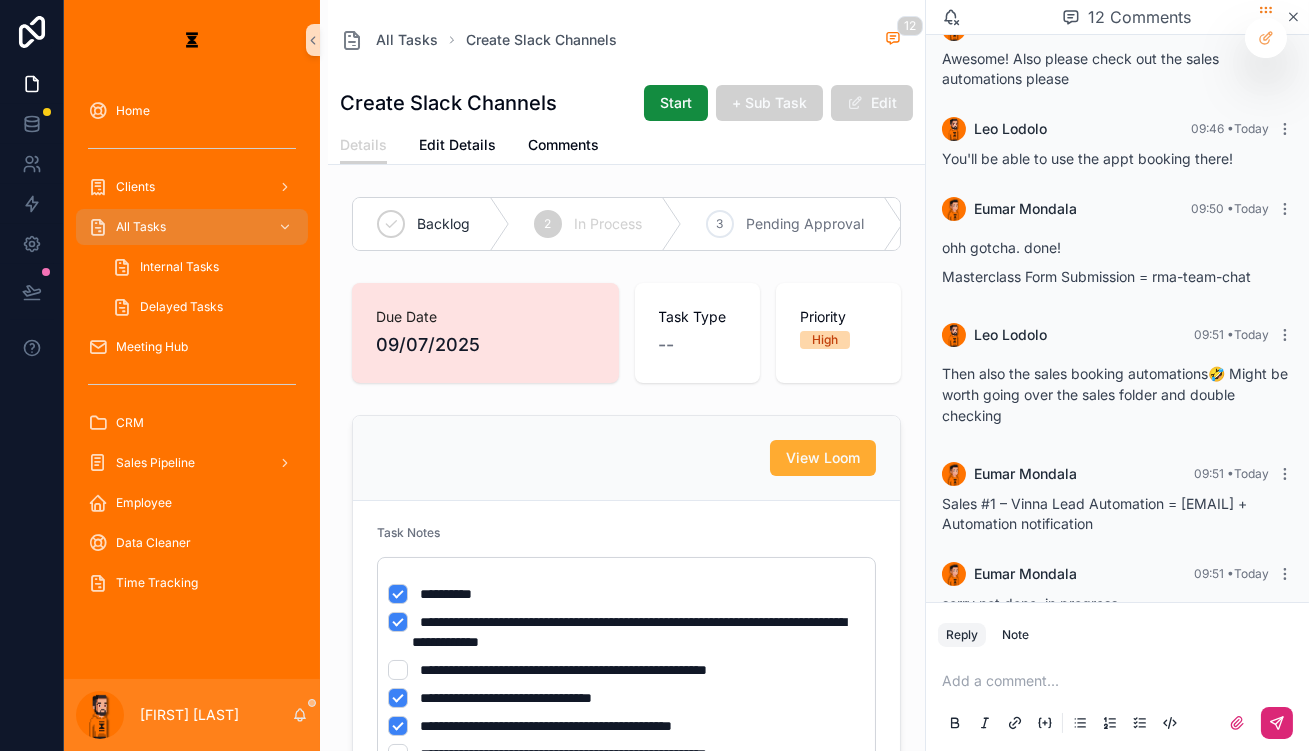 click at bounding box center [1121, 681] 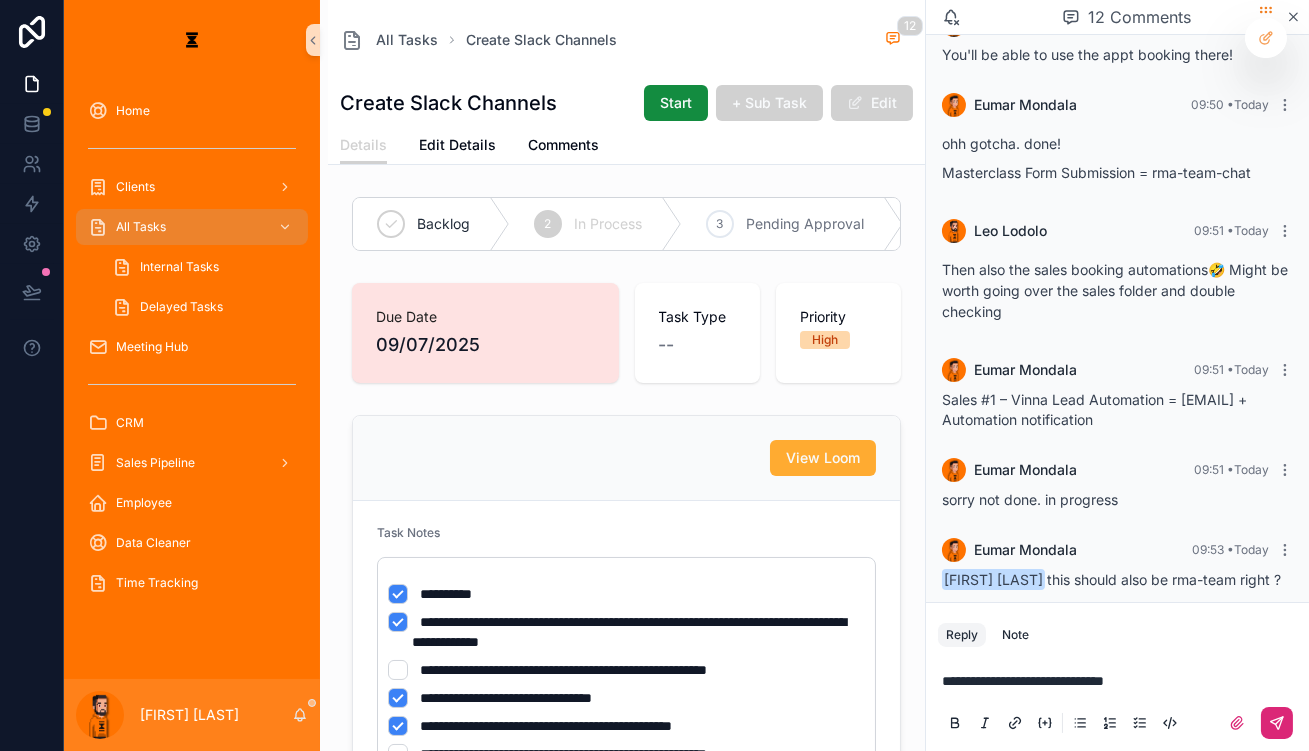 scroll, scrollTop: 1712, scrollLeft: 0, axis: vertical 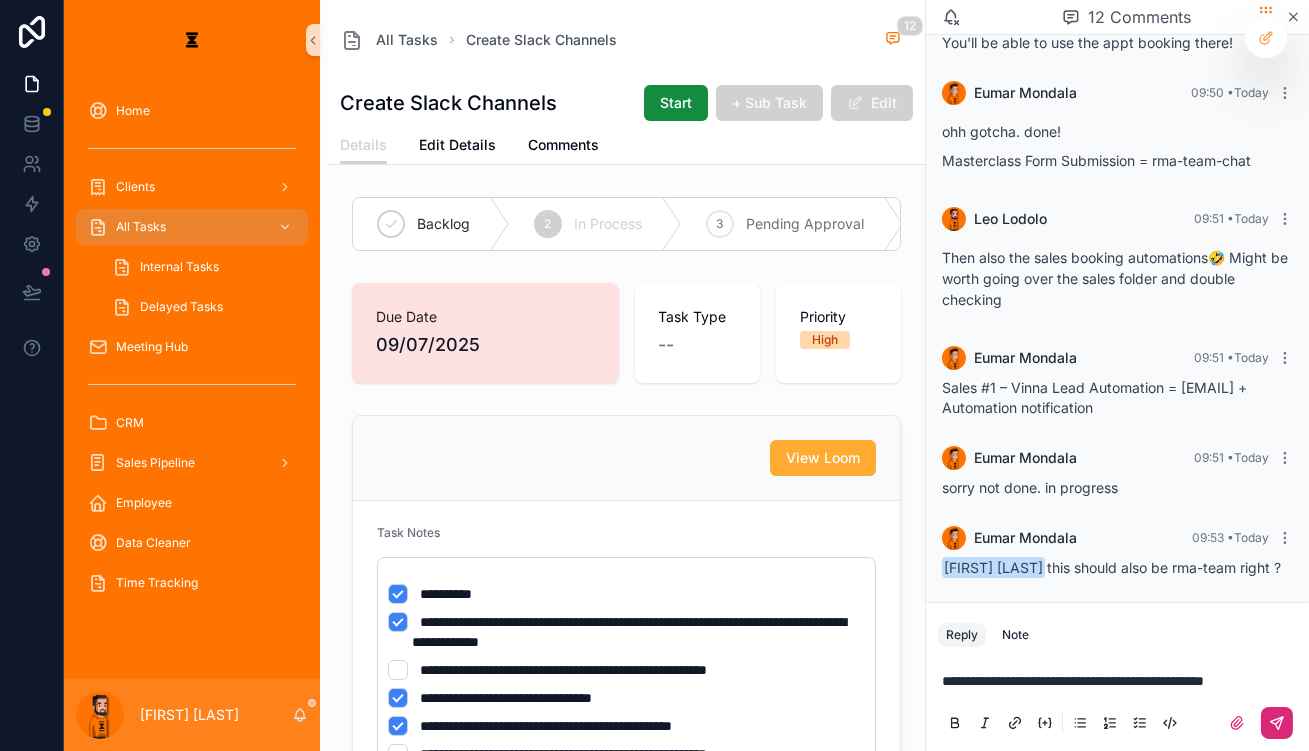 click on "image .png" at bounding box center [974, 882] 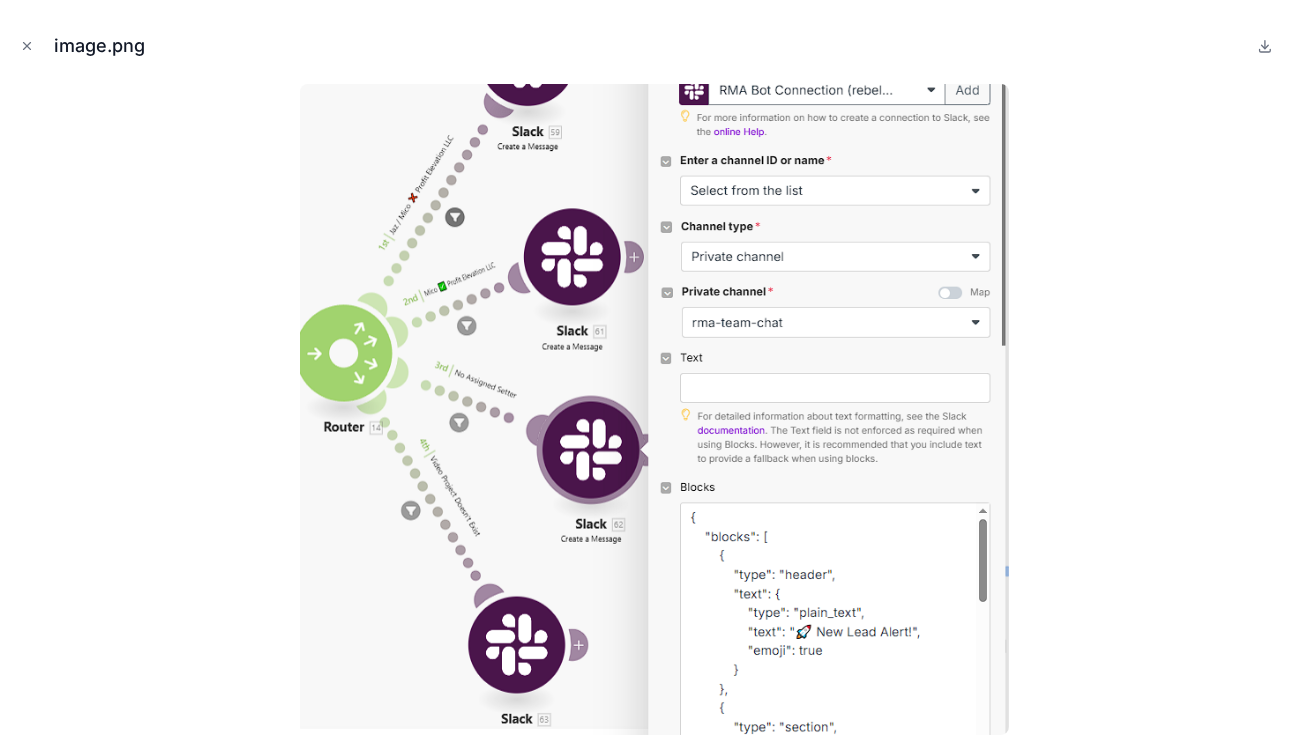 click at bounding box center (654, 409) 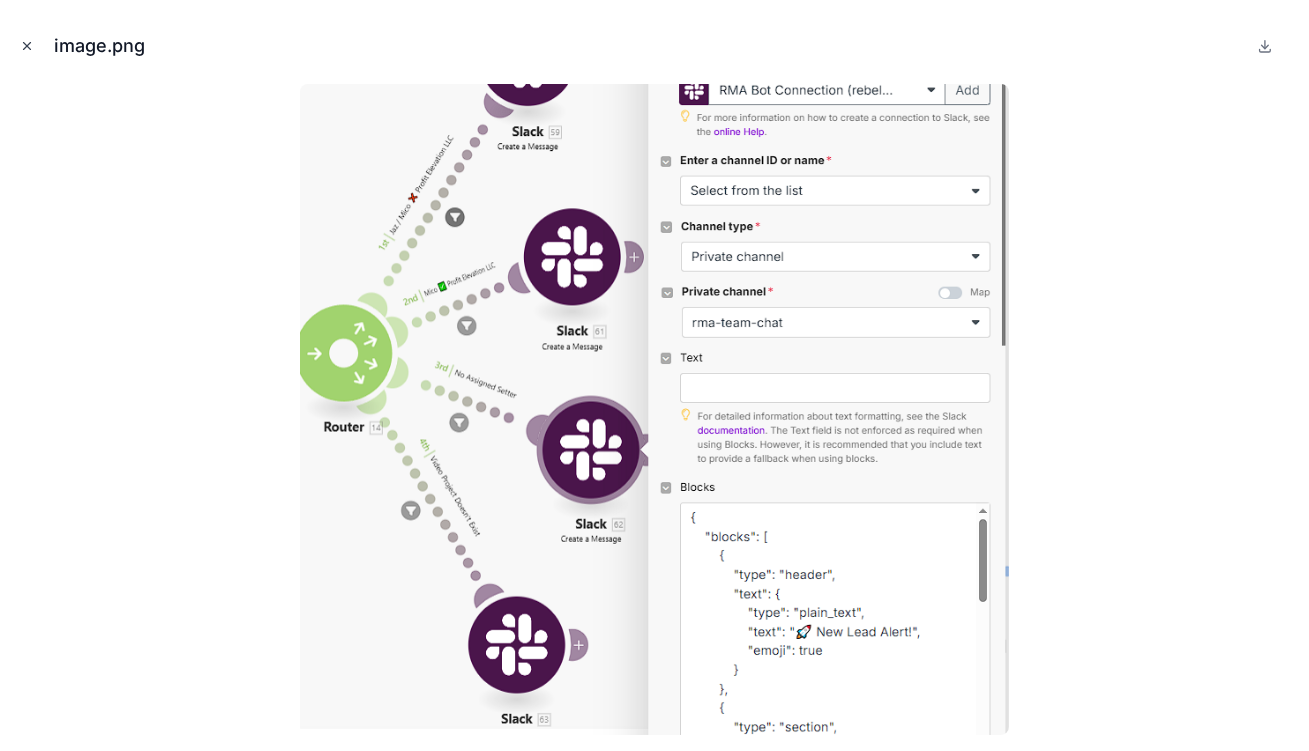 click 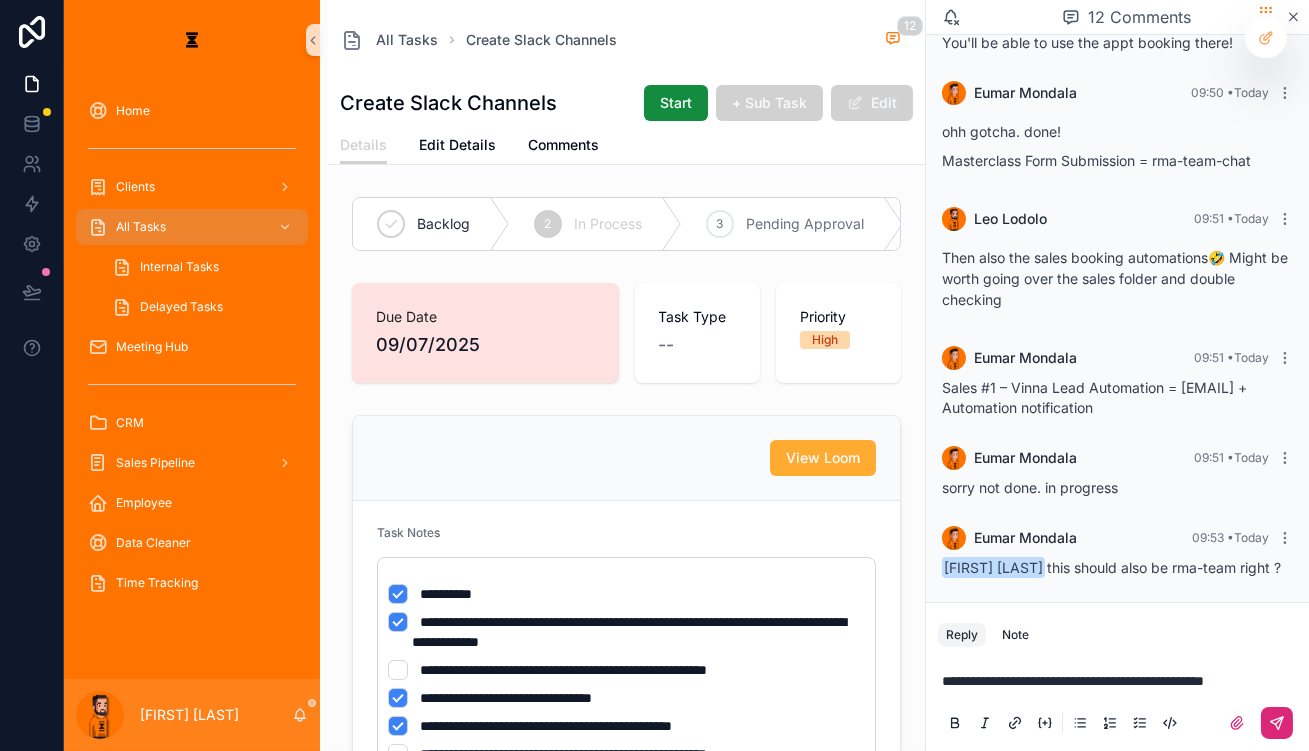 click on "**********" at bounding box center [1073, 681] 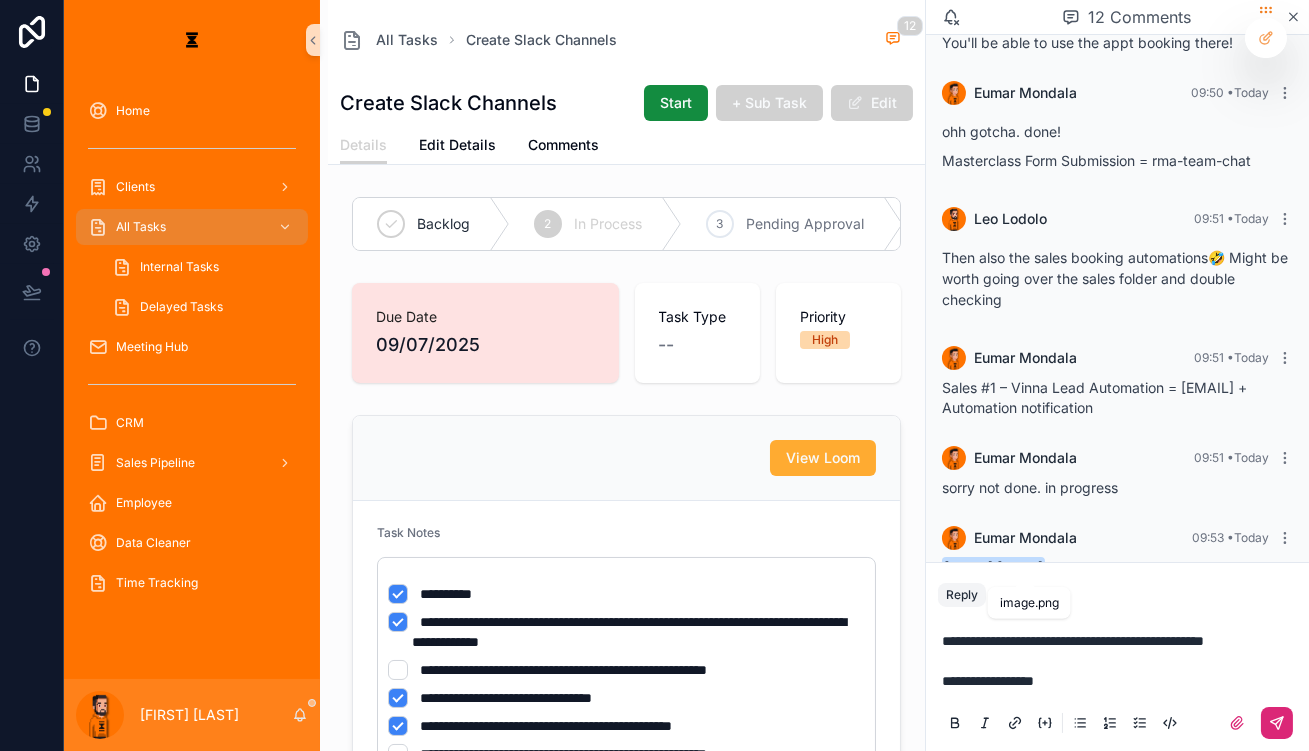 click on "image .png" at bounding box center (974, 901) 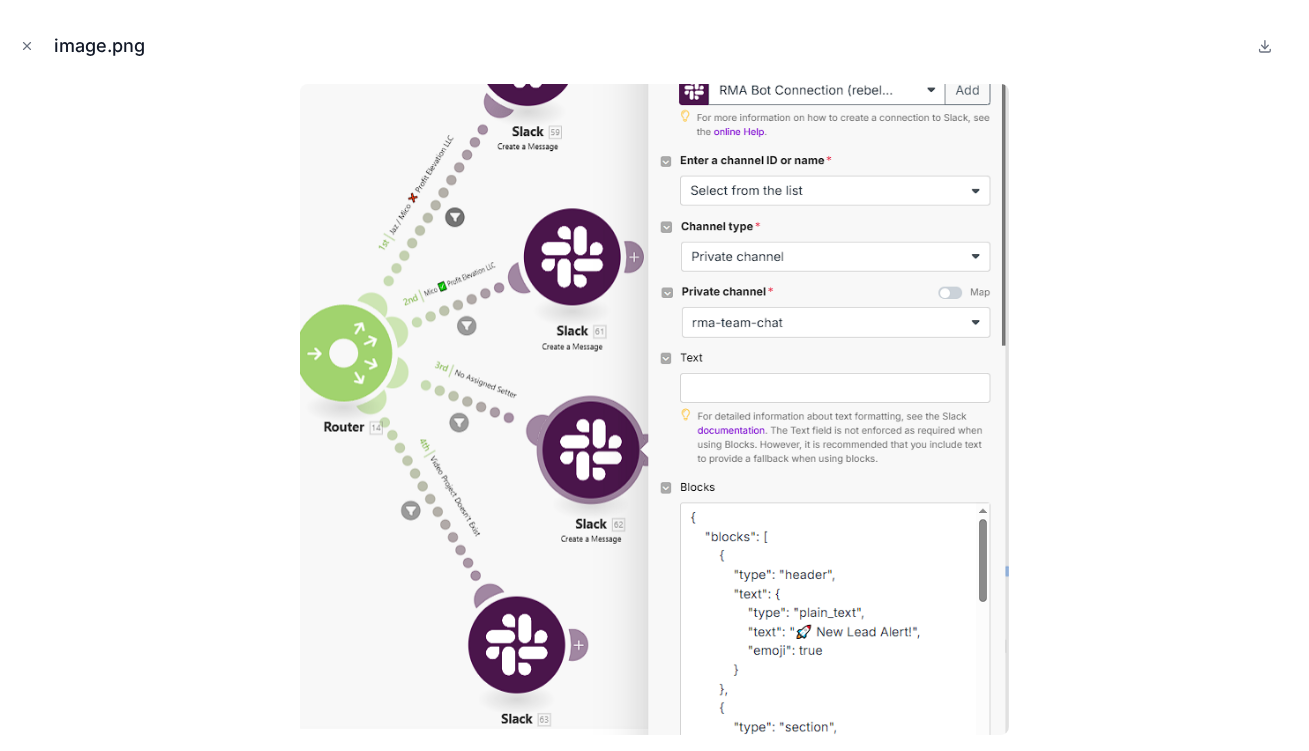 click at bounding box center [654, 409] 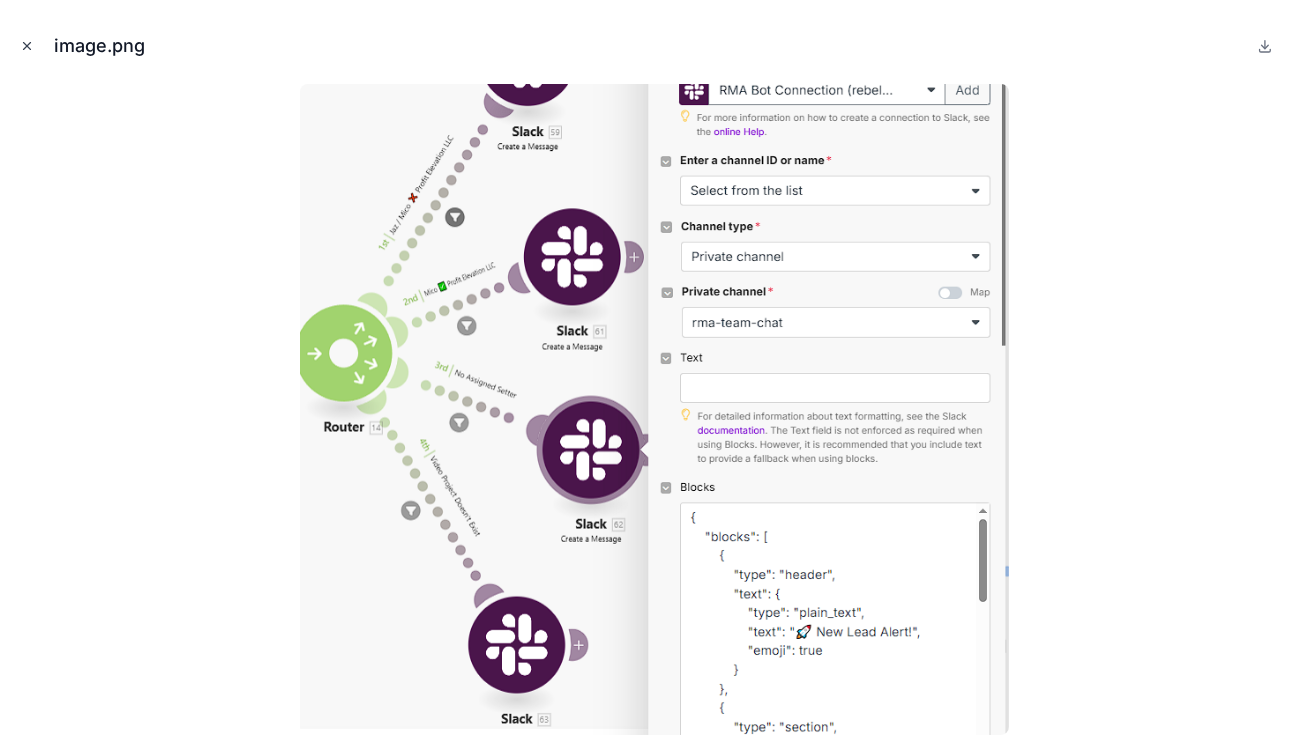click 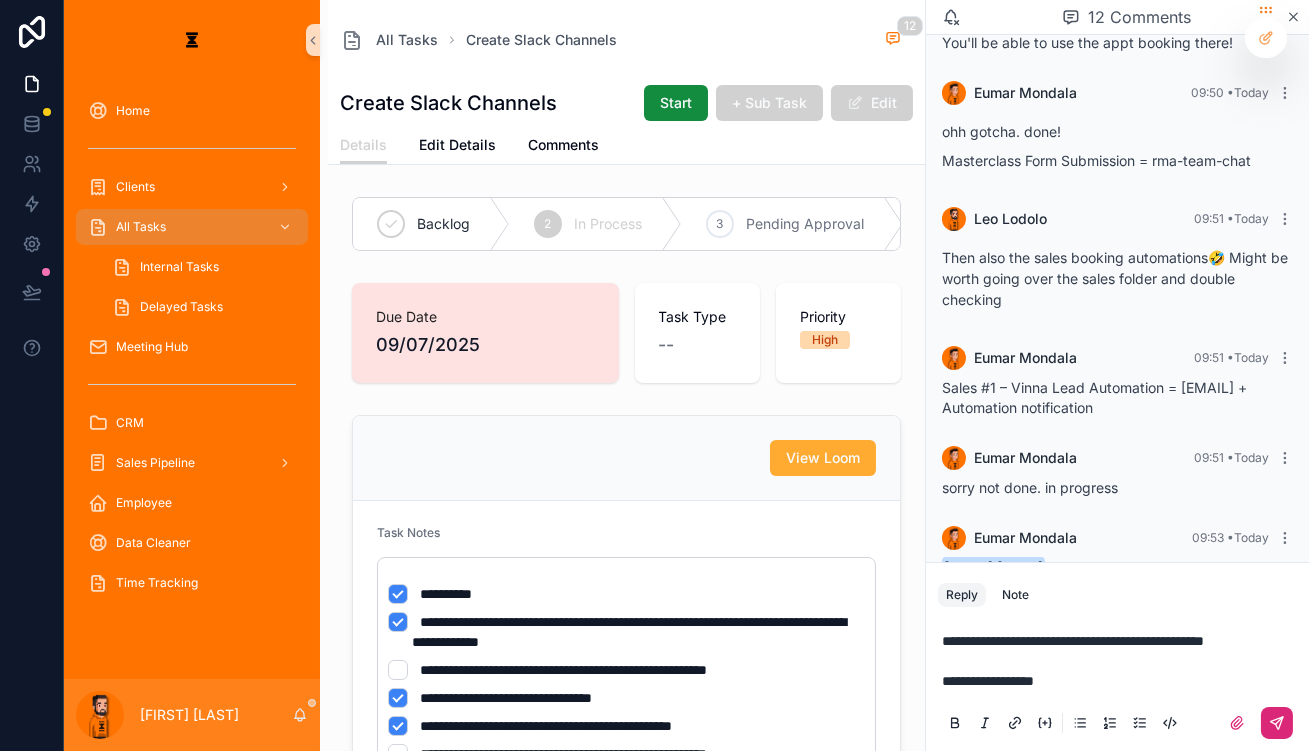 click on "image .png" at bounding box center [974, 750] 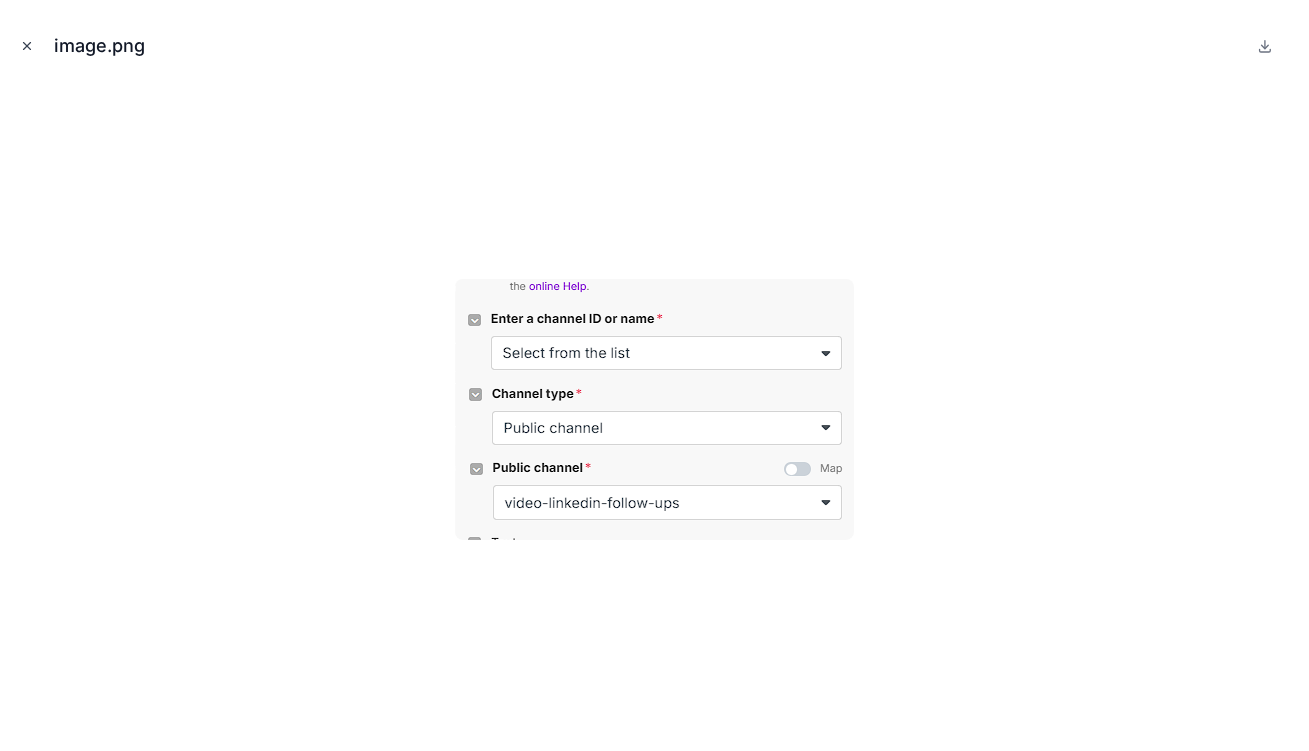 click 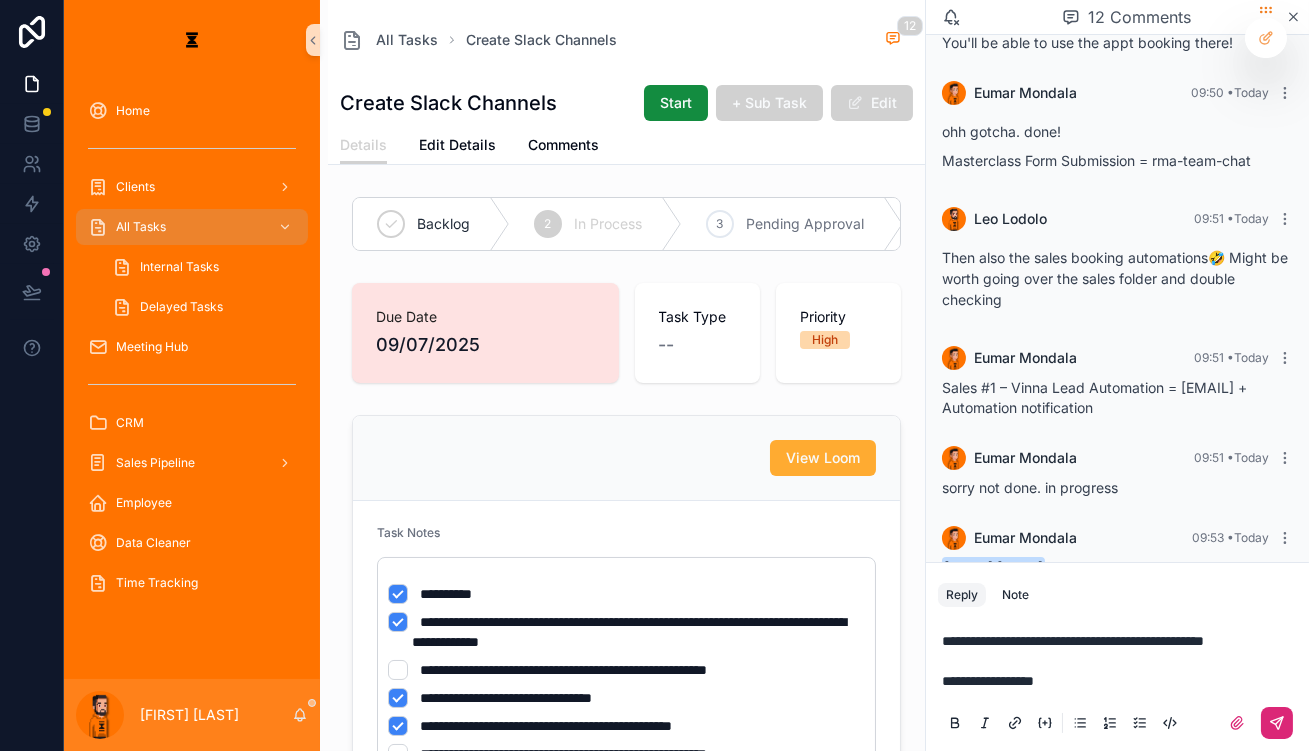 click on "**********" at bounding box center [1121, 661] 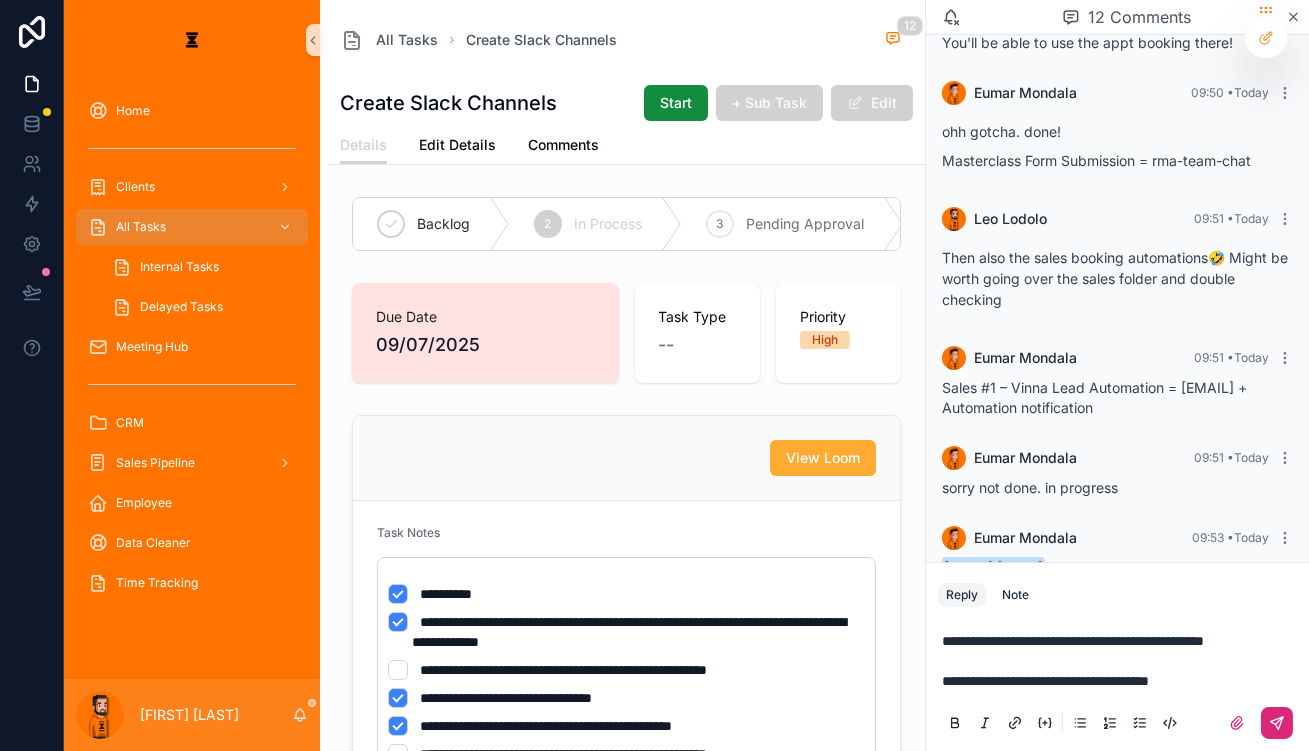 click at bounding box center [1277, 723] 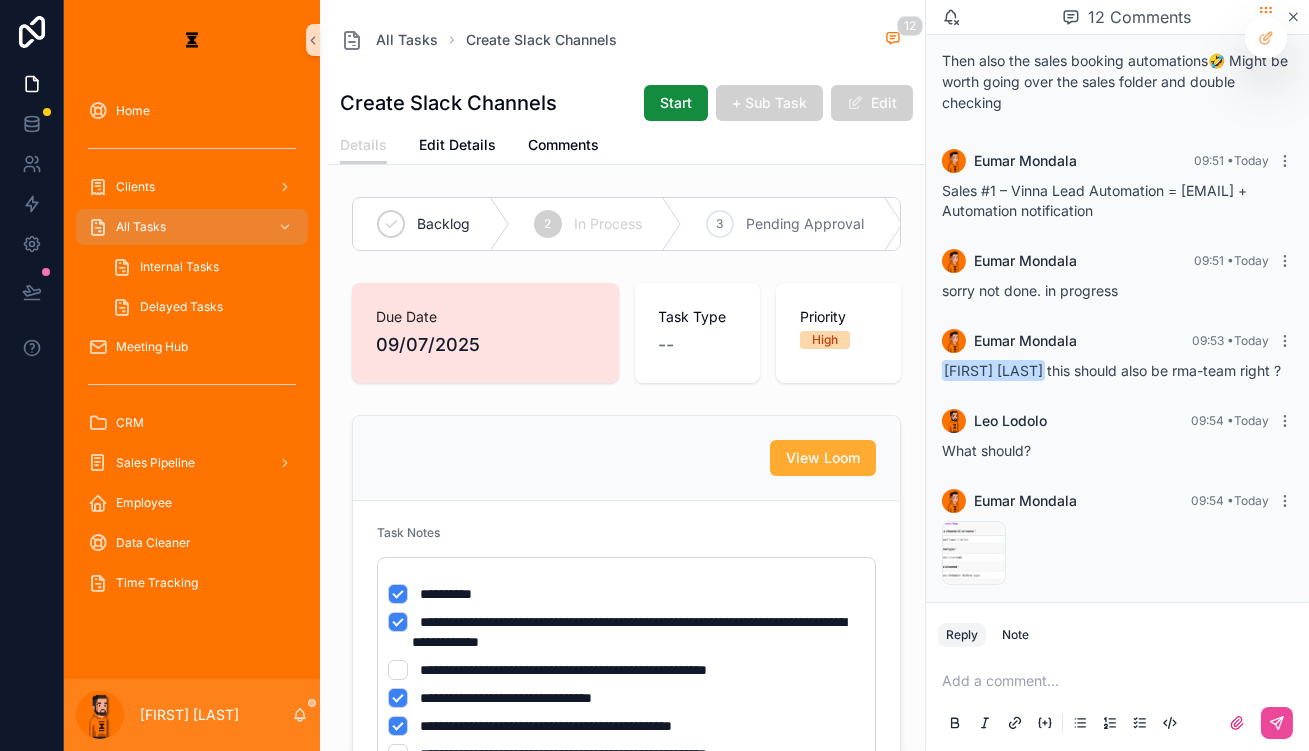 scroll, scrollTop: 1910, scrollLeft: 0, axis: vertical 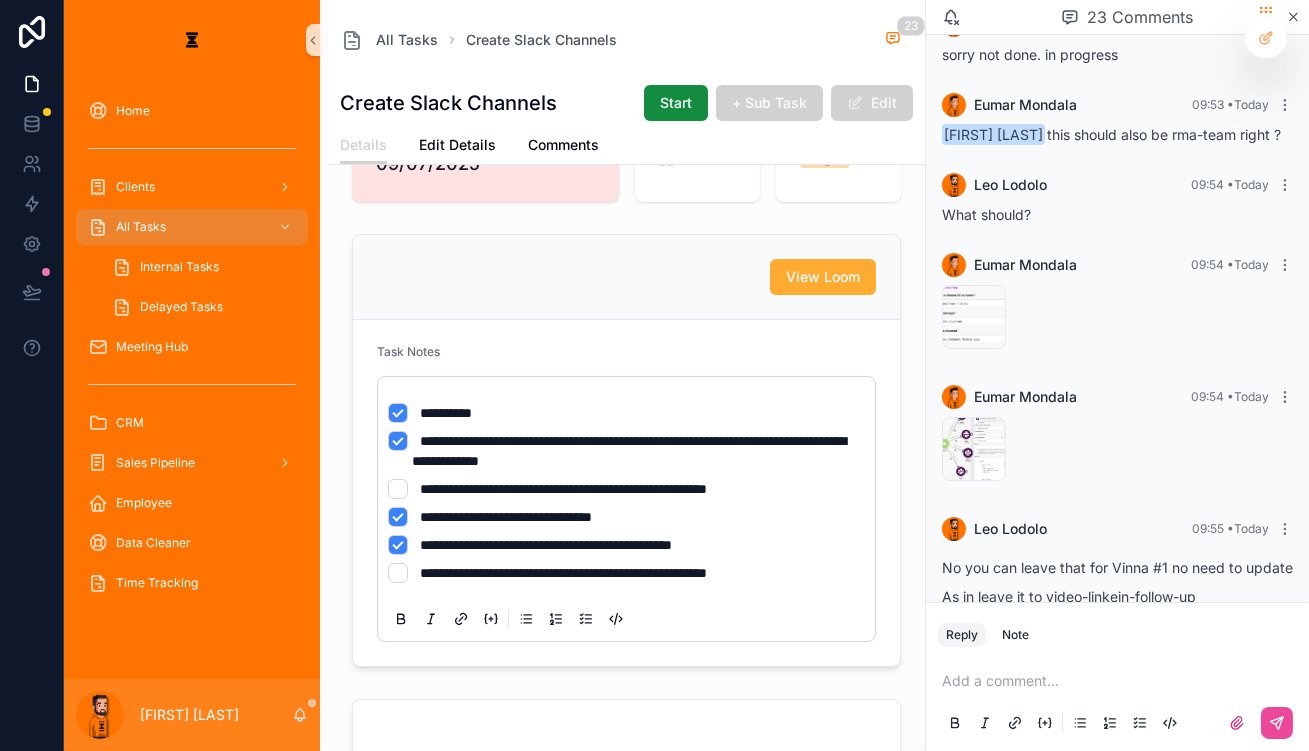 drag, startPoint x: 1019, startPoint y: 432, endPoint x: 1070, endPoint y: 565, distance: 142.44298 